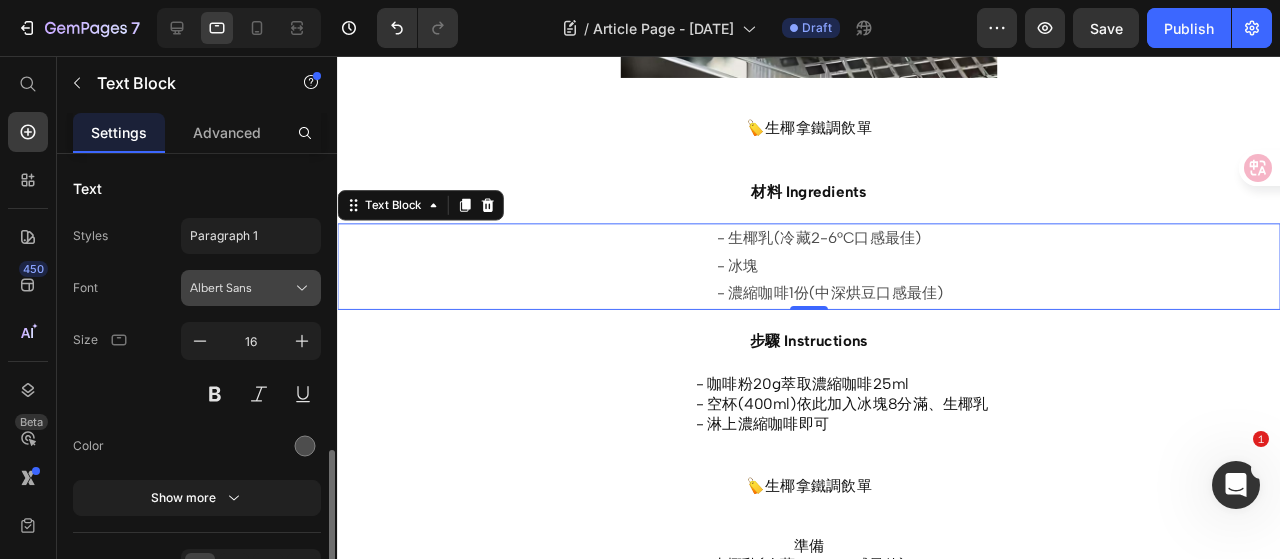 scroll, scrollTop: 200, scrollLeft: 0, axis: vertical 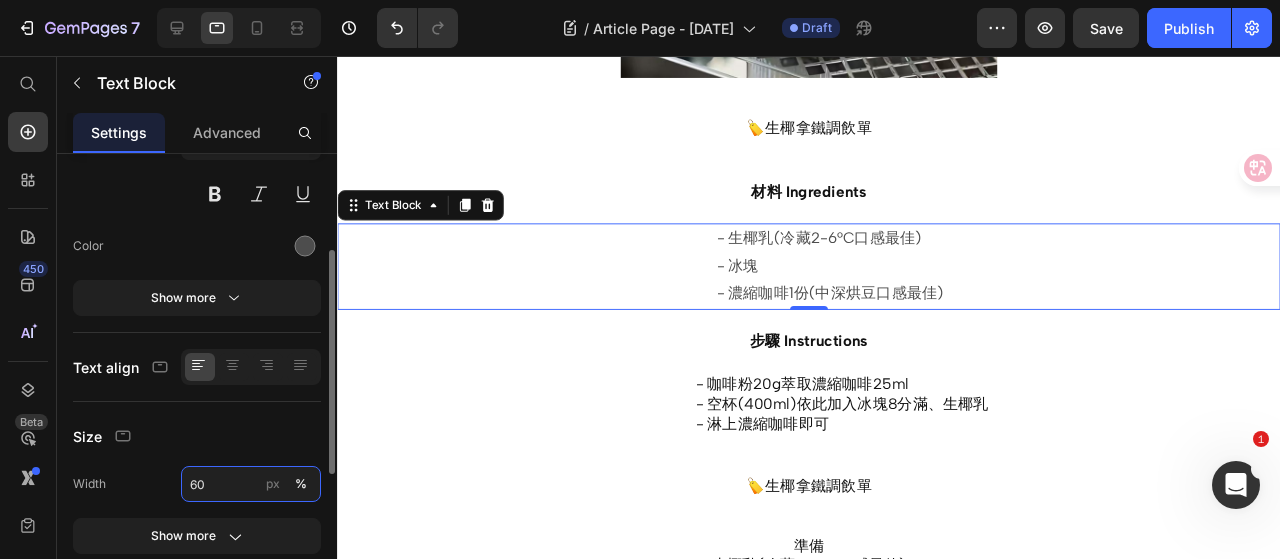 click on "60" at bounding box center [251, 484] 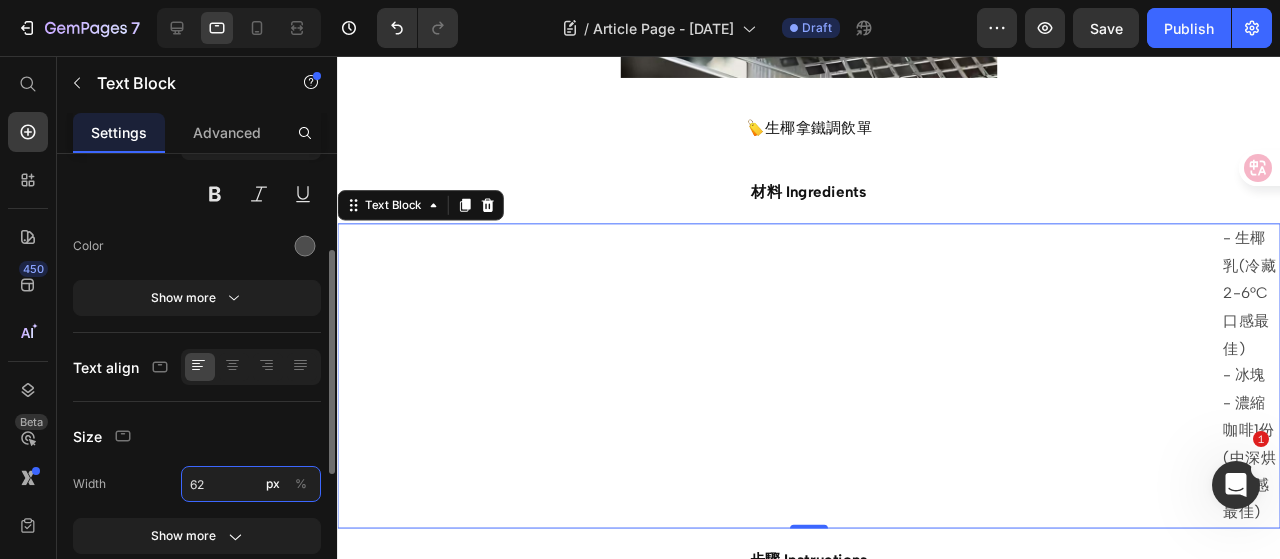 type on "62" 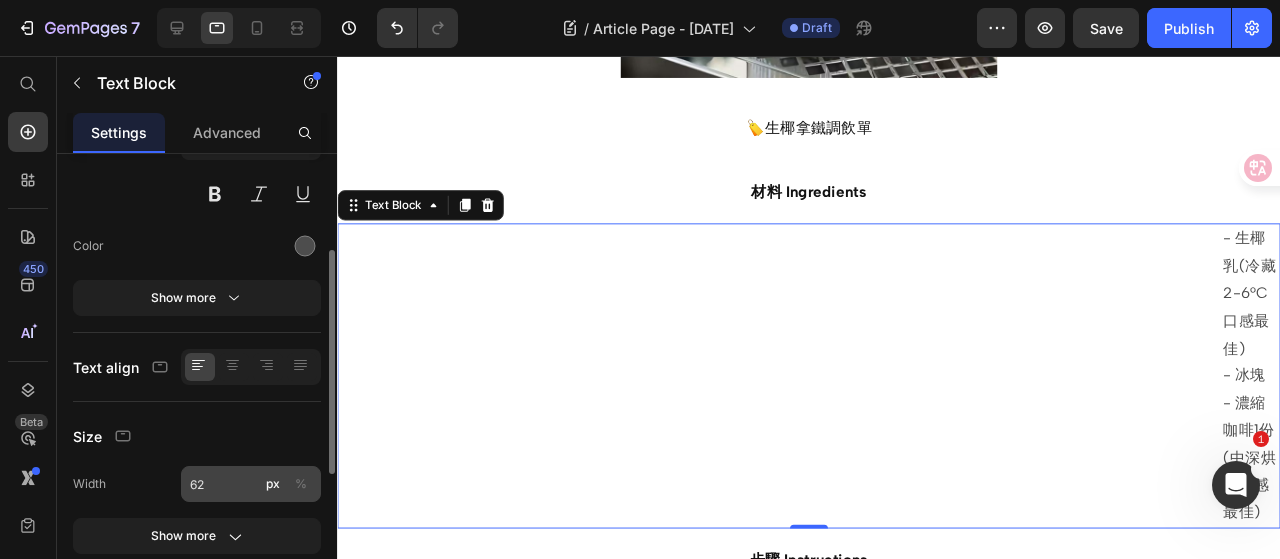 click on "%" 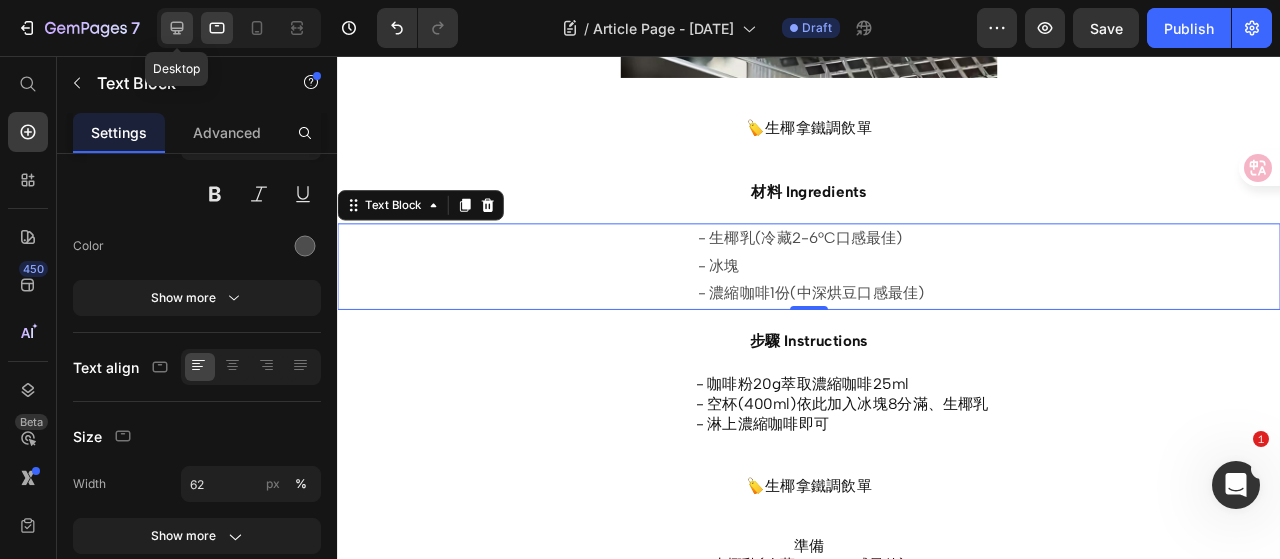 click 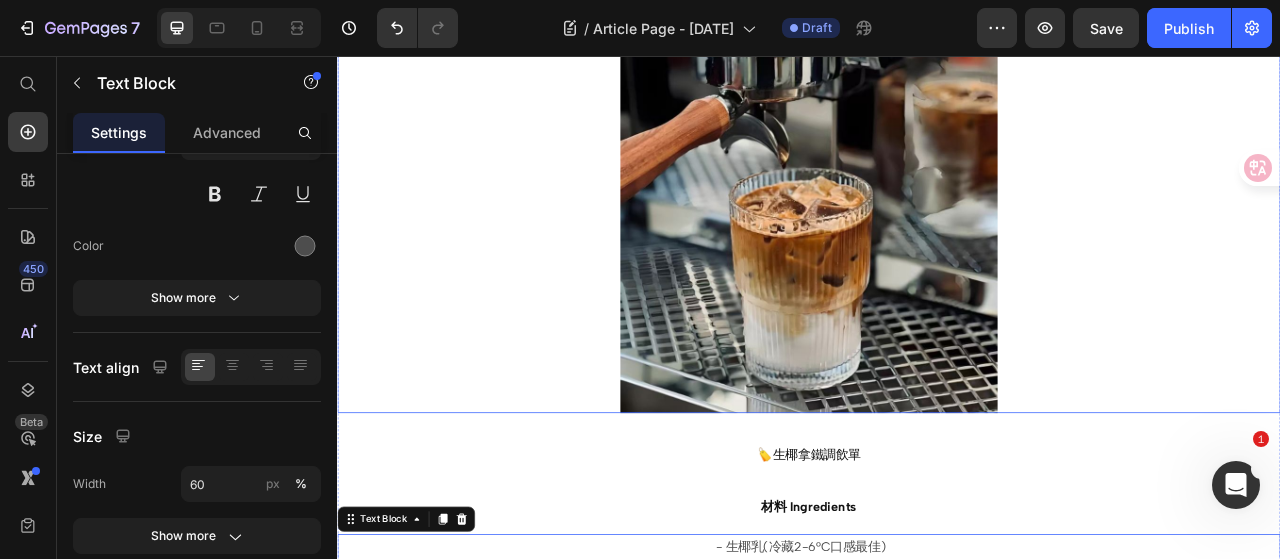 scroll, scrollTop: 0, scrollLeft: 0, axis: both 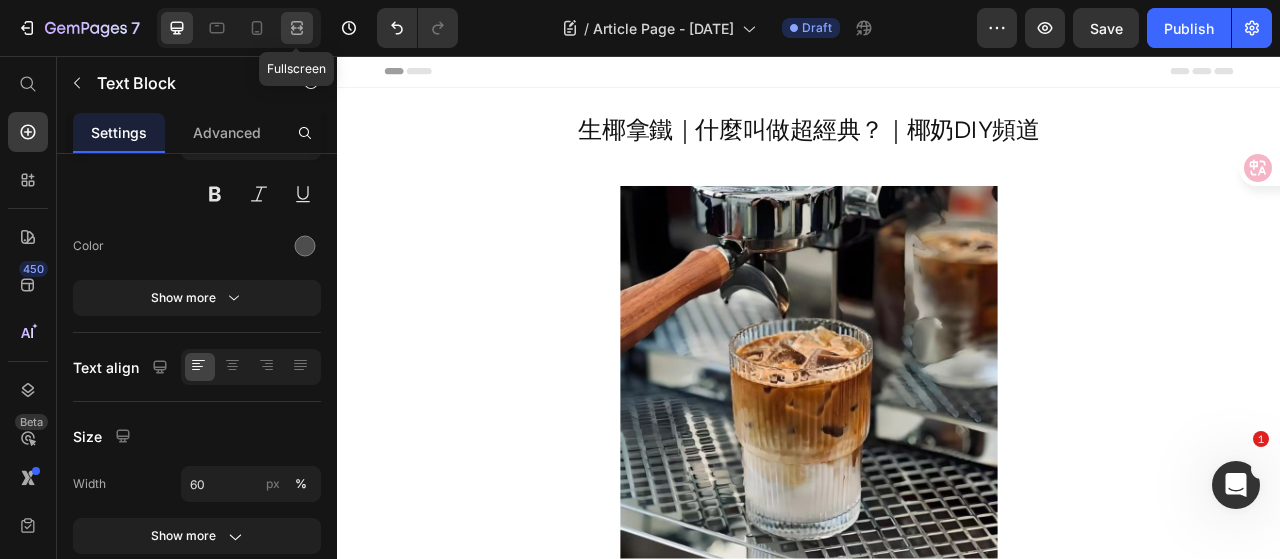 click 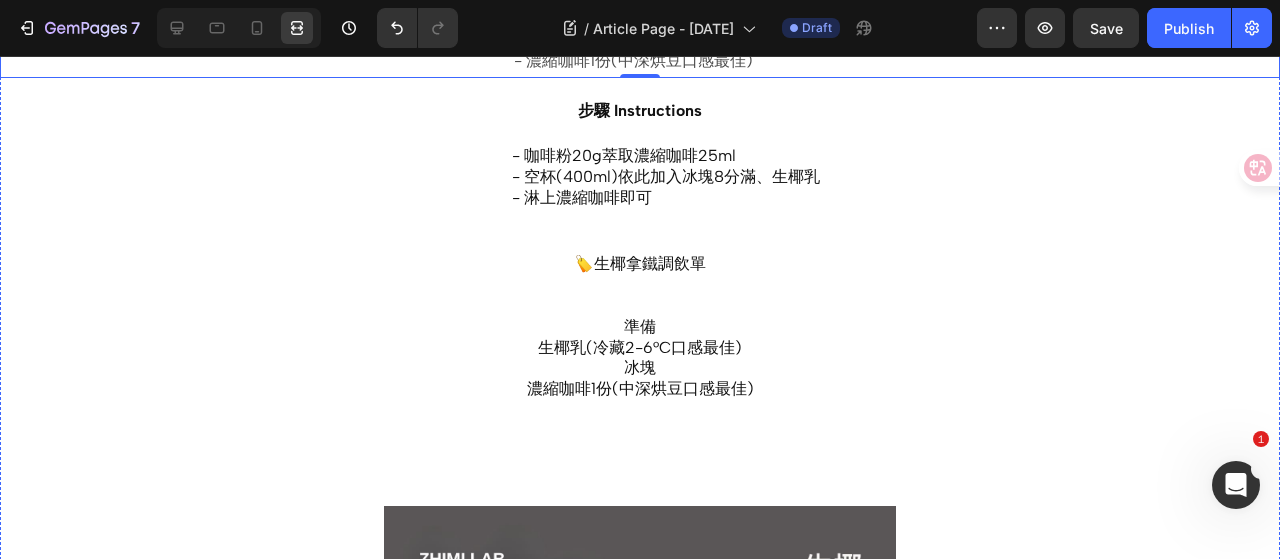 scroll, scrollTop: 600, scrollLeft: 0, axis: vertical 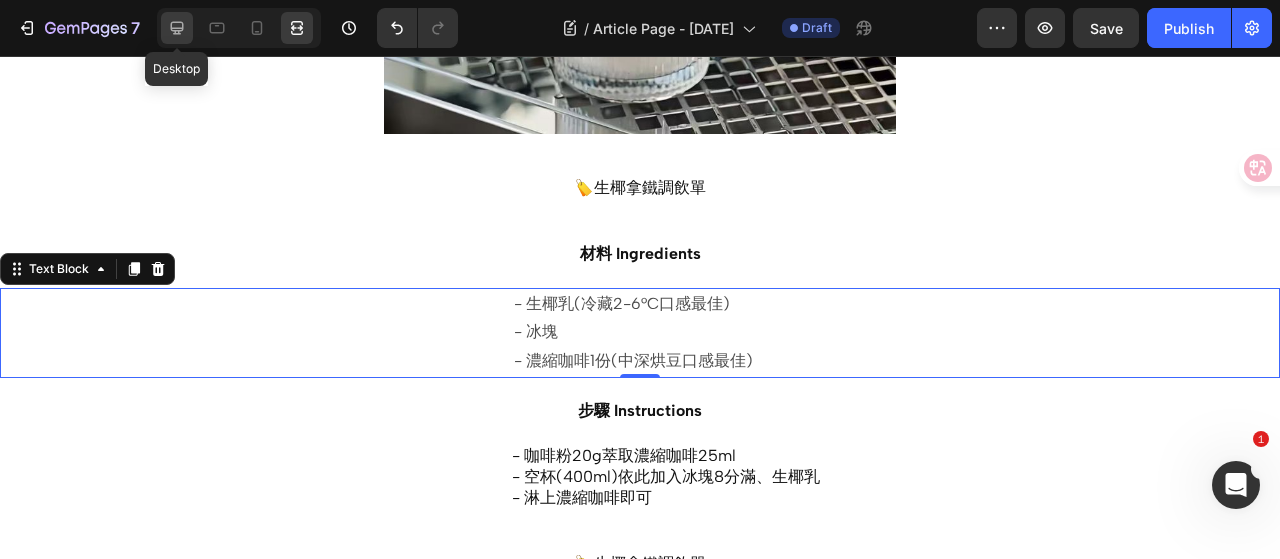 click 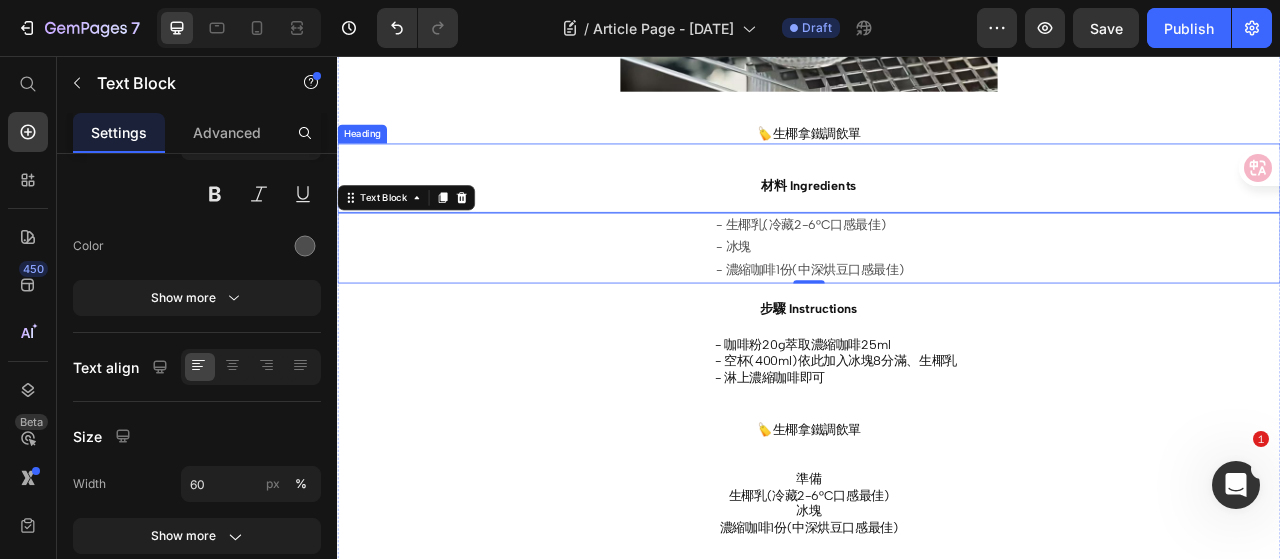 click on "⁠⁠⁠⁠⁠⁠⁠ 材料 Ingredients" at bounding box center [937, 211] 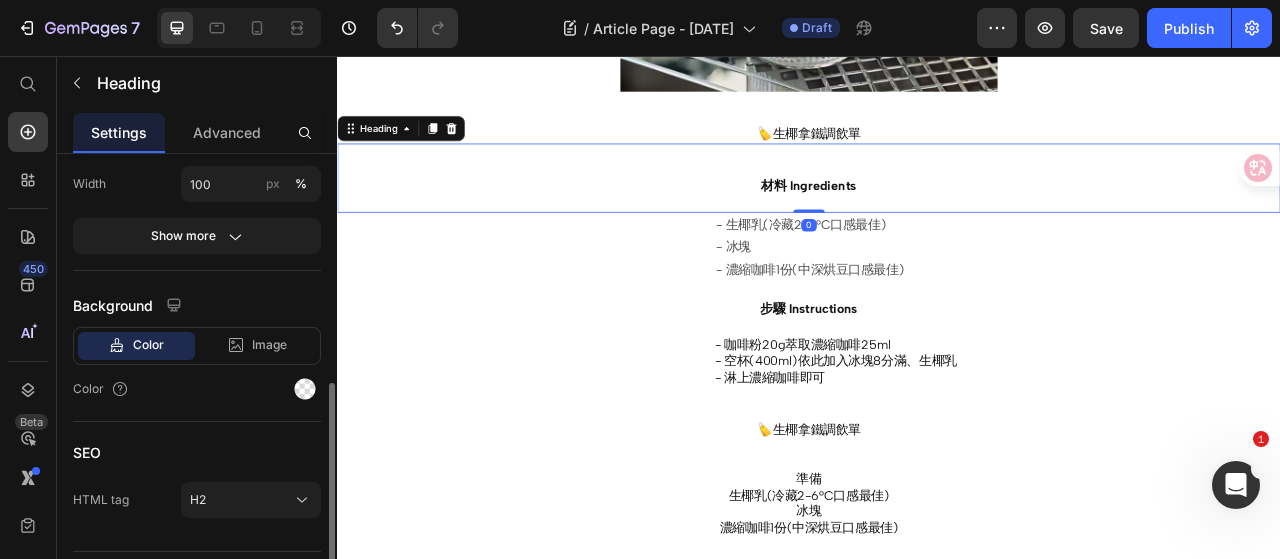scroll, scrollTop: 546, scrollLeft: 0, axis: vertical 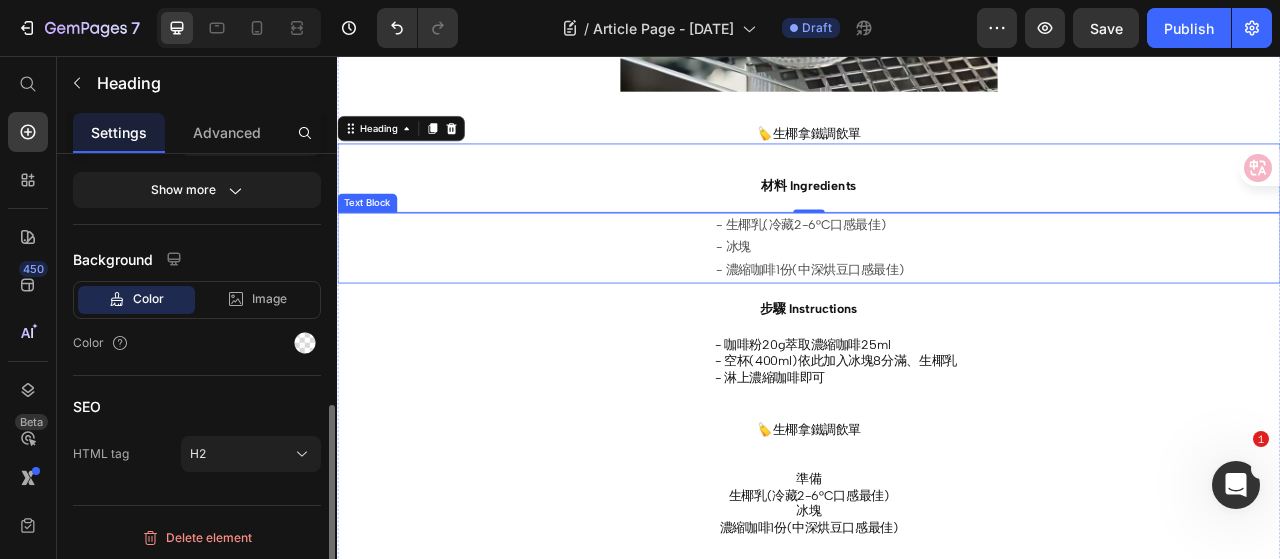 click on "- 生椰乳(冷藏2-6°C口感最佳) - 冰塊 - 濃縮咖啡1份(中深烘豆口感最佳)" at bounding box center [1177, 301] 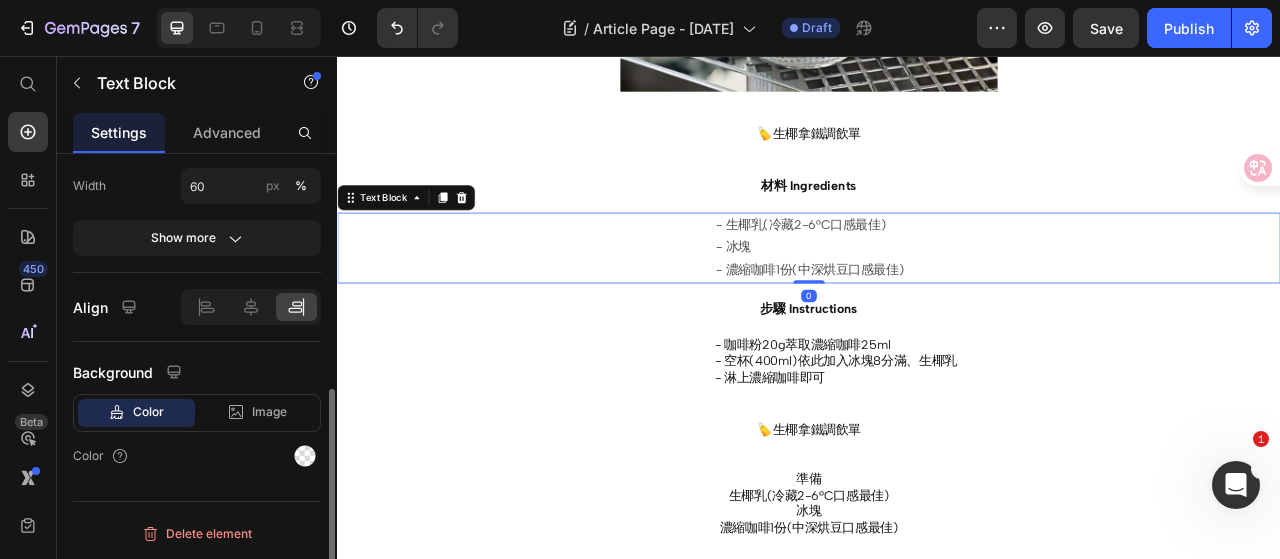 scroll, scrollTop: 0, scrollLeft: 0, axis: both 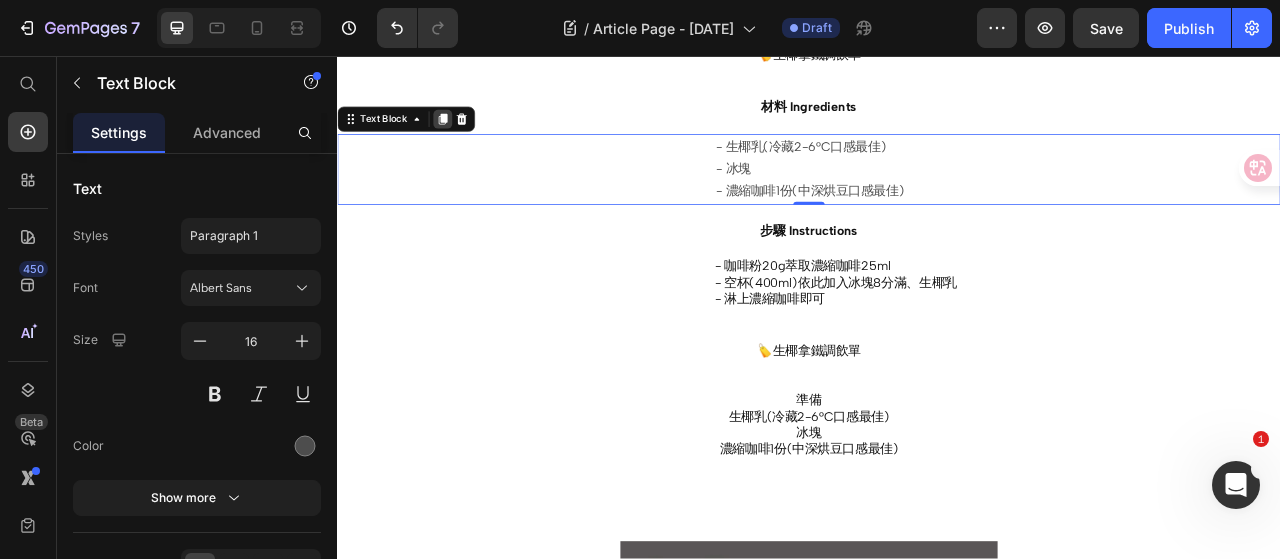 click 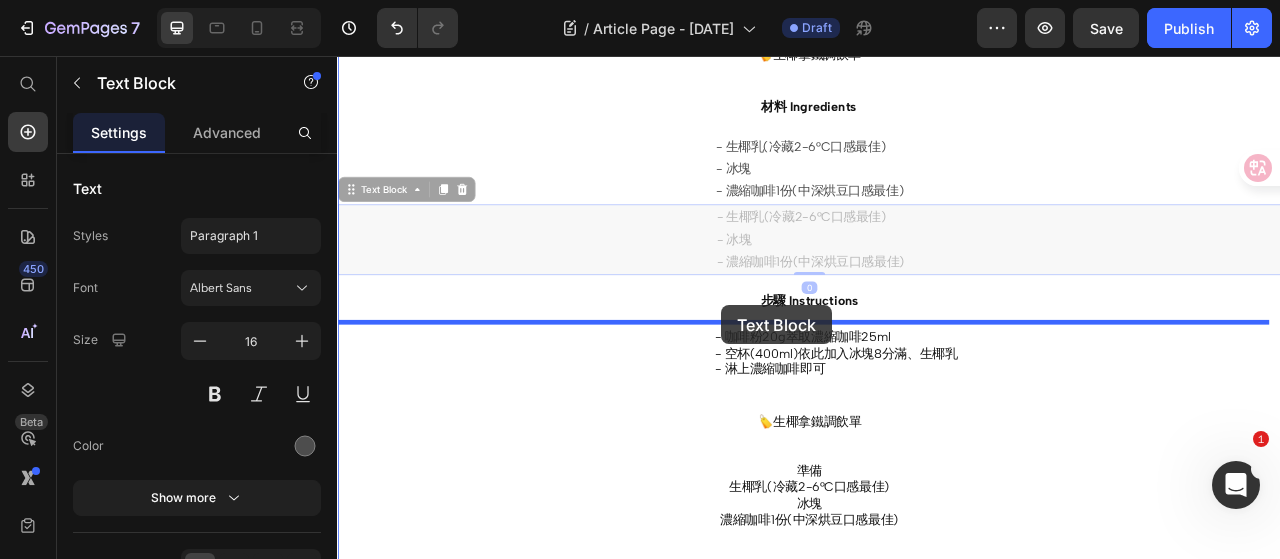 drag, startPoint x: 360, startPoint y: 224, endPoint x: 826, endPoint y: 373, distance: 489.24124 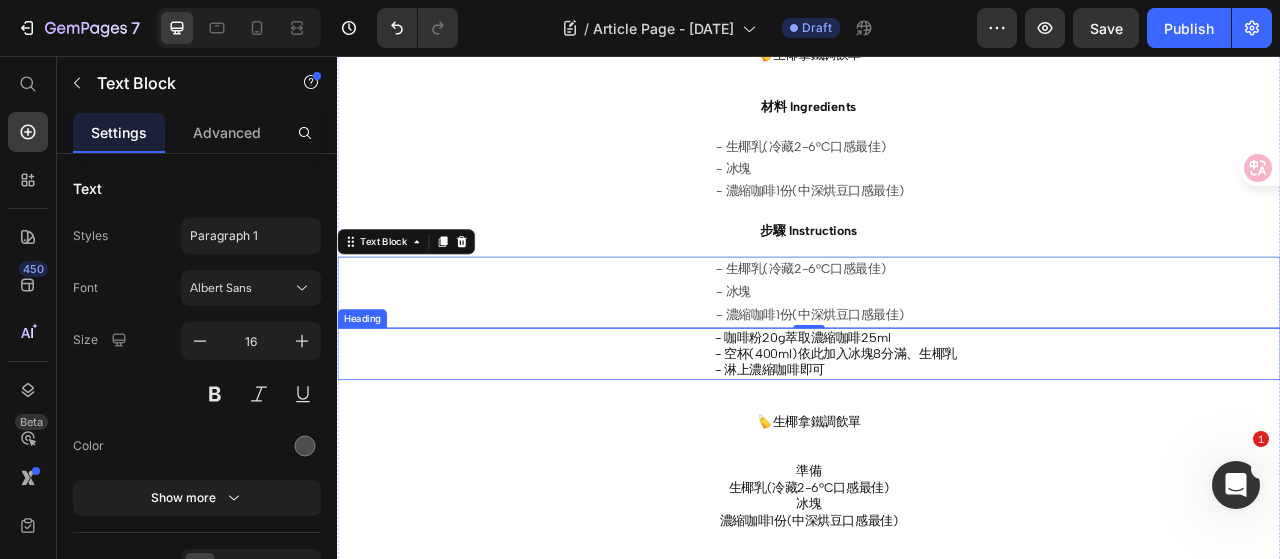 click on "- 咖啡粉20g萃取濃縮咖啡25ml - 空杯(400ml)依此加入冰塊8分滿、生椰乳 - 淋上濃縮咖啡即可" at bounding box center [1176, 436] 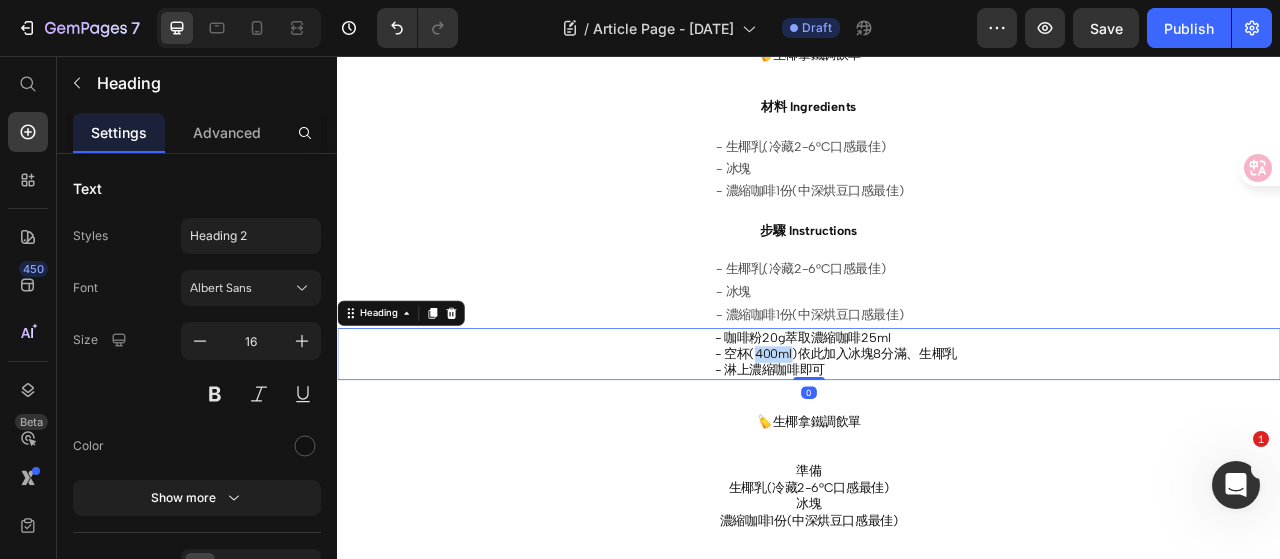 click on "- 咖啡粉20g萃取濃縮咖啡25ml - 空杯(400ml)依此加入冰塊8分滿、生椰乳 - 淋上濃縮咖啡即可" at bounding box center [1176, 436] 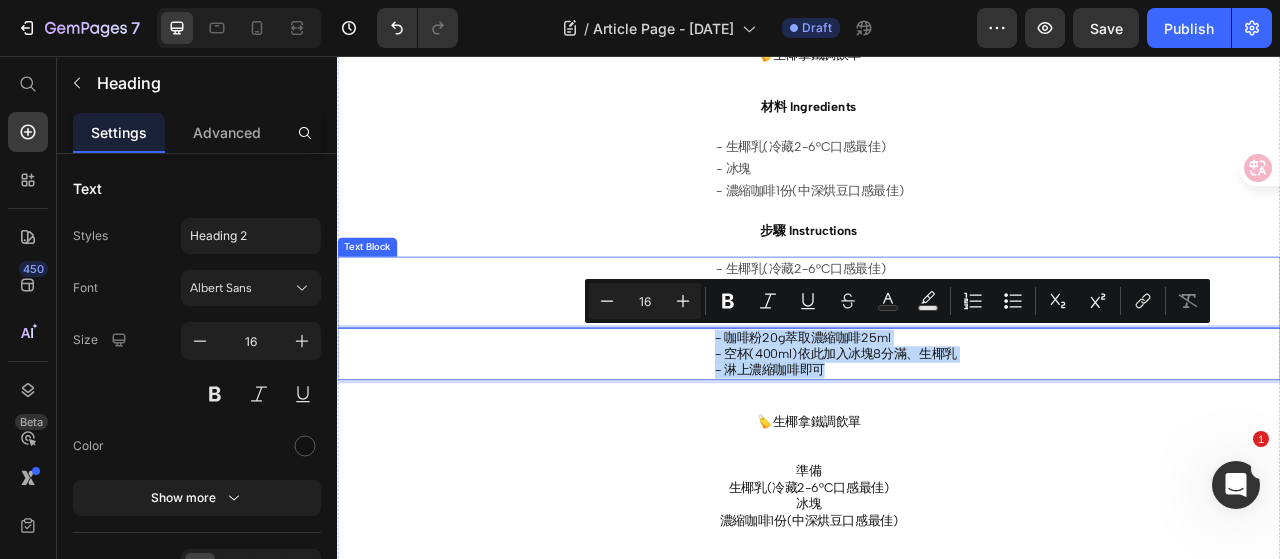 copy on "- 咖啡粉20g萃取濃縮咖啡25ml - 空杯(400ml)依此加入冰塊8分滿、生椰乳 - 淋上濃縮咖啡即可" 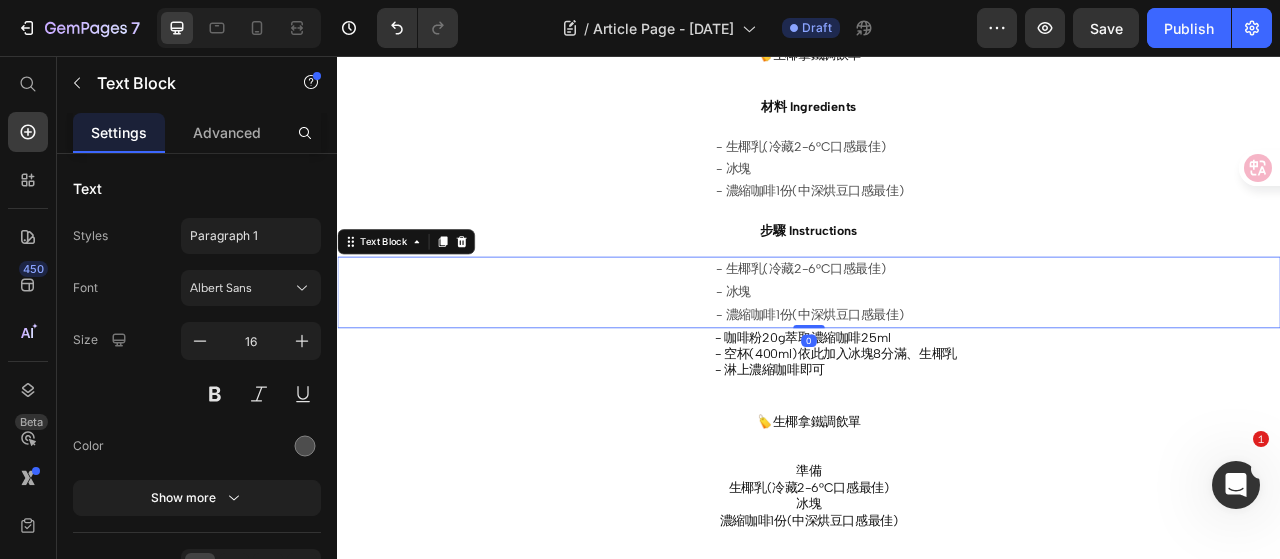 click on "- 生椰乳(冷藏2-6°C口感最佳) - 冰塊 - 濃縮咖啡1份(中深烘豆口感最佳)" at bounding box center (1177, 357) 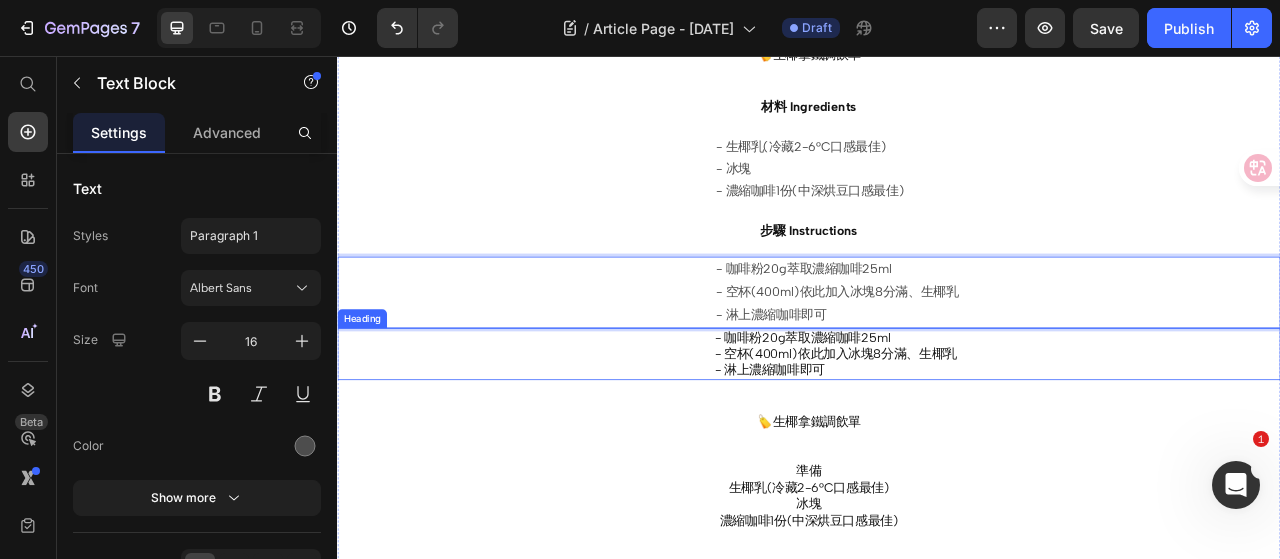 click on "- 咖啡粉20g萃取濃縮咖啡25ml - 空杯(400ml)依此加入冰塊8分滿、生椰乳 - 淋上濃縮咖啡即可" at bounding box center (1176, 436) 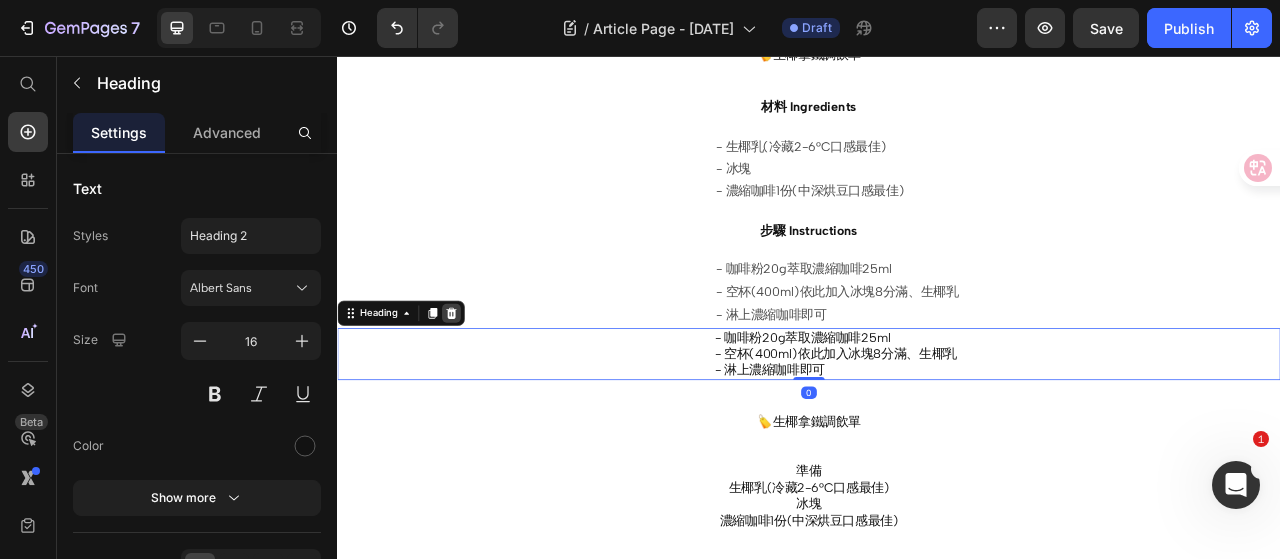 click 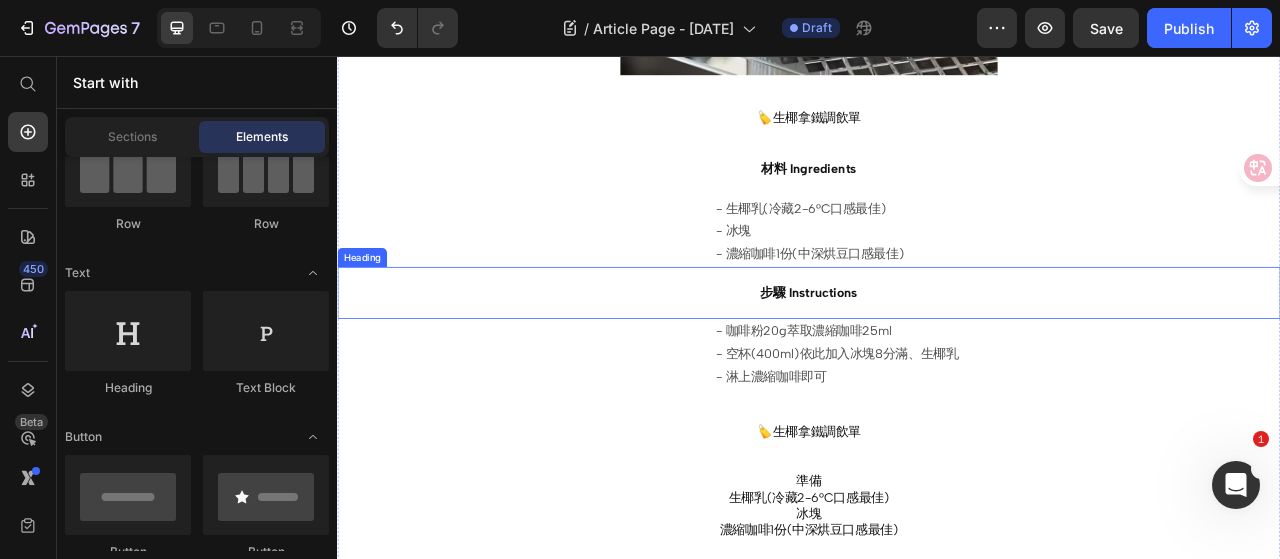 scroll, scrollTop: 500, scrollLeft: 0, axis: vertical 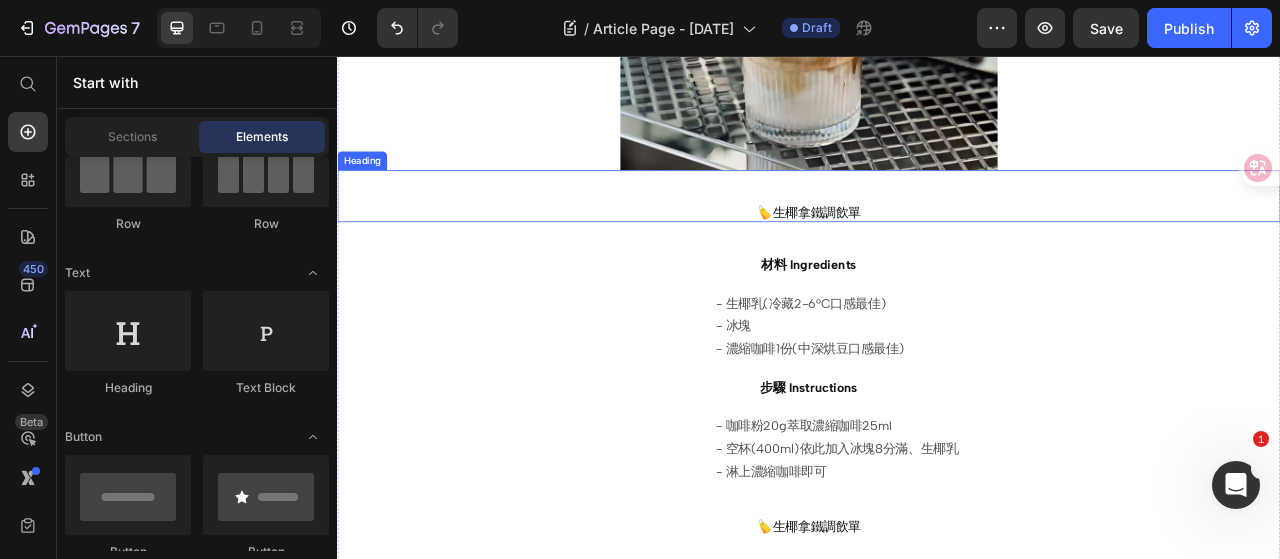 click on "⁠⁠⁠⁠⁠⁠⁠ 🏷️生椰拿鐵調飲單" at bounding box center (937, 235) 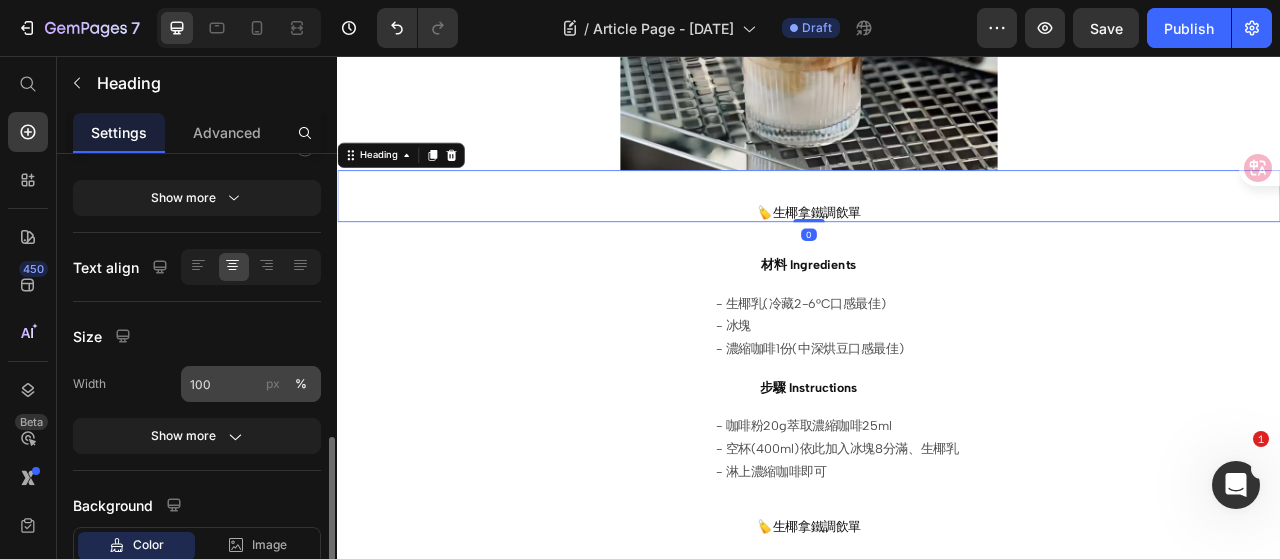 scroll, scrollTop: 400, scrollLeft: 0, axis: vertical 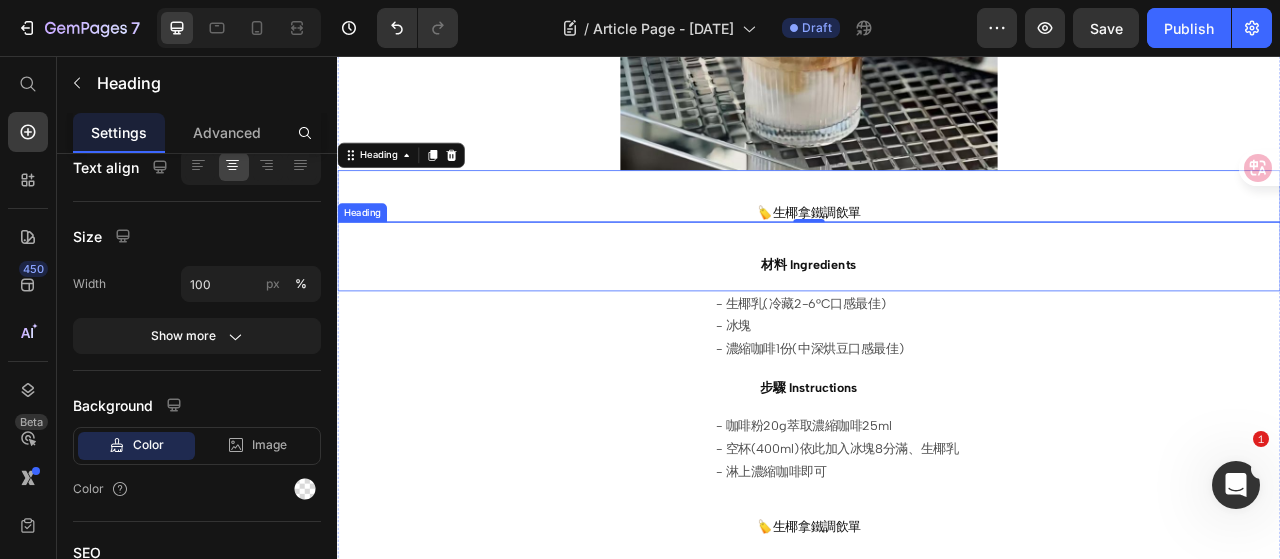 click on "⁠⁠⁠⁠⁠⁠⁠ 材料 Ingredients" at bounding box center (937, 311) 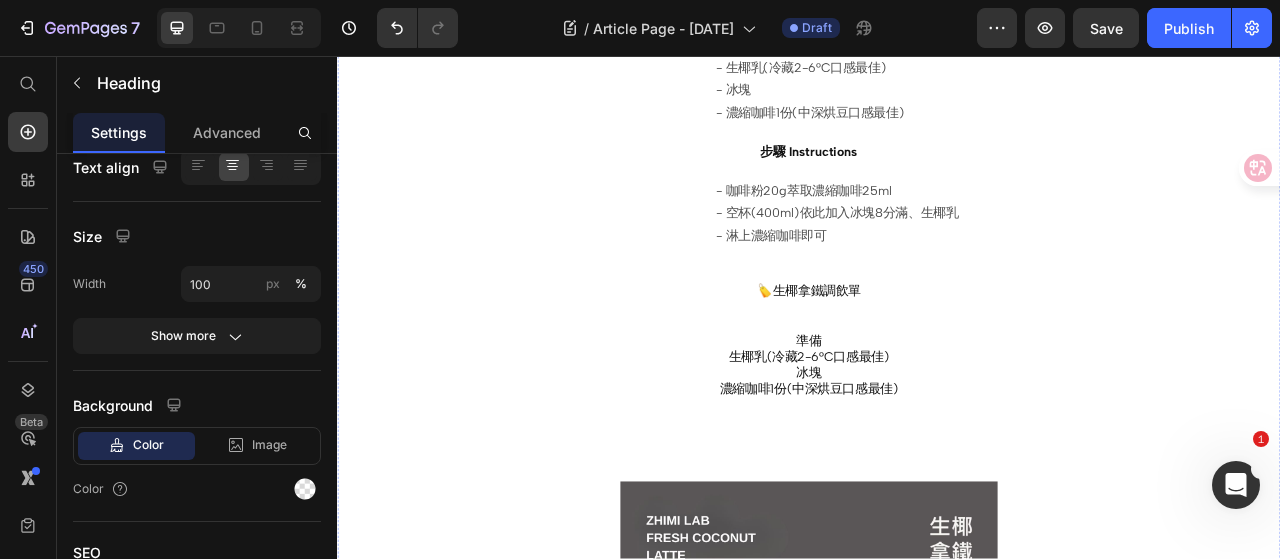 scroll, scrollTop: 400, scrollLeft: 0, axis: vertical 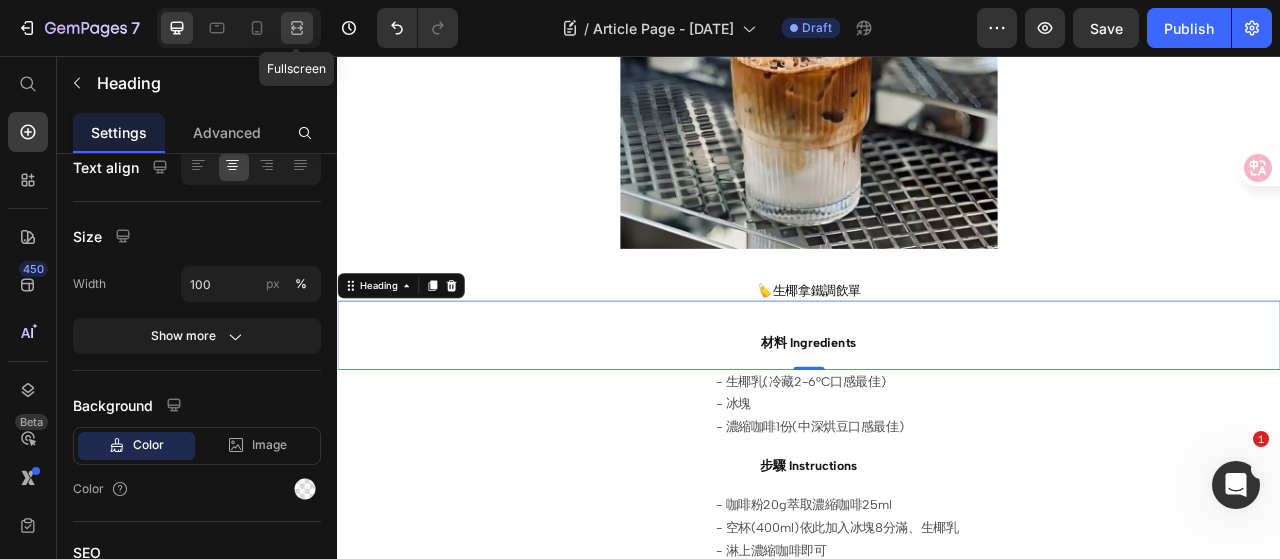 click 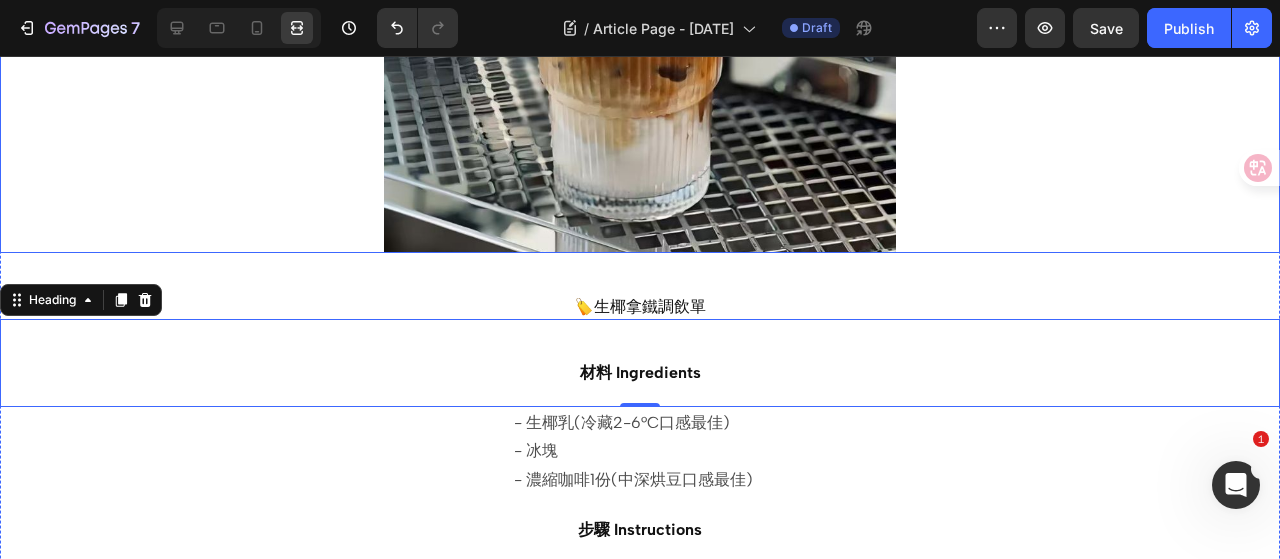 scroll, scrollTop: 500, scrollLeft: 0, axis: vertical 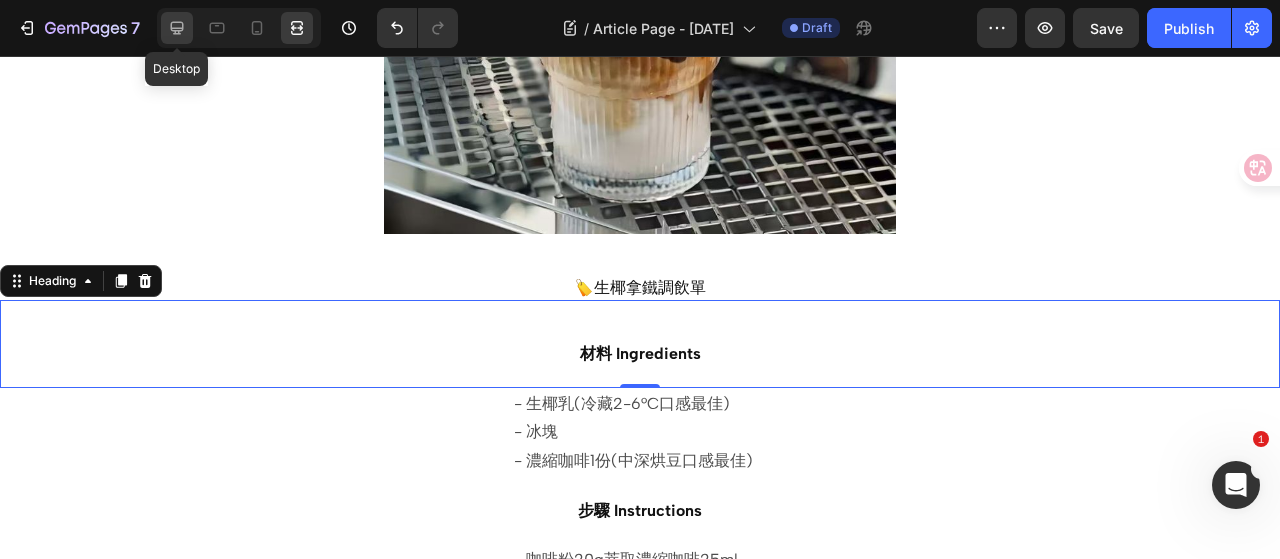 click 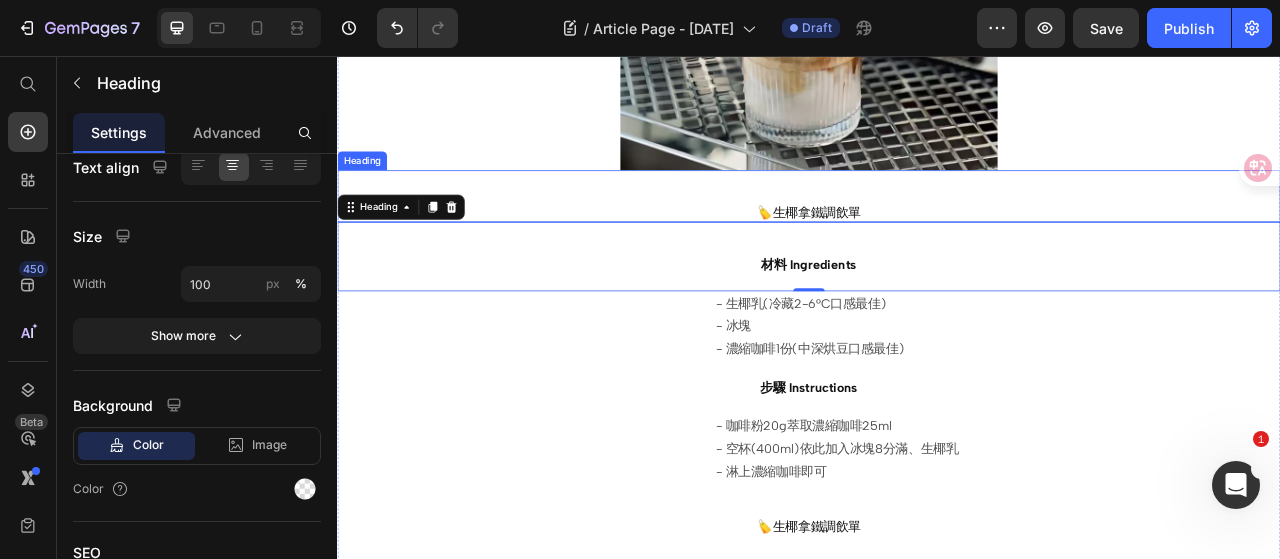 click on "⁠⁠⁠⁠⁠⁠⁠ 🏷️生椰拿鐵調飲單" at bounding box center (937, 235) 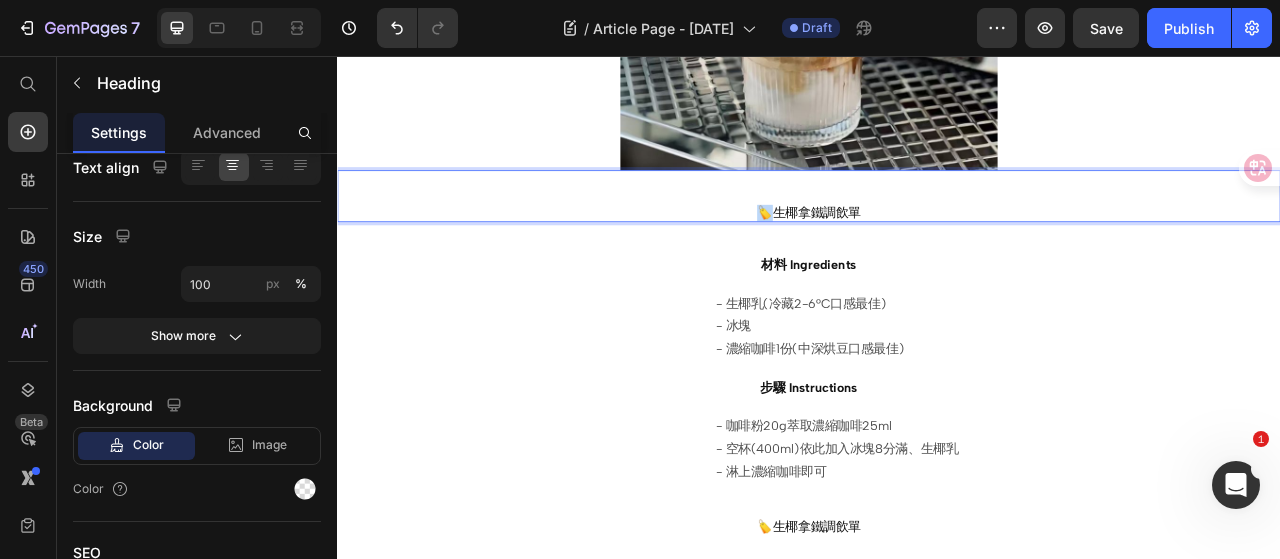 drag, startPoint x: 879, startPoint y: 246, endPoint x: 861, endPoint y: 251, distance: 18.681541 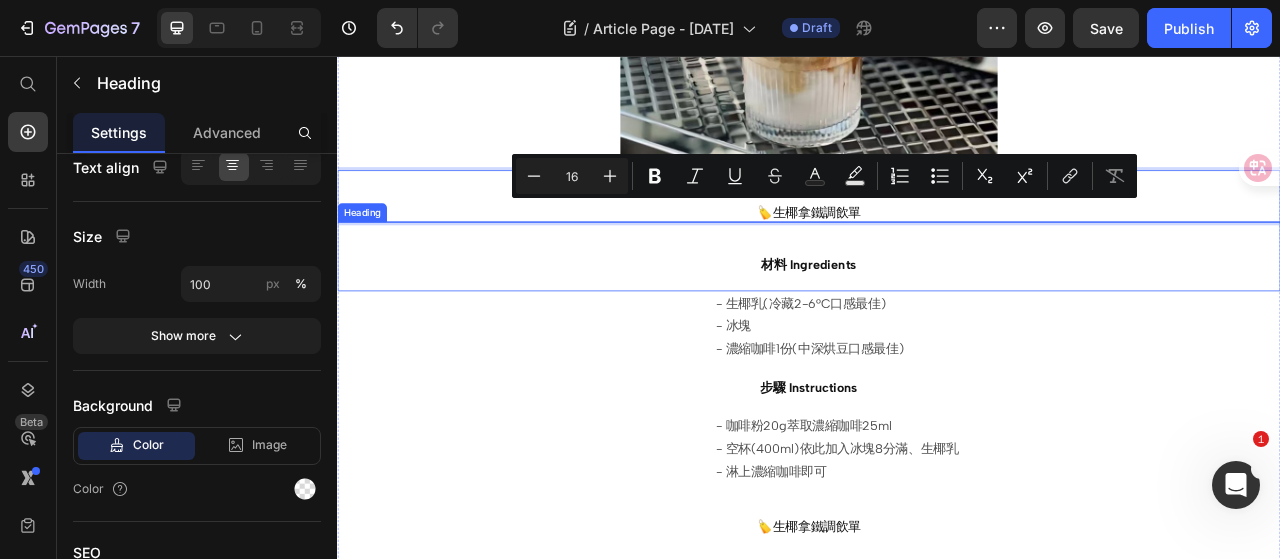 click on "⁠⁠⁠⁠⁠⁠⁠ 材料 Ingredients" at bounding box center [937, 311] 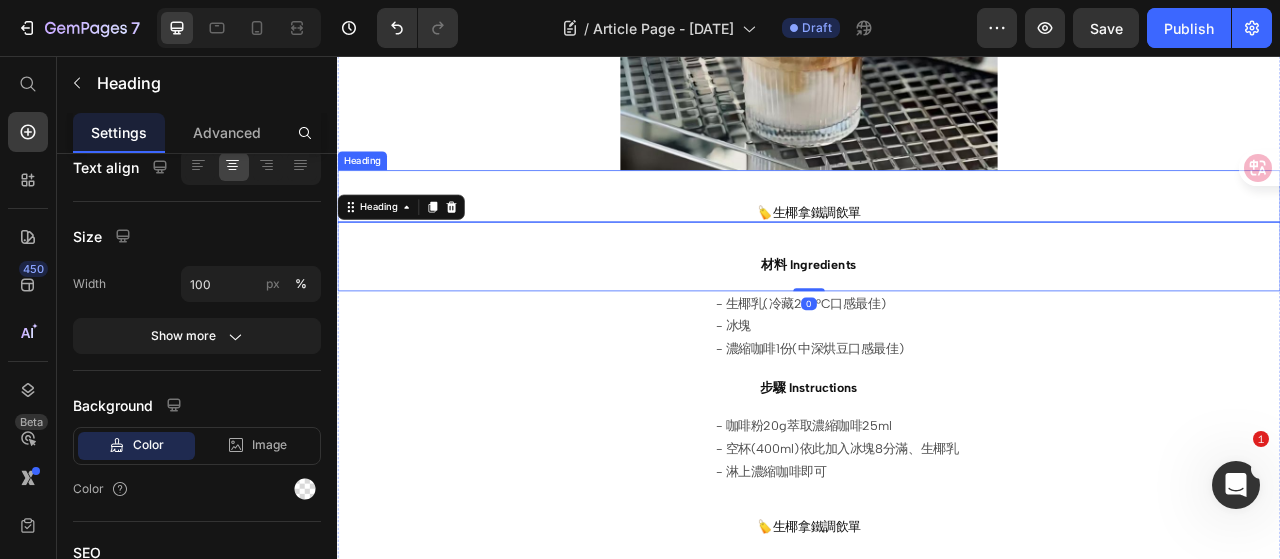 click on "⁠⁠⁠⁠⁠⁠⁠ 🏷️生椰拿鐵調飲單" at bounding box center [937, 235] 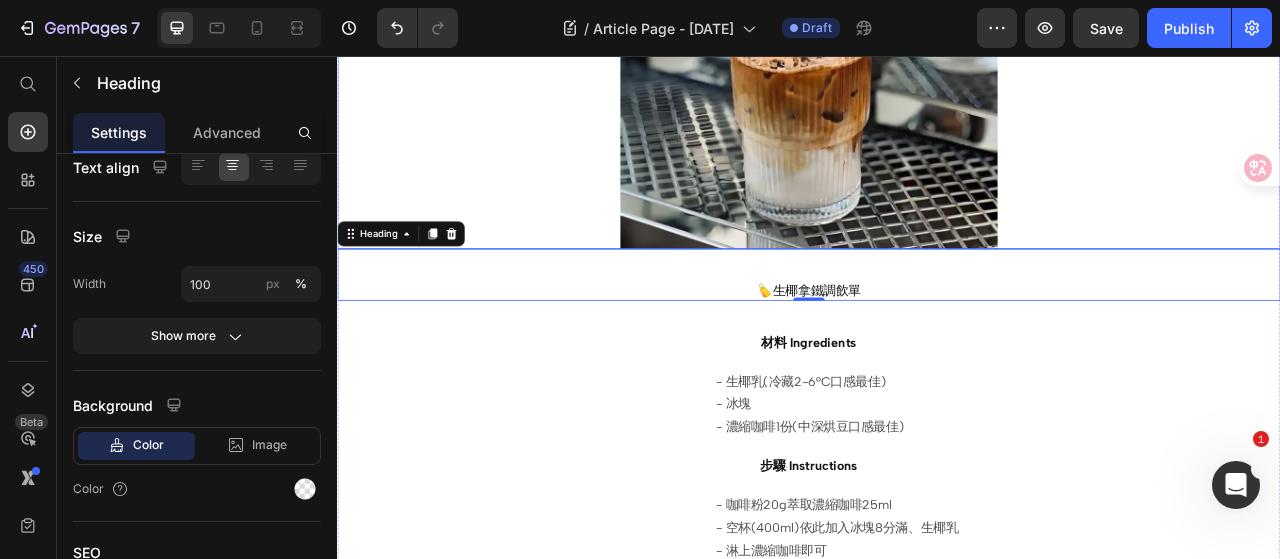 scroll, scrollTop: 500, scrollLeft: 0, axis: vertical 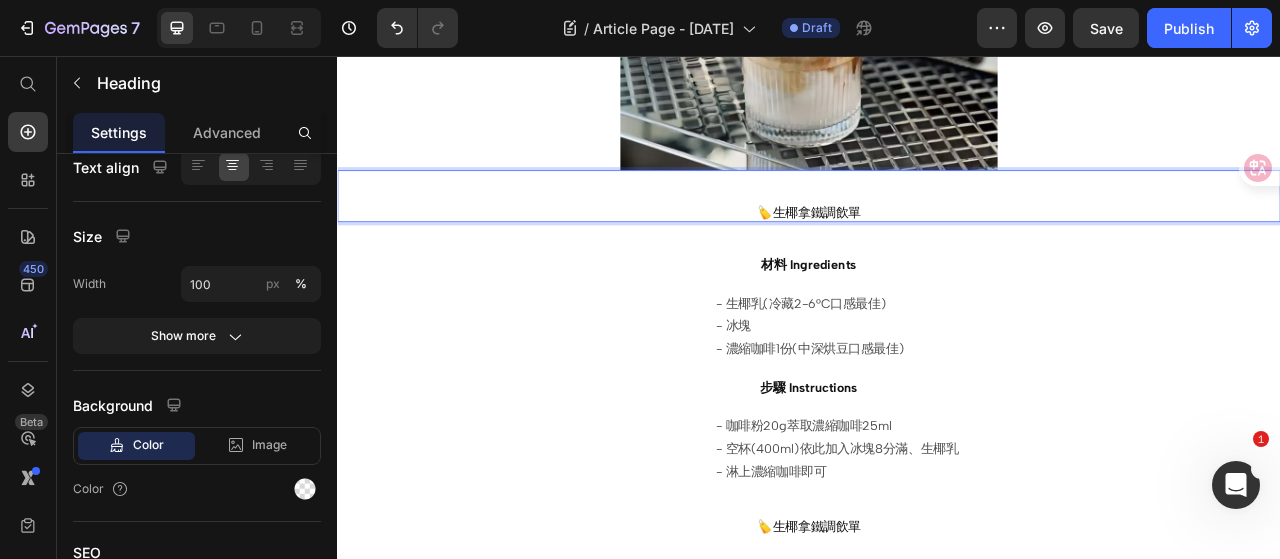 click on "⁠⁠⁠⁠⁠⁠⁠ 🏷️生椰拿鐵調飲單" at bounding box center [937, 235] 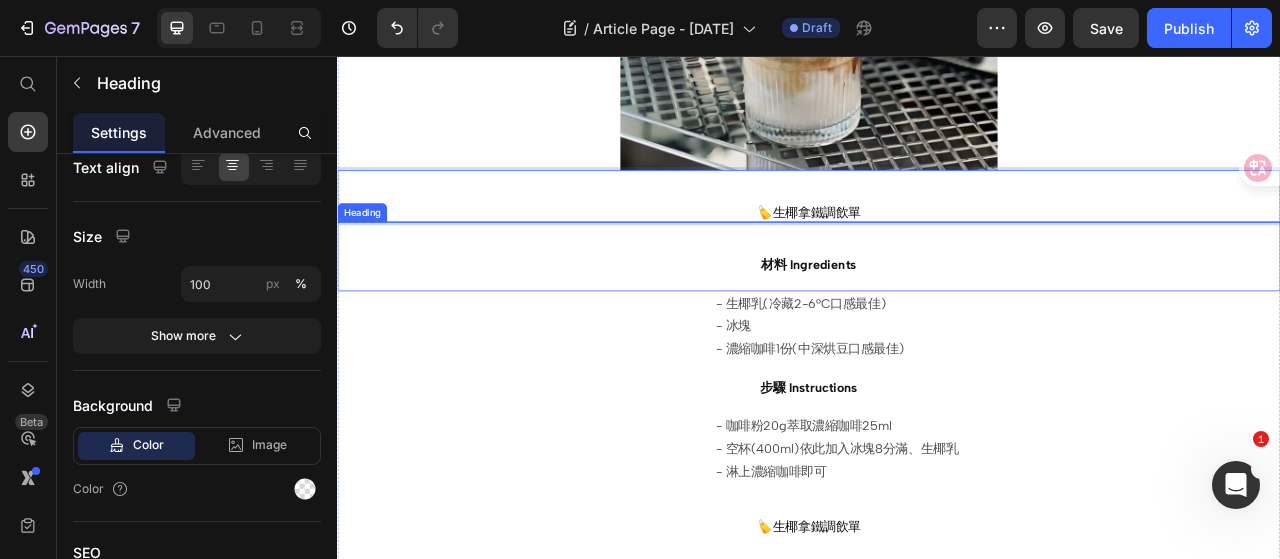 click on "⁠⁠⁠⁠⁠⁠⁠ 材料 Ingredients" at bounding box center [937, 311] 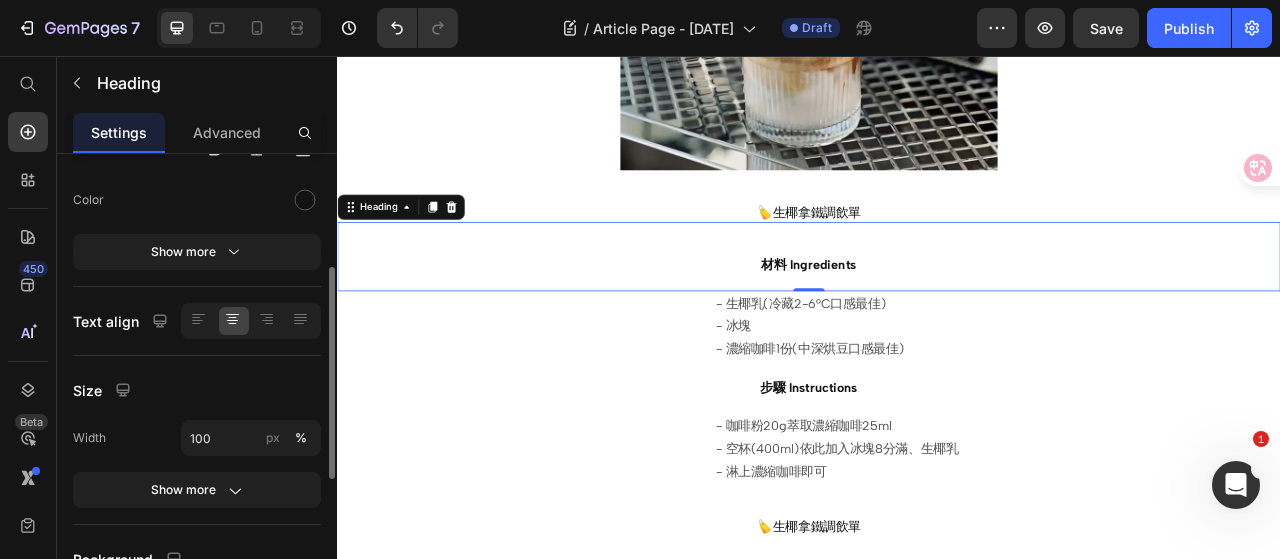 scroll, scrollTop: 146, scrollLeft: 0, axis: vertical 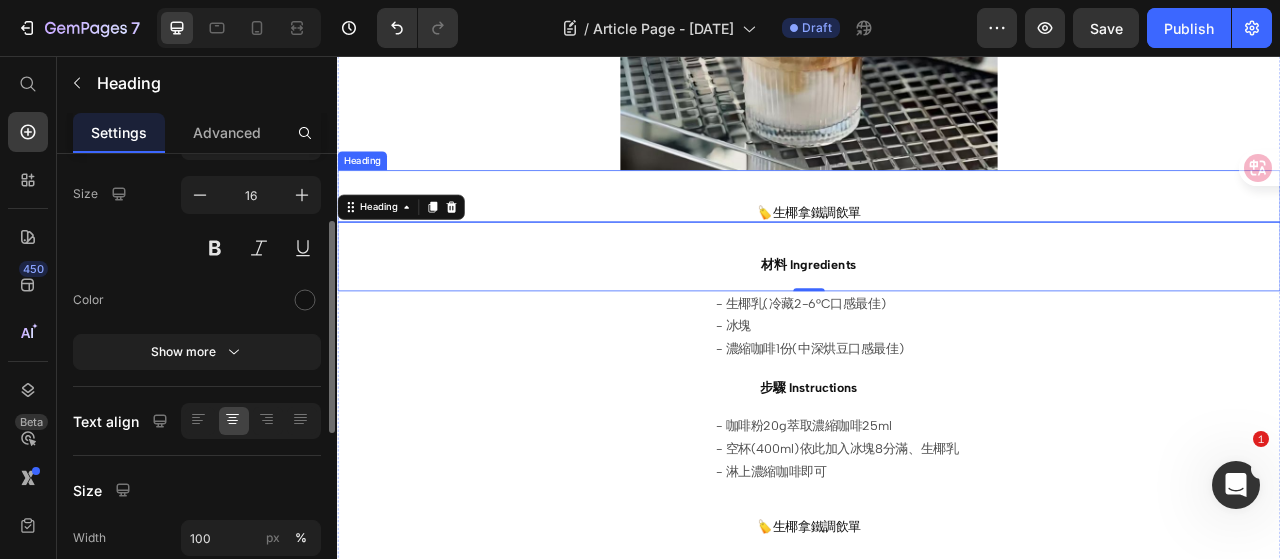 click on "⁠⁠⁠⁠⁠⁠⁠ 🏷️生椰拿鐵調飲單" at bounding box center (937, 235) 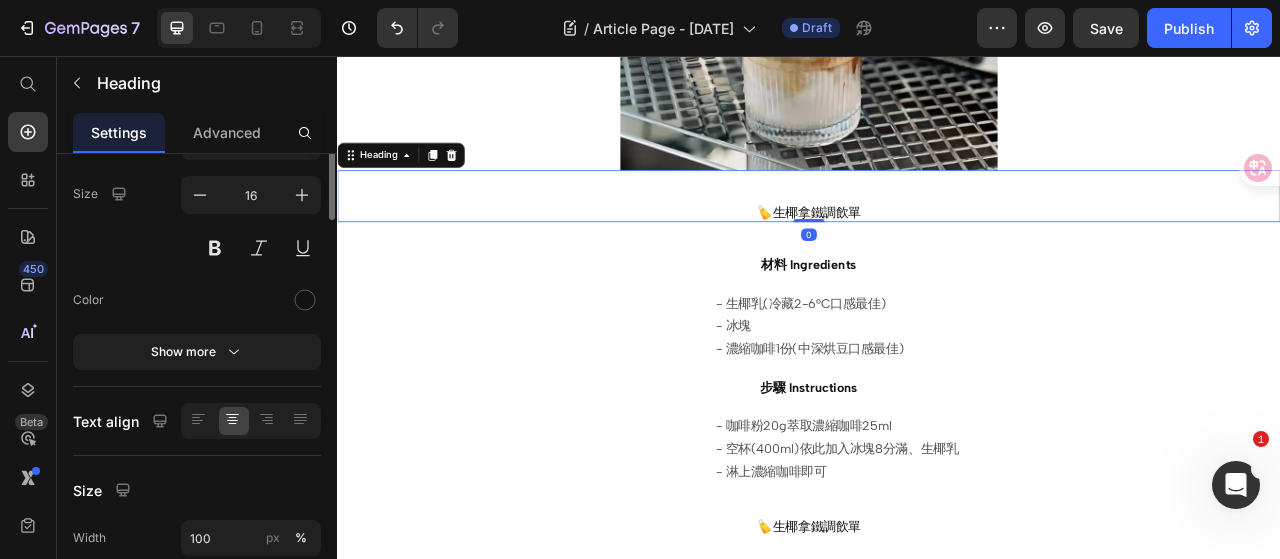 scroll, scrollTop: 0, scrollLeft: 0, axis: both 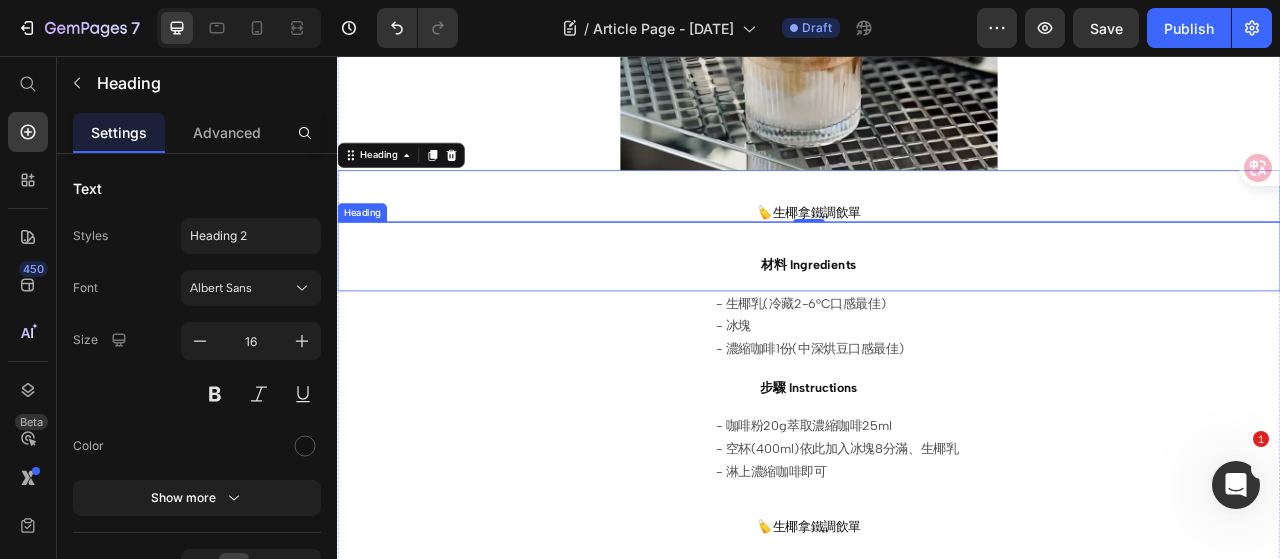 click on "⁠⁠⁠⁠⁠⁠⁠ 材料 Ingredients" at bounding box center [937, 311] 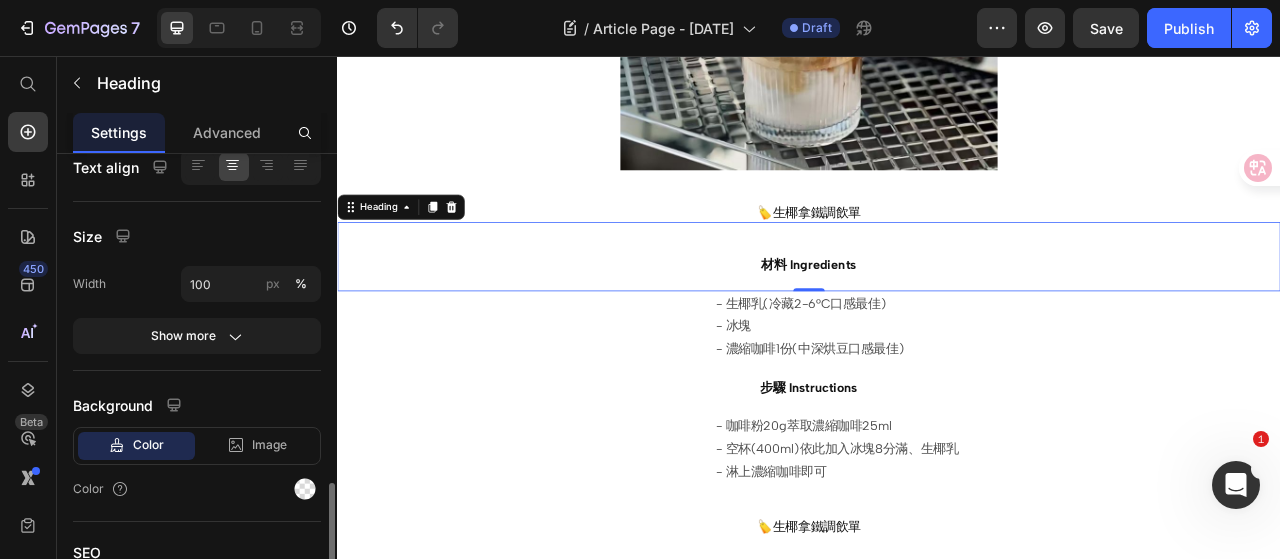 scroll, scrollTop: 500, scrollLeft: 0, axis: vertical 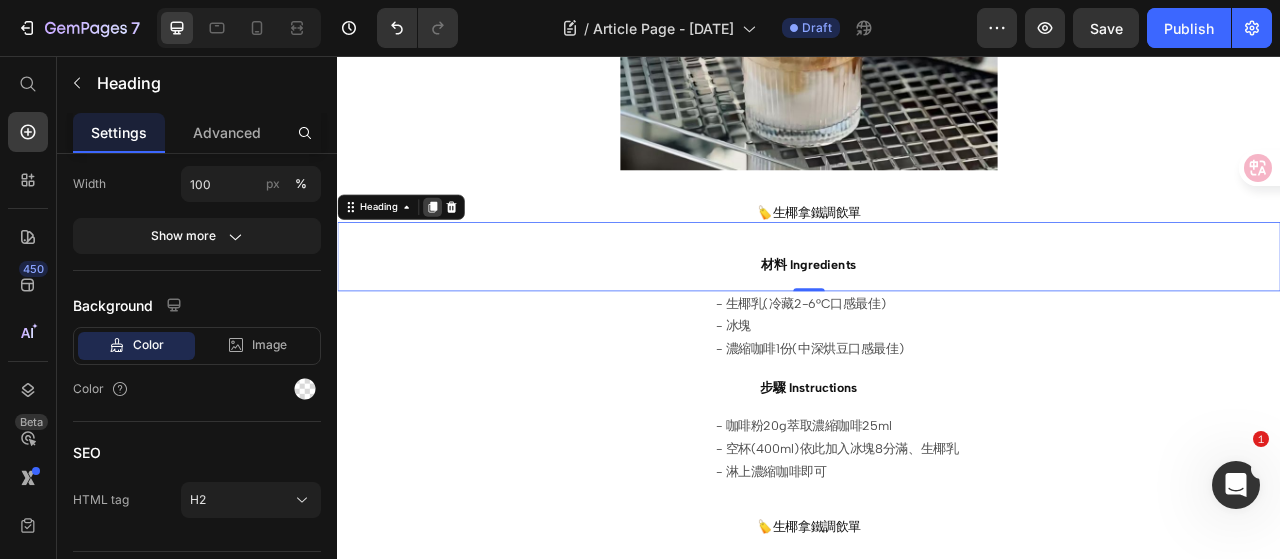 click 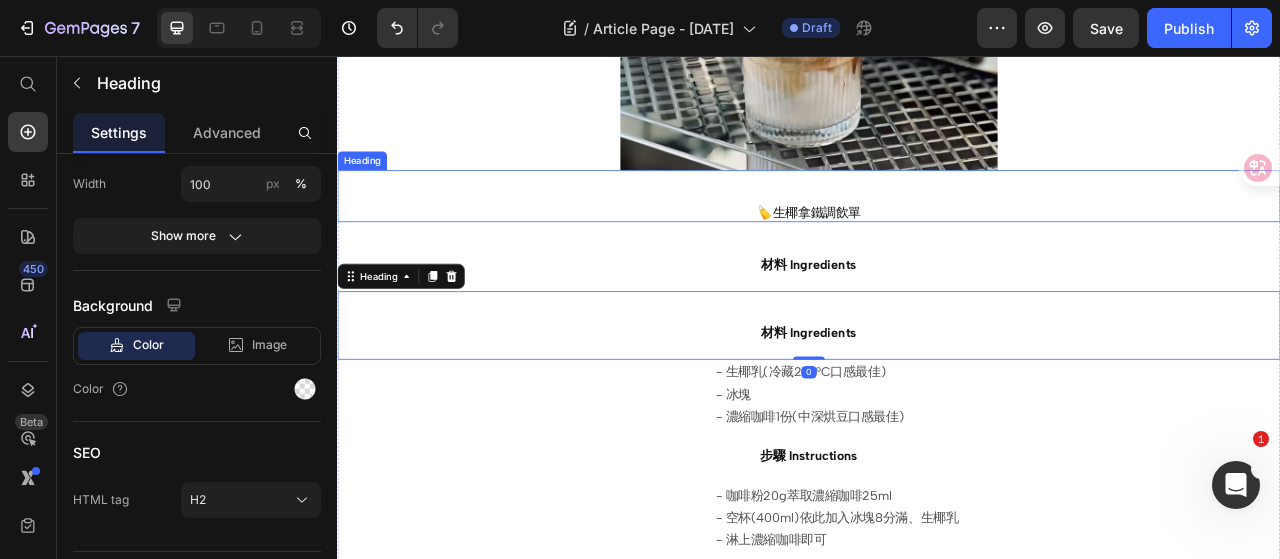 click on "⁠⁠⁠⁠⁠⁠⁠ 🏷️生椰拿鐵調飲單" at bounding box center (937, 235) 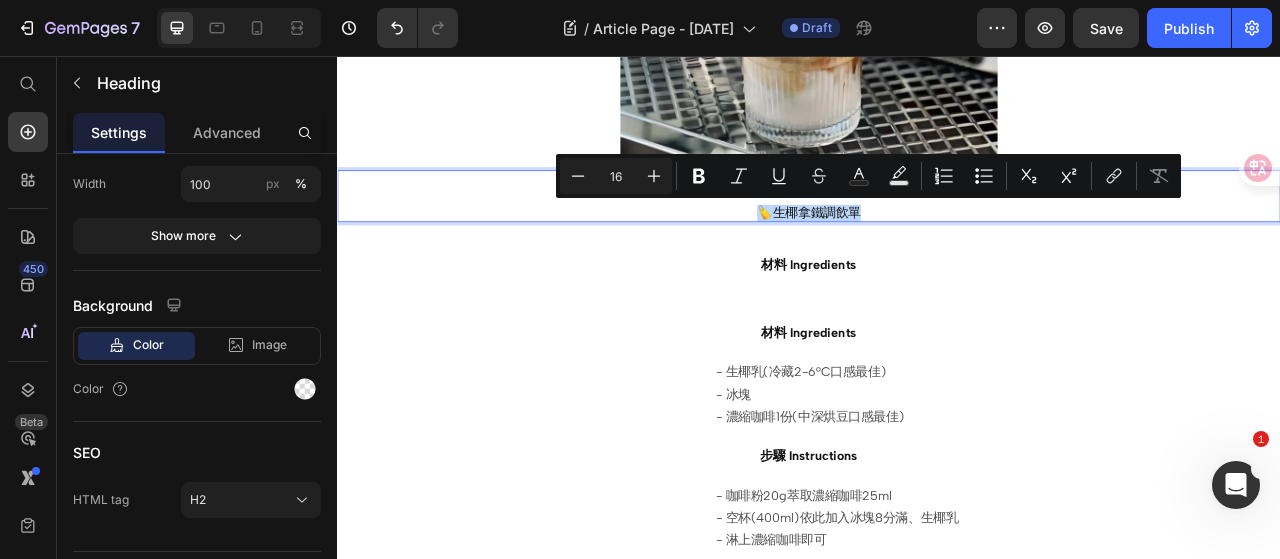 drag, startPoint x: 992, startPoint y: 249, endPoint x: 869, endPoint y: 251, distance: 123.01626 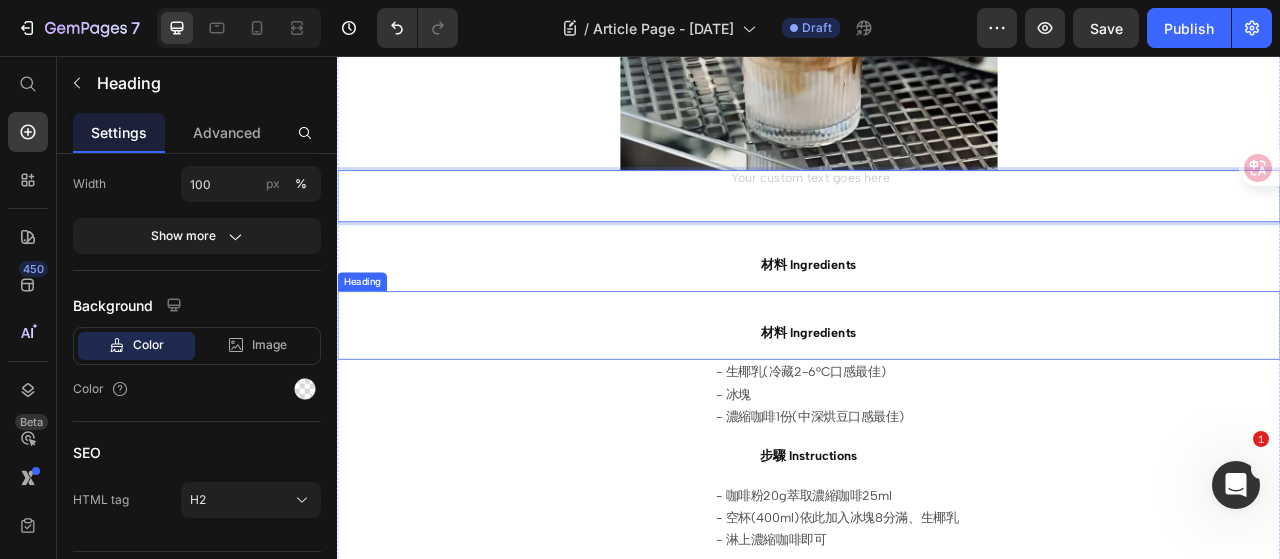 click on "生椰拿鐵｜什麼叫做超經典？｜椰奶DIY頻道 Heading Row Image Heading ⁠⁠⁠⁠⁠⁠⁠ 材料 Ingredients   Heading 材料 Ingredients   Heading - 生椰乳(冷藏[TEMP]°C口感最佳) - 冰塊 - 濃縮咖啡1份(中深烘豆口感最佳) Text Block ⁠⁠⁠⁠⁠⁠⁠ 步驟 Instructions   Heading - 咖啡粉[NUM]g萃取濃縮咖啡[NUM]ml - 空杯([NUM]ml)依此加入冰塊8分滿、生椰乳 - 淋上濃縮咖啡即可 Text Block ⁠⁠⁠⁠⁠⁠⁠ 🏷️生椰拿鐵調飲單 準備 生椰乳(冷藏[TEMP]°C口感最佳) 冰塊 濃縮咖啡1份(中深烘豆口感最佳)   Heading Image" at bounding box center (937, 627) 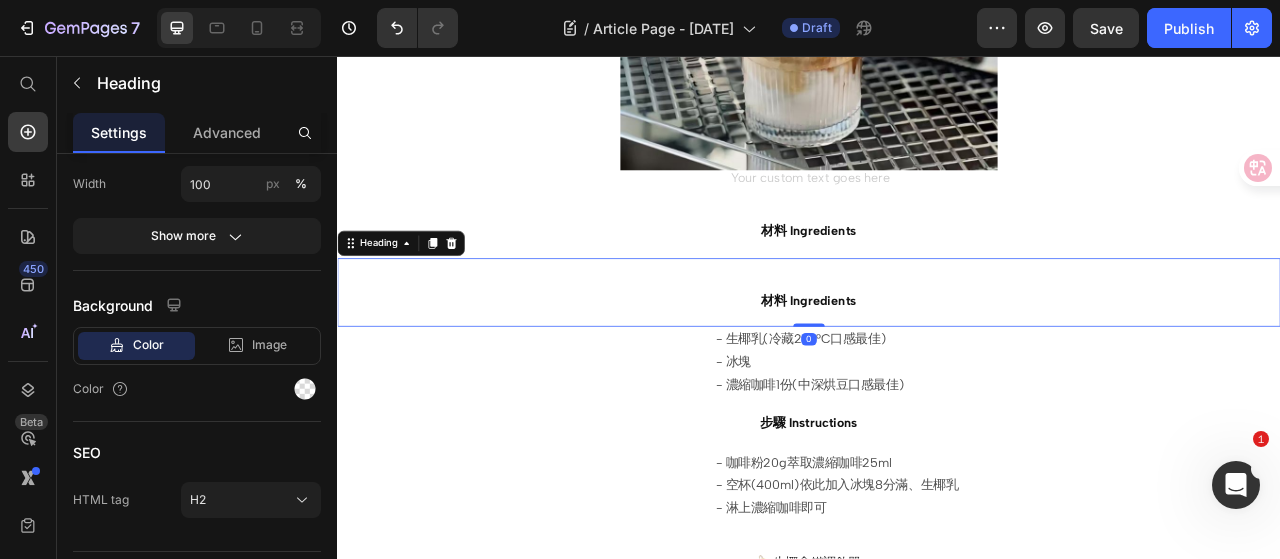 click on "材料 Ingredients" at bounding box center [937, 357] 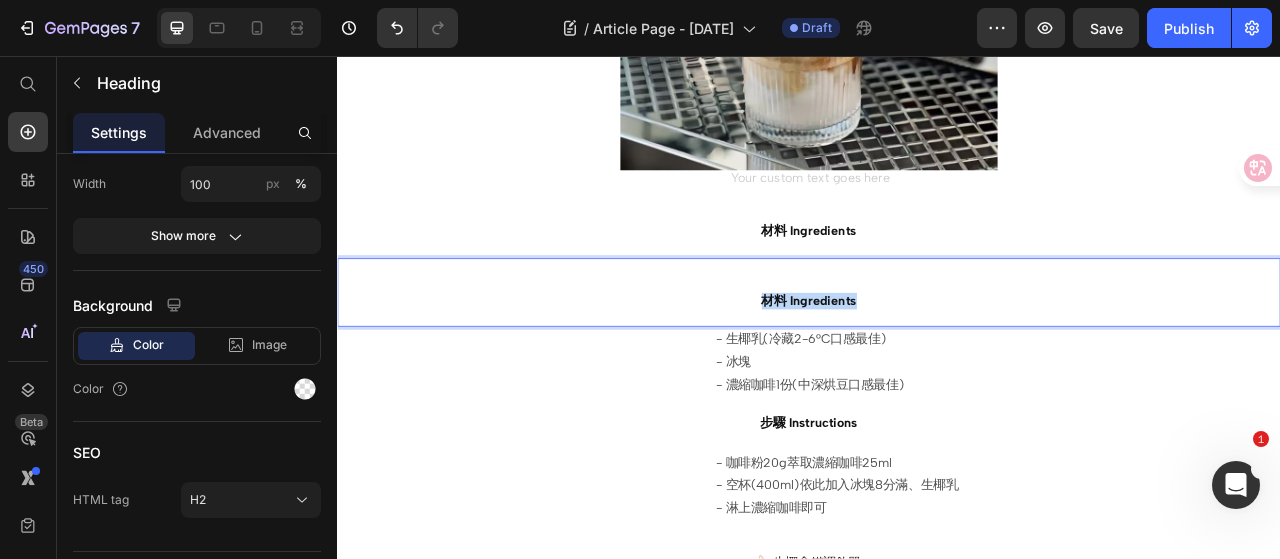 drag, startPoint x: 1003, startPoint y: 360, endPoint x: 873, endPoint y: 360, distance: 130 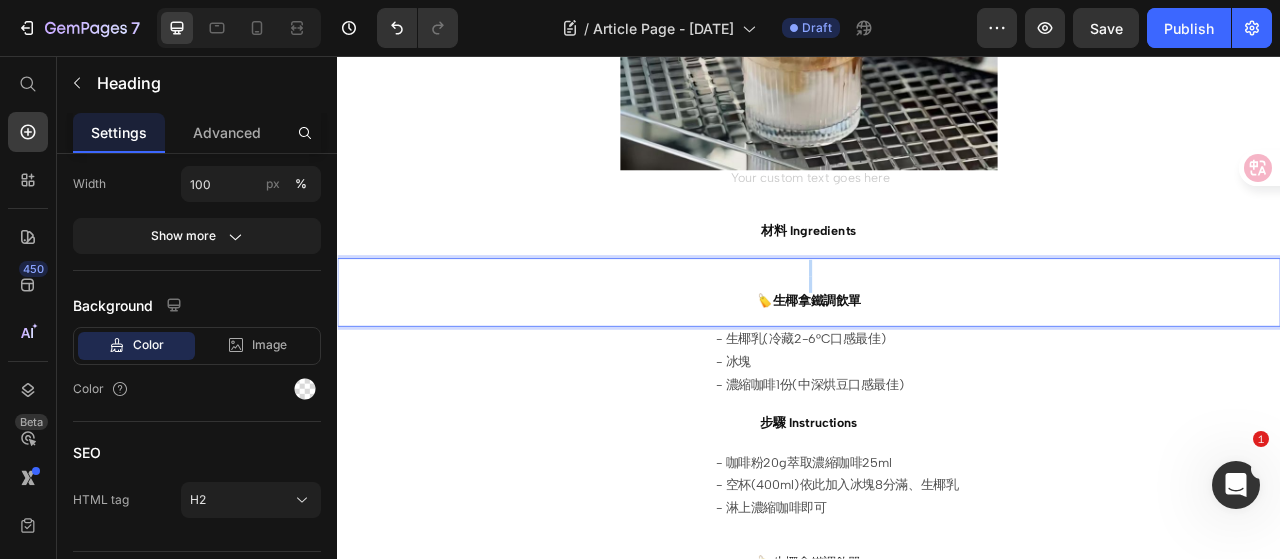 drag, startPoint x: 482, startPoint y: 358, endPoint x: 521, endPoint y: 331, distance: 47.434166 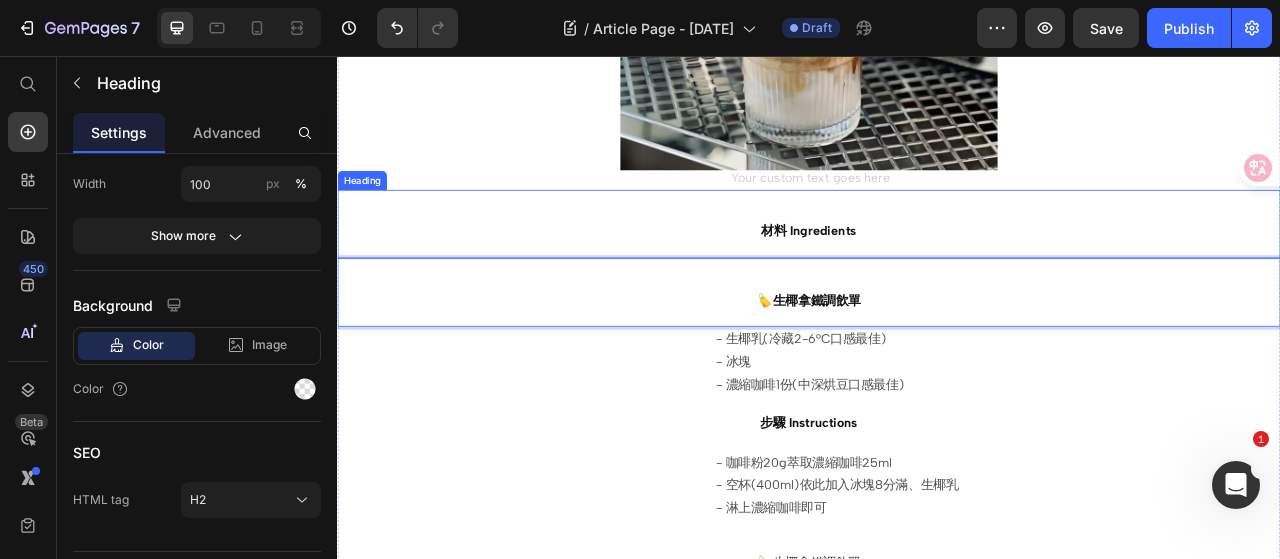 drag, startPoint x: 541, startPoint y: 351, endPoint x: 643, endPoint y: 280, distance: 124.277916 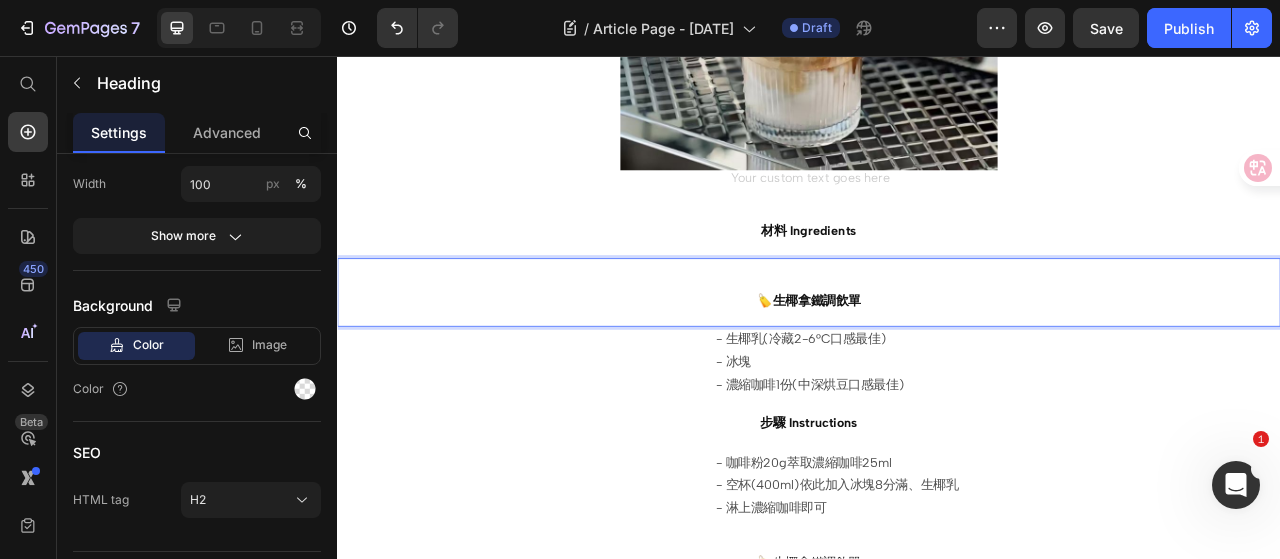 drag, startPoint x: 712, startPoint y: 352, endPoint x: 791, endPoint y: 356, distance: 79.101204 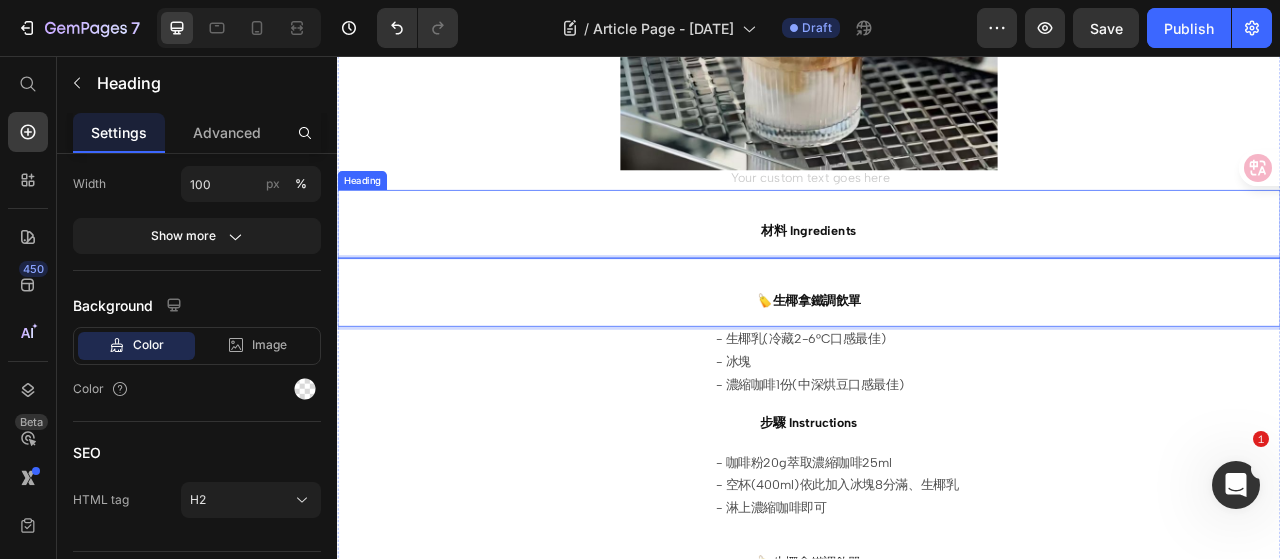 click on "⁠⁠⁠⁠⁠⁠⁠ 材料 Ingredients" at bounding box center [937, 270] 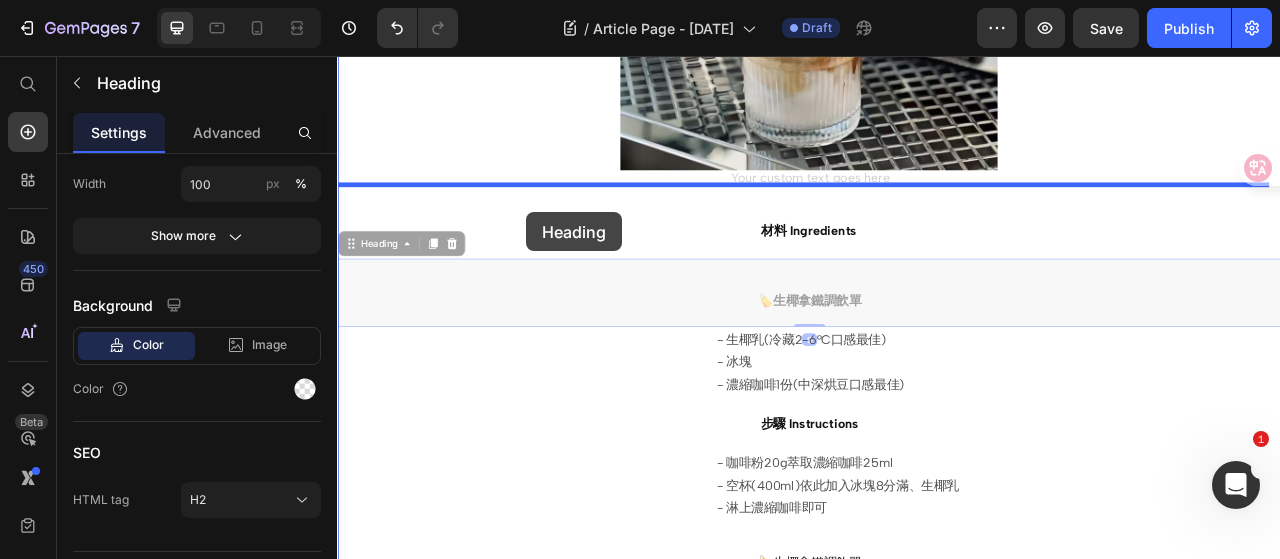drag, startPoint x: 575, startPoint y: 348, endPoint x: 577, endPoint y: 255, distance: 93.0215 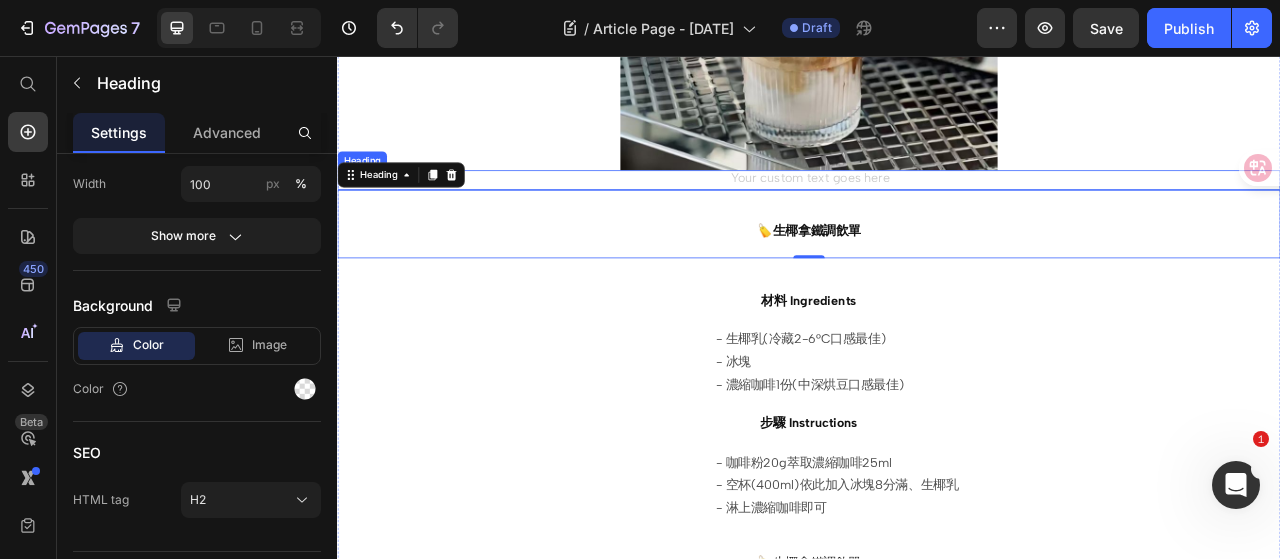 click at bounding box center [937, 214] 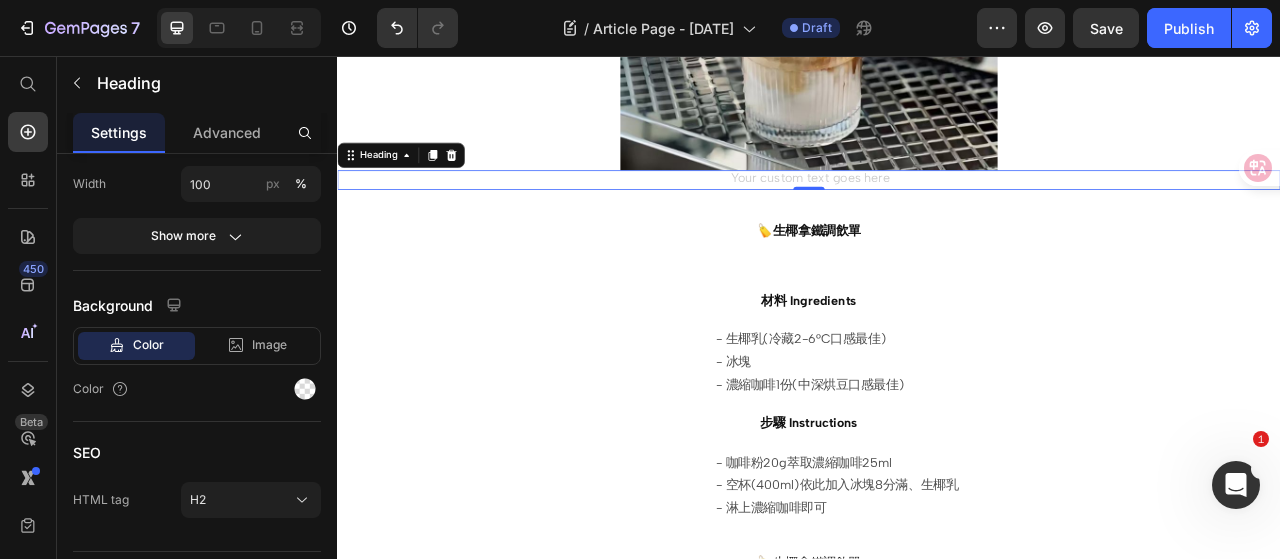 click at bounding box center (937, 214) 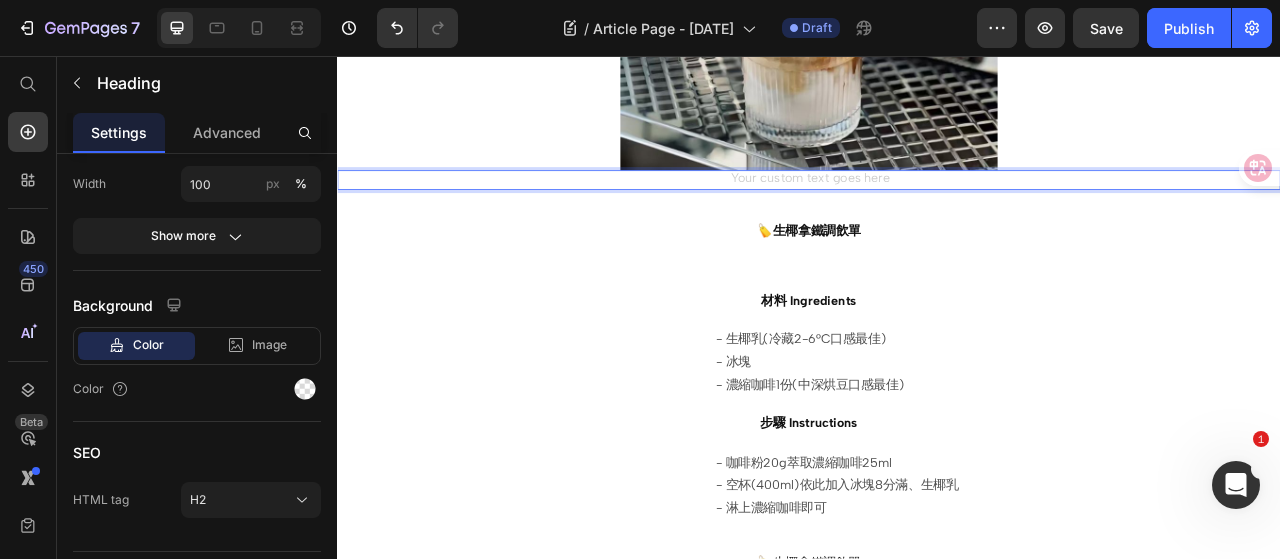 click on "⁠⁠⁠⁠⁠⁠⁠ 🏷️生椰拿鐵調飲單" at bounding box center (937, 270) 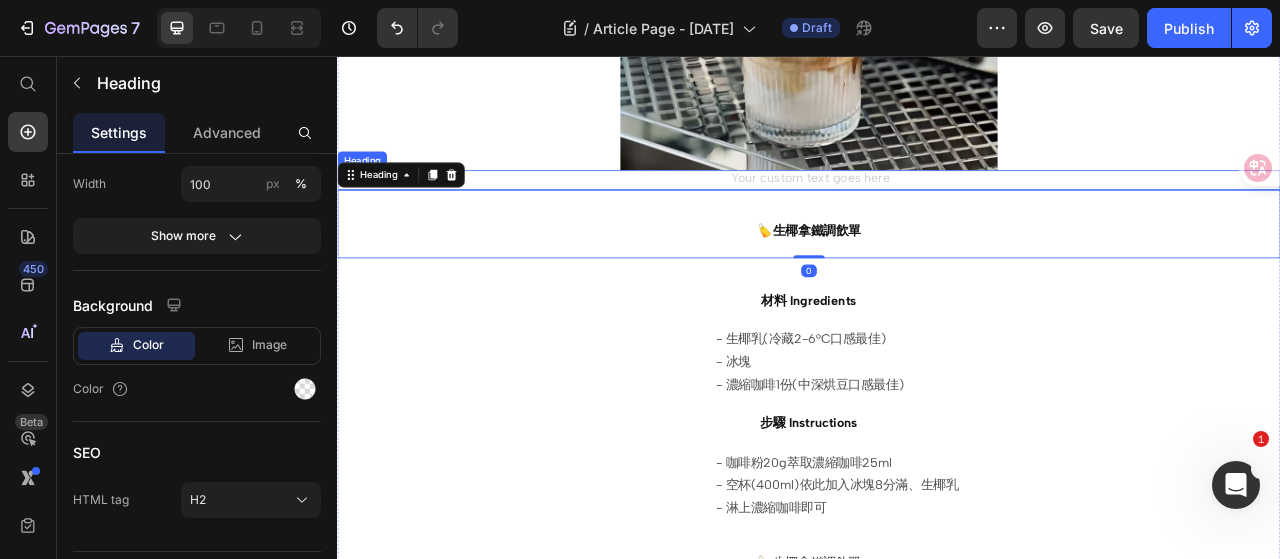 click at bounding box center (937, 214) 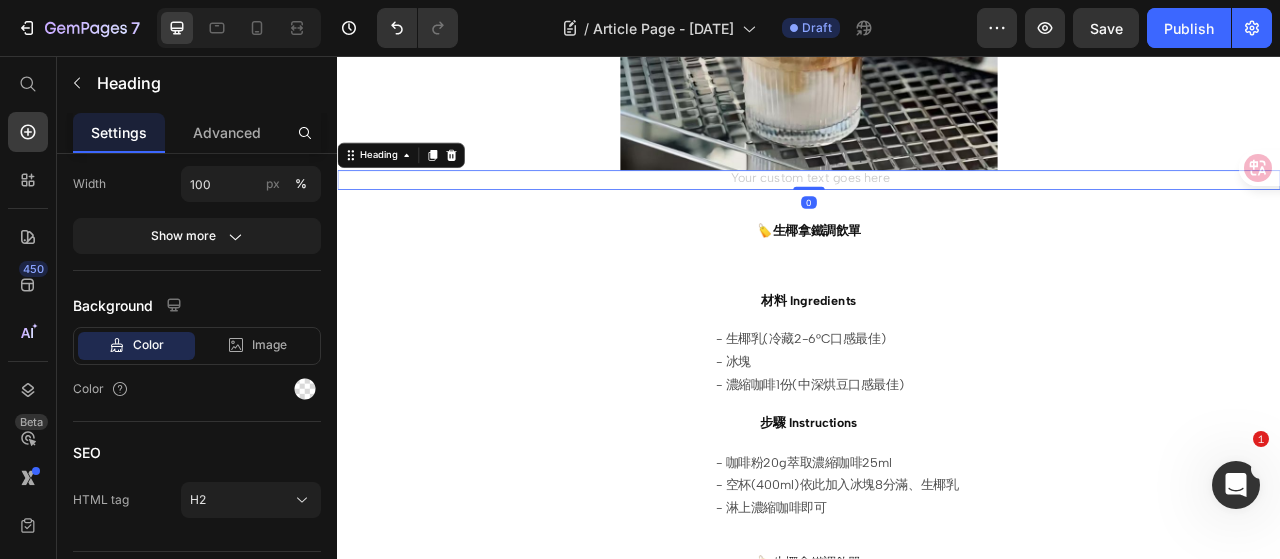 click on "Heading" at bounding box center (418, 183) 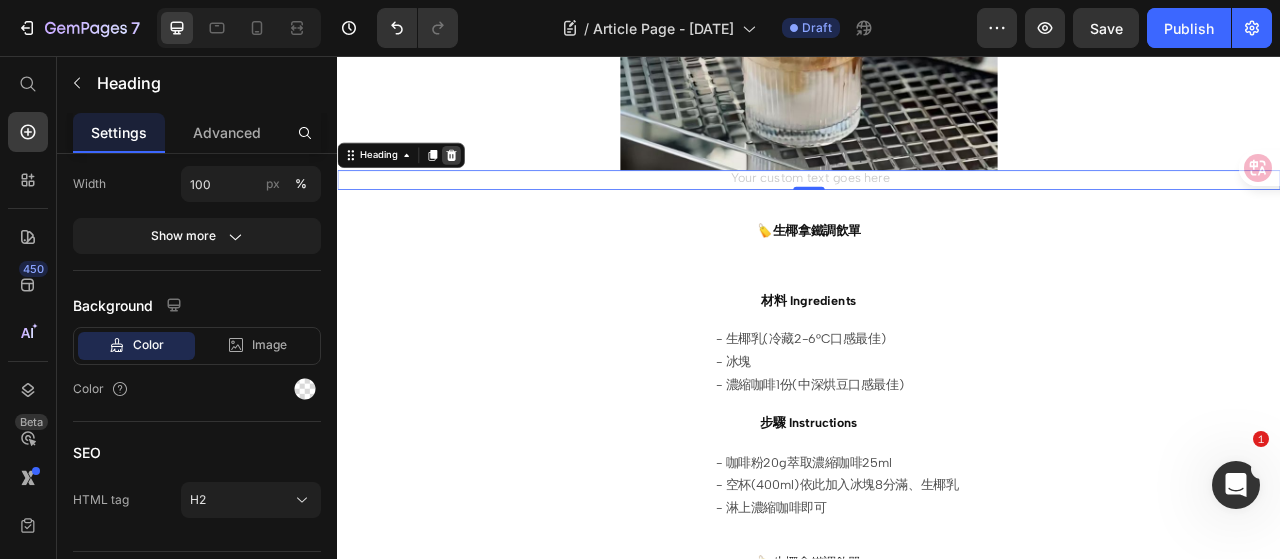 click 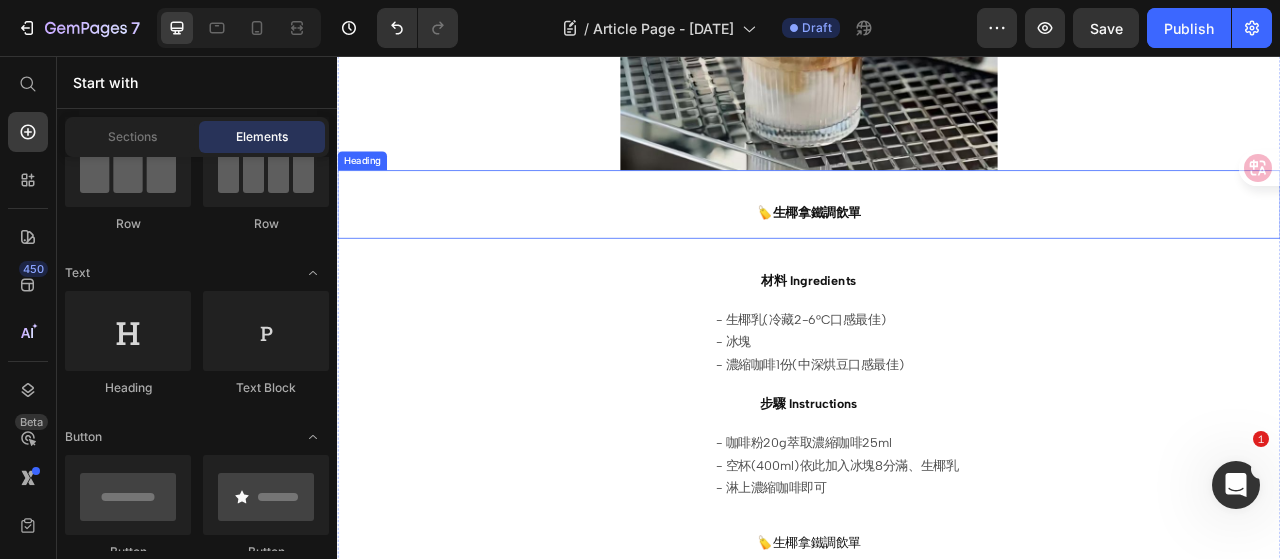 click on "⁠⁠⁠⁠⁠⁠⁠ 🏷️生椰拿鐵調飲單" at bounding box center [937, 245] 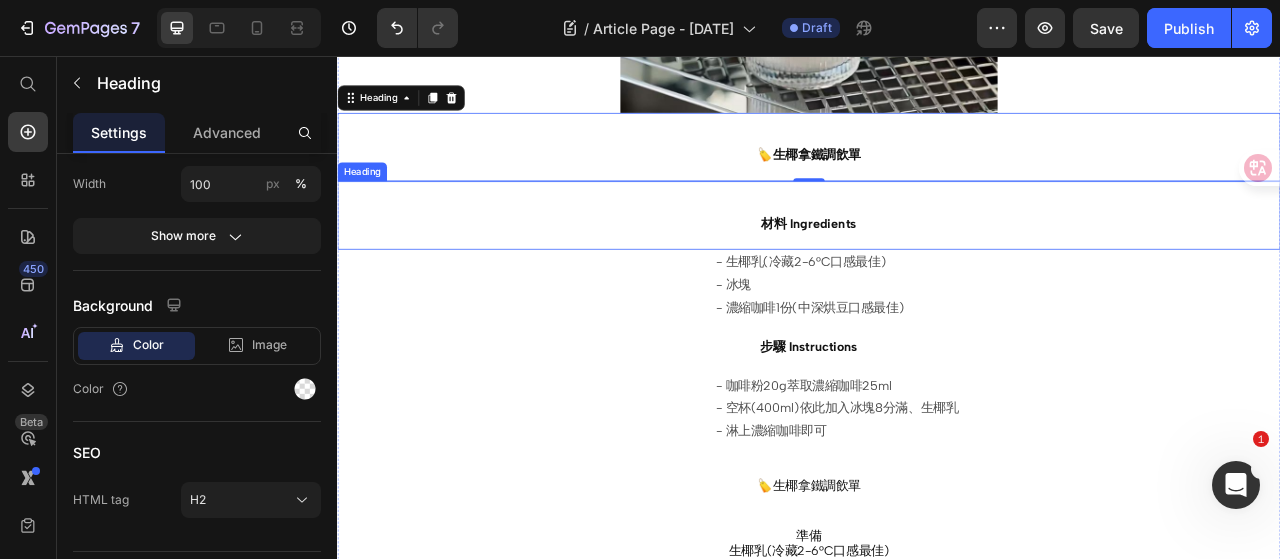 scroll, scrollTop: 700, scrollLeft: 0, axis: vertical 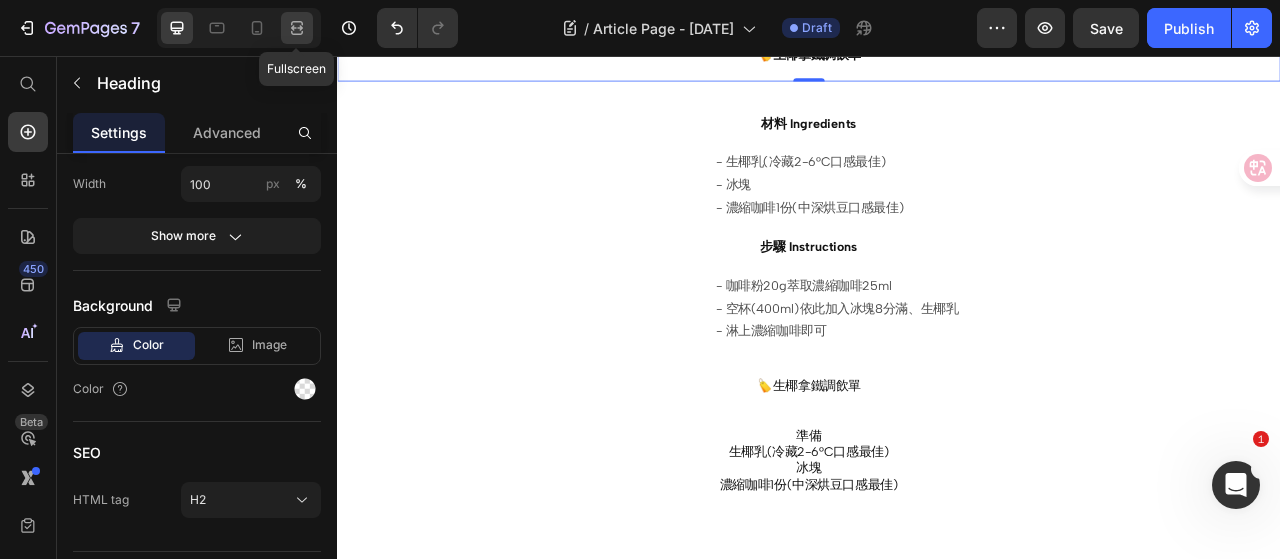 click 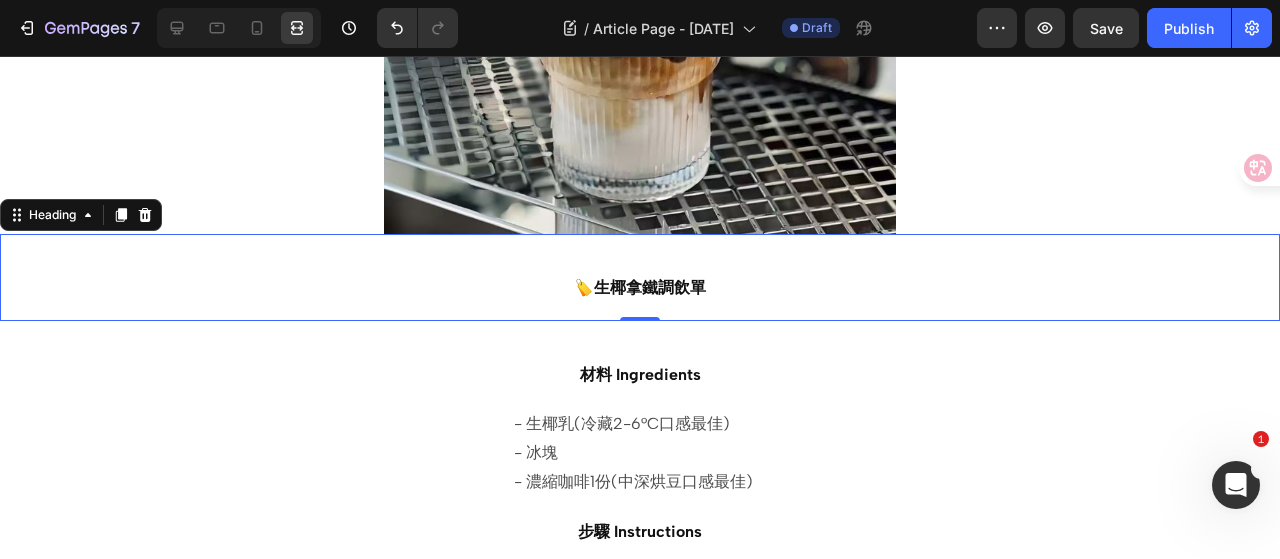 scroll, scrollTop: 532, scrollLeft: 0, axis: vertical 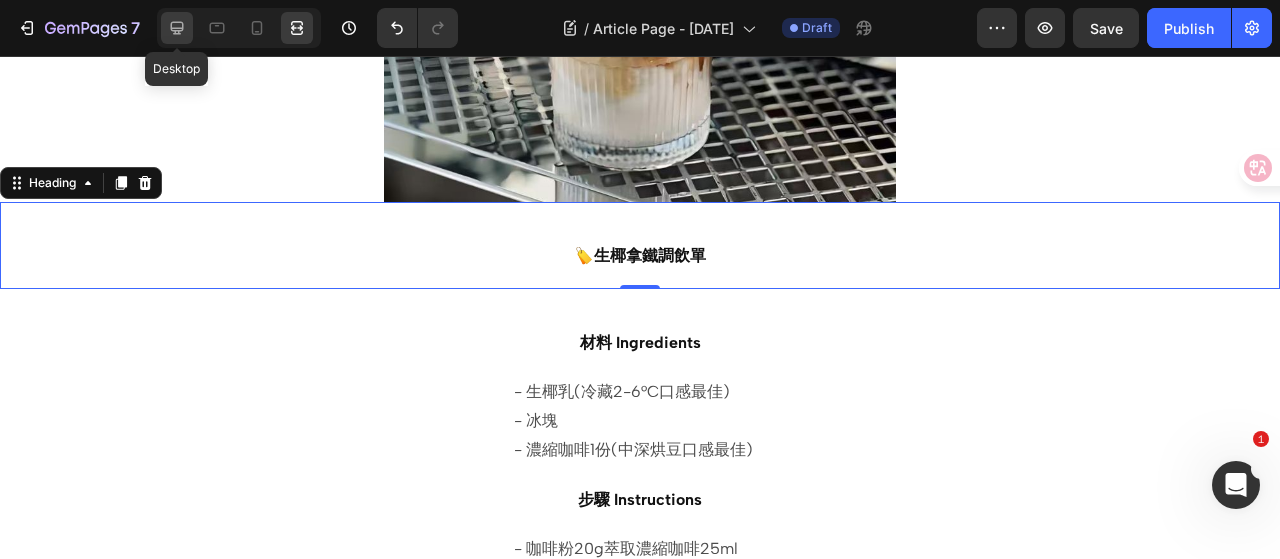click 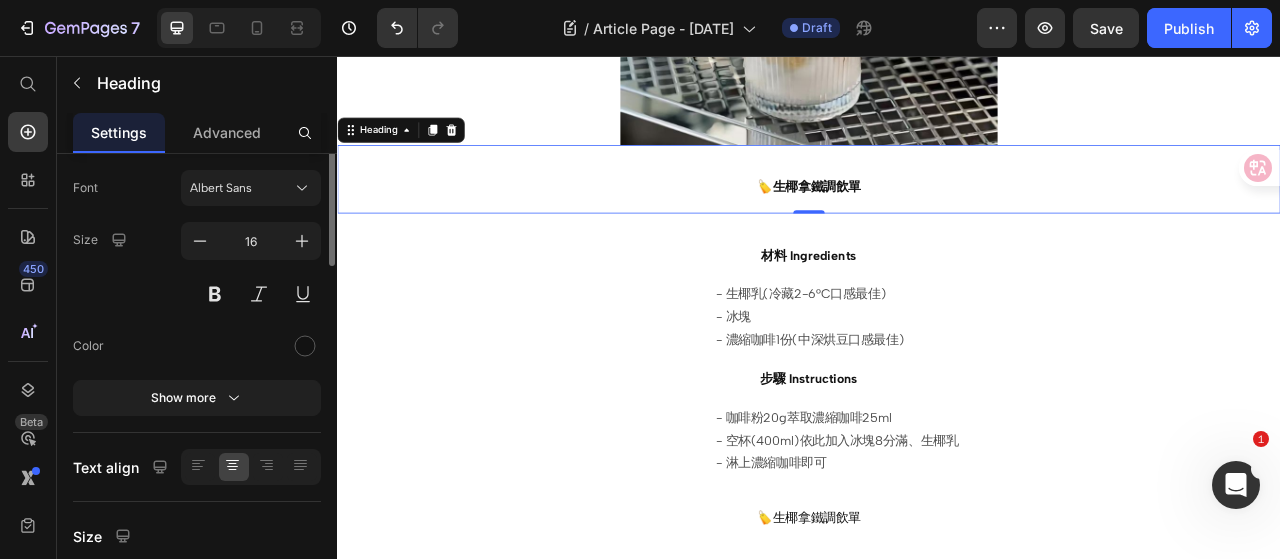 scroll, scrollTop: 0, scrollLeft: 0, axis: both 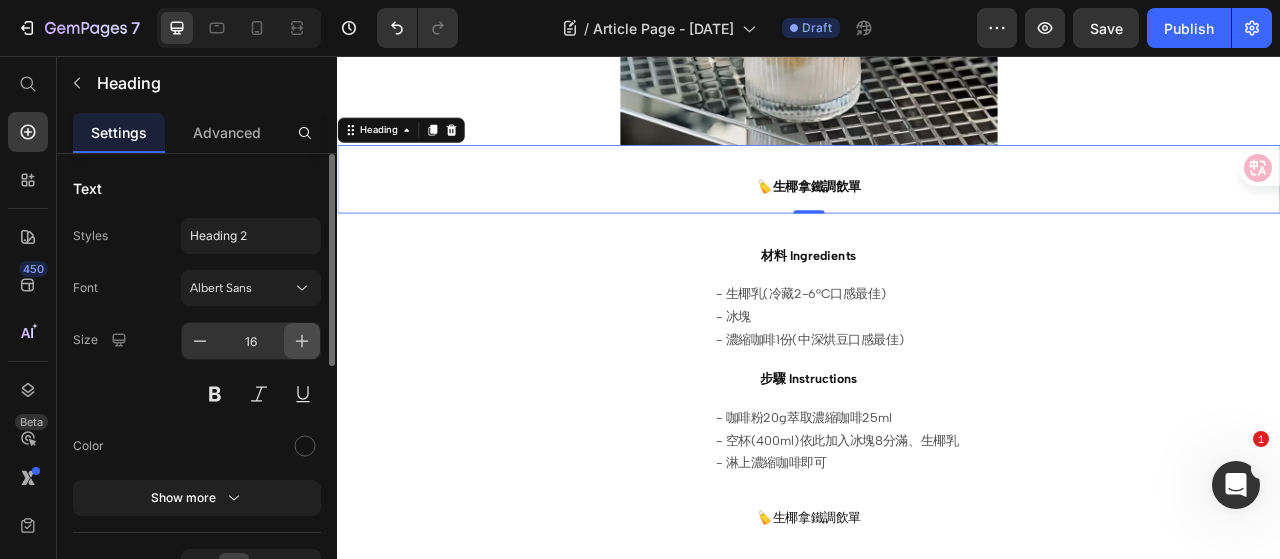 click at bounding box center [302, 341] 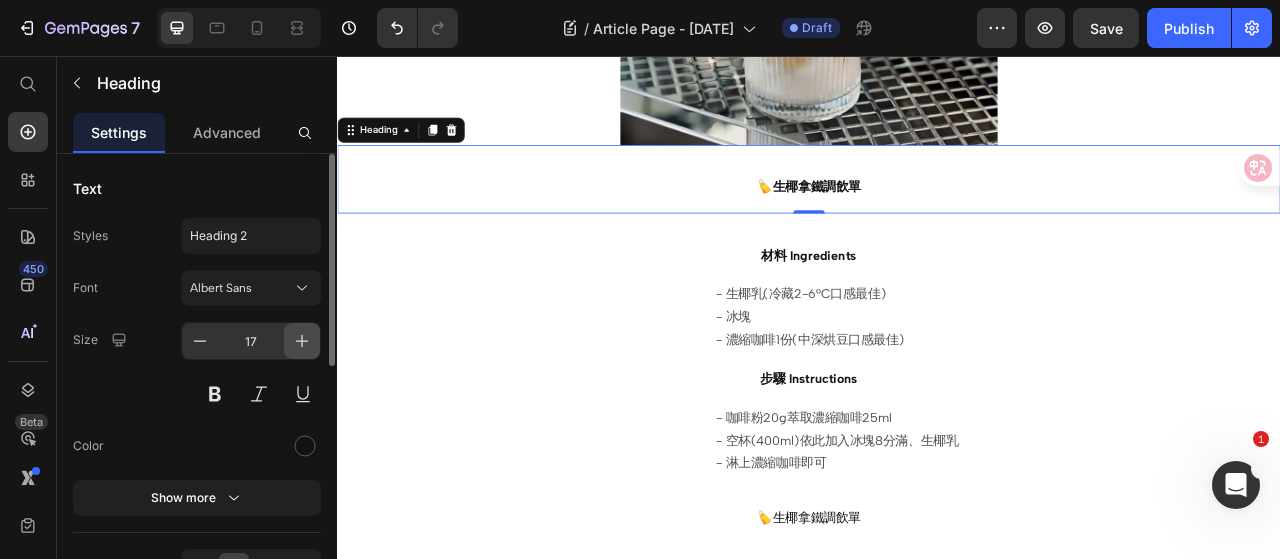 click at bounding box center [302, 341] 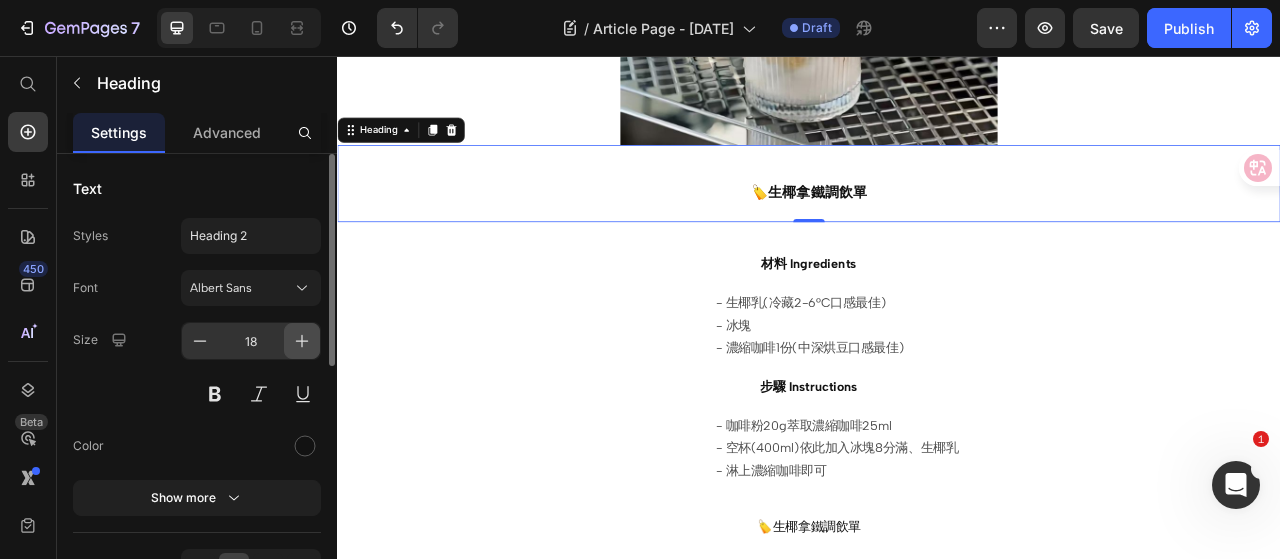 click at bounding box center (302, 341) 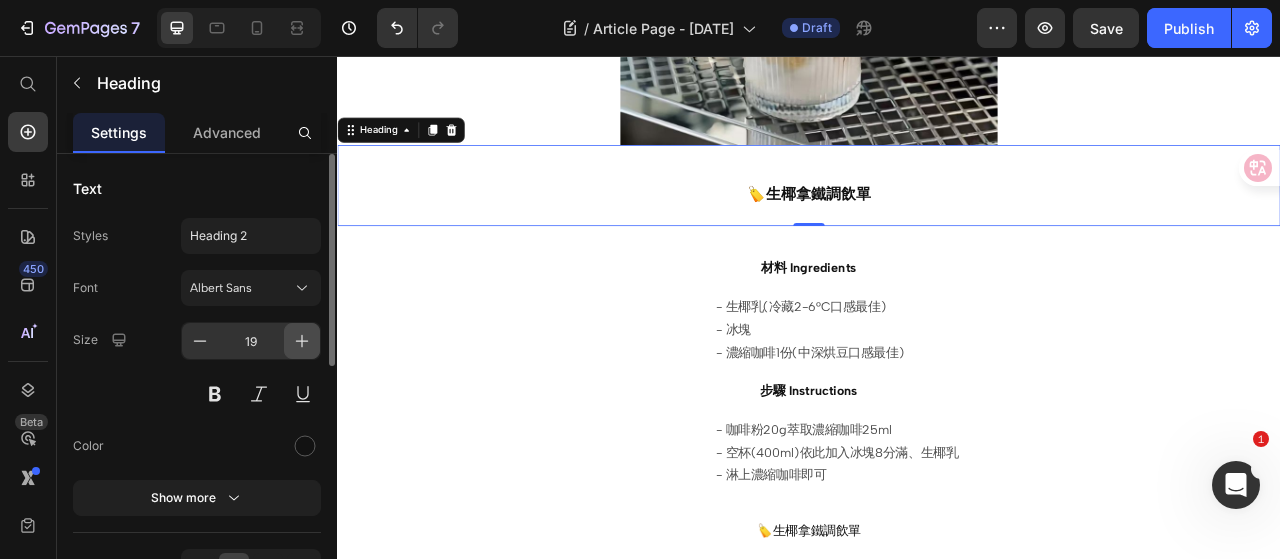 click at bounding box center (302, 341) 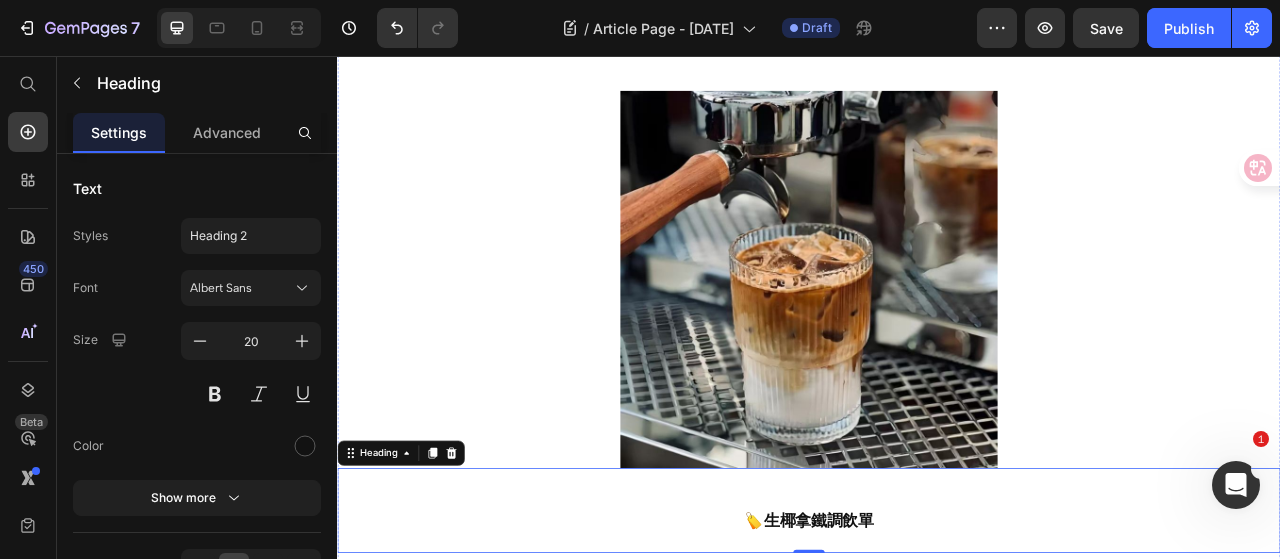scroll, scrollTop: 0, scrollLeft: 0, axis: both 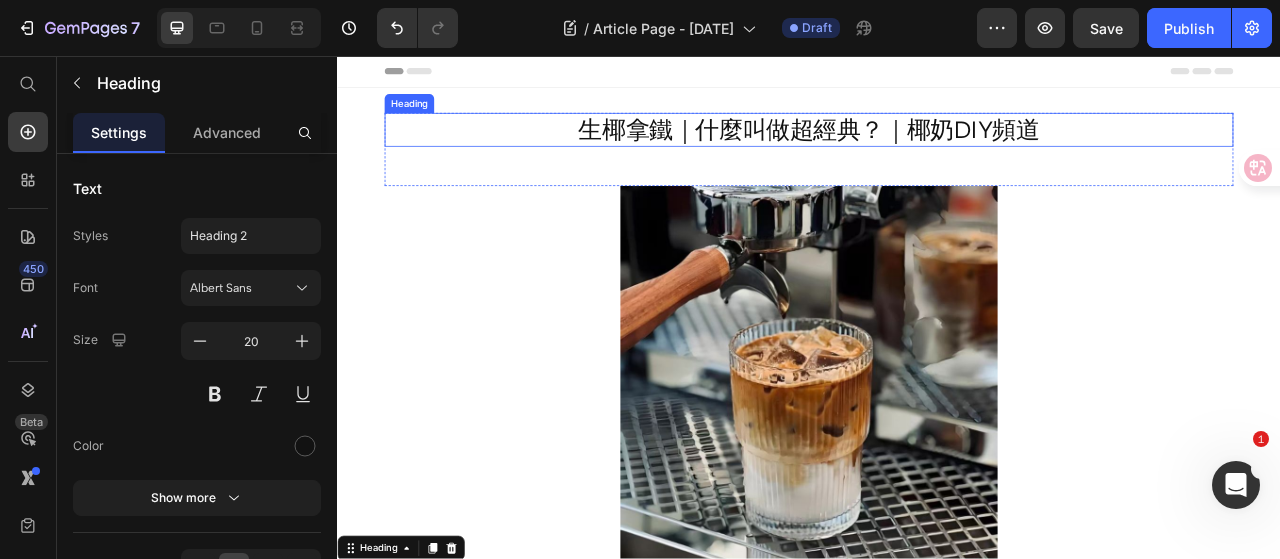 click on "生椰拿鐵｜什麼叫做超經典？｜椰奶DIY頻道" at bounding box center (937, 150) 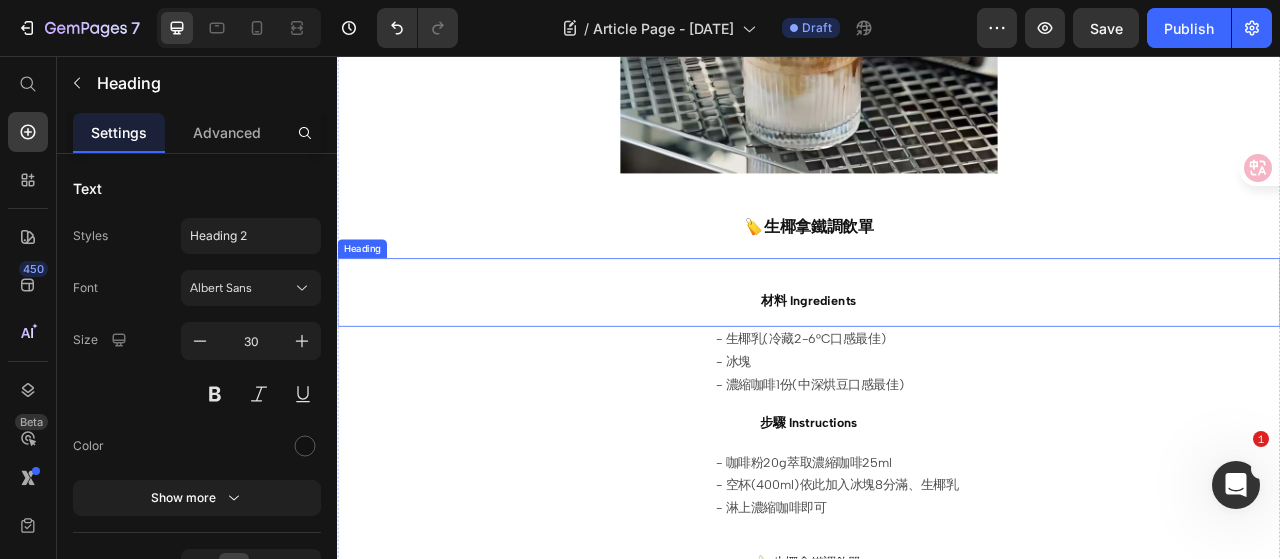 scroll, scrollTop: 500, scrollLeft: 0, axis: vertical 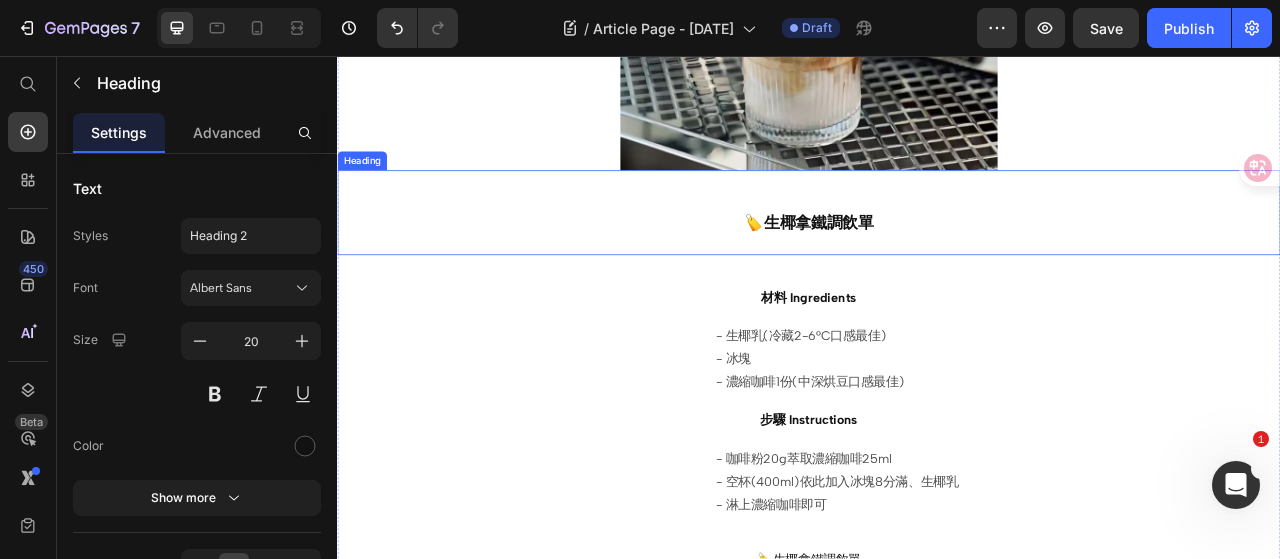 click on "⁠⁠⁠⁠⁠⁠⁠ 🏷️生椰拿鐵調飲單" at bounding box center (937, 256) 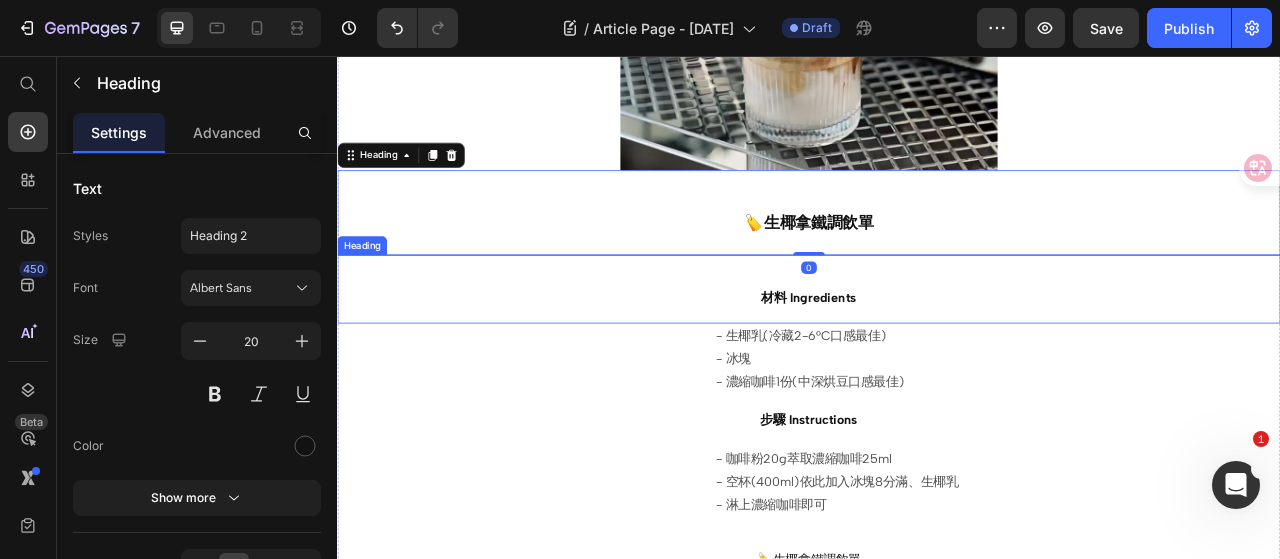click on "⁠⁠⁠⁠⁠⁠⁠ 材料 Ingredients" at bounding box center [937, 353] 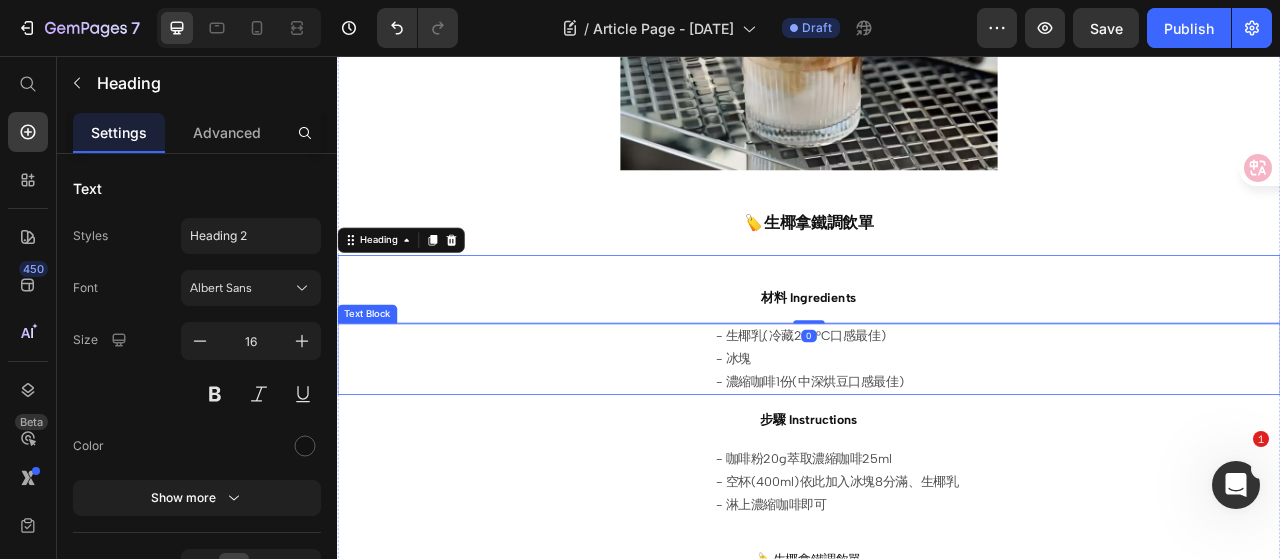 scroll, scrollTop: 700, scrollLeft: 0, axis: vertical 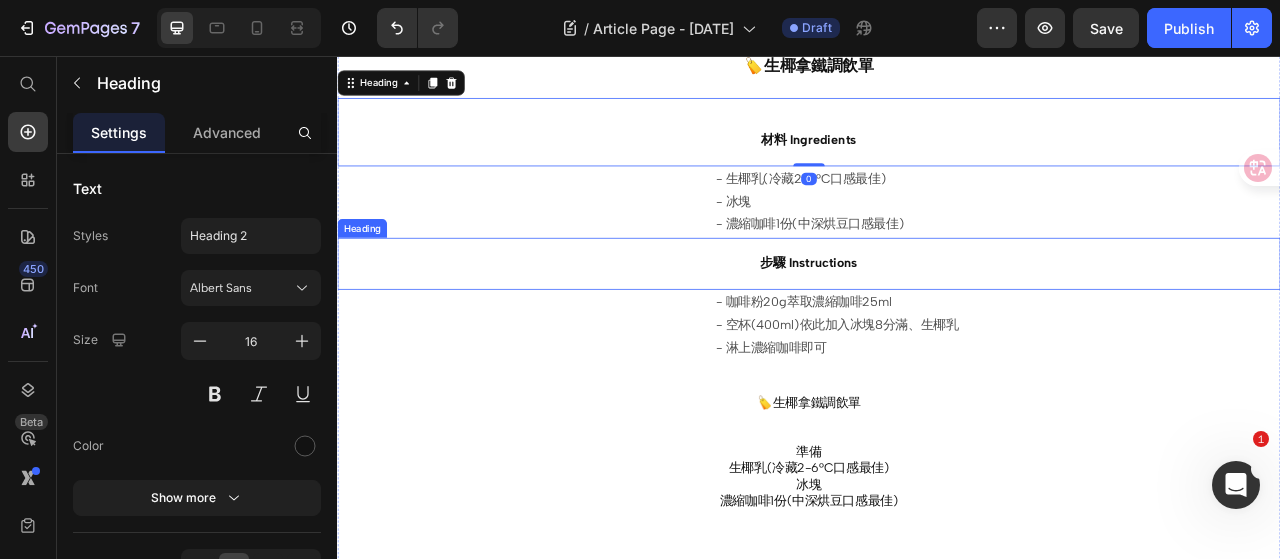 click on "⁠⁠⁠⁠⁠⁠⁠ 步驟 Instructions" at bounding box center (937, 321) 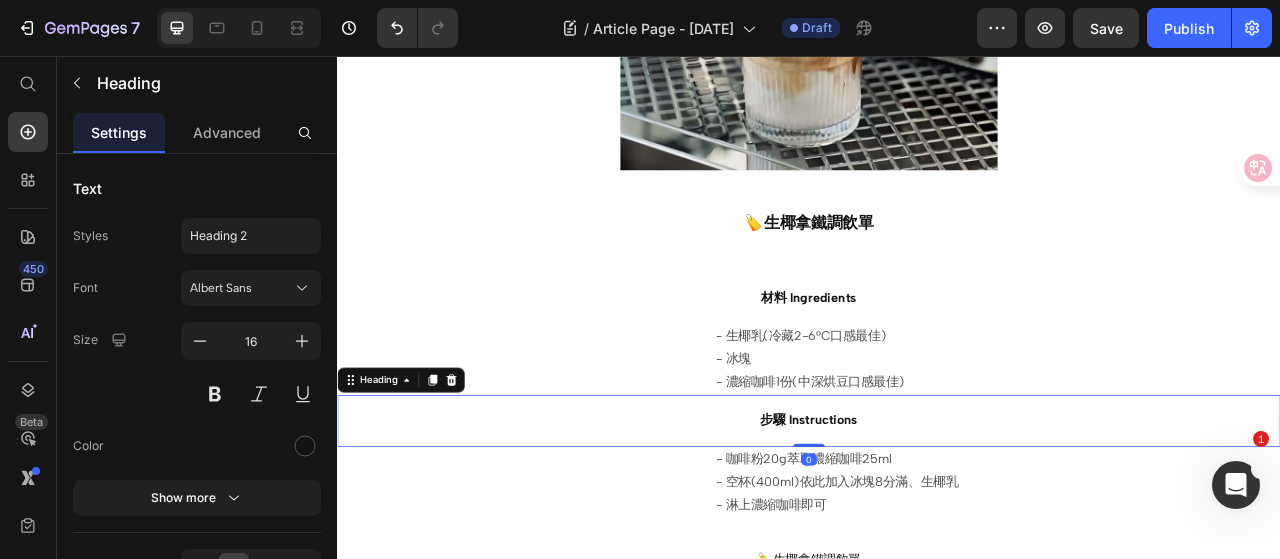 scroll, scrollTop: 700, scrollLeft: 0, axis: vertical 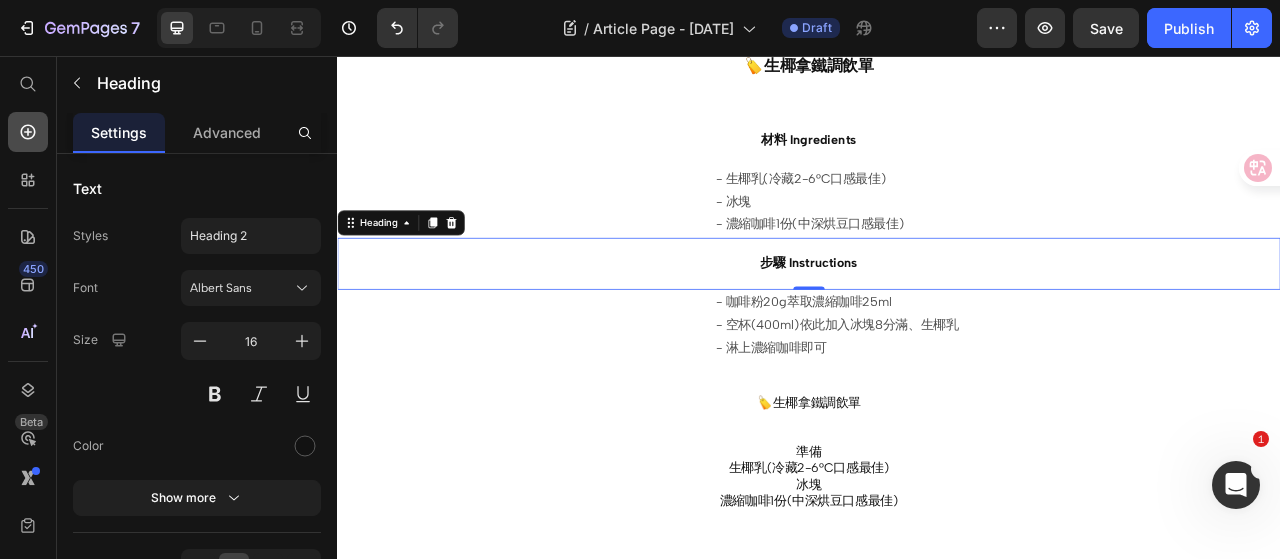 click 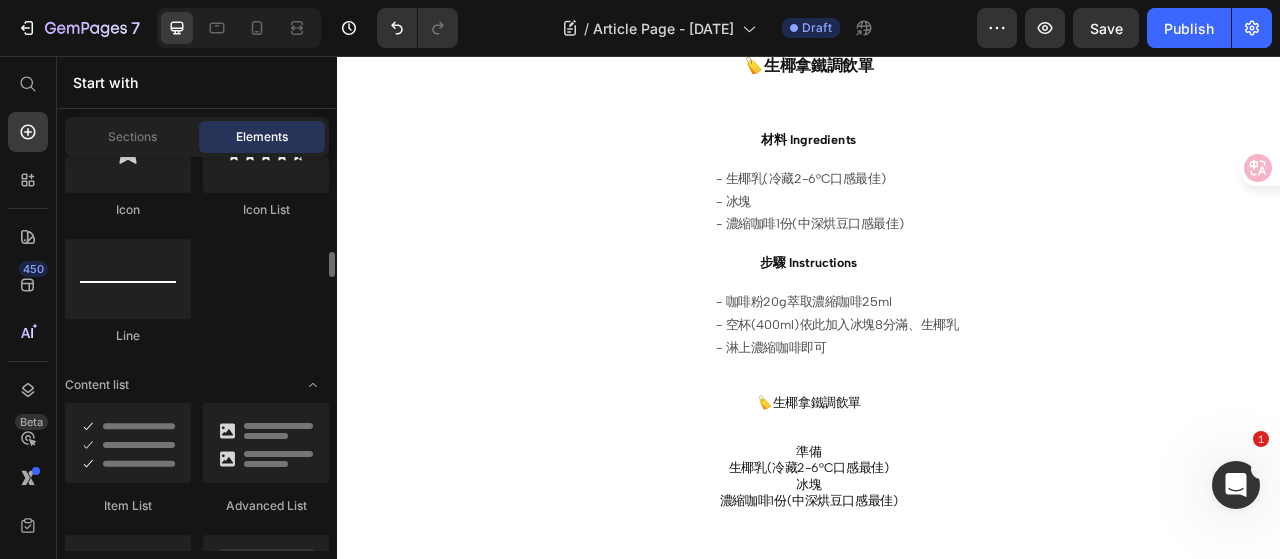 scroll, scrollTop: 1600, scrollLeft: 0, axis: vertical 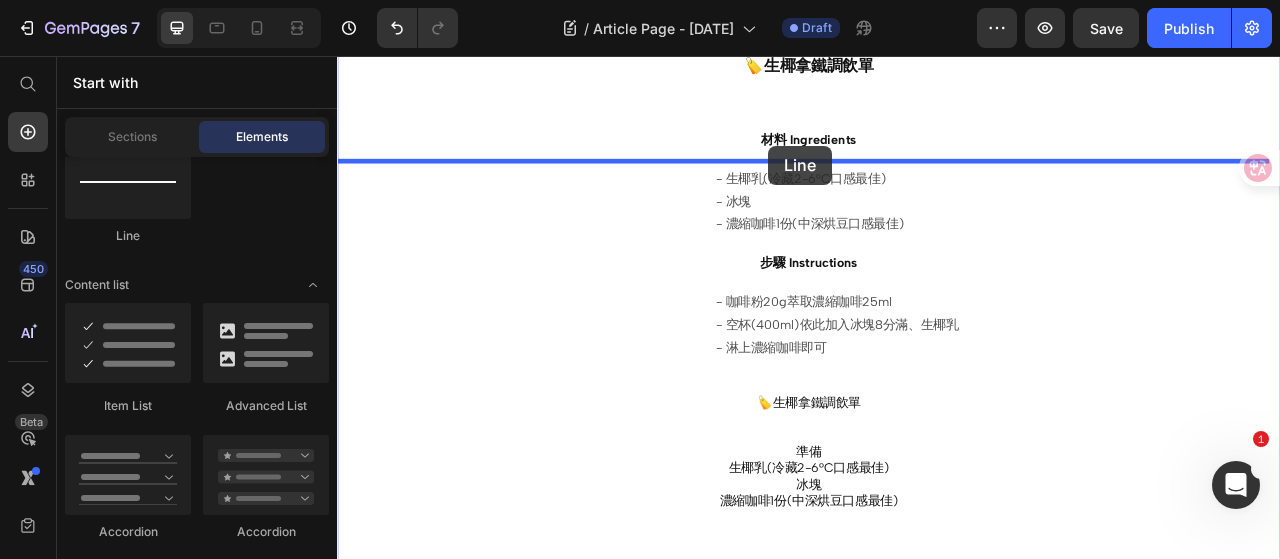 drag, startPoint x: 485, startPoint y: 263, endPoint x: 886, endPoint y: 170, distance: 411.64304 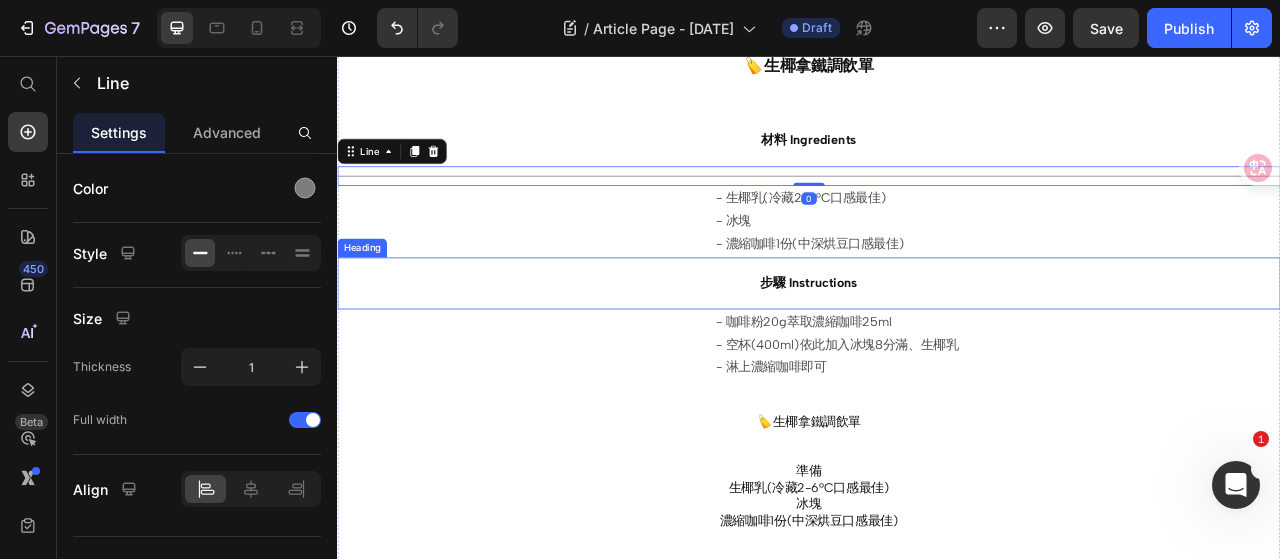 click on "⁠⁠⁠⁠⁠⁠⁠ 步驟 Instructions" at bounding box center (937, 346) 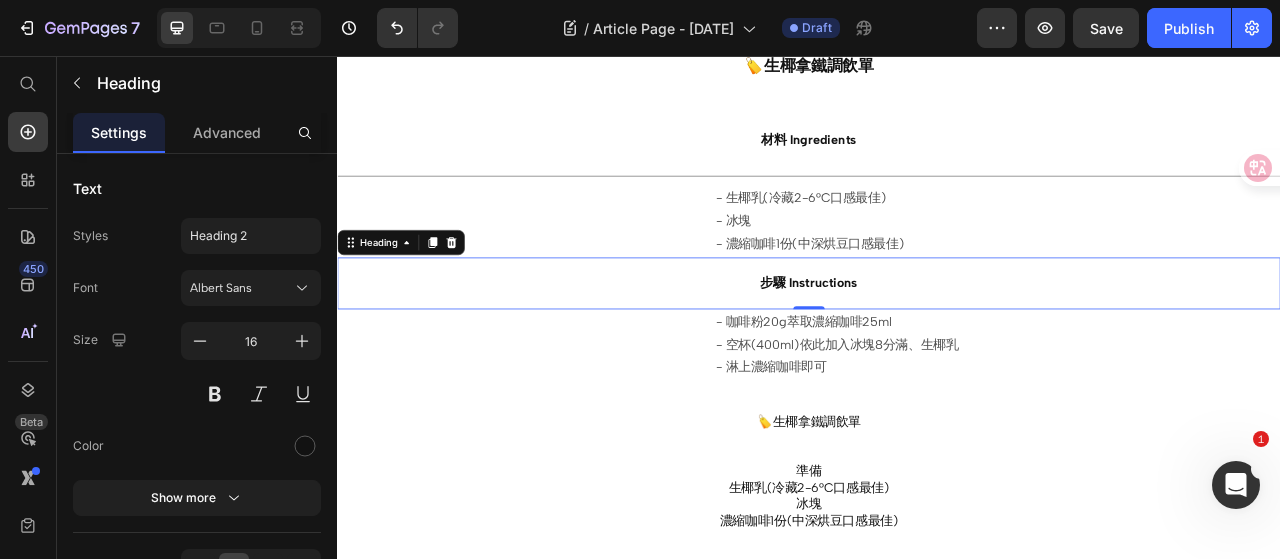 click on "450 Beta" at bounding box center [28, 307] 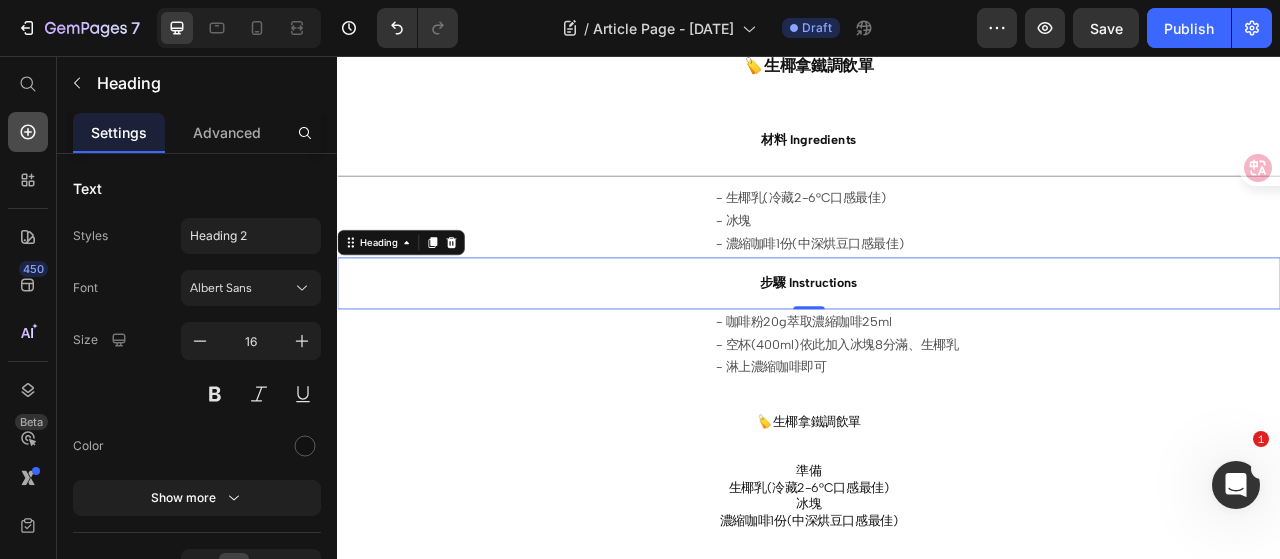 click 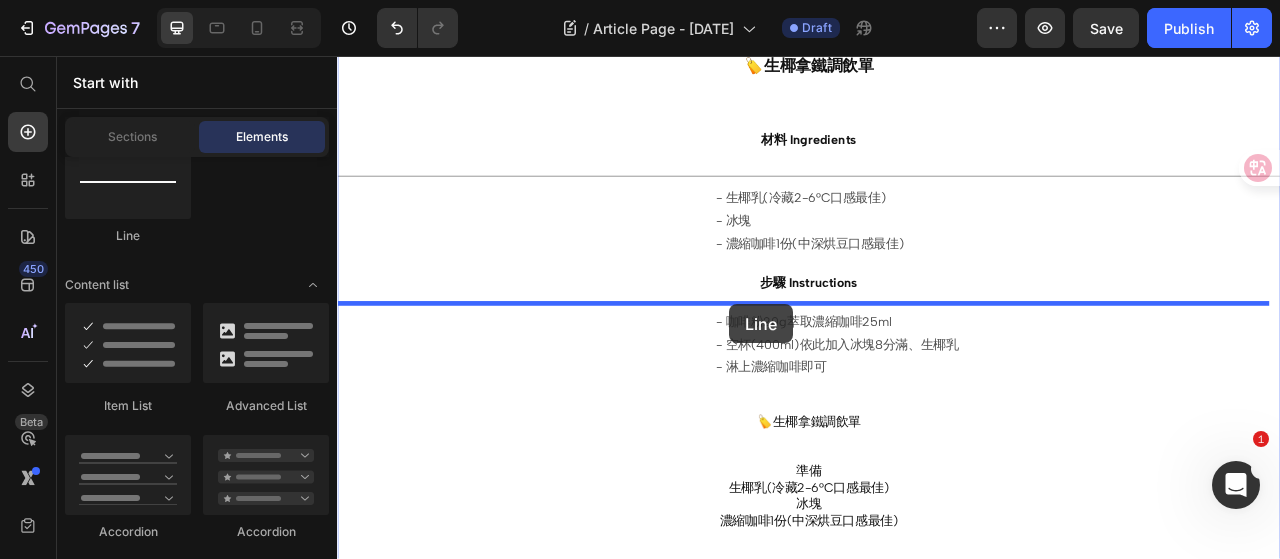 drag, startPoint x: 490, startPoint y: 257, endPoint x: 836, endPoint y: 372, distance: 364.61075 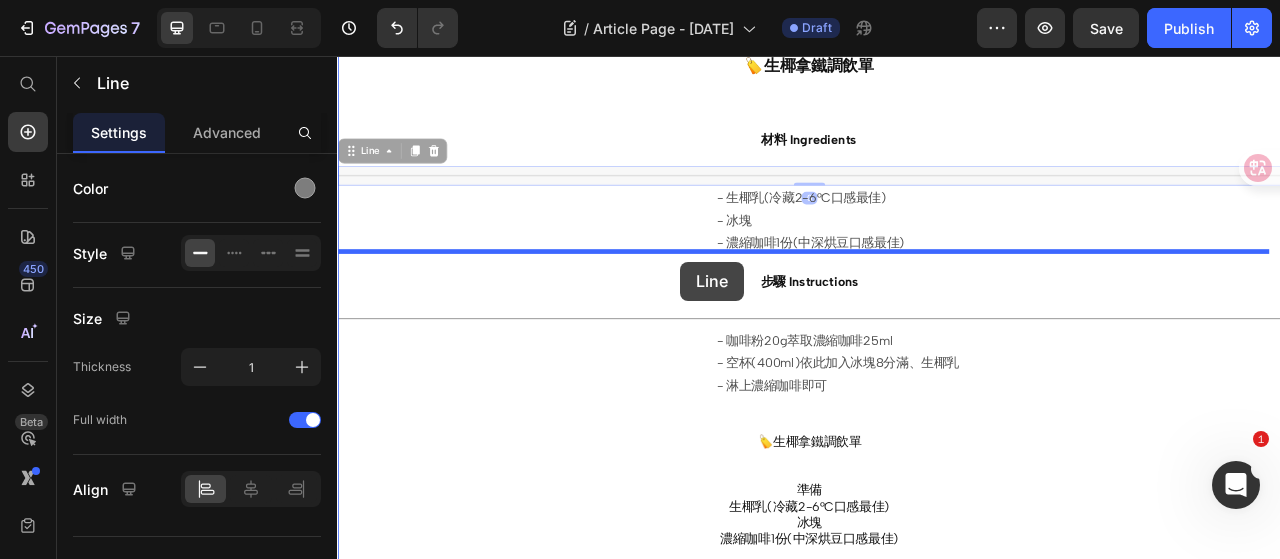 drag, startPoint x: 768, startPoint y: 206, endPoint x: 773, endPoint y: 318, distance: 112.11155 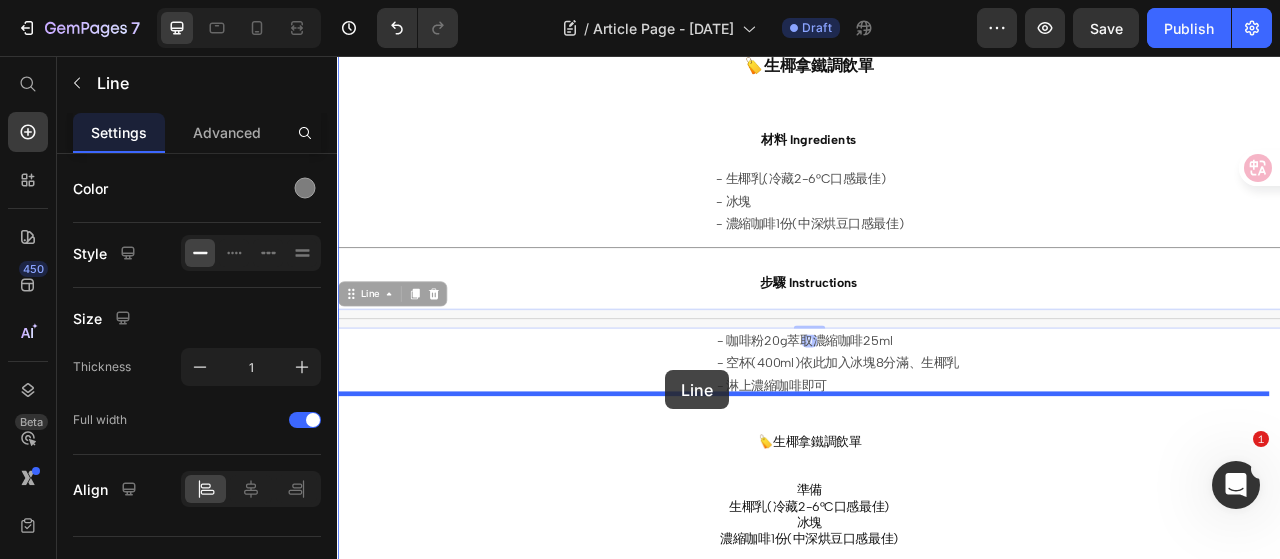 drag, startPoint x: 754, startPoint y: 383, endPoint x: 755, endPoint y: 456, distance: 73.00685 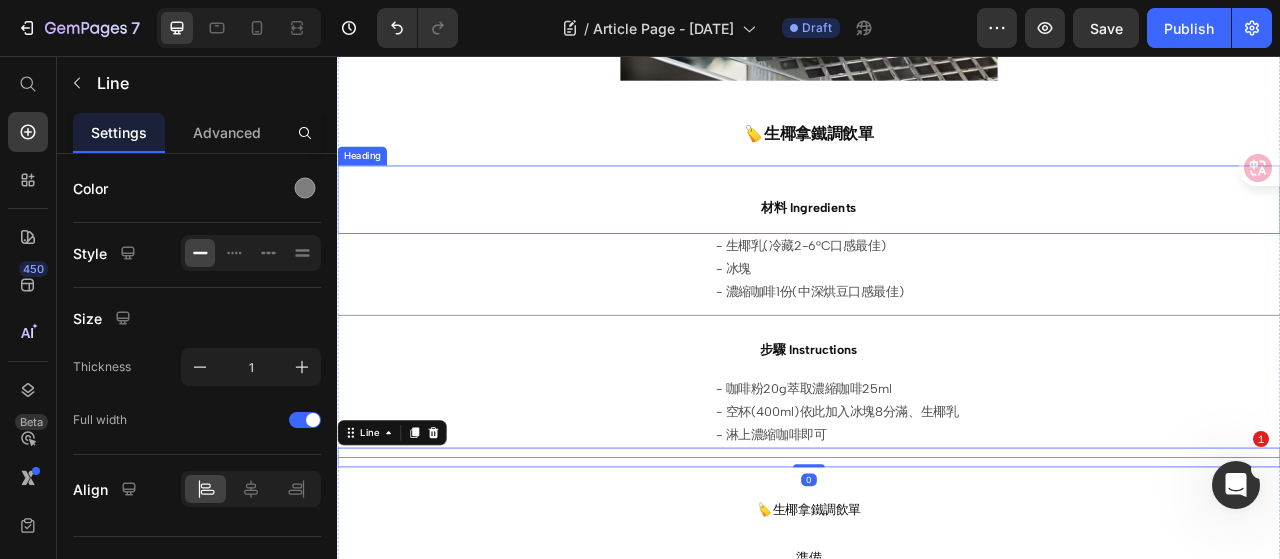 scroll, scrollTop: 500, scrollLeft: 0, axis: vertical 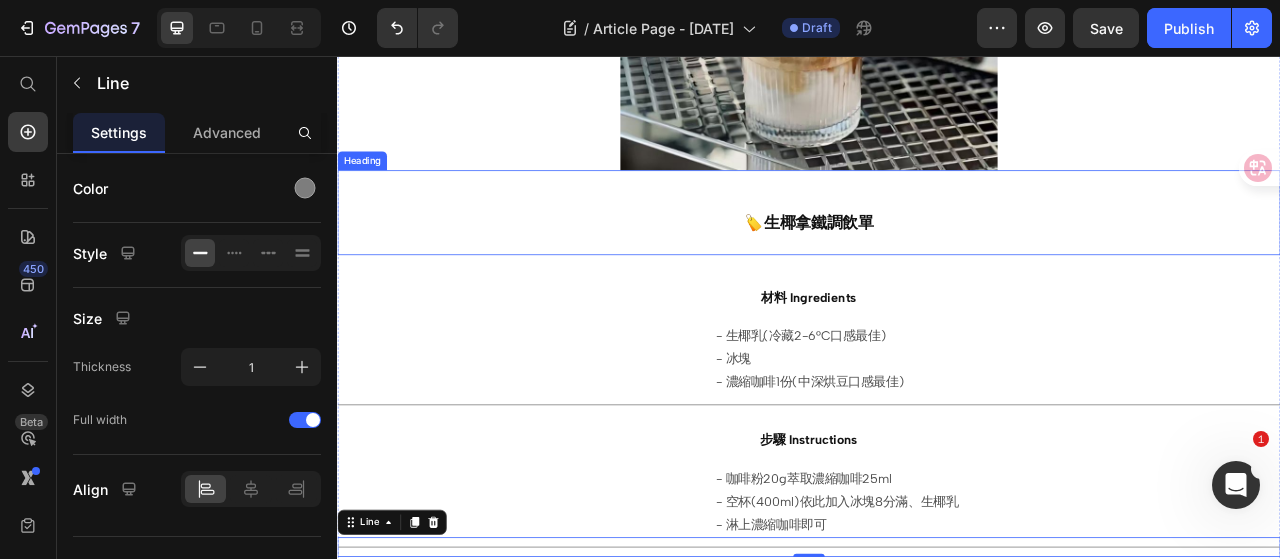 click on "⁠⁠⁠⁠⁠⁠⁠ 🏷️生椰拿鐵調飲單" at bounding box center (937, 256) 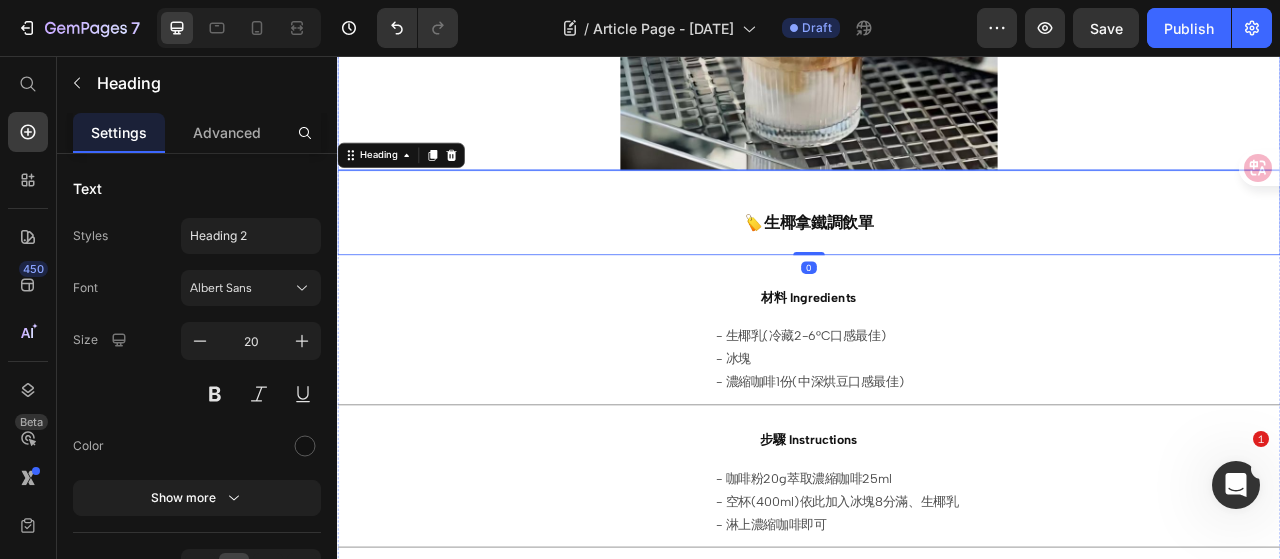 click at bounding box center [937, -38] 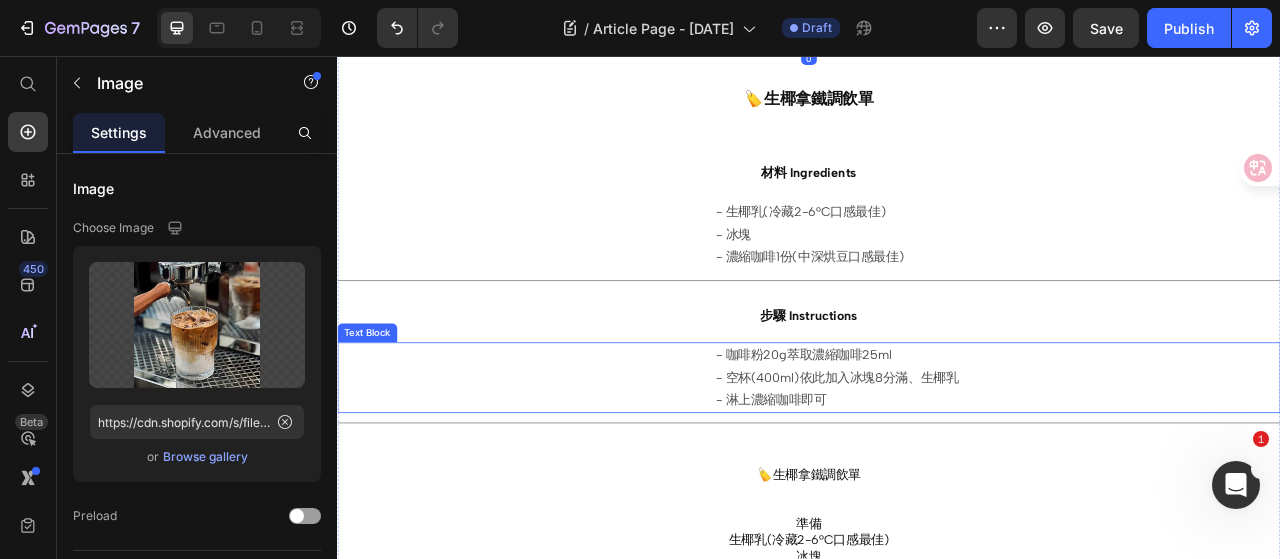 scroll, scrollTop: 700, scrollLeft: 0, axis: vertical 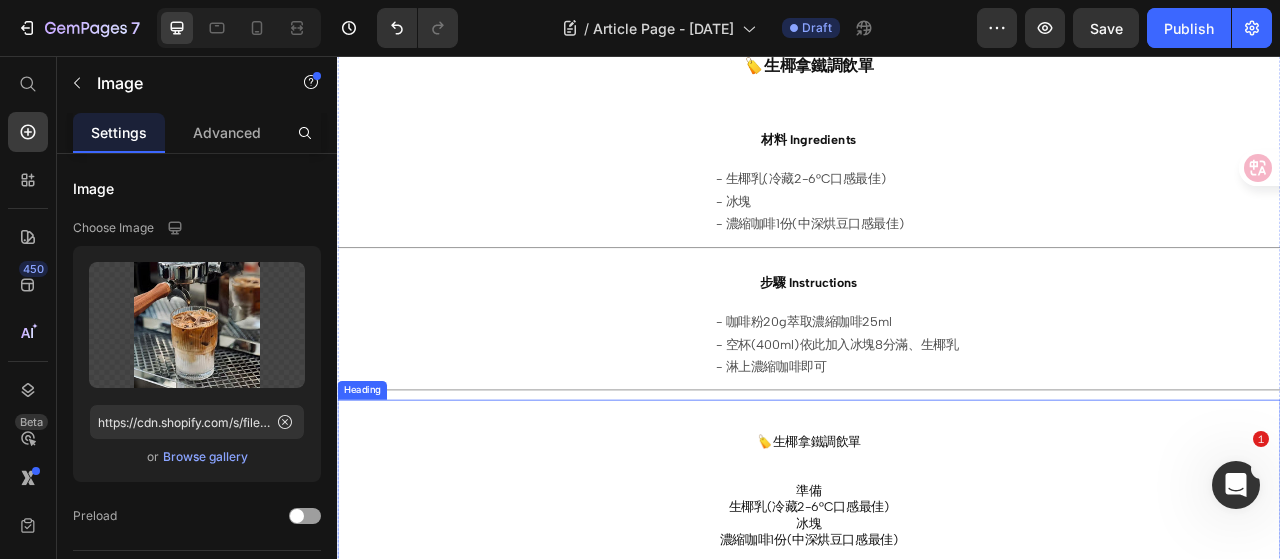 click on "⁠⁠⁠⁠⁠⁠⁠ 🏷️生椰拿鐵調飲單 準備 生椰乳(冷藏[TEMP]°C口感最佳) 冰塊 濃縮咖啡1份(中深烘豆口感最佳)" at bounding box center [937, 641] 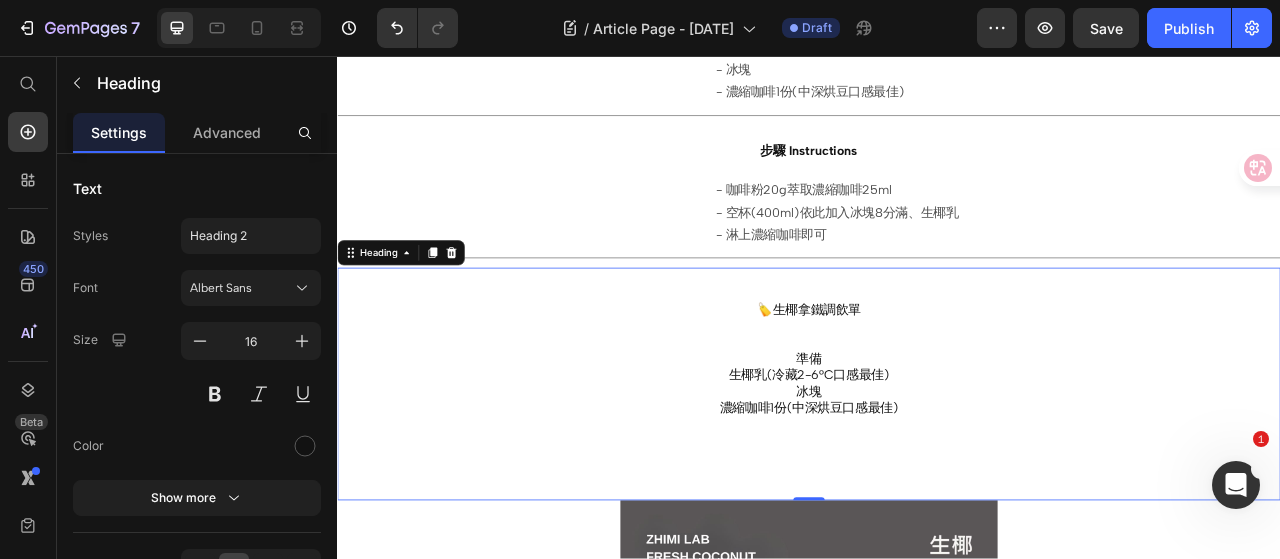 scroll, scrollTop: 900, scrollLeft: 0, axis: vertical 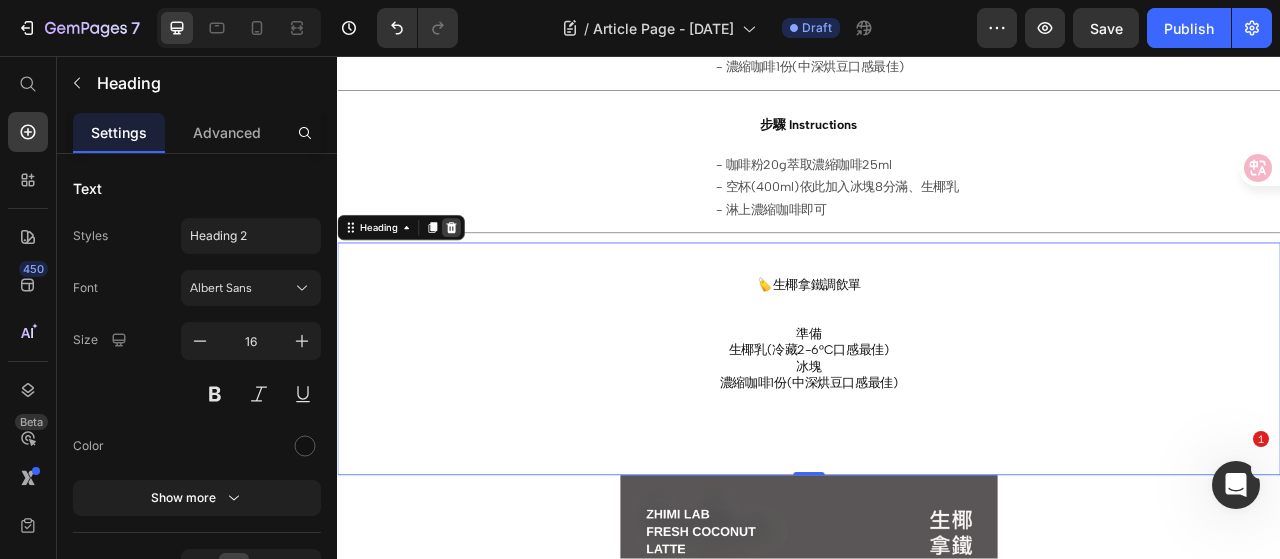 click 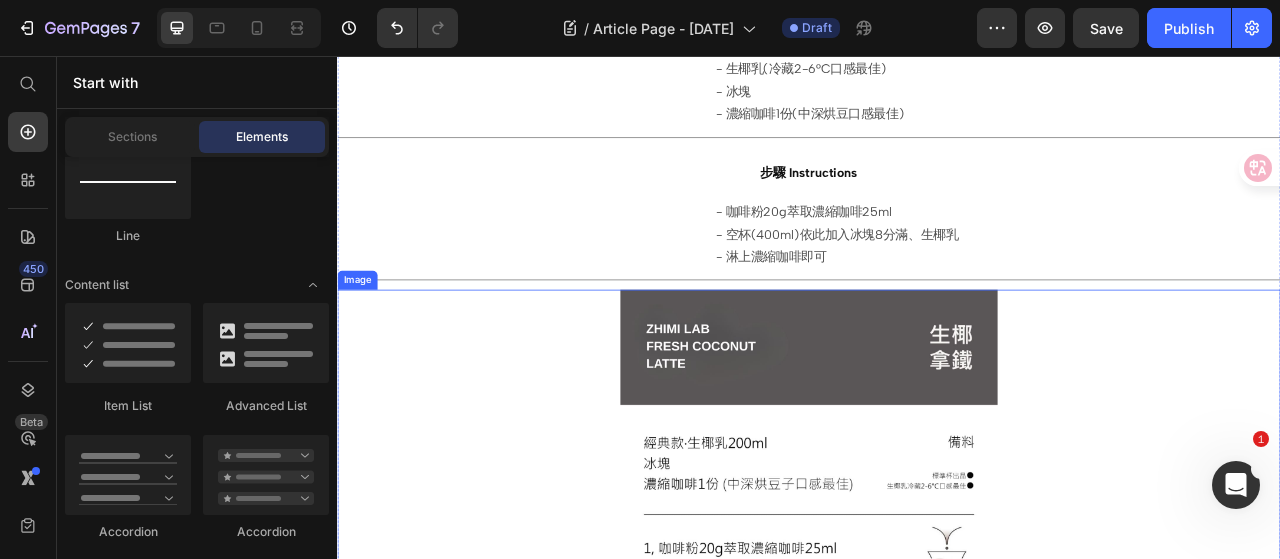scroll, scrollTop: 800, scrollLeft: 0, axis: vertical 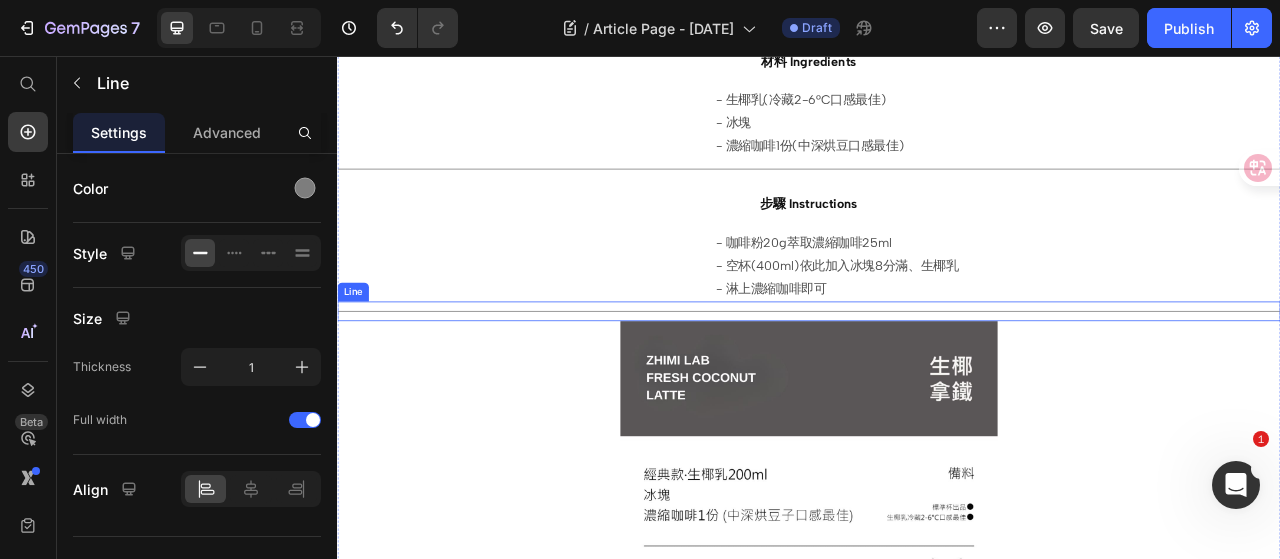 click on "Title Line" at bounding box center [937, 381] 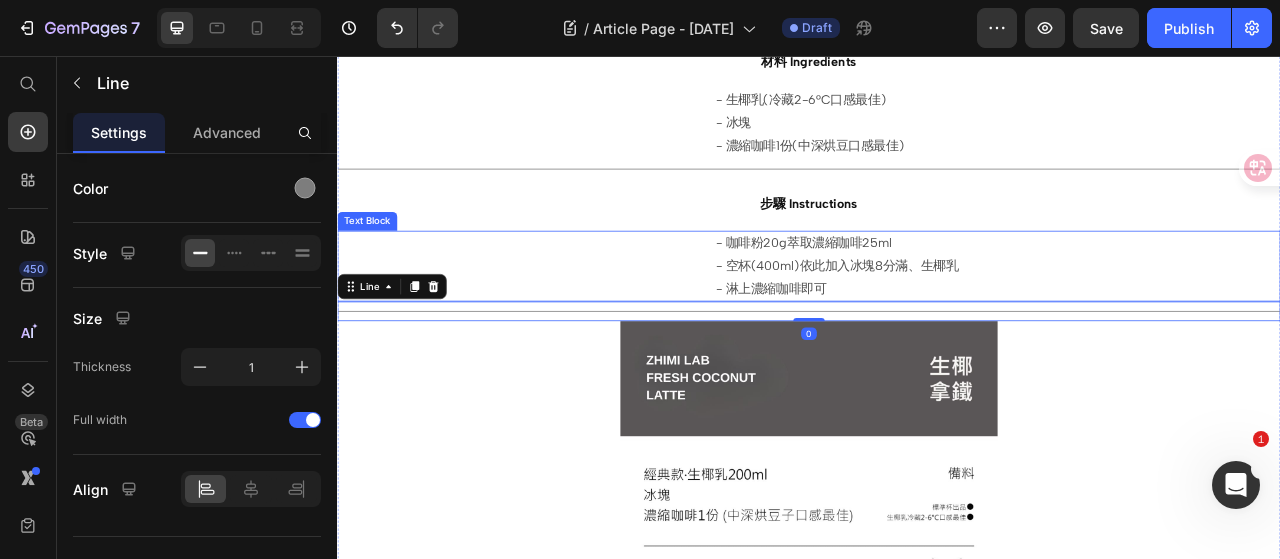 click on "- 咖啡粉20g萃取濃縮咖啡25ml - 空杯(400ml)依此加入冰塊8分滿、生椰乳 - 淋上濃縮咖啡即可" at bounding box center (937, 324) 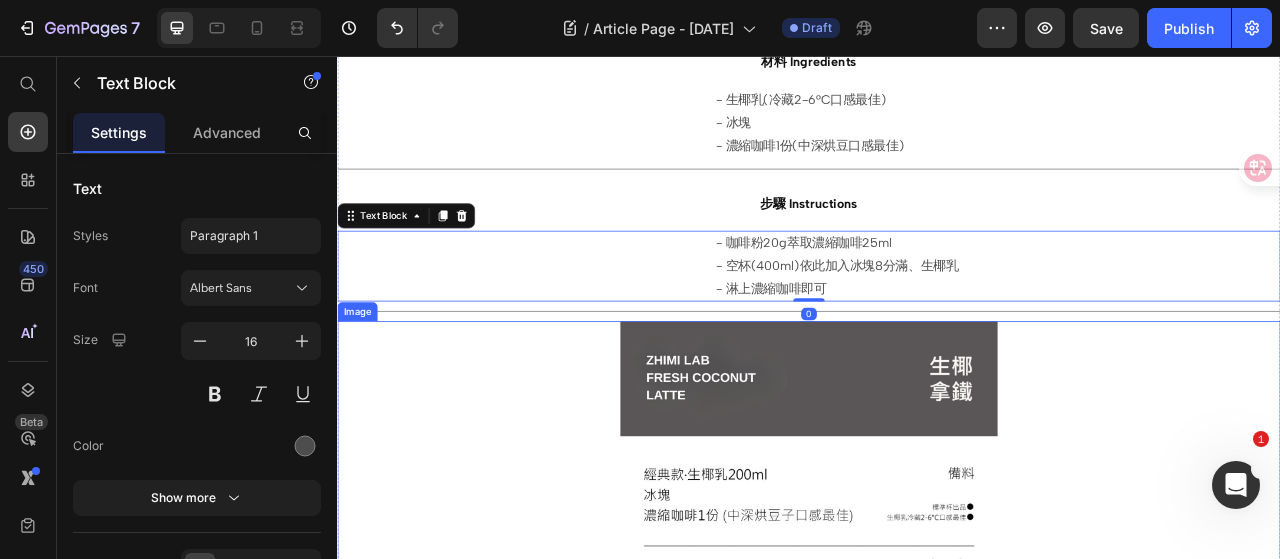 click at bounding box center [937, 714] 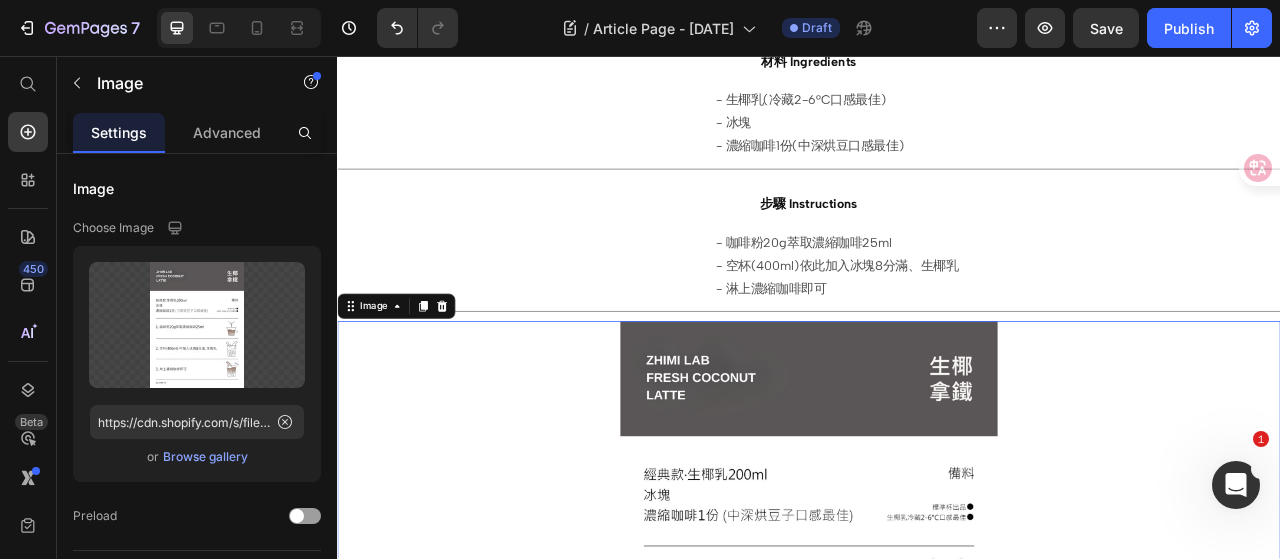 click at bounding box center (937, 714) 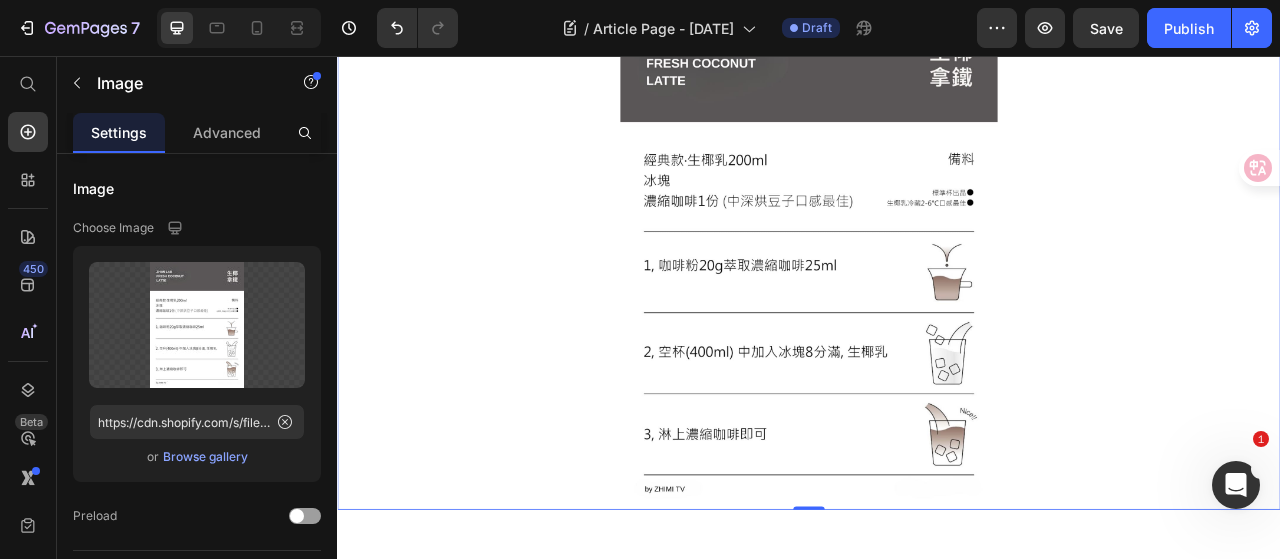 scroll, scrollTop: 1300, scrollLeft: 0, axis: vertical 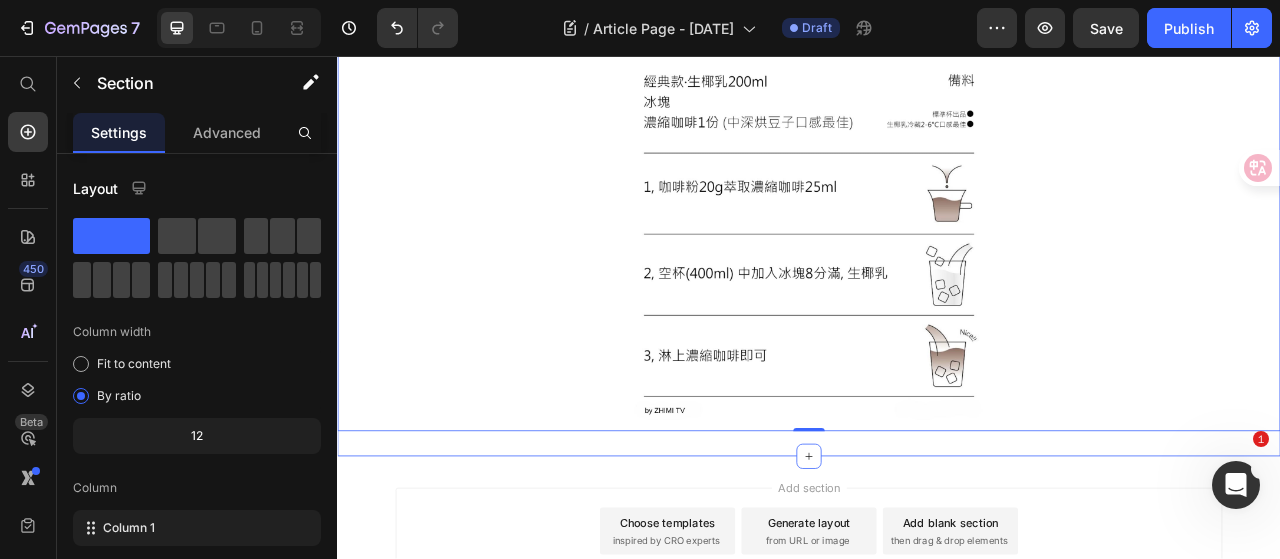 click on "生椰拿鐵｜什麼叫做超經典？｜椰奶DIY頻道 Heading Row Image ⁠⁠⁠⁠⁠⁠⁠ 🏷️生椰拿鐵調飲單   Heading ⁠⁠⁠⁠⁠⁠⁠ 材料 Ingredients   Heading - 生椰乳(冷藏[TEMP]°C口感最佳) - 冰塊 - 濃縮咖啡1份(中深烘豆口感最佳) Text Block Title Line ⁠⁠⁠⁠⁠⁠⁠ 步驟 Instructions   Heading - 咖啡粉[NUM]g萃取濃縮咖啡[NUM]ml - 空杯([NUM]ml)依此加入冰塊8分滿、生椰乳 - 淋上濃縮咖啡即可 Text Block Title Line Image 0 Section 1" at bounding box center (937, -319) 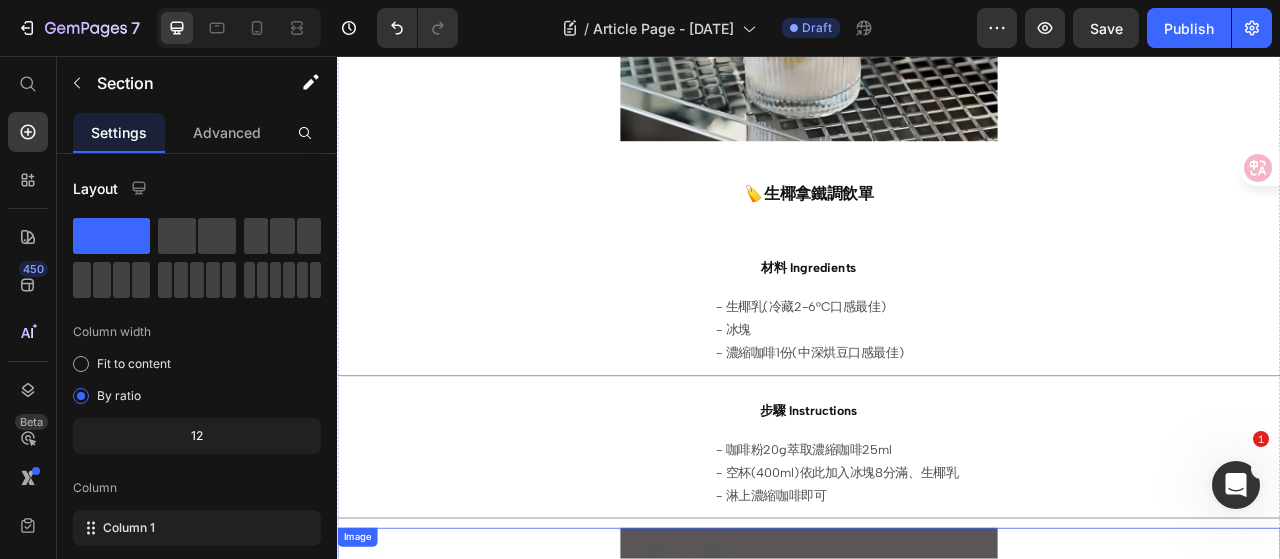 scroll, scrollTop: 500, scrollLeft: 0, axis: vertical 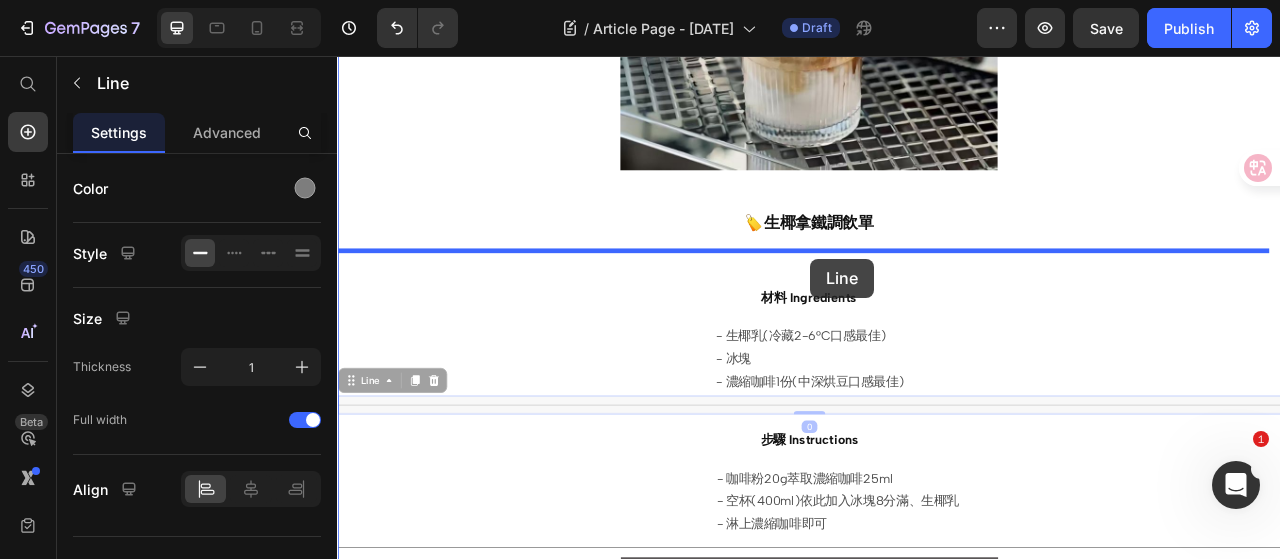 drag, startPoint x: 901, startPoint y: 488, endPoint x: 939, endPoint y: 314, distance: 178.10109 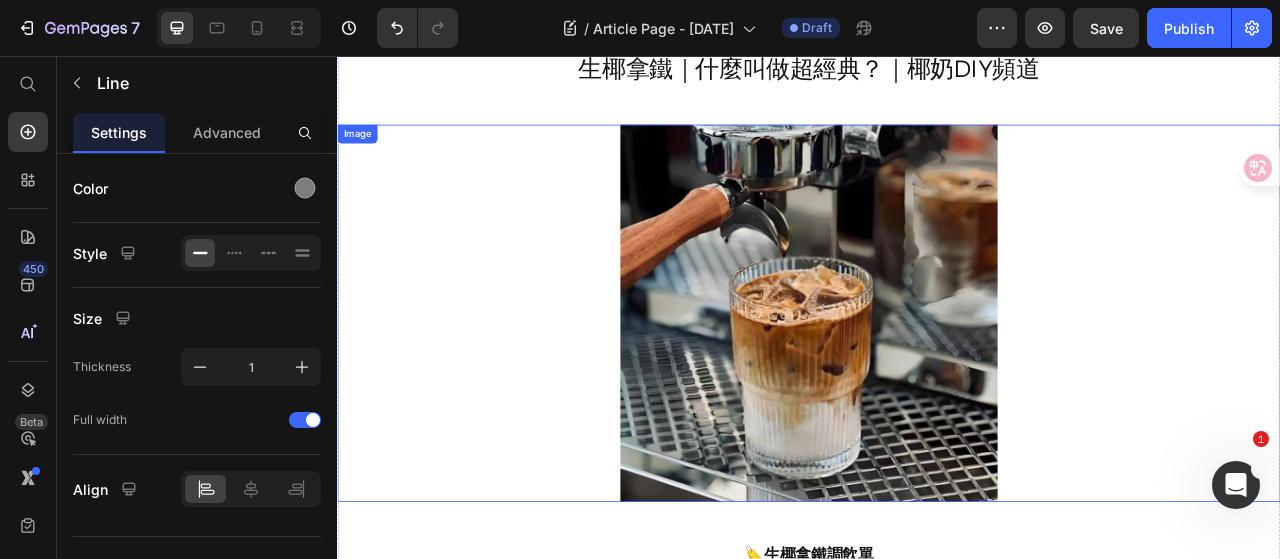 scroll, scrollTop: 0, scrollLeft: 0, axis: both 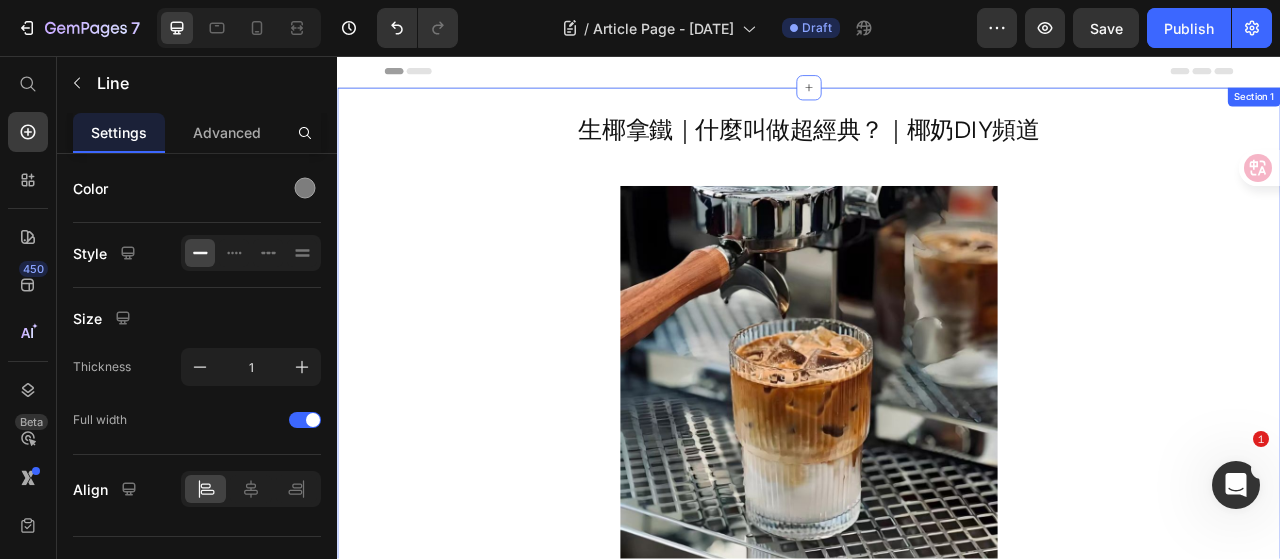 click on "生椰拿鐵｜什麼叫做超經典？｜椰奶DIY頻道 Heading Row Image ⁠⁠⁠⁠⁠⁠⁠ 🏷️生椰拿鐵調飲單   Heading Title Line 0 ⁠⁠⁠⁠⁠⁠⁠ 材料 Ingredients   Heading - 生椰乳(冷藏[TEMP]°C口感最佳) - 冰塊 - 濃縮咖啡1份(中深烘豆口感最佳) Text Block ⁠⁠⁠⁠⁠⁠⁠ 步驟 Instructions   Heading - 咖啡粉[NUM]g萃取濃縮咖啡[NUM]ml - 空杯([NUM]ml)依此加入冰塊8分滿、生椰乳 - 淋上濃縮咖啡即可 Text Block Title Line Image" at bounding box center (937, 981) 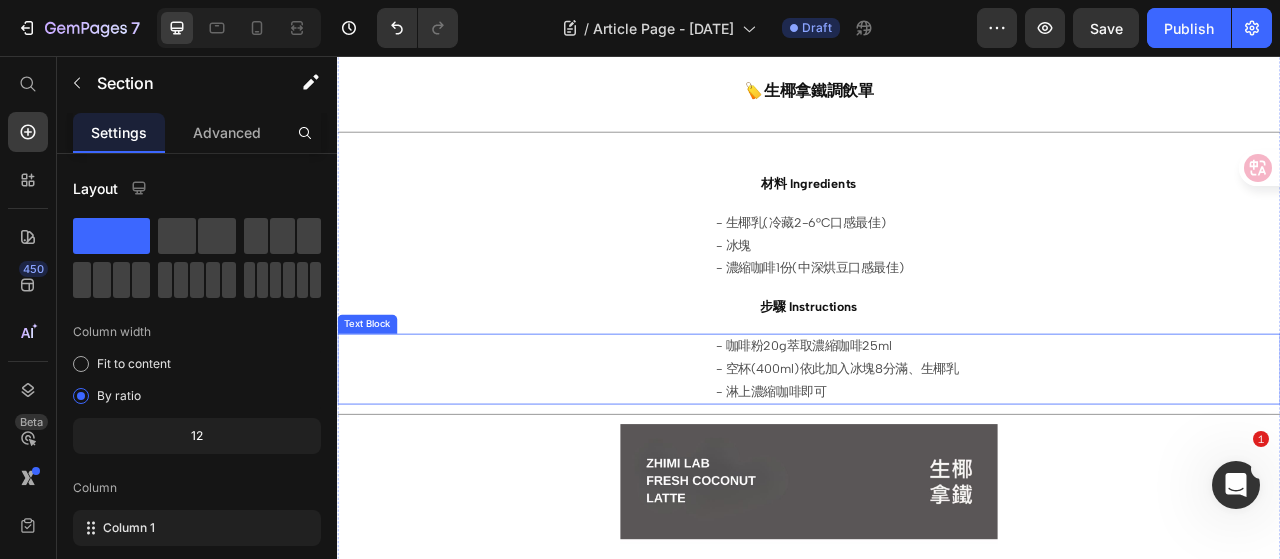 scroll, scrollTop: 700, scrollLeft: 0, axis: vertical 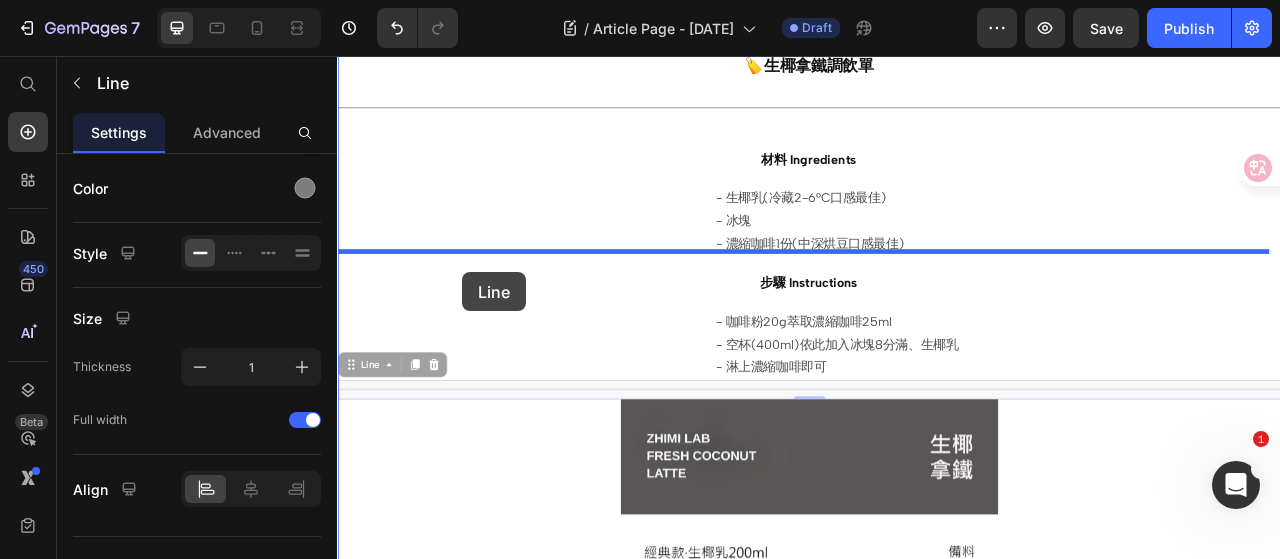 drag, startPoint x: 451, startPoint y: 471, endPoint x: 496, endPoint y: 331, distance: 147.05441 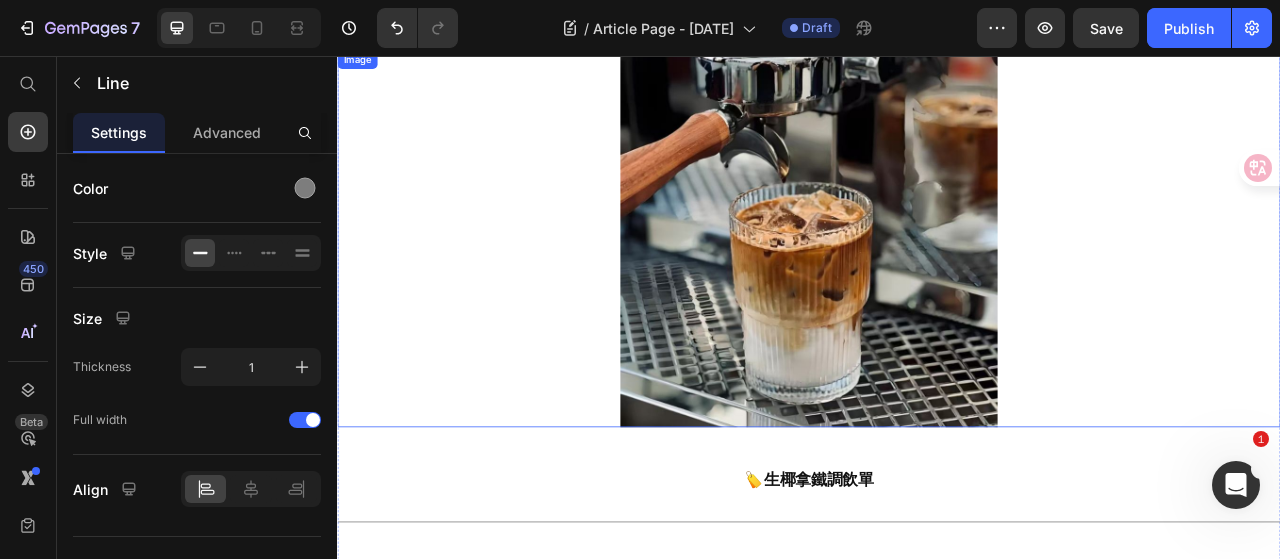 scroll, scrollTop: 0, scrollLeft: 0, axis: both 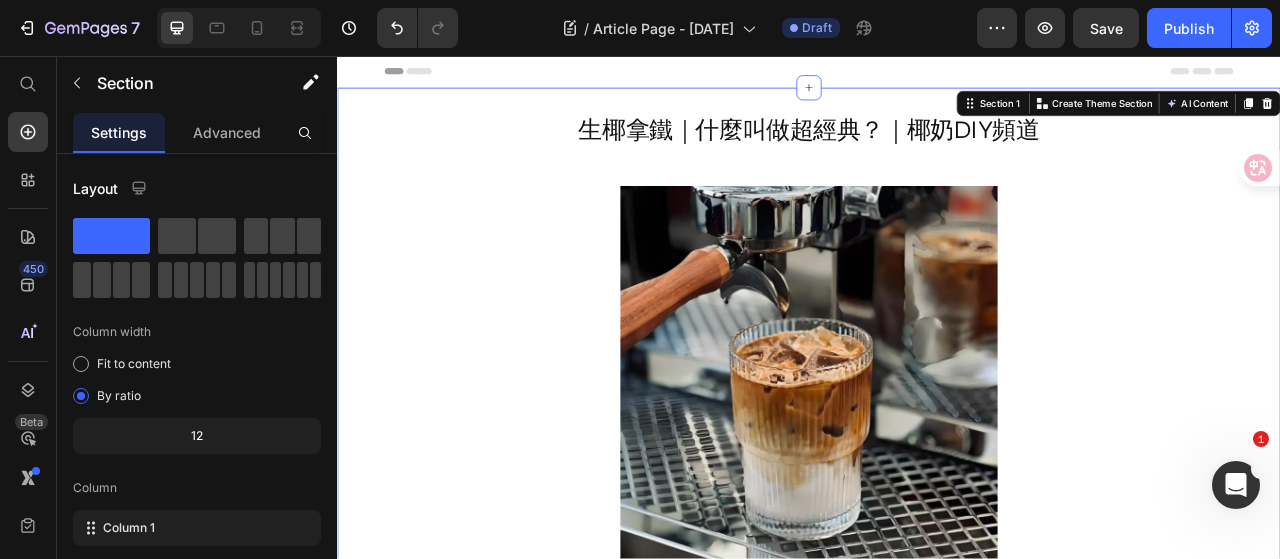 click on "生椰拿鐵｜什麼叫做超經典？｜椰奶DIY頻道 Heading Row Image ⁠⁠⁠⁠⁠⁠⁠ 🏷️生椰拿鐵調飲單   Heading Title Line ⁠⁠⁠⁠⁠⁠⁠ 材料 Ingredients   Heading - 生椰乳(冷藏[TEMP]°C口感最佳) - 冰塊 - 濃縮咖啡1份(中深烘豆口感最佳) Text Block Title Line ⁠⁠⁠⁠⁠⁠⁠ 步驟 Instructions   Heading - 咖啡粉[NUM]g萃取濃縮咖啡[NUM]ml - 空杯([NUM]ml)依此加入冰塊8分滿、生椰乳 - 淋上濃縮咖啡即可 Text Block Image" at bounding box center [937, 981] 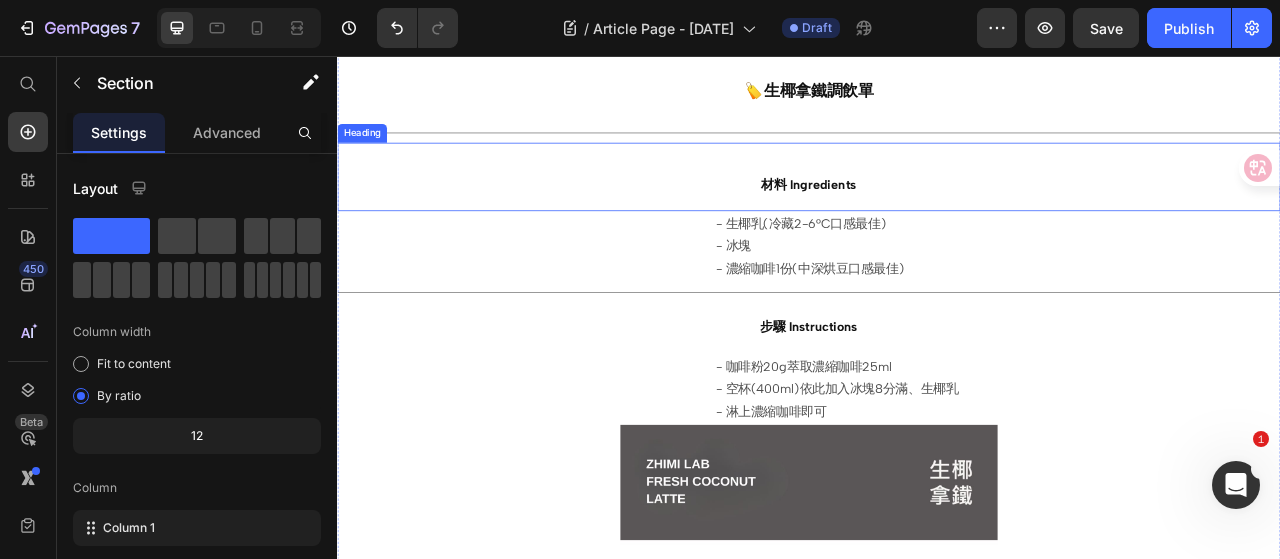 scroll, scrollTop: 700, scrollLeft: 0, axis: vertical 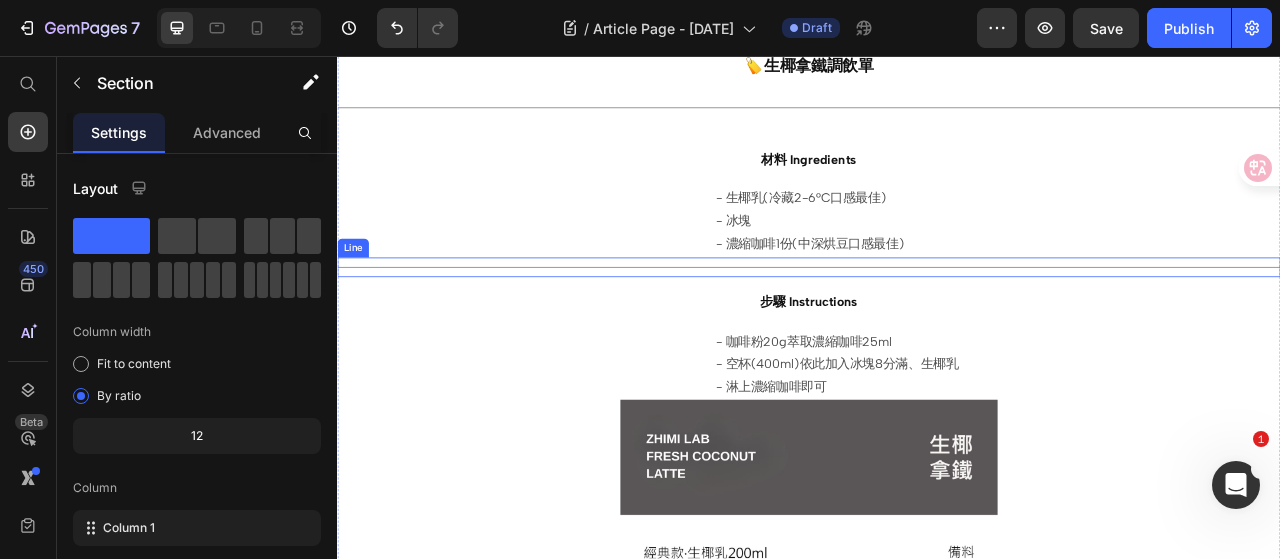 click on "Title Line" at bounding box center (937, 325) 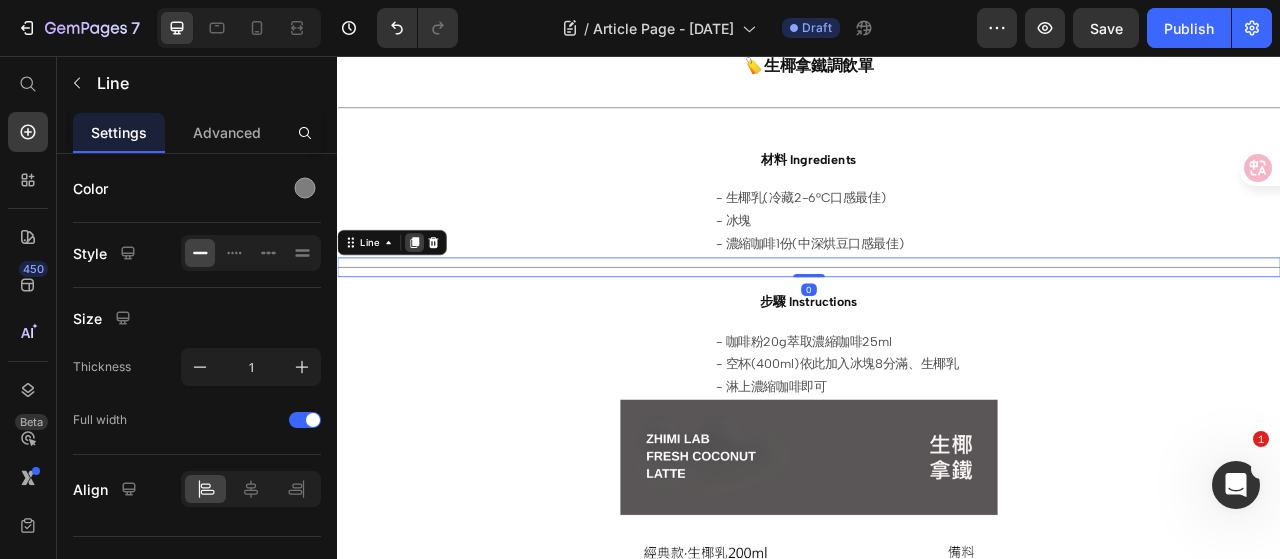 click 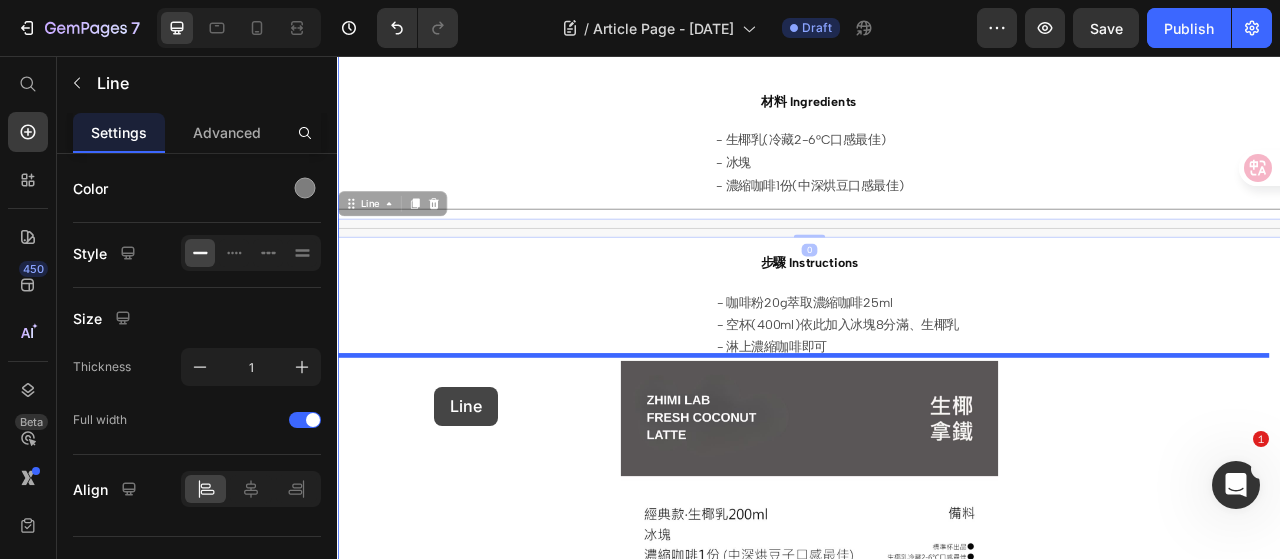 scroll, scrollTop: 785, scrollLeft: 0, axis: vertical 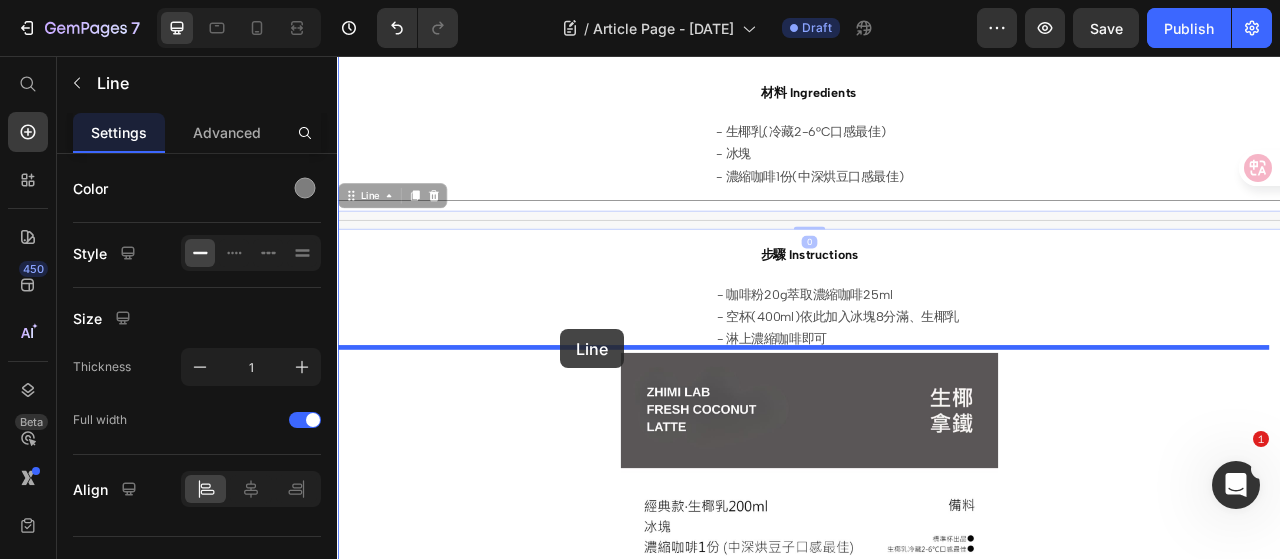 drag, startPoint x: 360, startPoint y: 313, endPoint x: 621, endPoint y: 404, distance: 276.40912 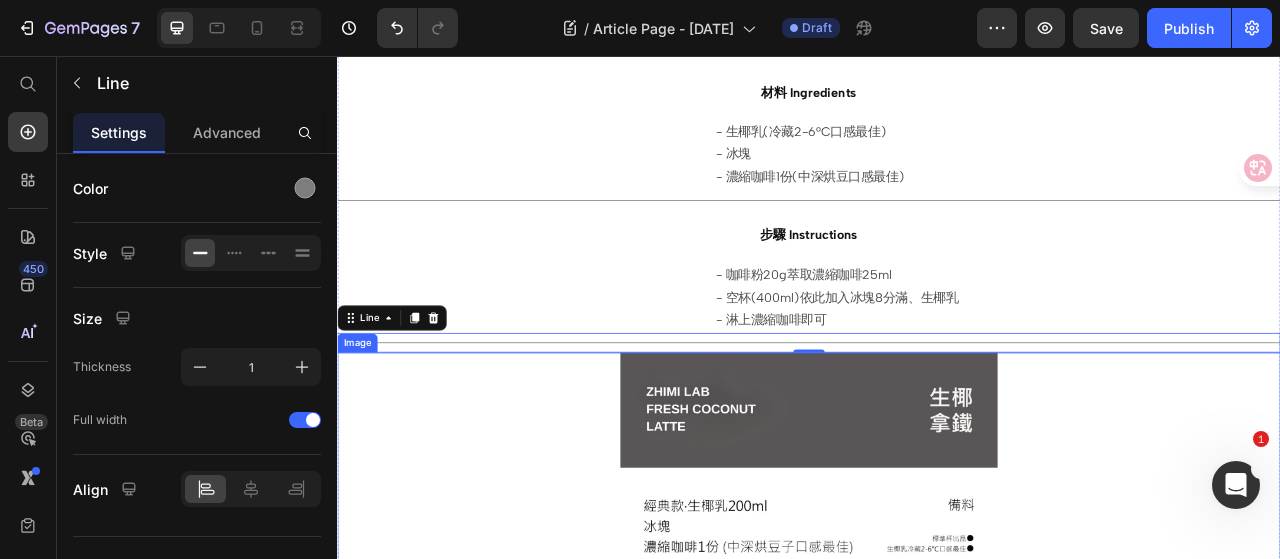 click at bounding box center (937, 754) 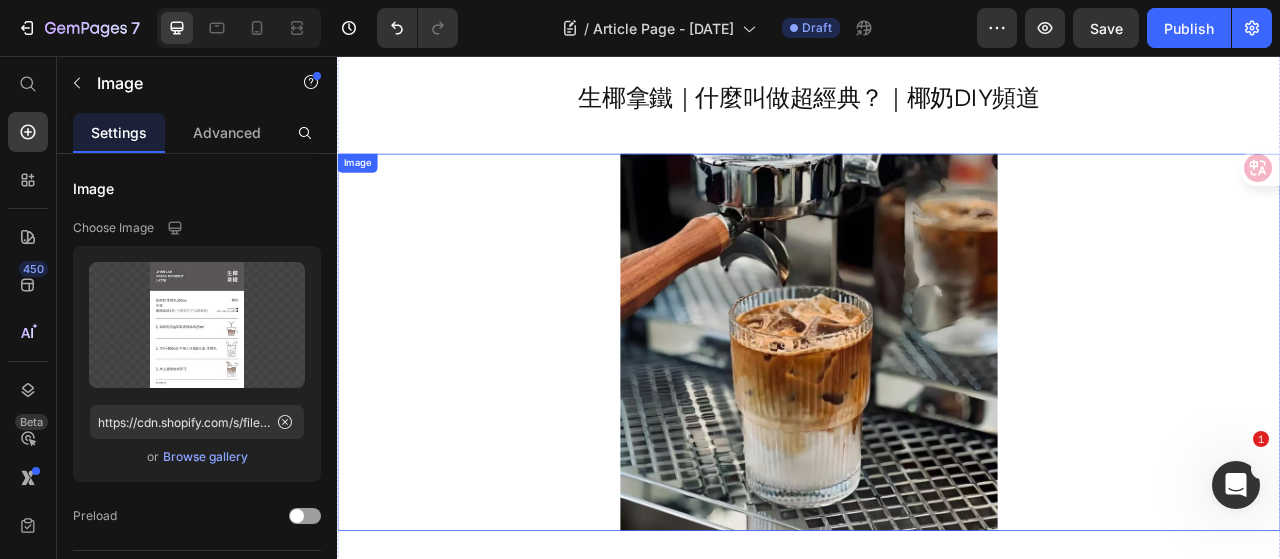 scroll, scrollTop: 0, scrollLeft: 0, axis: both 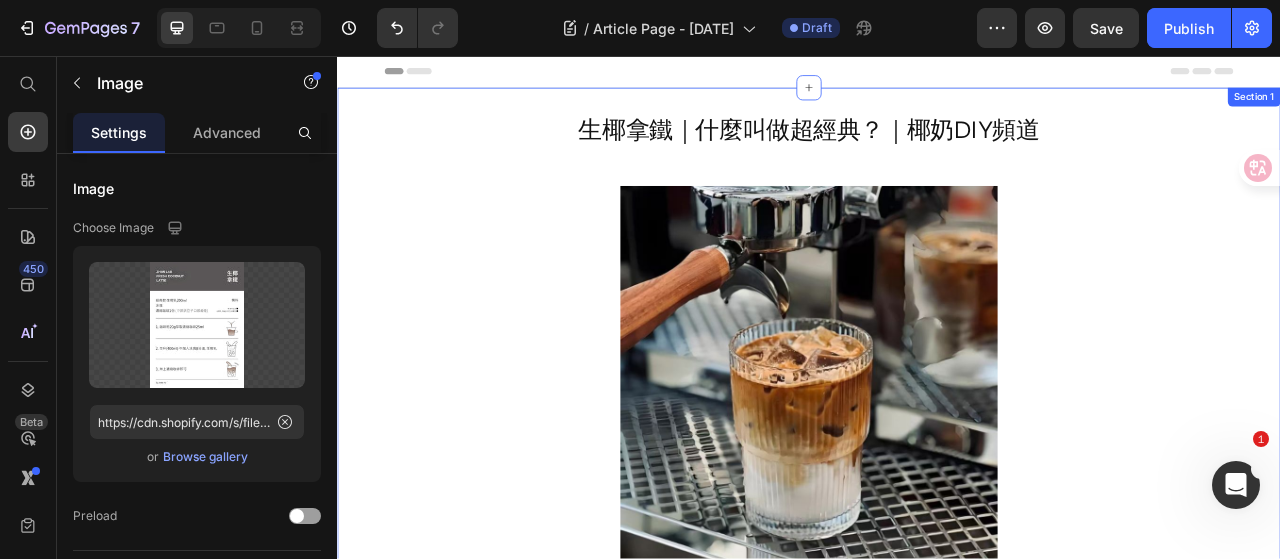 click on "生椰拿鐵｜什麼叫做超經典？｜椰奶DIY頻道 Heading Row Image ⁠⁠⁠⁠⁠⁠⁠ 🏷️生椰拿鐵調飲單   Heading Title Line ⁠⁠⁠⁠⁠⁠⁠ 材料 Ingredients   Heading - 生椰乳(冷藏[TEMP]°C口感最佳) - 冰塊 - 濃縮咖啡1份(中深烘豆口感最佳) Text Block Title Line ⁠⁠⁠⁠⁠⁠⁠ 步驟 Instructions   Heading - 咖啡粉[NUM]g萃取濃縮咖啡[NUM]ml - 空杯([NUM]ml)依此加入冰塊8分滿、生椰乳 - 淋上濃縮咖啡即可 Text Block Title Line Image 0" at bounding box center [937, 994] 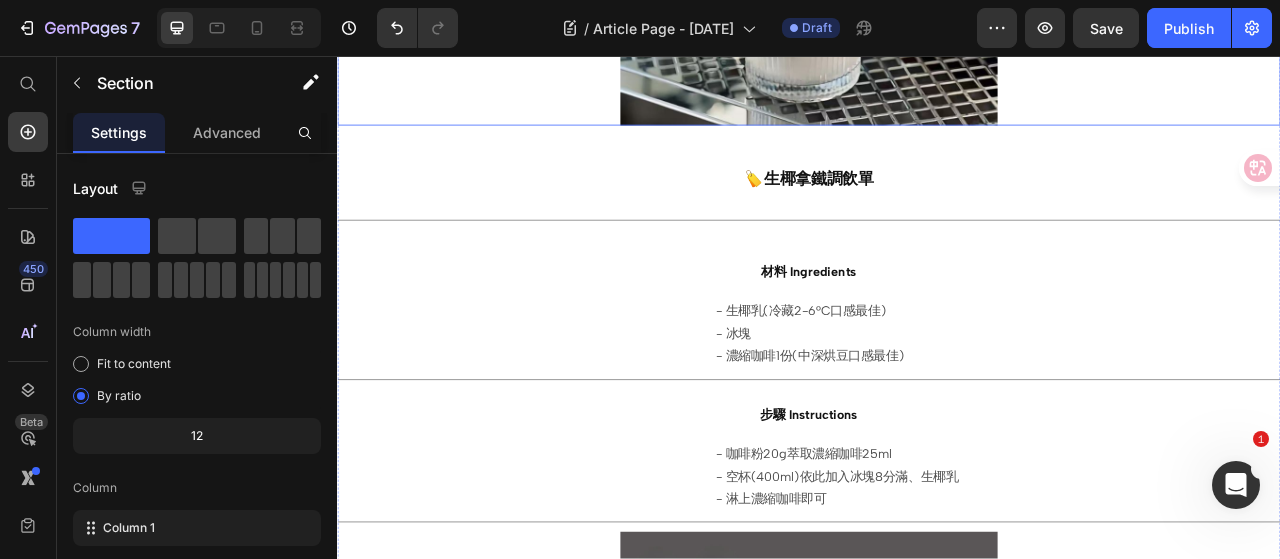 scroll, scrollTop: 600, scrollLeft: 0, axis: vertical 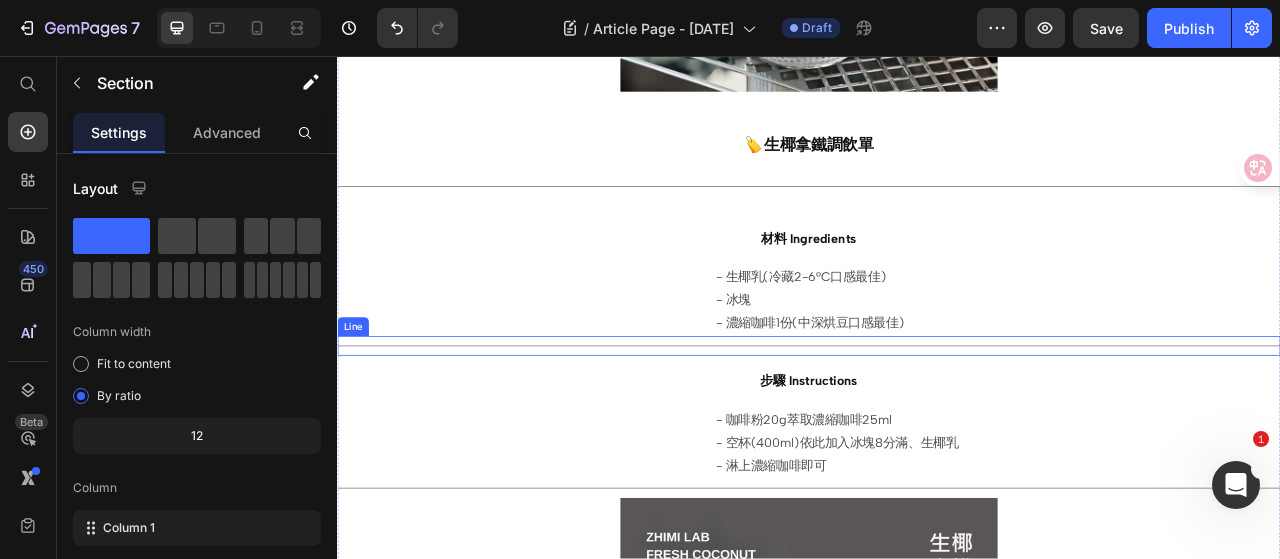 click on "Title Line" at bounding box center [937, 425] 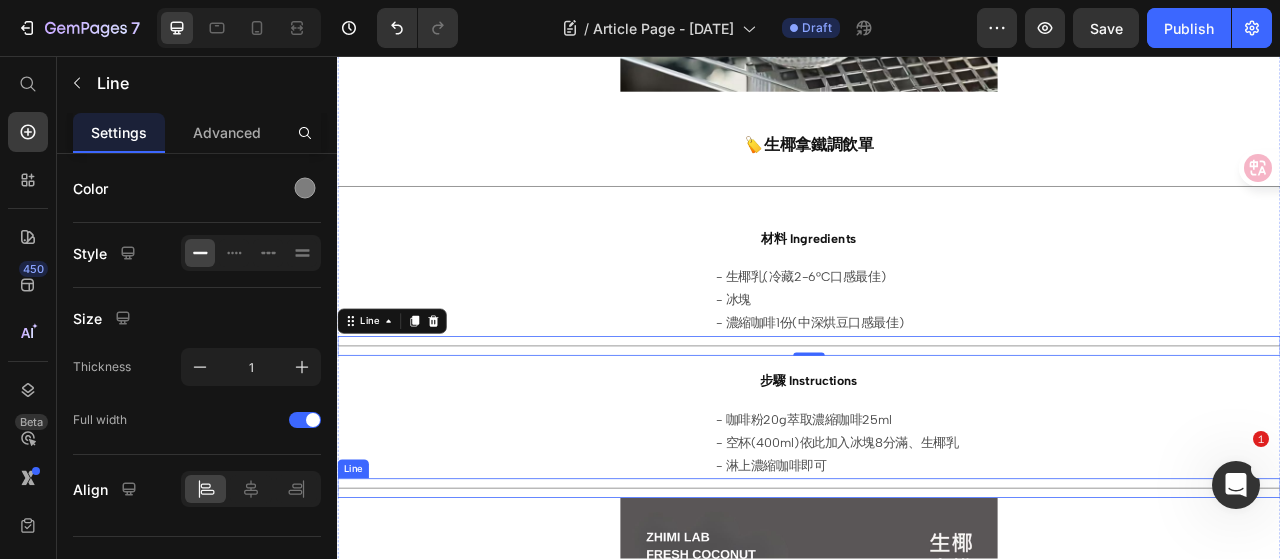 click on "Title Line" at bounding box center (937, 606) 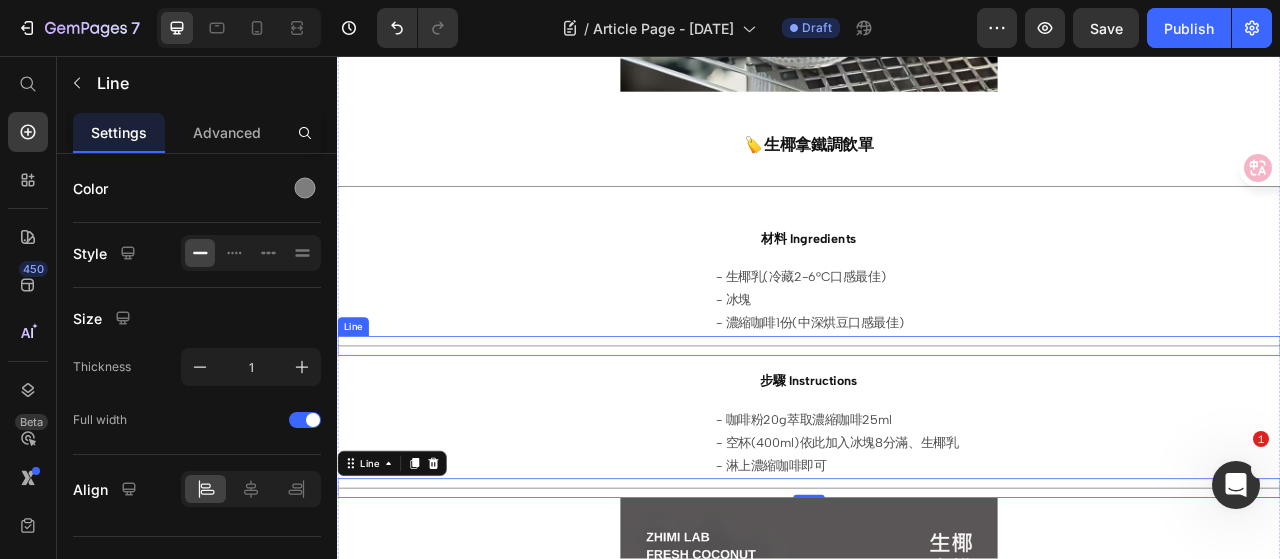 click on "Title Line" at bounding box center (937, 425) 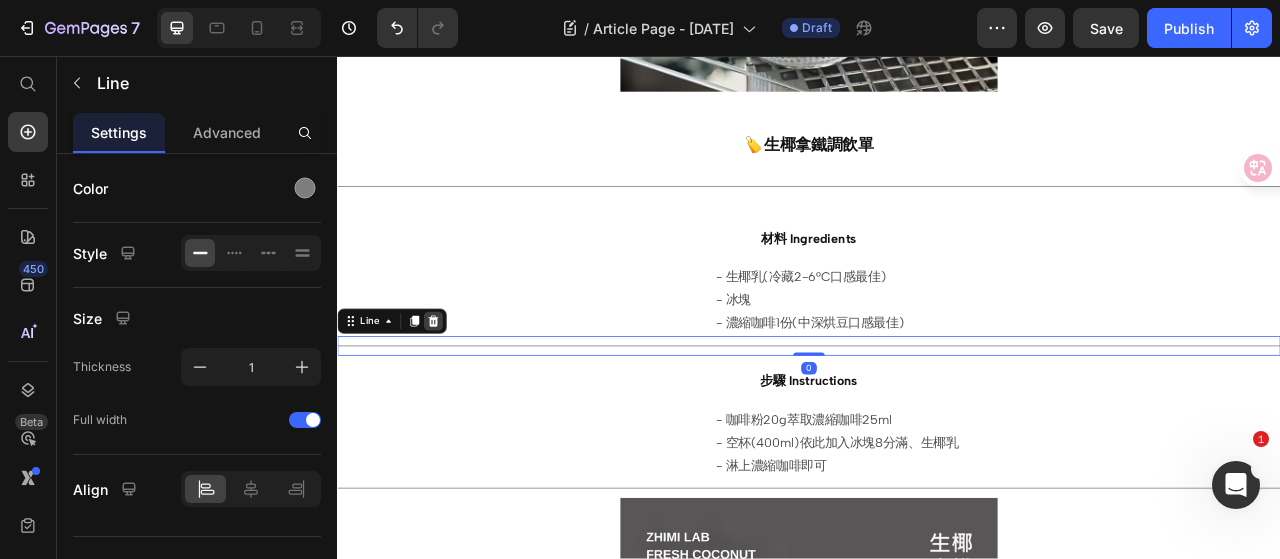 click 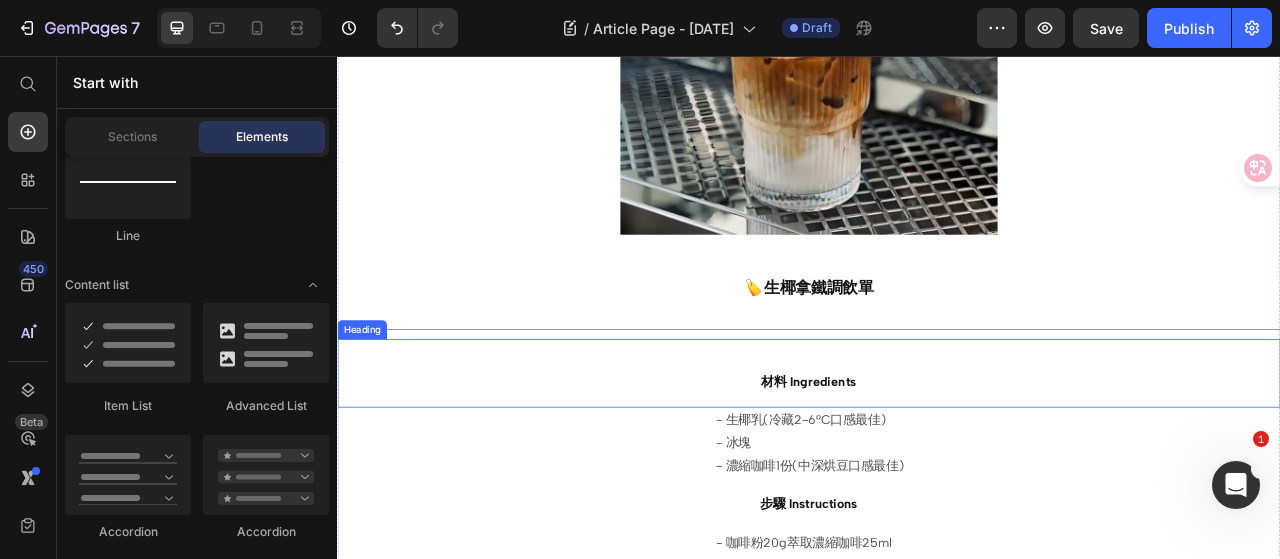 scroll, scrollTop: 400, scrollLeft: 0, axis: vertical 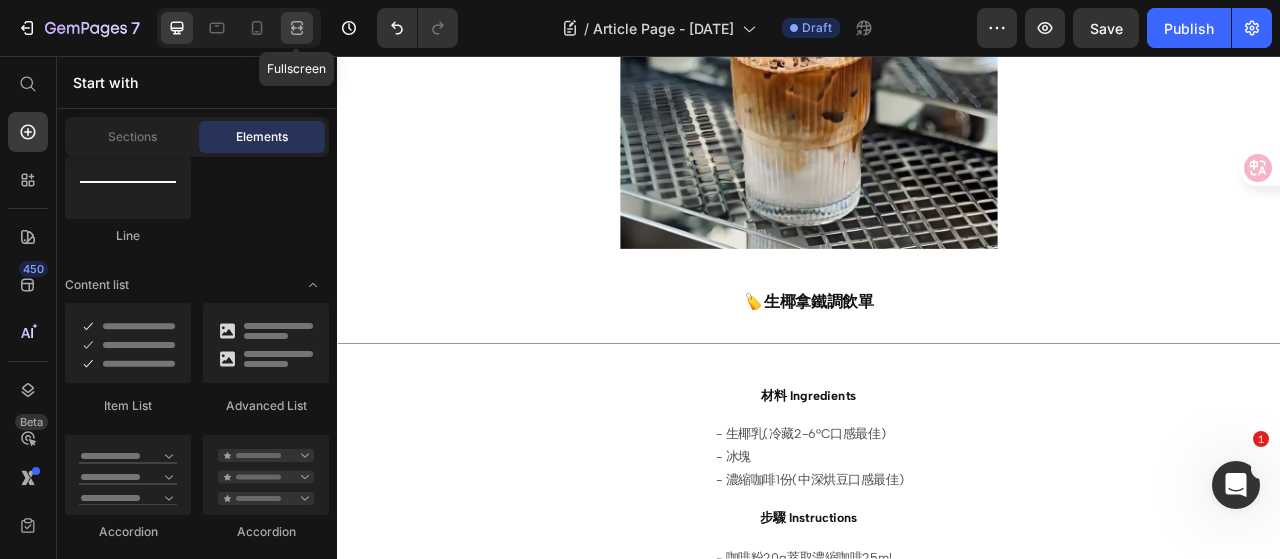 click 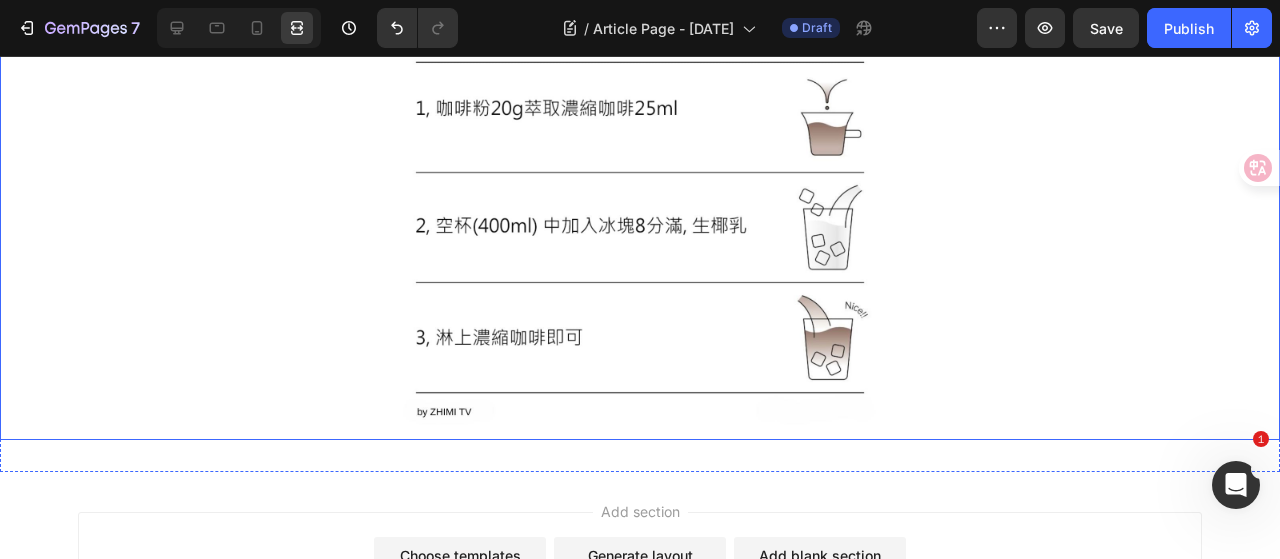scroll, scrollTop: 1500, scrollLeft: 0, axis: vertical 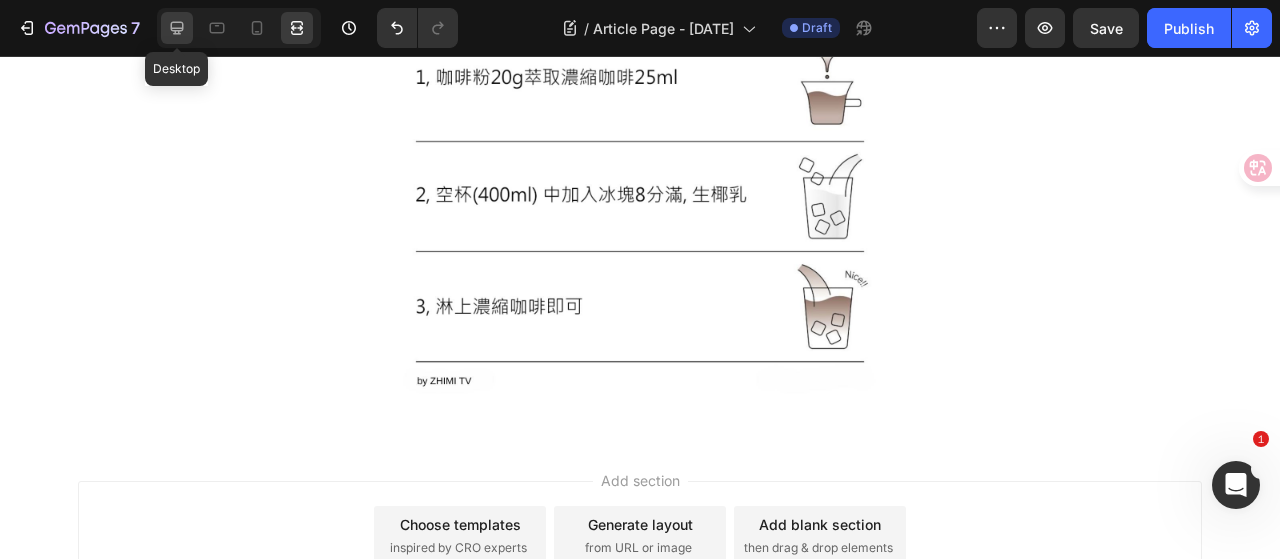 click 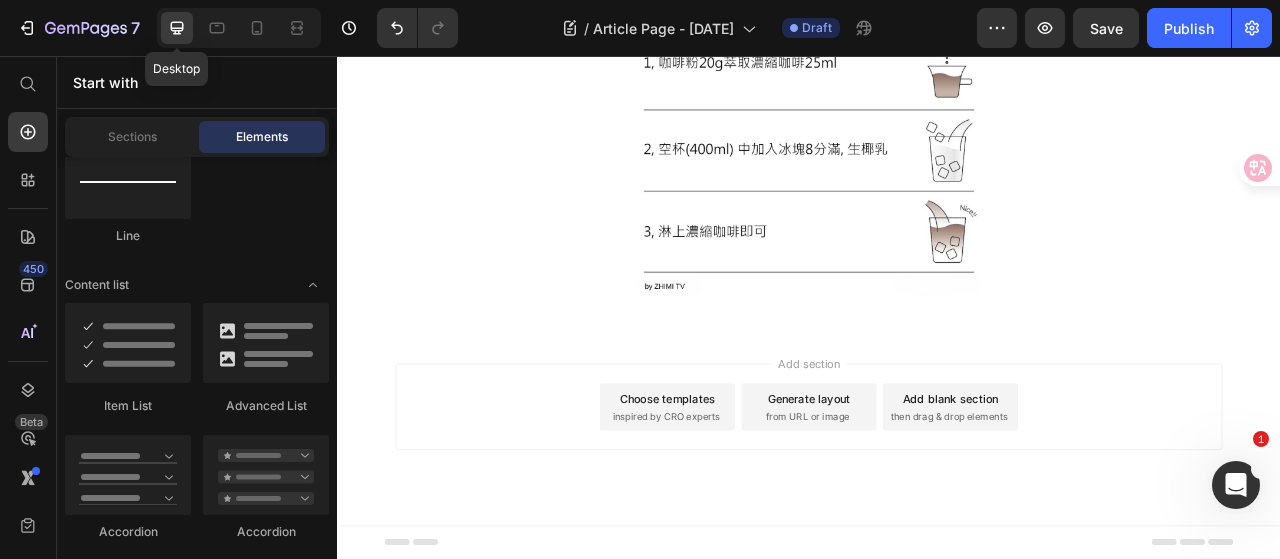 scroll, scrollTop: 1441, scrollLeft: 0, axis: vertical 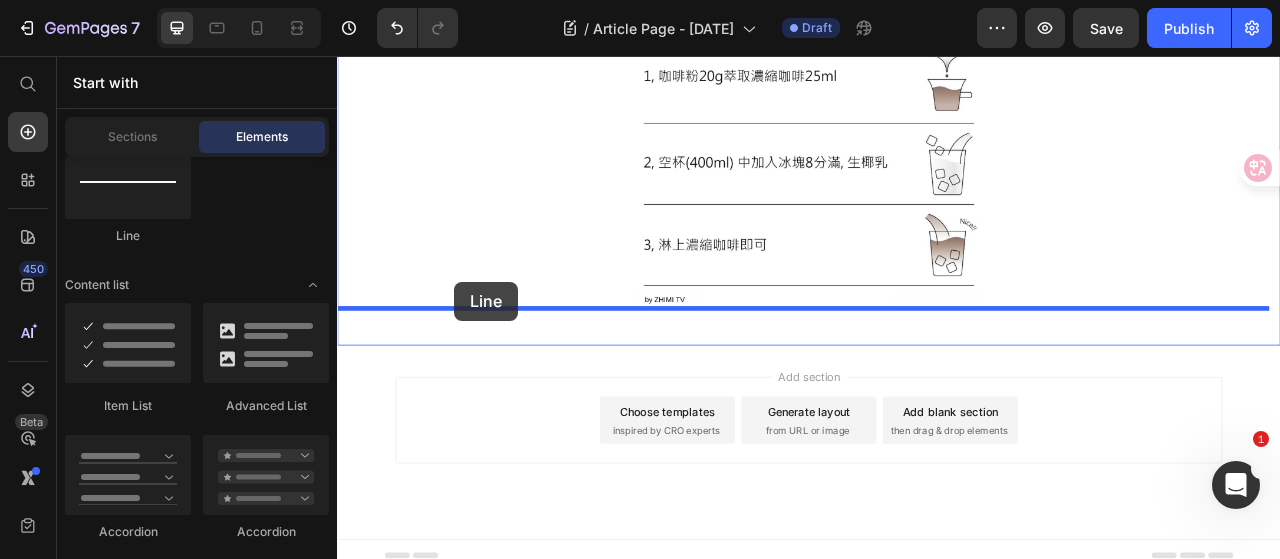 drag, startPoint x: 481, startPoint y: 235, endPoint x: 486, endPoint y: 343, distance: 108.11568 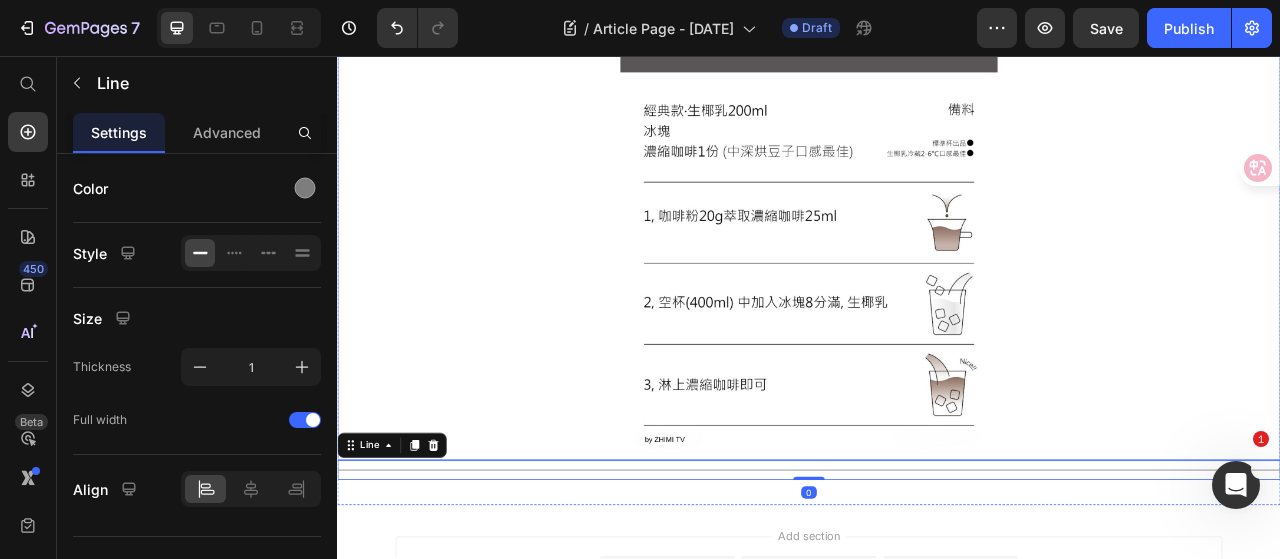 scroll, scrollTop: 1166, scrollLeft: 0, axis: vertical 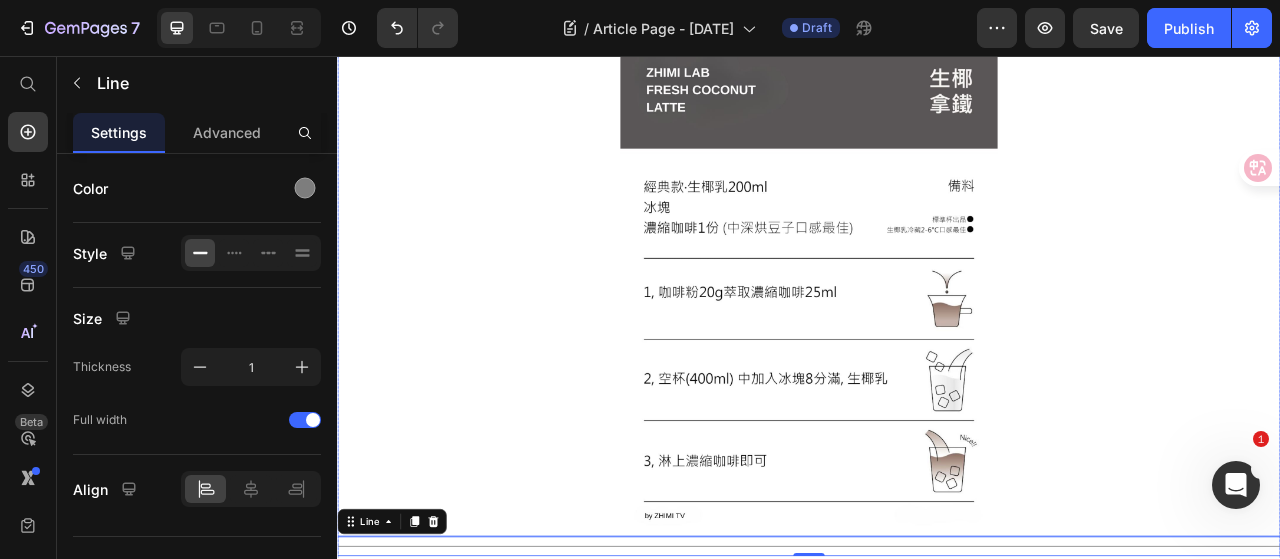 click at bounding box center [937, 348] 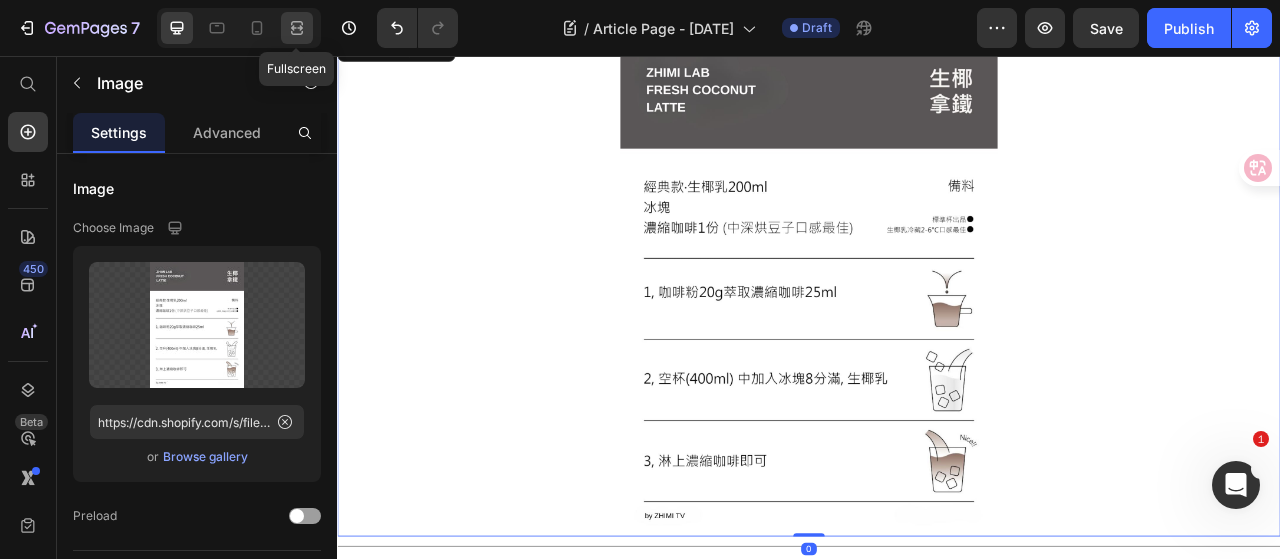 click 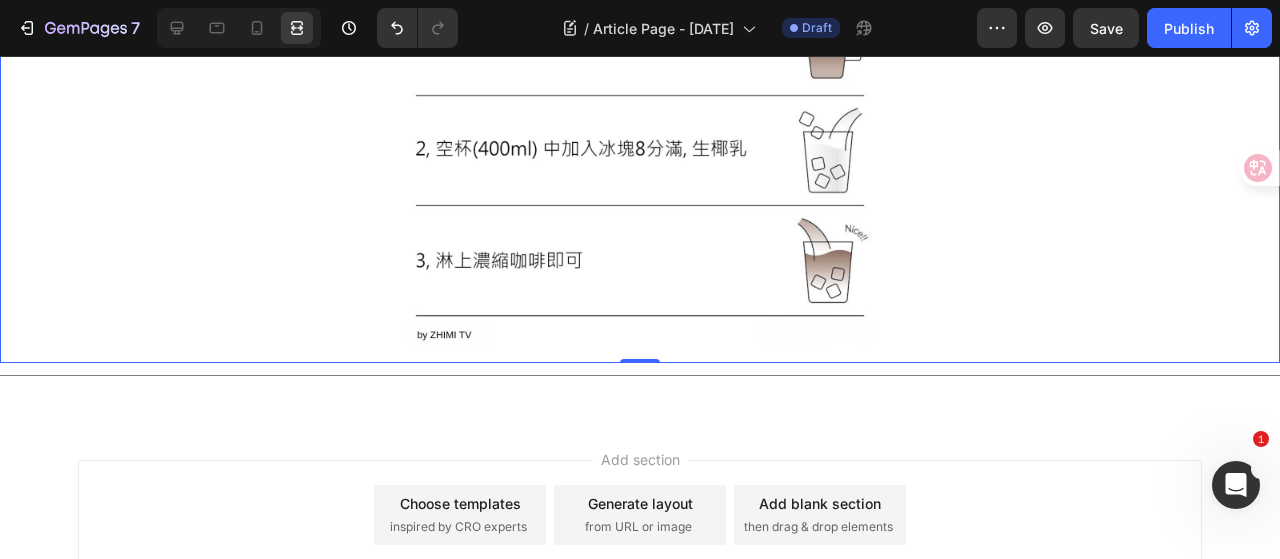 scroll, scrollTop: 1577, scrollLeft: 0, axis: vertical 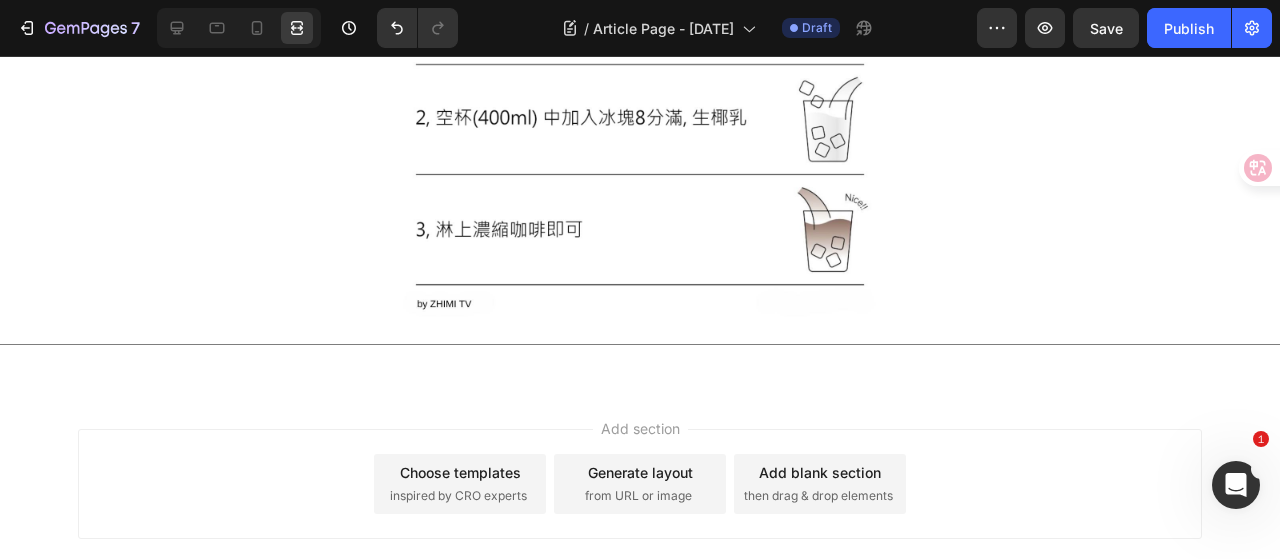 click on "Add section Choose templates inspired by CRO experts Generate layout from URL or image Add blank section then drag & drop elements" at bounding box center (640, 512) 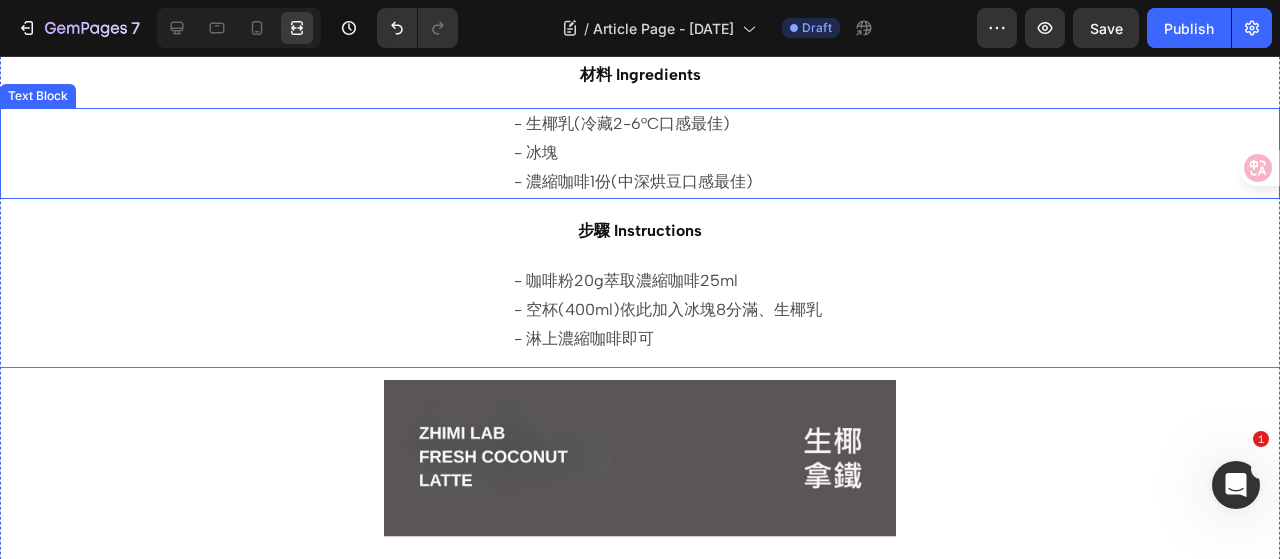 scroll, scrollTop: 877, scrollLeft: 0, axis: vertical 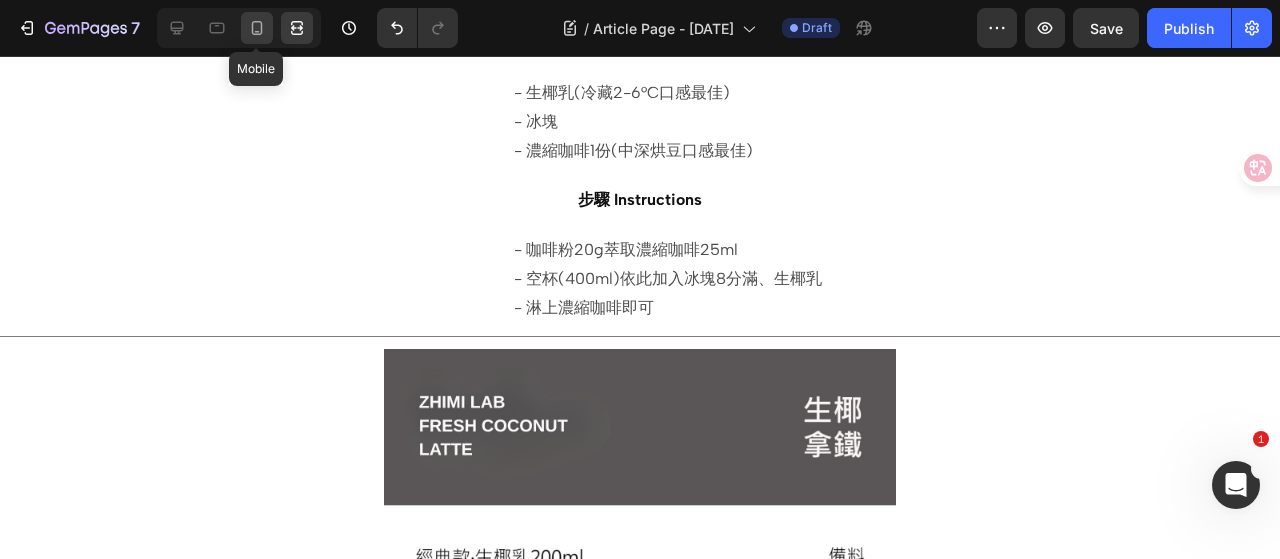 click 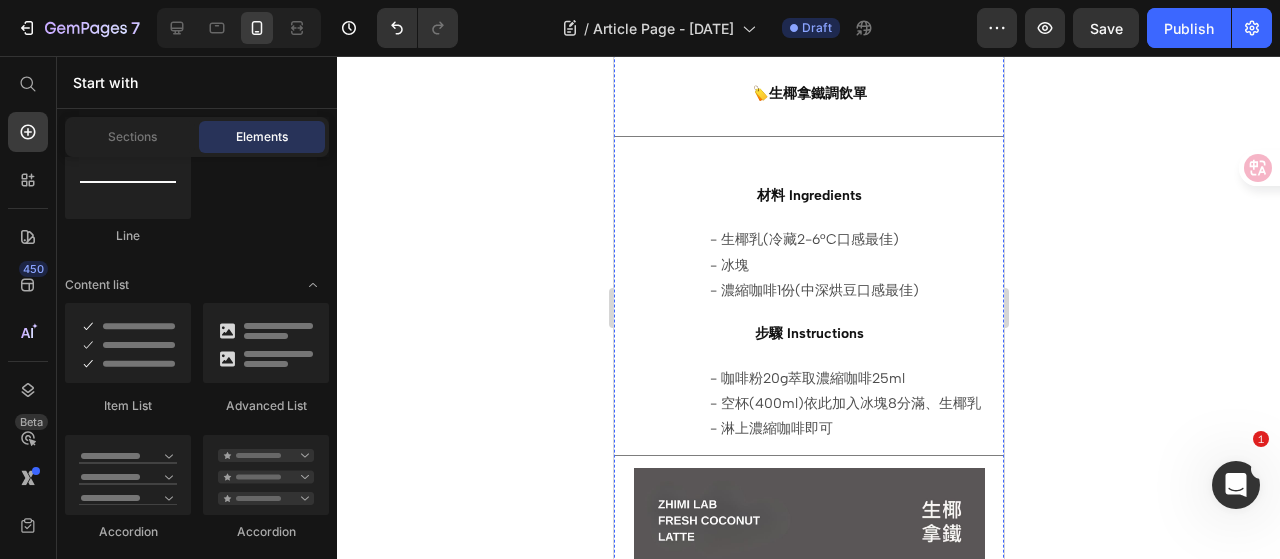 scroll, scrollTop: 551, scrollLeft: 0, axis: vertical 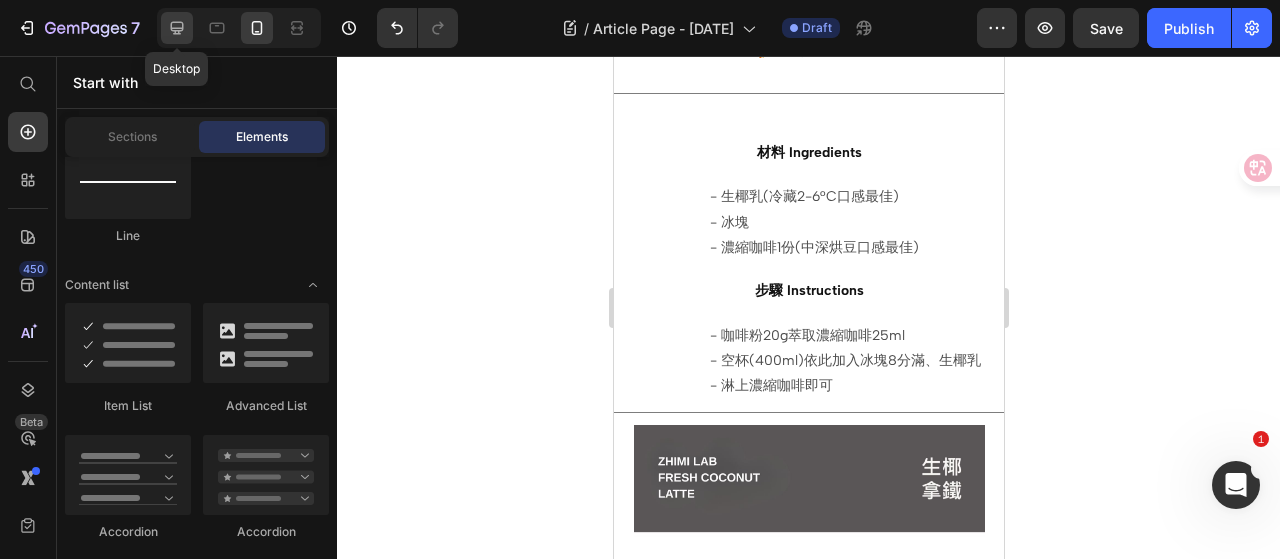 click 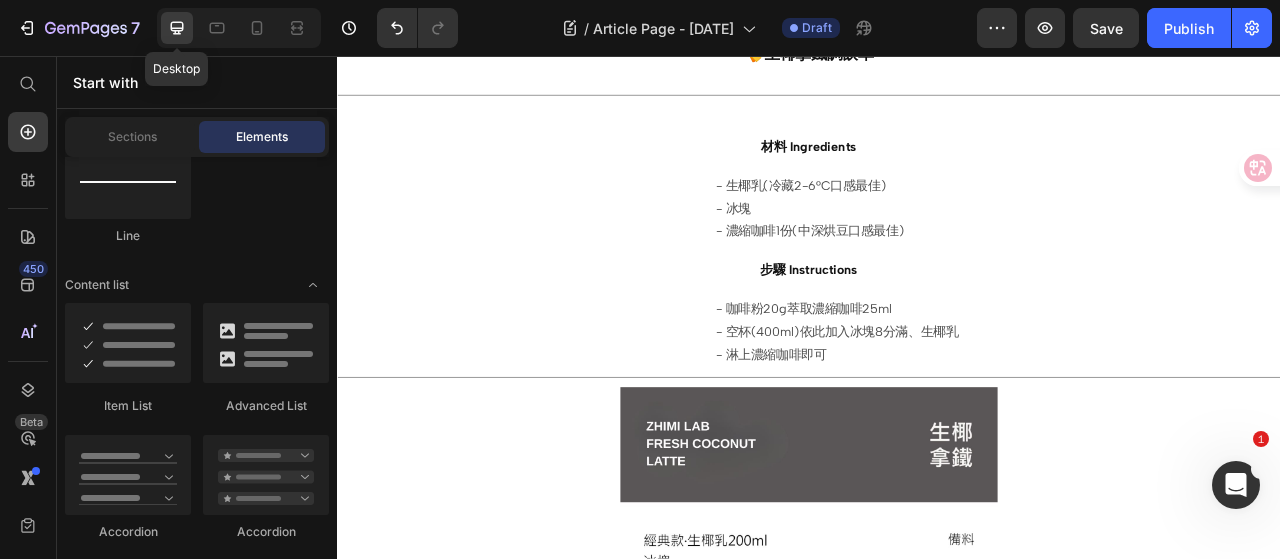 scroll, scrollTop: 729, scrollLeft: 0, axis: vertical 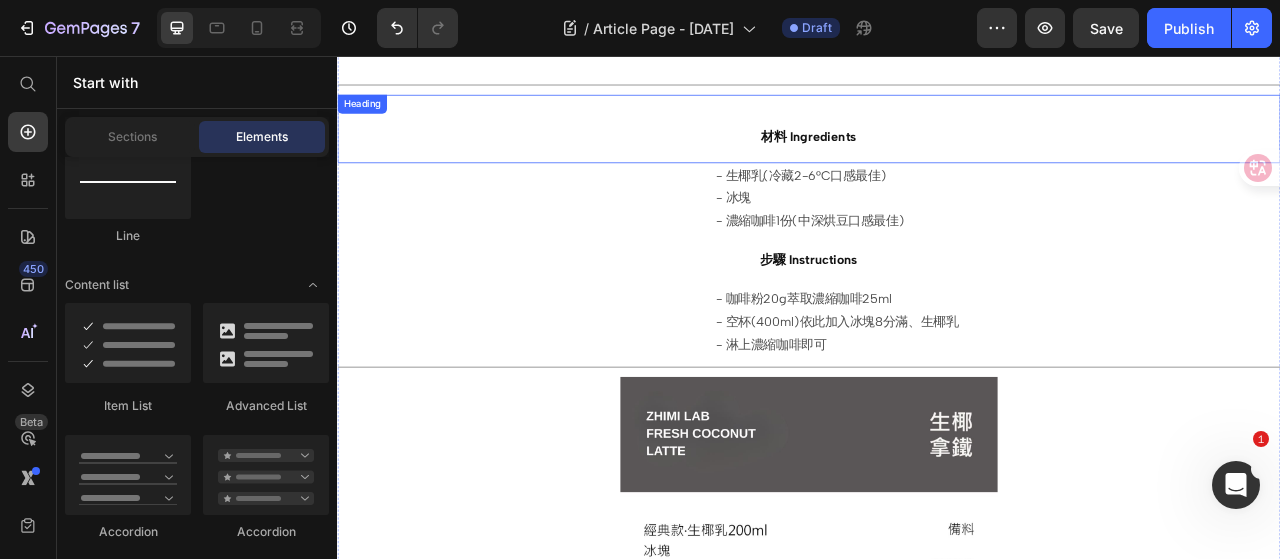 click on "⁠⁠⁠⁠⁠⁠⁠ 材料 Ingredients" at bounding box center [937, 149] 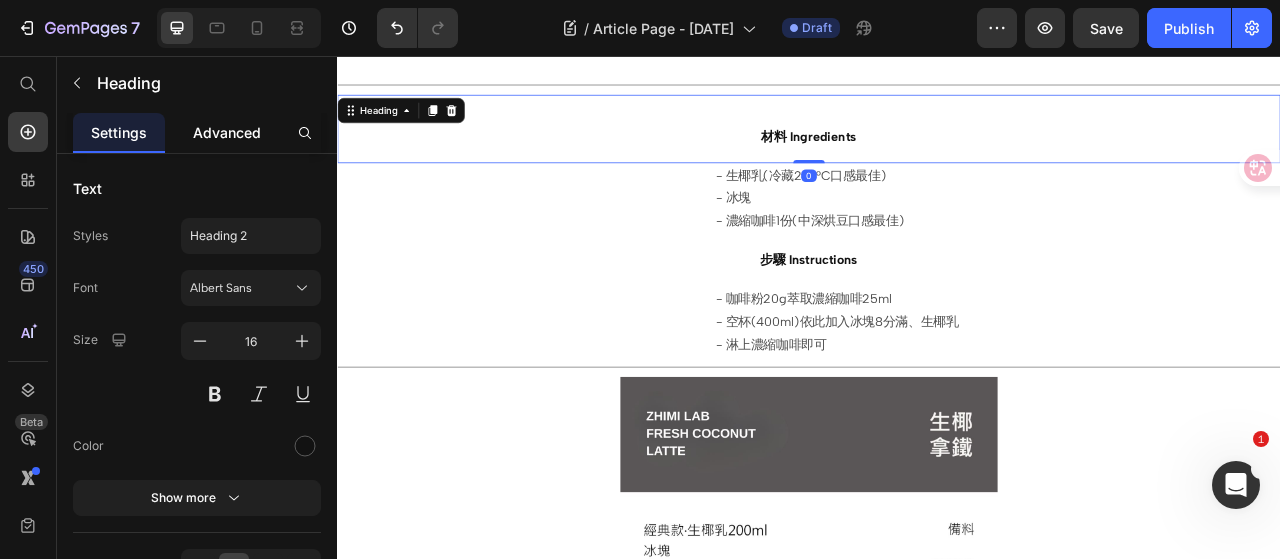 click on "Advanced" at bounding box center [227, 132] 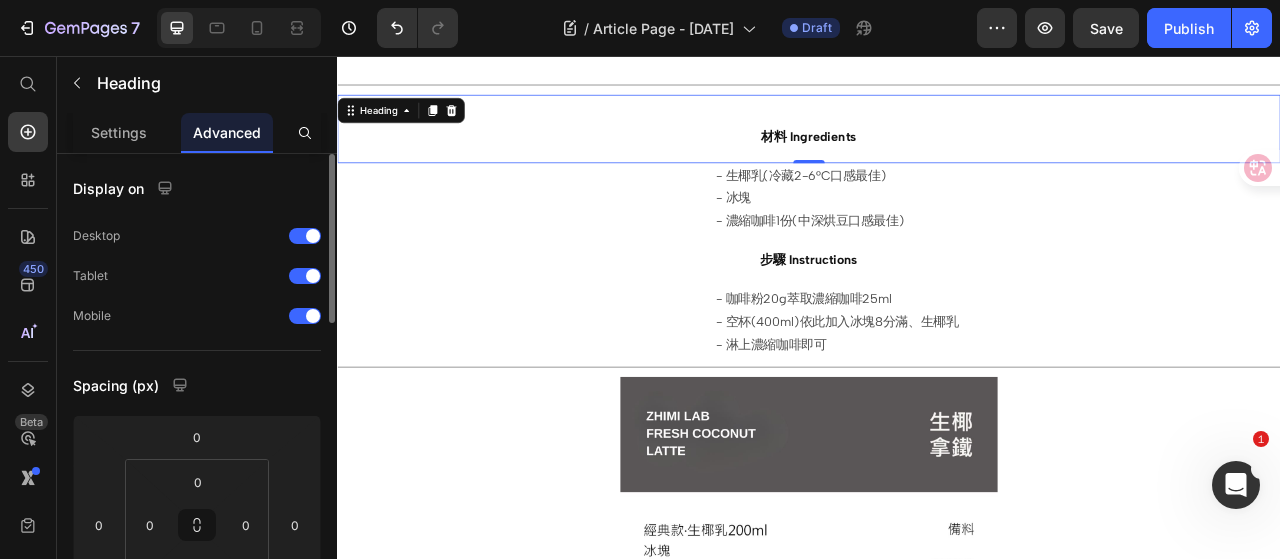 scroll, scrollTop: 200, scrollLeft: 0, axis: vertical 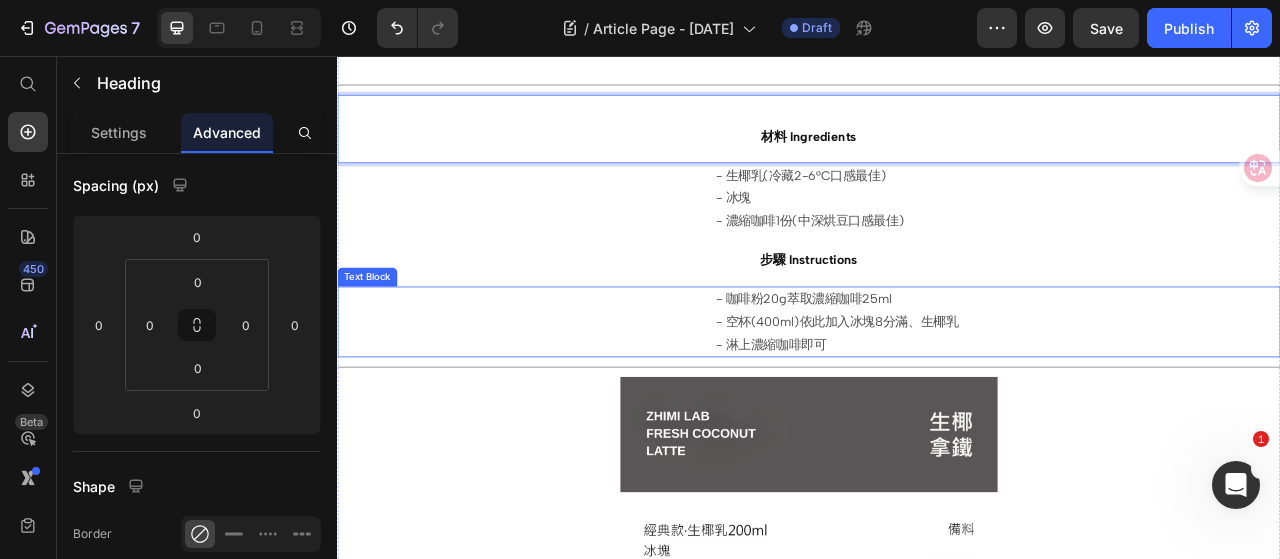 click on "- 咖啡粉20g萃取濃縮咖啡25ml - 空杯(400ml)依此加入冰塊8分滿、生椰乳 - 淋上濃縮咖啡即可" at bounding box center [1177, 395] 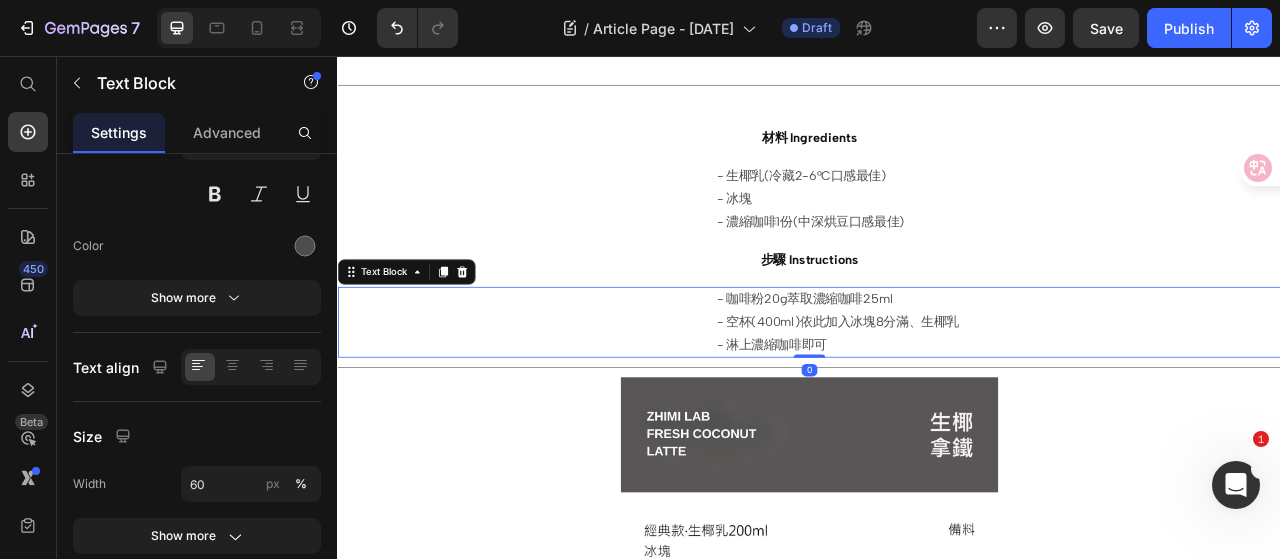 scroll, scrollTop: 0, scrollLeft: 0, axis: both 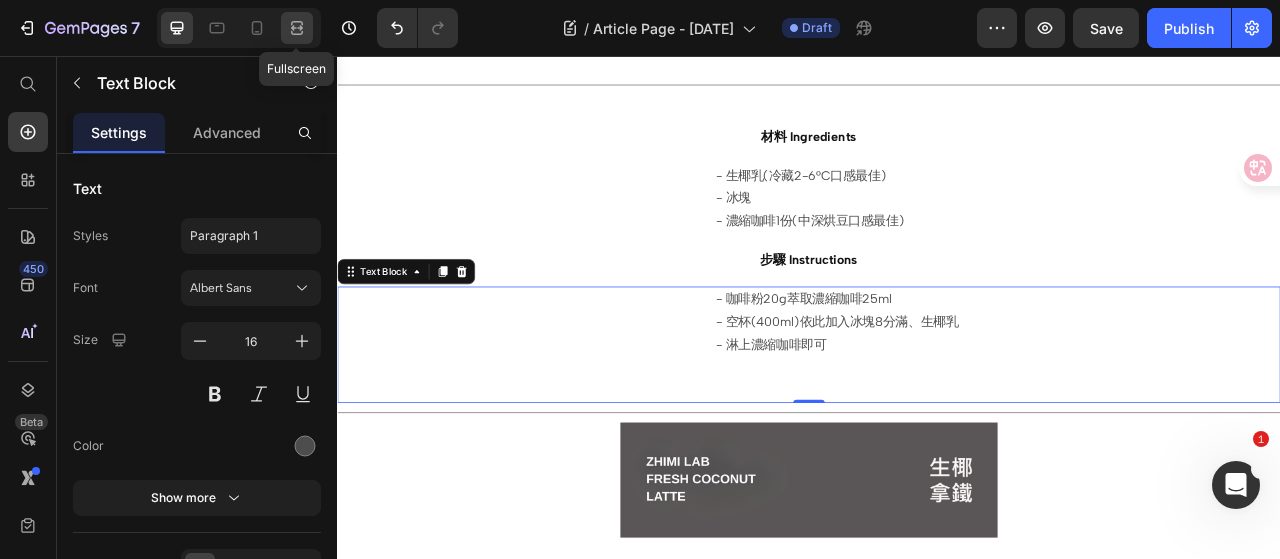 click 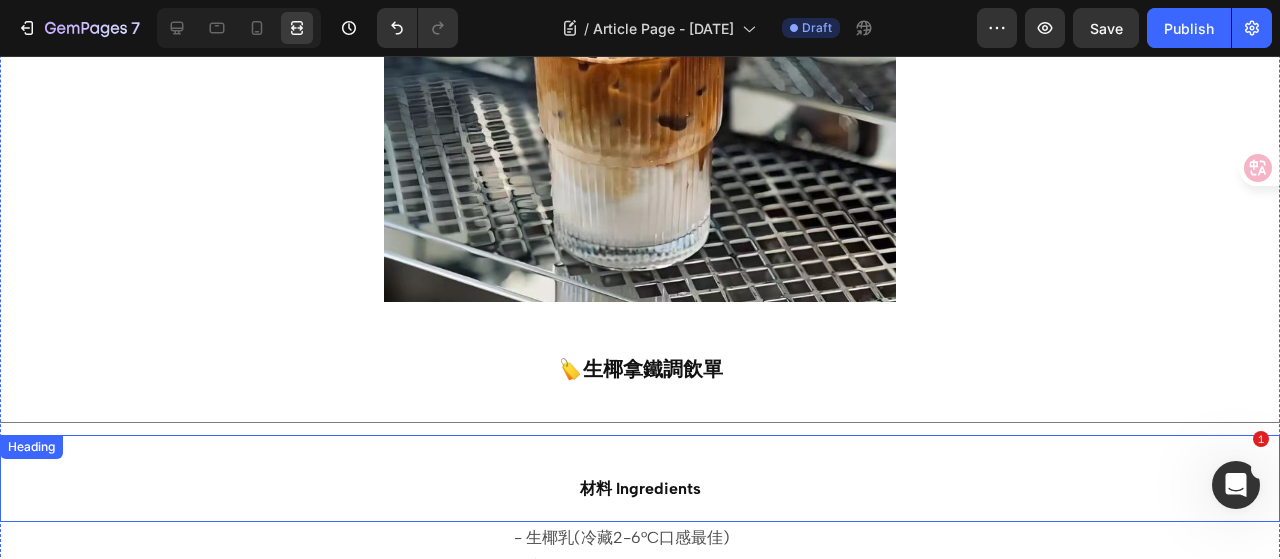 scroll, scrollTop: 361, scrollLeft: 0, axis: vertical 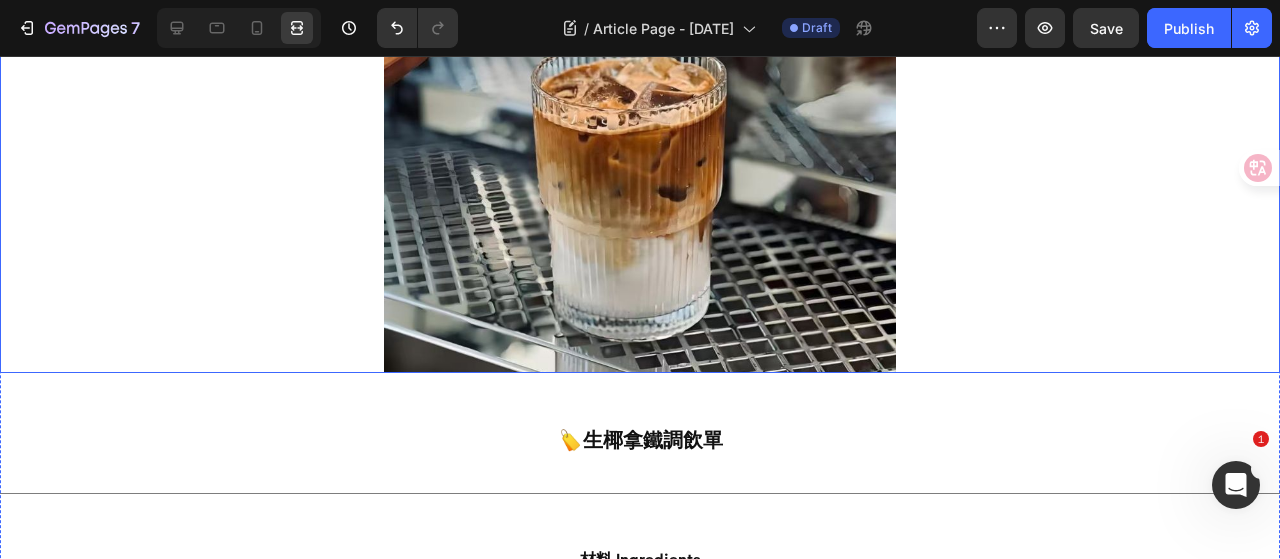 click at bounding box center (640, 117) 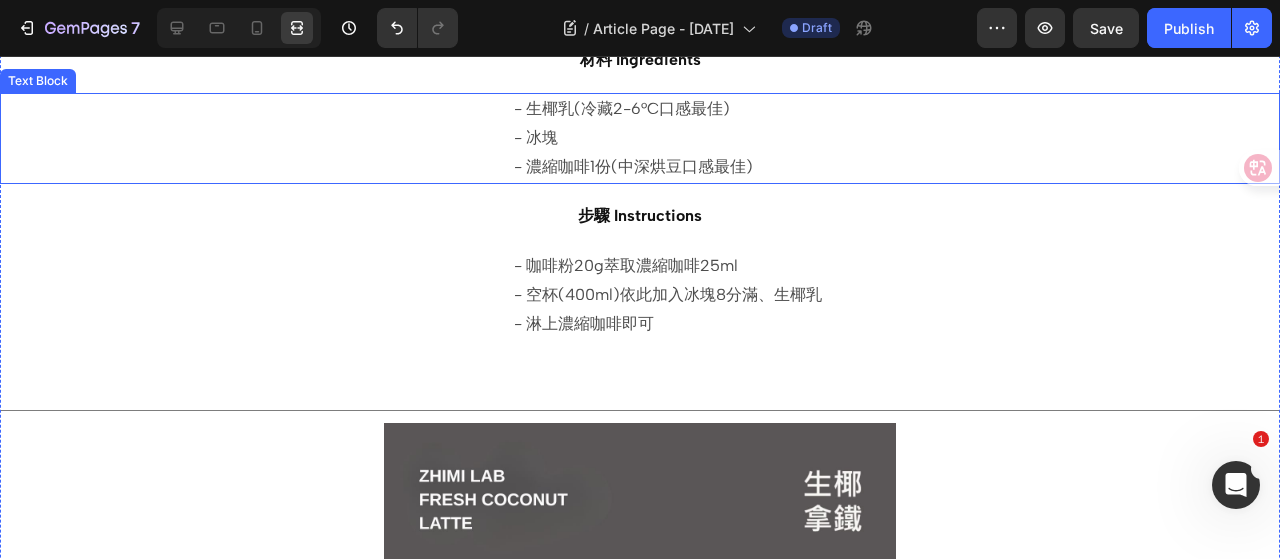 scroll, scrollTop: 761, scrollLeft: 0, axis: vertical 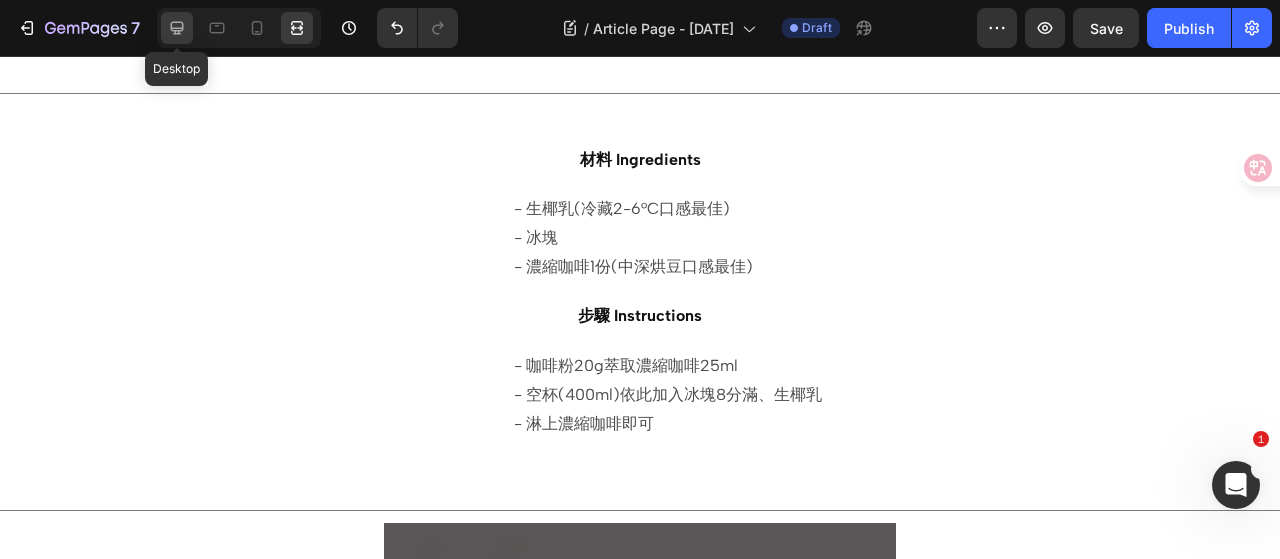 click 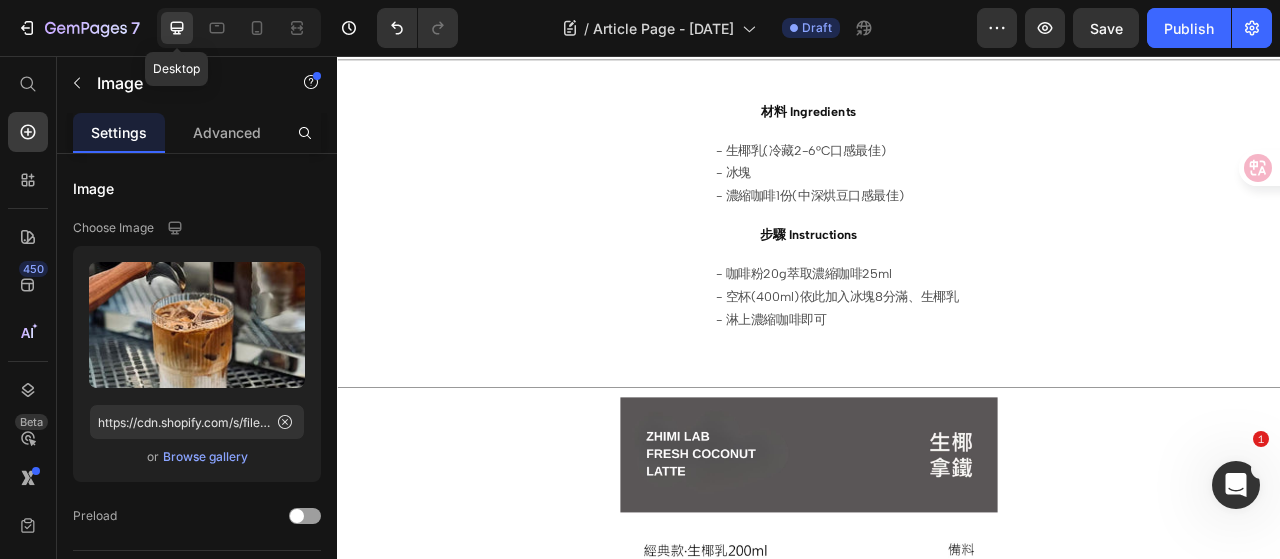 scroll, scrollTop: 729, scrollLeft: 0, axis: vertical 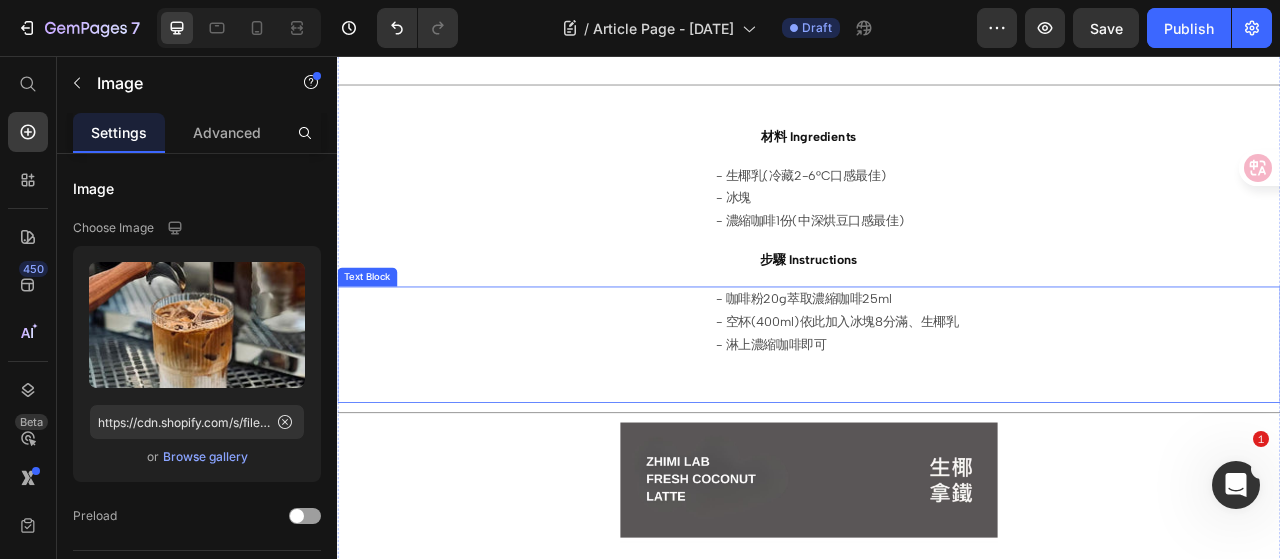 click at bounding box center [1177, 481] 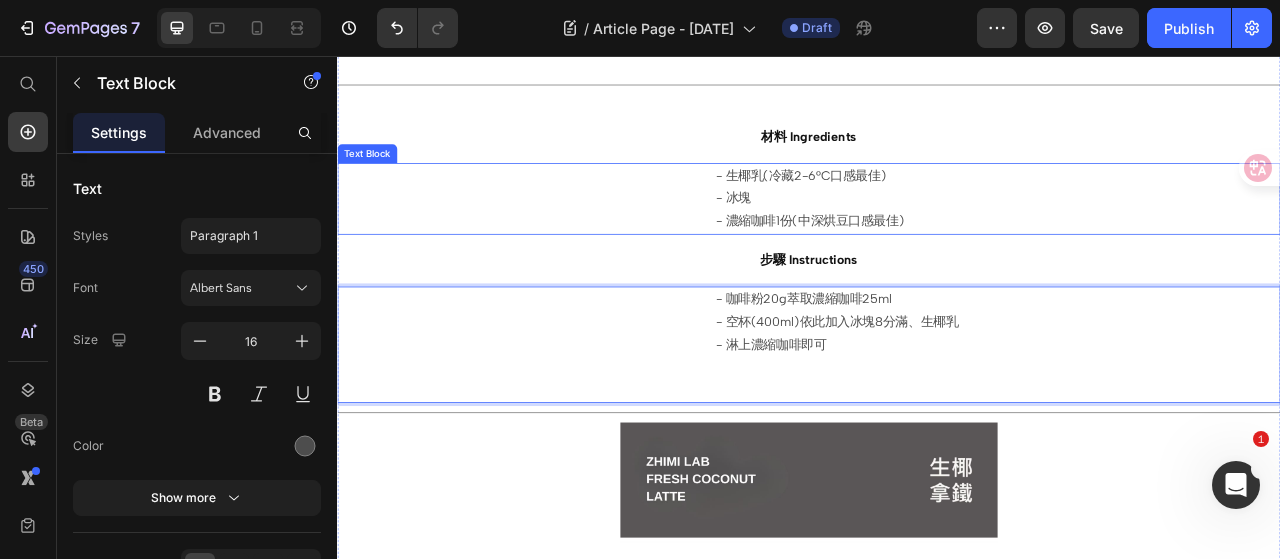 click on "- 生椰乳(冷藏2-6°C口感最佳) - 冰塊 - 濃縮咖啡1份(中深烘豆口感最佳)" at bounding box center [1177, 238] 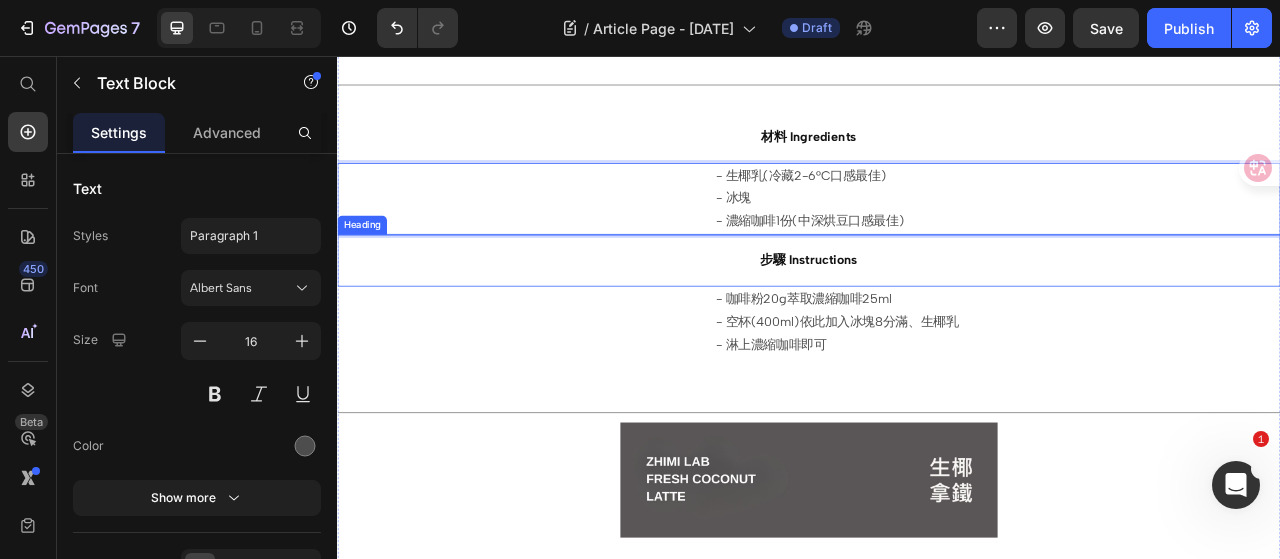 click on "⁠⁠⁠⁠⁠⁠⁠ 步驟 Instructions" at bounding box center (937, 317) 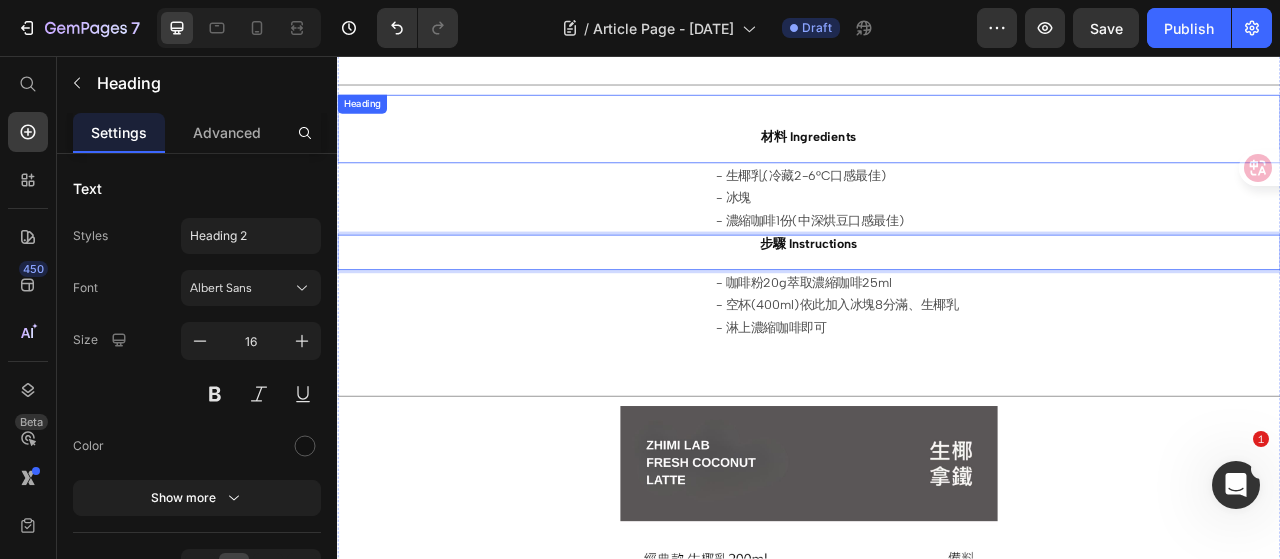 click on "⁠⁠⁠⁠⁠⁠⁠ 材料 Ingredients" at bounding box center (937, 149) 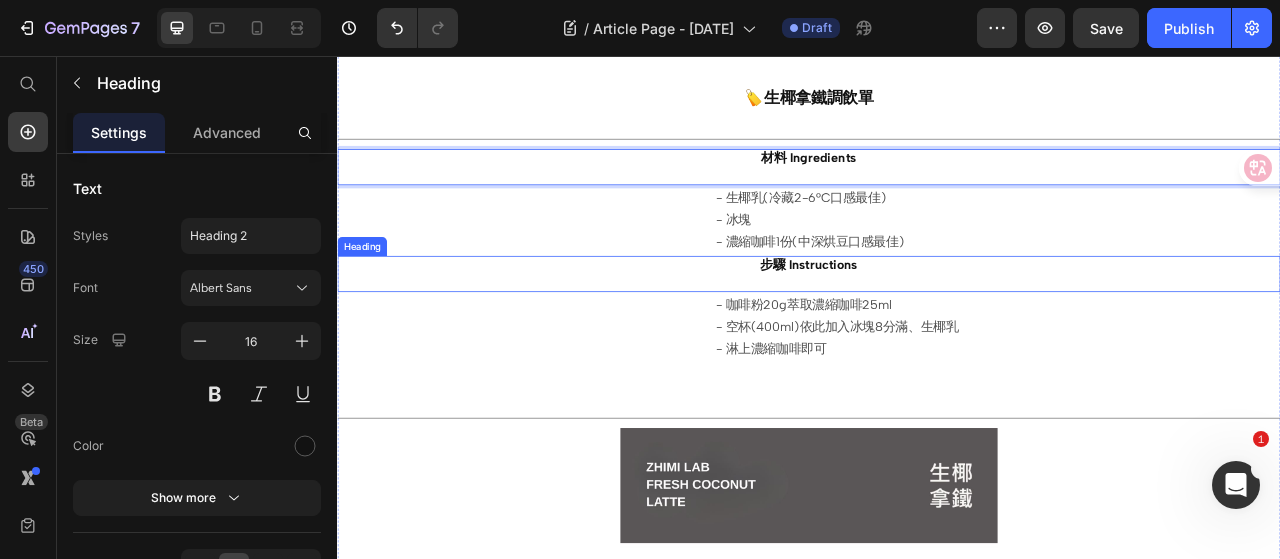 scroll, scrollTop: 629, scrollLeft: 0, axis: vertical 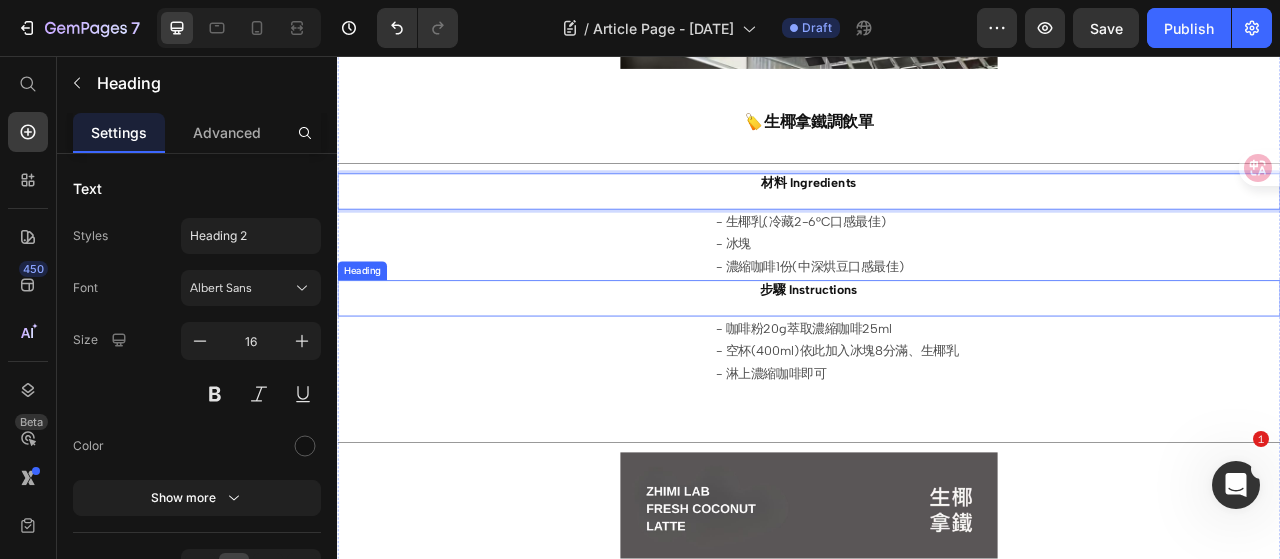 click on "步驟 Instructions" at bounding box center [937, 353] 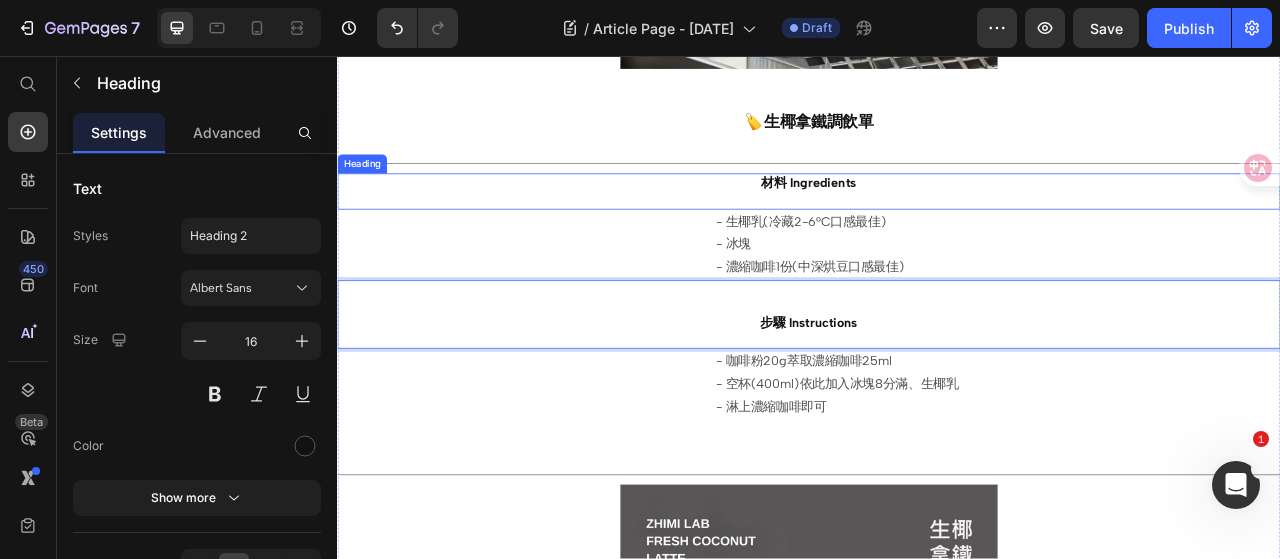 click on "⁠⁠⁠⁠⁠⁠⁠ 材料 Ingredients" at bounding box center [937, 229] 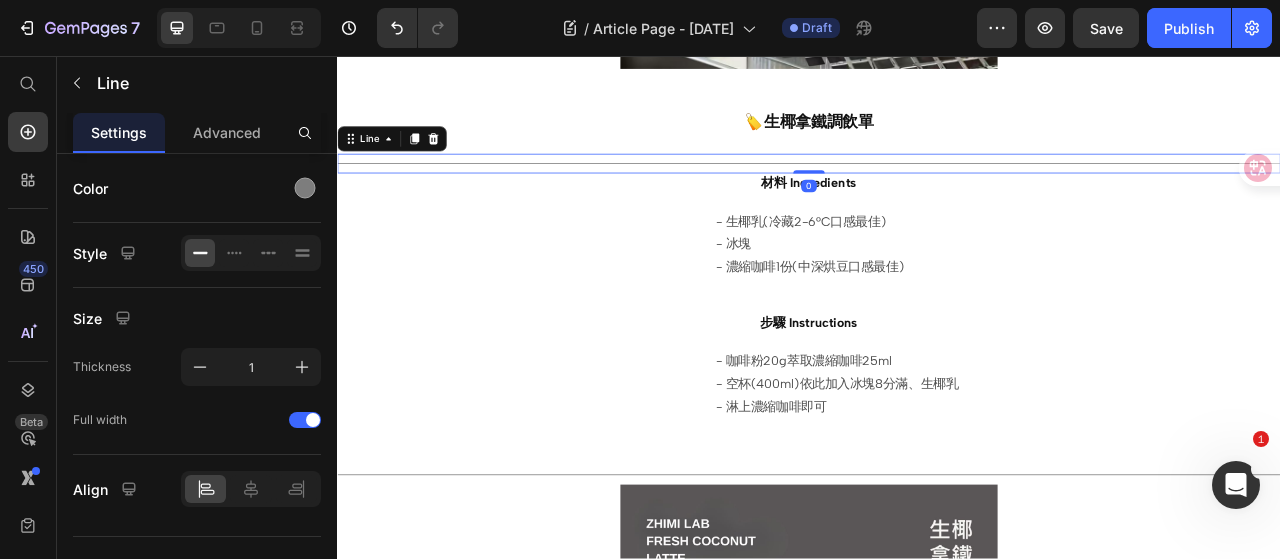 click on "Title Line   0" at bounding box center [937, 193] 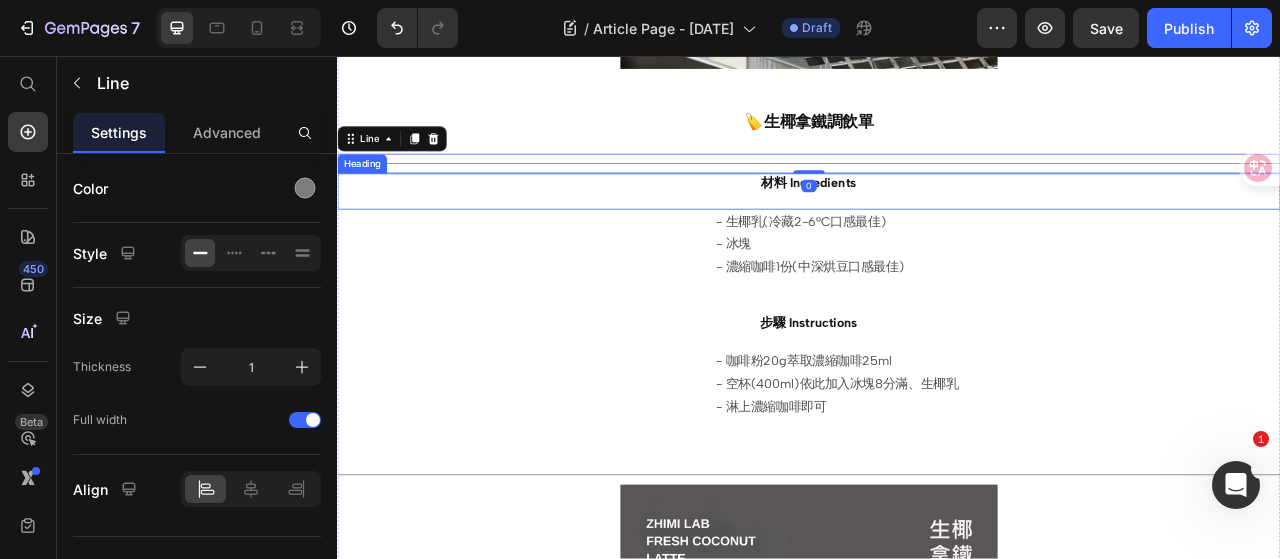 click on "⁠⁠⁠⁠⁠⁠⁠ 材料 Ingredients" at bounding box center [937, 229] 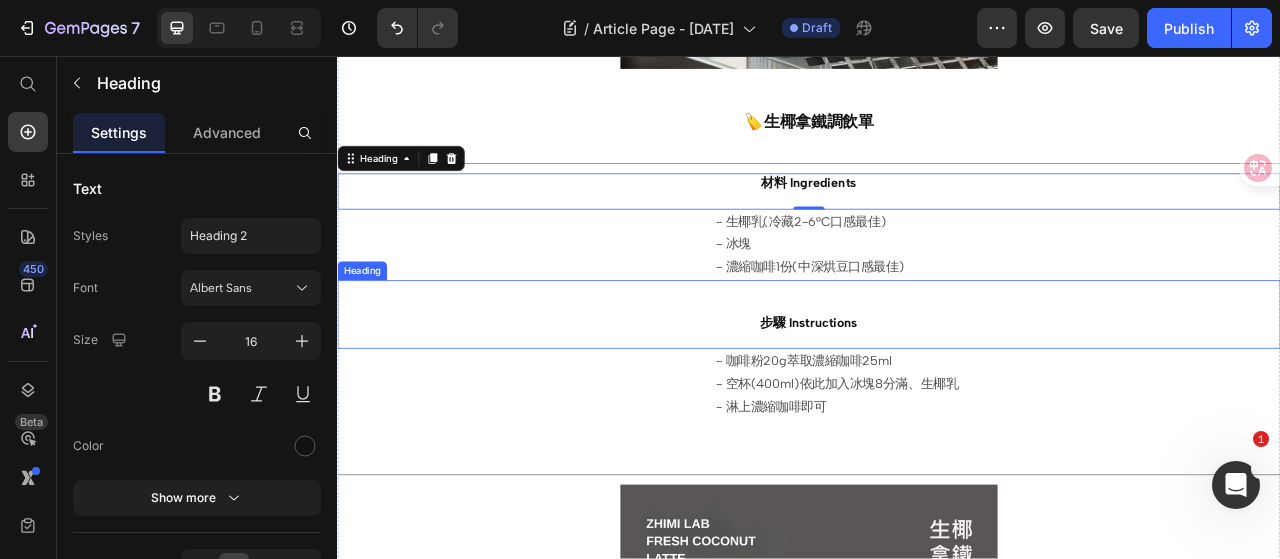 click on "⁠⁠⁠⁠⁠⁠⁠ 步驟 Instructions" at bounding box center (937, 385) 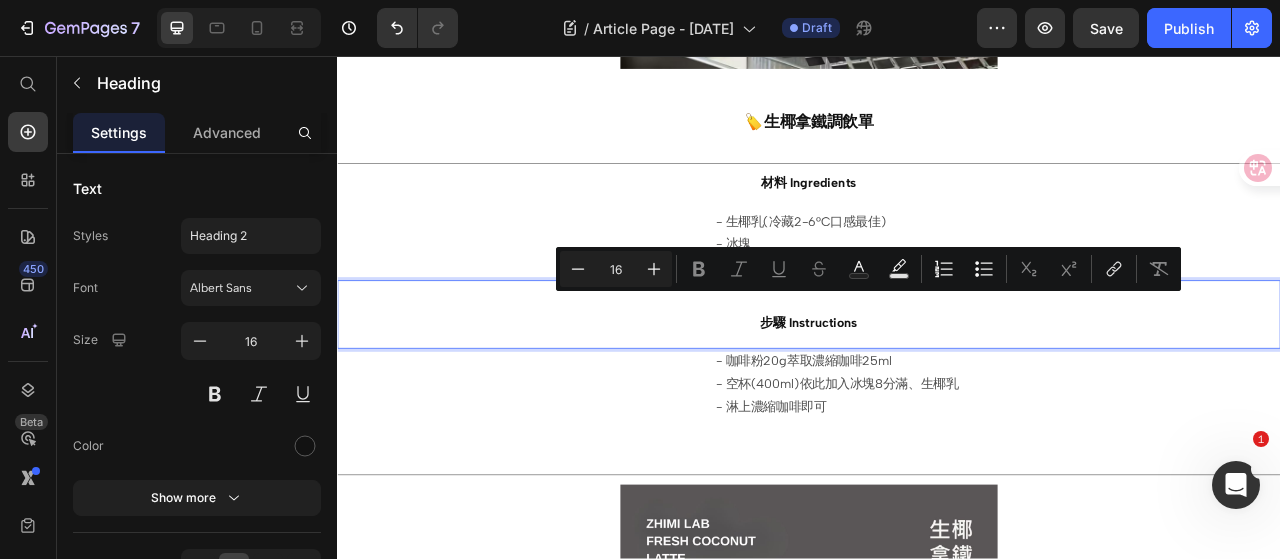click on "步驟 Instructions" at bounding box center (937, 385) 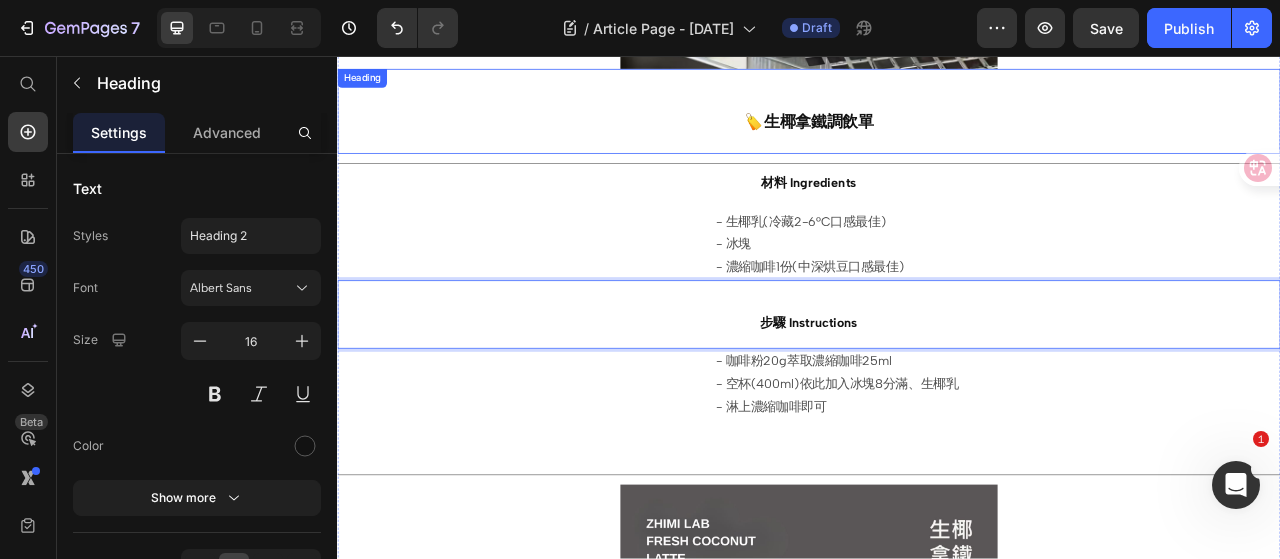 click on "⁠⁠⁠⁠⁠⁠⁠ 🏷️生椰拿鐵調飲單" at bounding box center (937, 127) 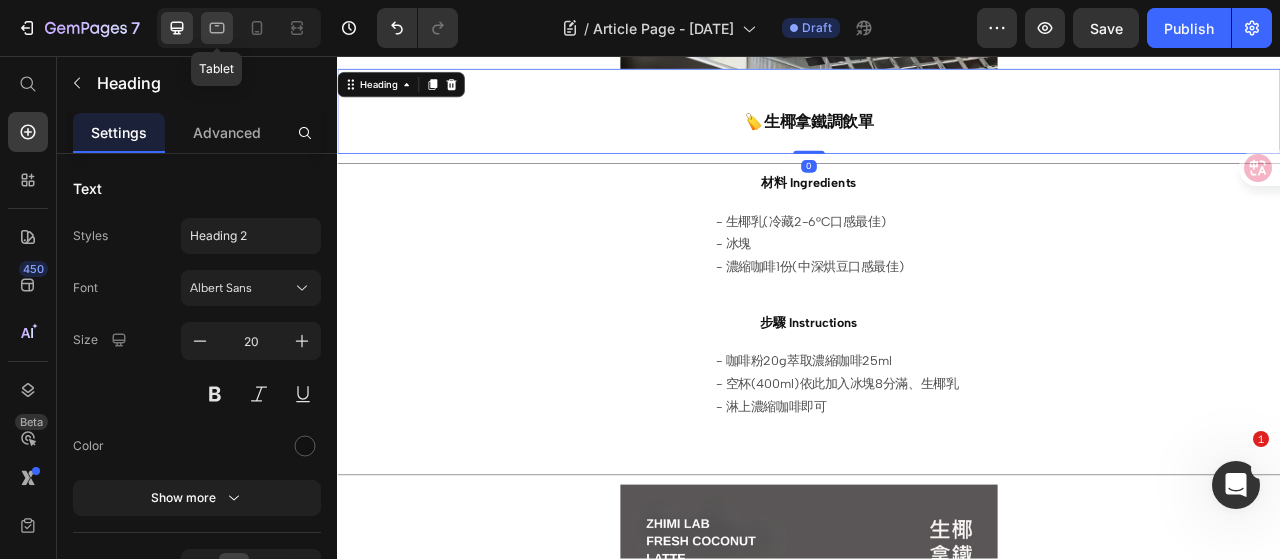 click 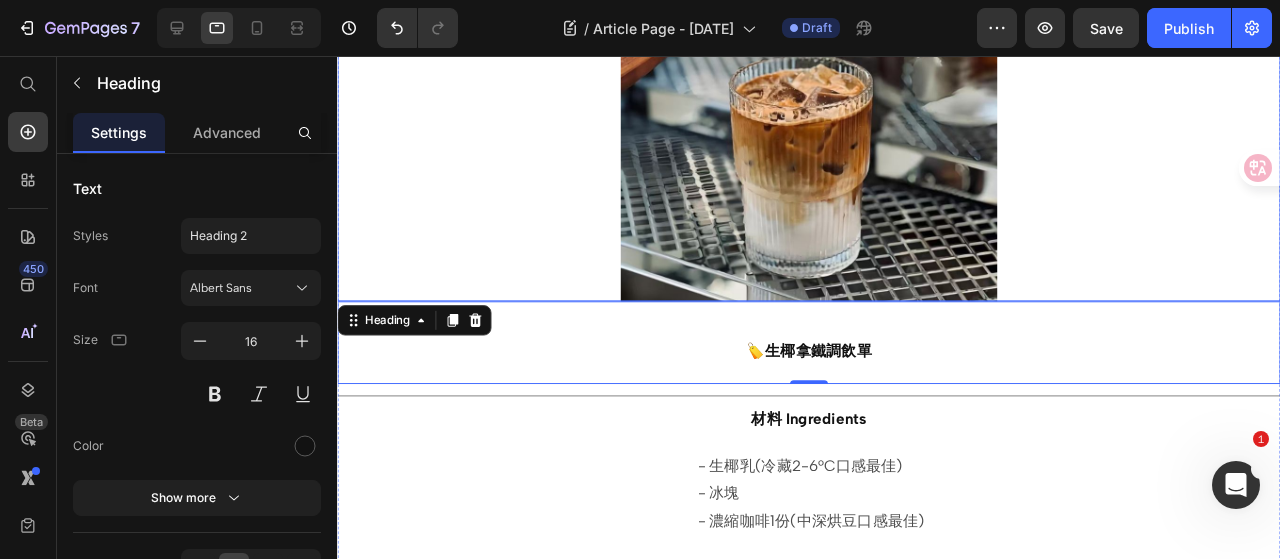 scroll, scrollTop: 286, scrollLeft: 0, axis: vertical 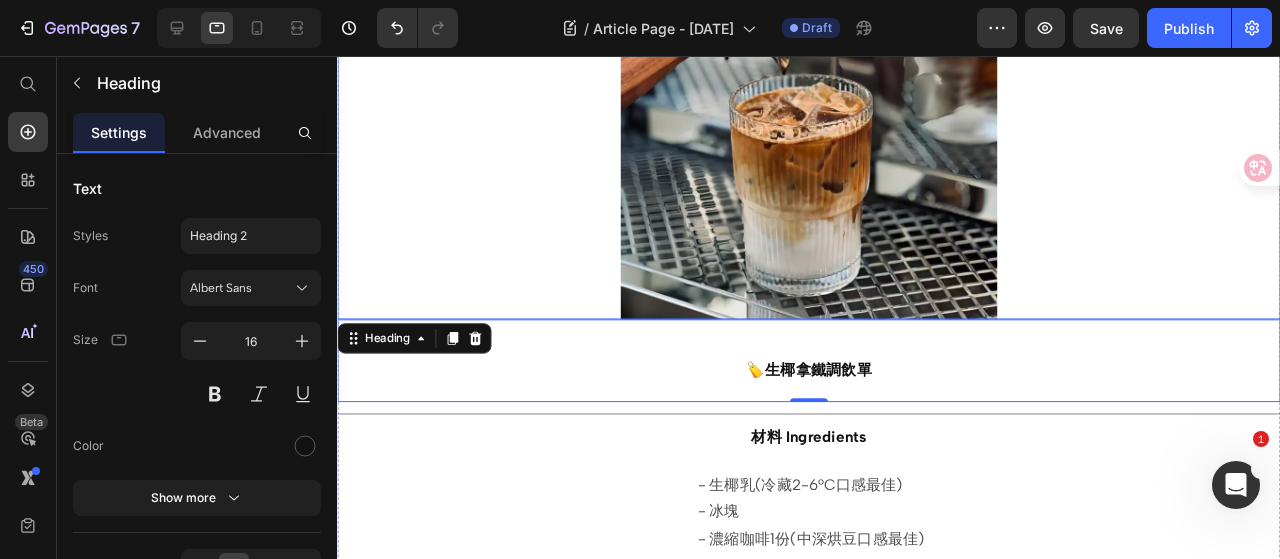 click at bounding box center [833, 134] 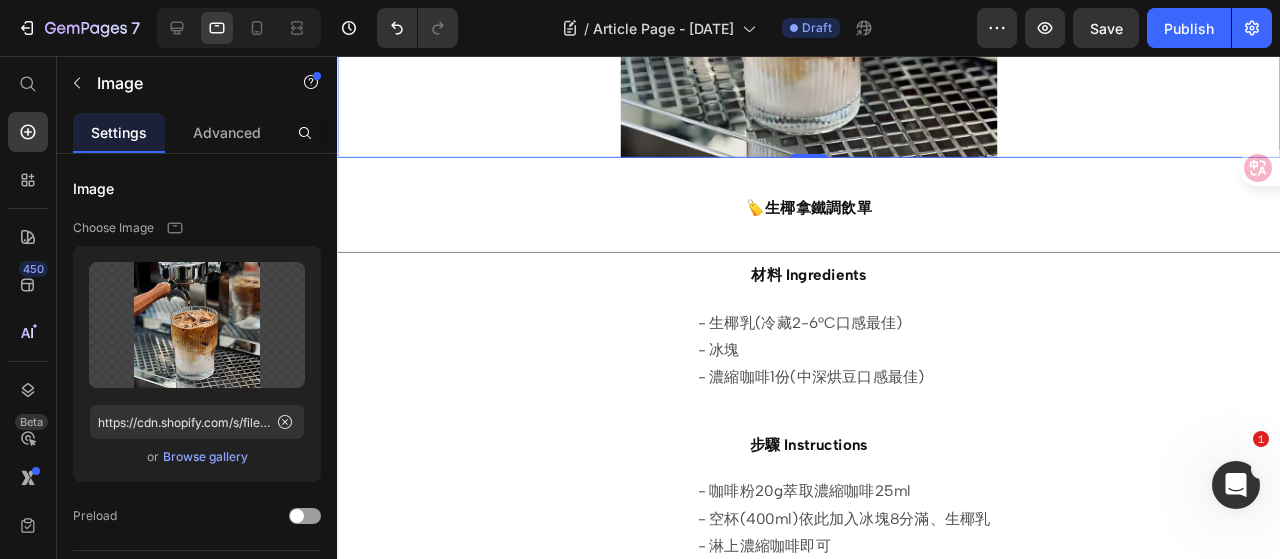 scroll, scrollTop: 486, scrollLeft: 0, axis: vertical 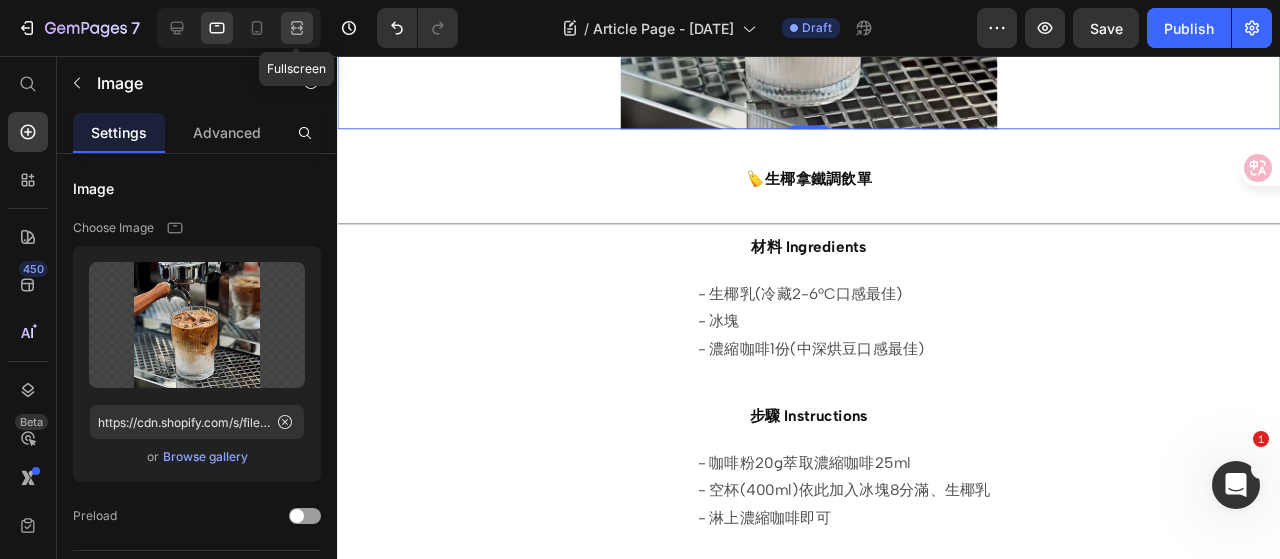 click 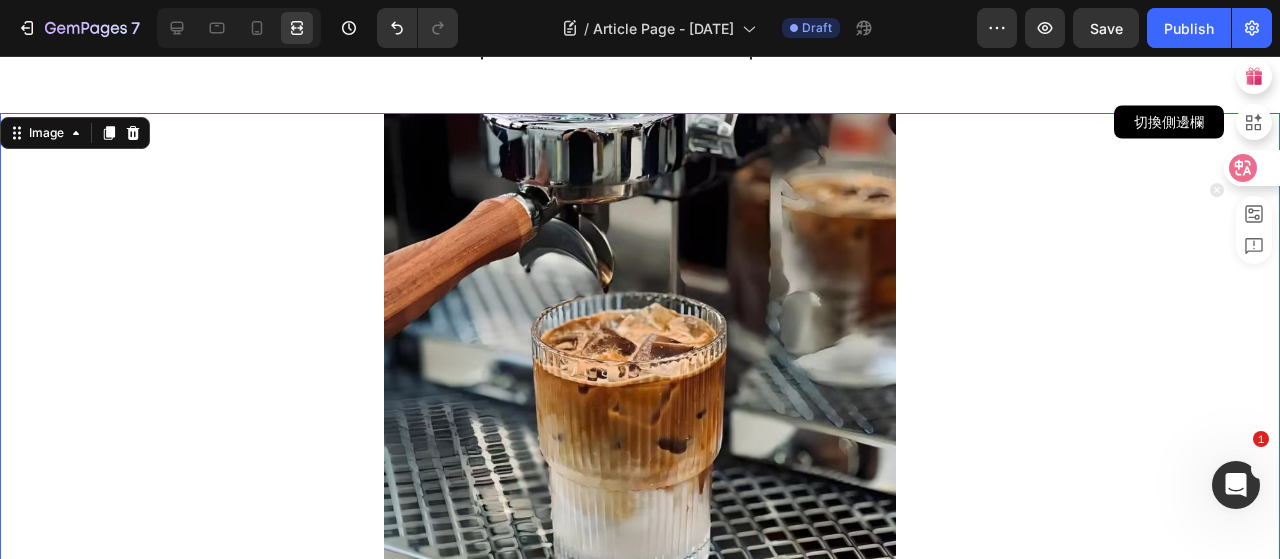 scroll, scrollTop: 95, scrollLeft: 0, axis: vertical 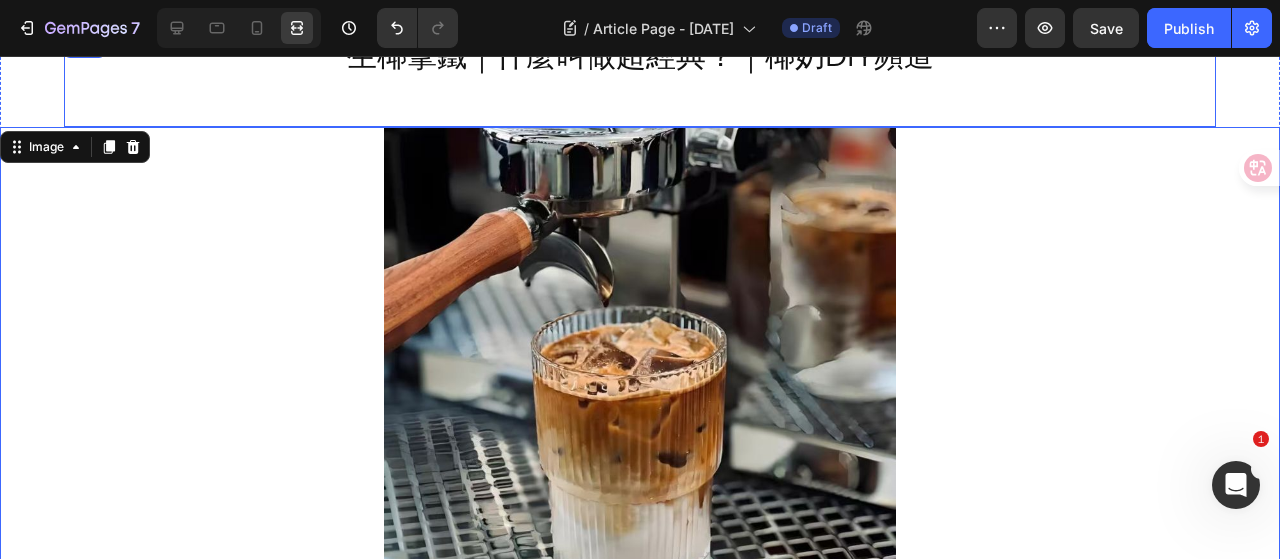 click on "生椰拿鐵｜什麼叫做超經典？｜椰奶DIY頻道 Heading" at bounding box center [640, 80] 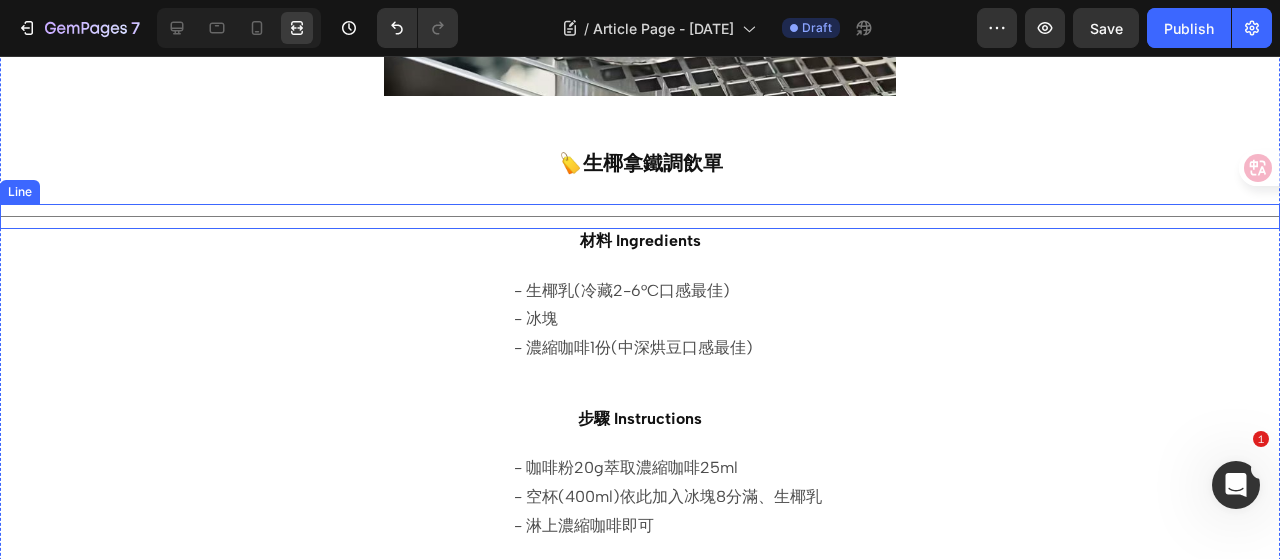 scroll, scrollTop: 595, scrollLeft: 0, axis: vertical 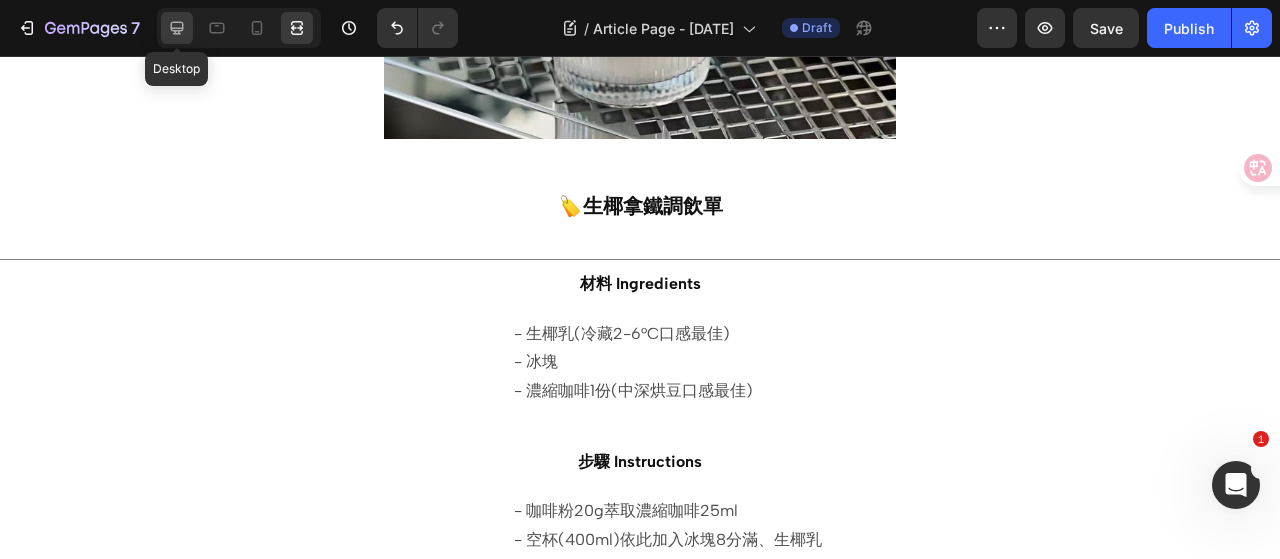 click 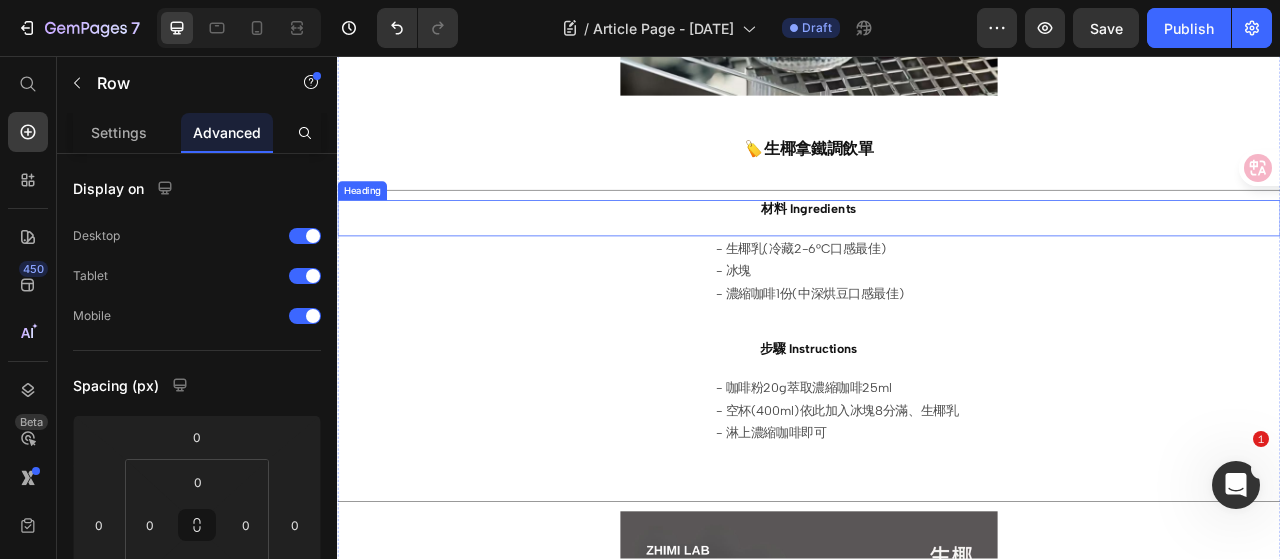 click on "⁠⁠⁠⁠⁠⁠⁠ 材料 Ingredients" at bounding box center [937, 263] 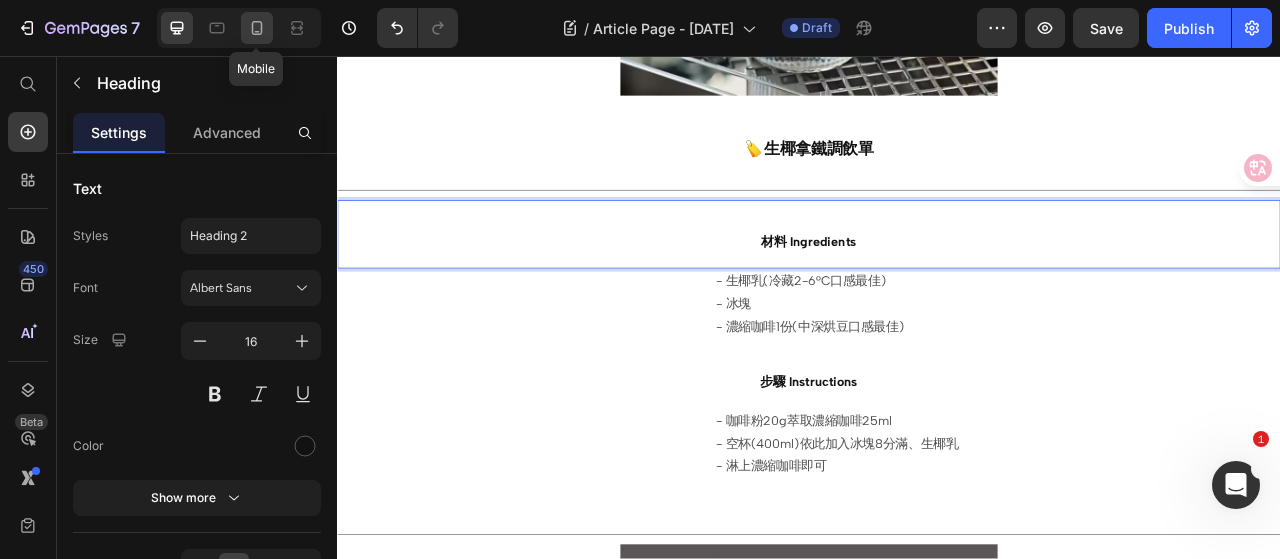 click 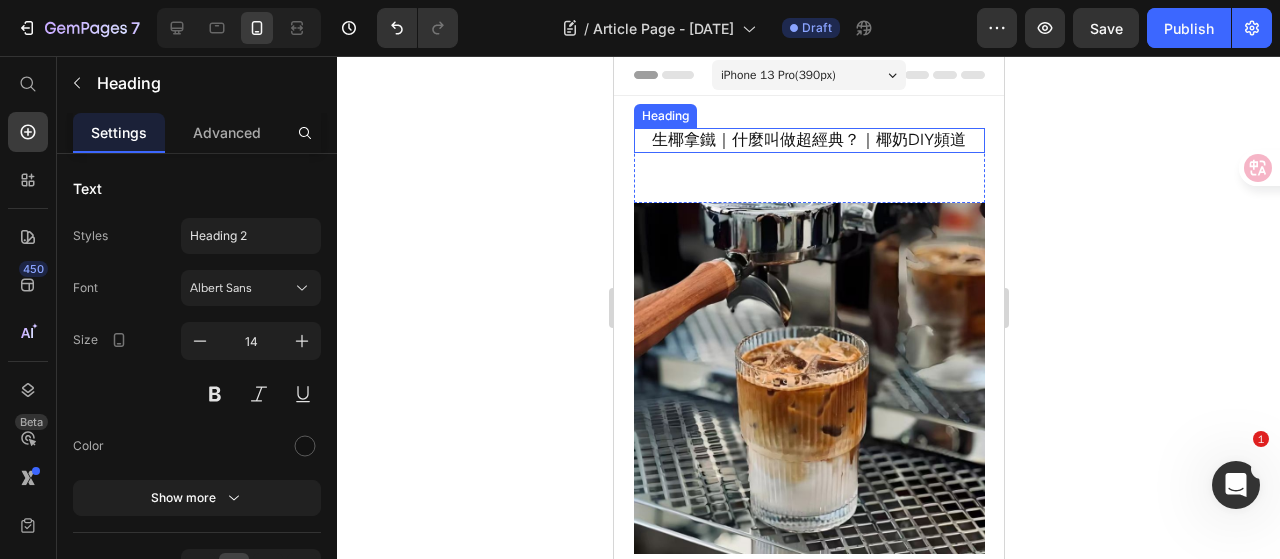 scroll, scrollTop: 0, scrollLeft: 0, axis: both 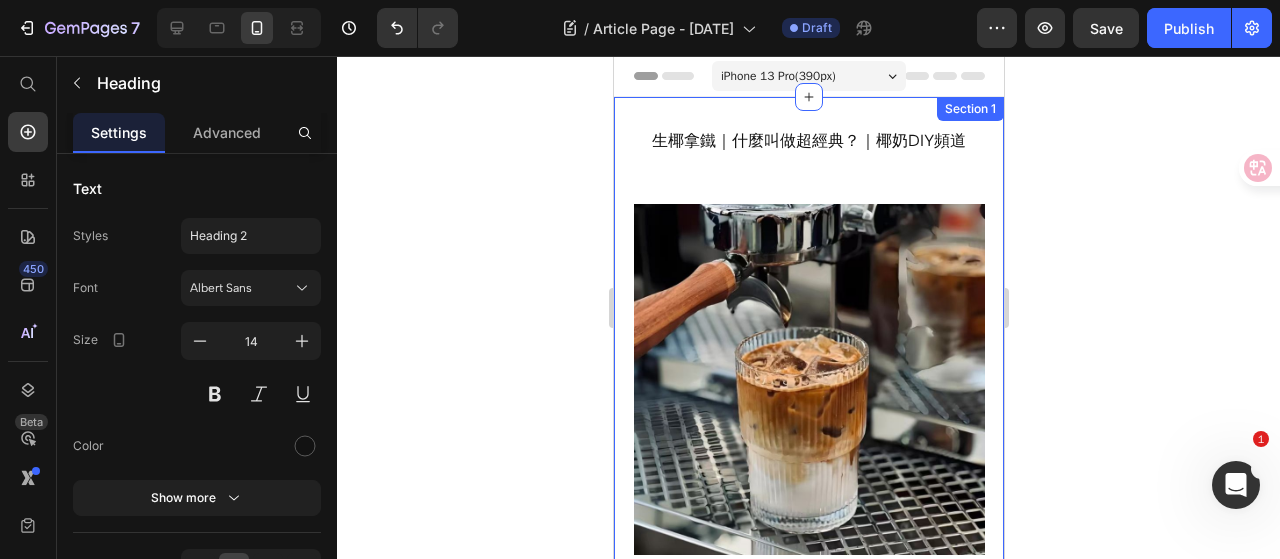 click on "生椰拿鐵｜什麼叫做超經典？｜椰奶DIY頻道 Heading Row Image ⁠⁠⁠⁠⁠⁠⁠ 🏷️生椰拿鐵調飲單   Heading Title Line ⁠⁠⁠⁠⁠⁠⁠ 材料 Ingredients   Heading 0 - 生椰乳(冷藏[TEMP]°C口感最佳) - 冰塊 - 濃縮咖啡1份(中深烘豆口感最佳) Text Block ⁠⁠⁠⁠⁠⁠⁠ 步驟 Instructions   Heading - 咖啡粉[NUM]g萃取濃縮咖啡[NUM]ml - 空杯([NUM]ml)依此加入冰塊8分滿、生椰乳 - 淋上濃縮咖啡即可 Text Block Title Line Image Title Line Section 1" at bounding box center [808, 833] 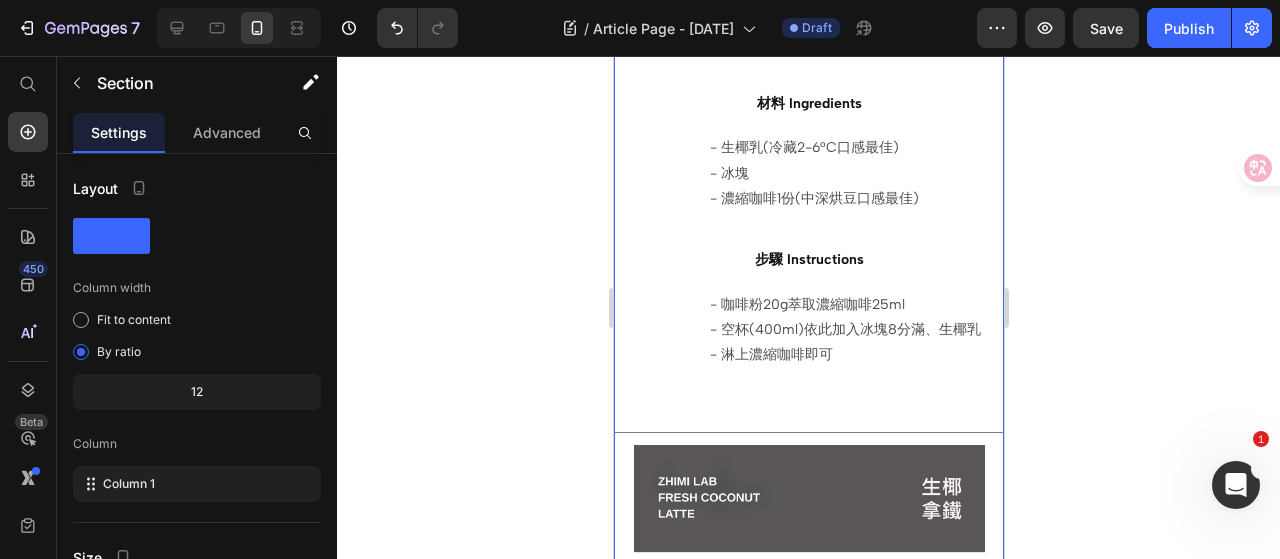 scroll, scrollTop: 500, scrollLeft: 0, axis: vertical 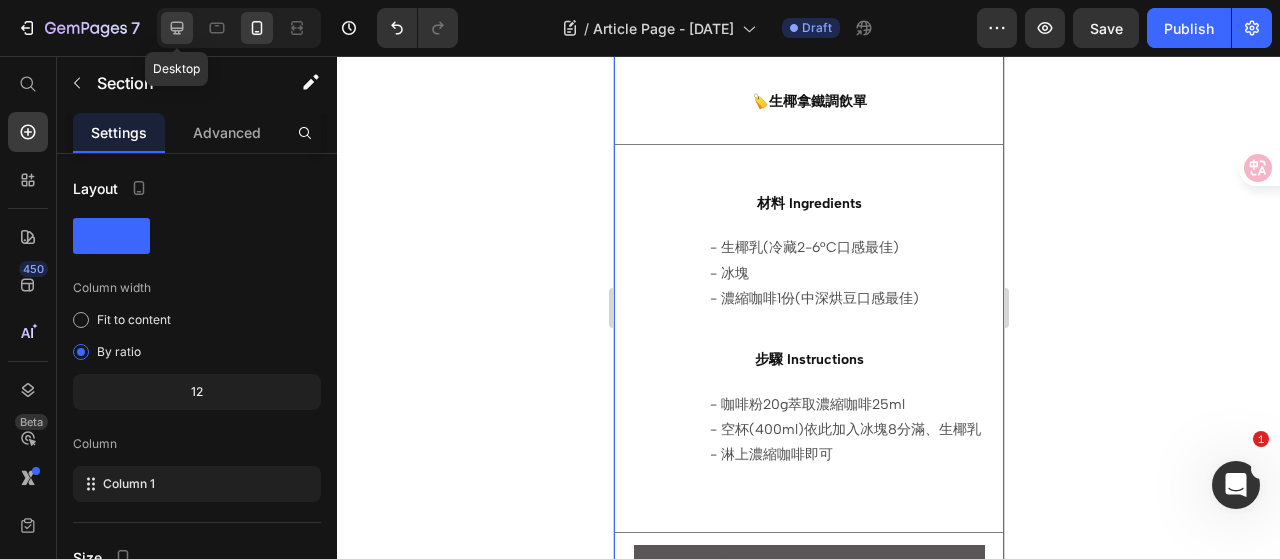 click 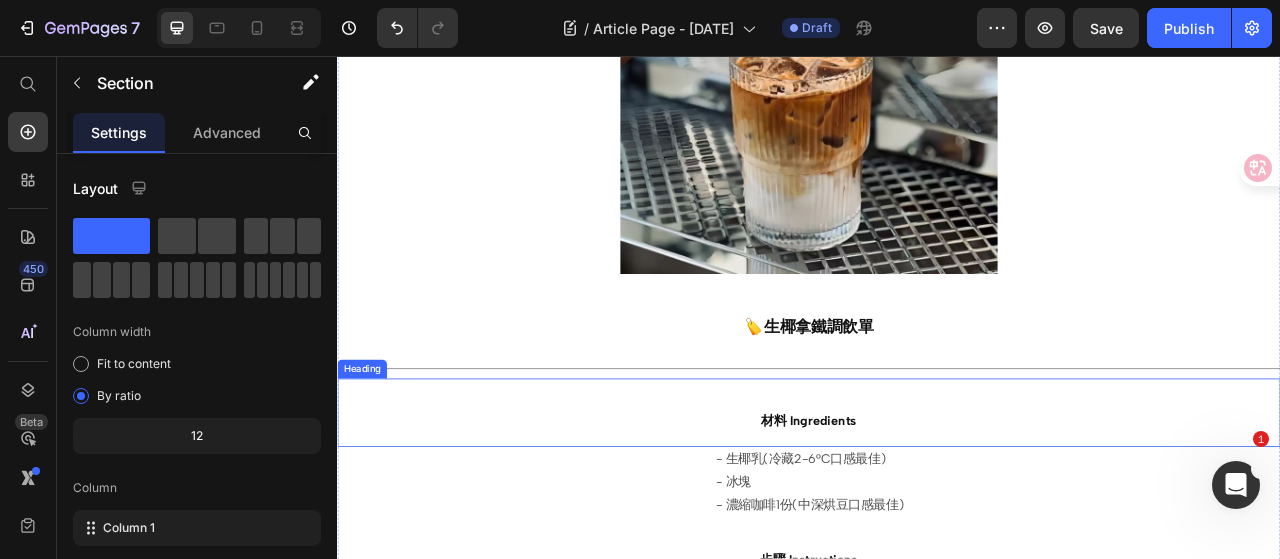 scroll, scrollTop: 400, scrollLeft: 0, axis: vertical 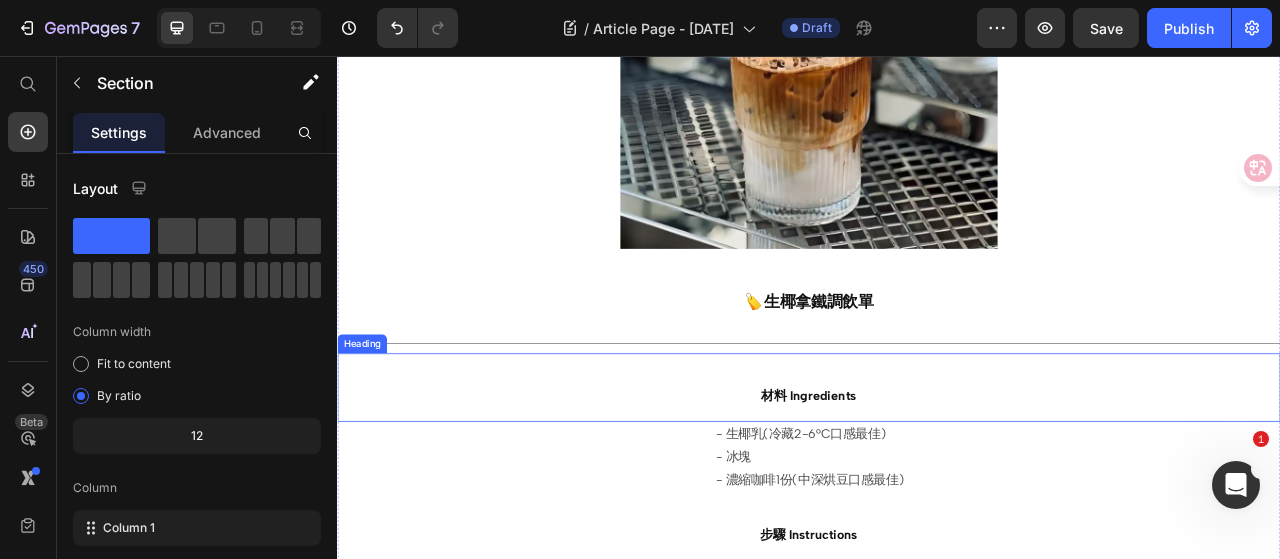 click on "⁠⁠⁠⁠⁠⁠⁠ 材料 Ingredients" at bounding box center [937, 478] 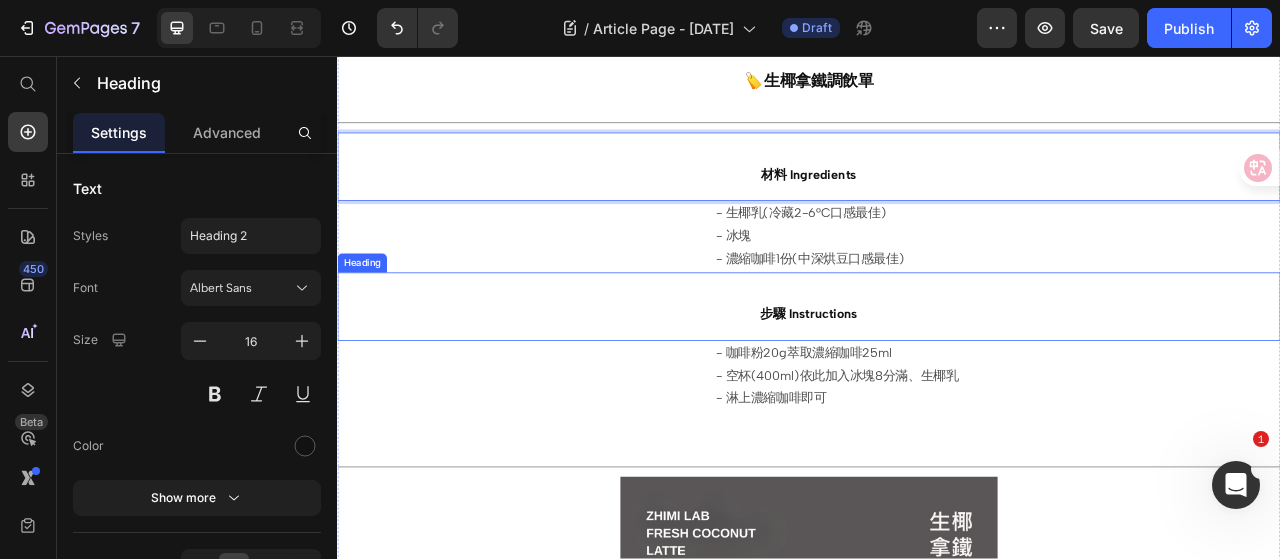 scroll, scrollTop: 700, scrollLeft: 0, axis: vertical 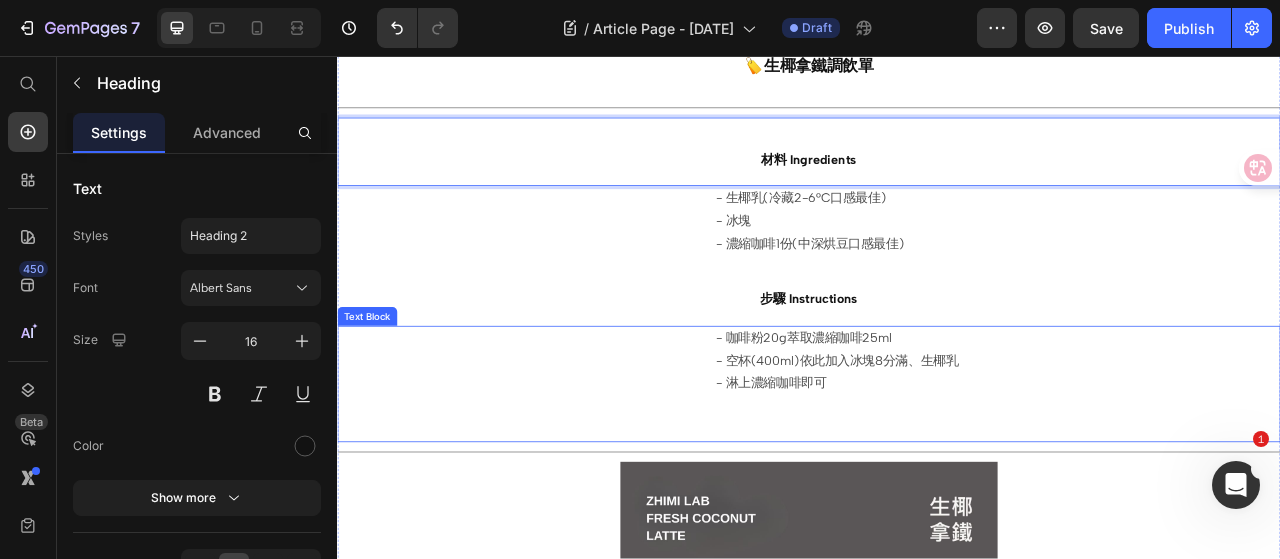 click on "- 咖啡粉20g萃取濃縮咖啡25ml - 空杯(400ml)依此加入冰塊8分滿、生椰乳 - 淋上濃縮咖啡即可" at bounding box center [937, 474] 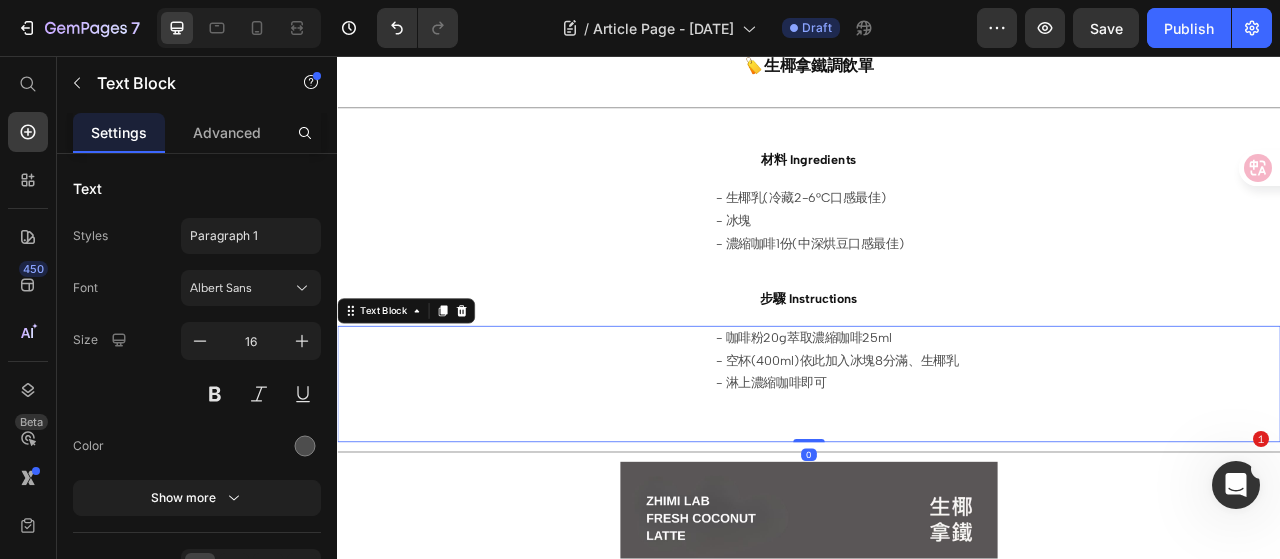 click on "- 咖啡粉20g萃取濃縮咖啡25ml - 空杯(400ml)依此加入冰塊8分滿、生椰乳 - 淋上濃縮咖啡即可" at bounding box center (937, 474) 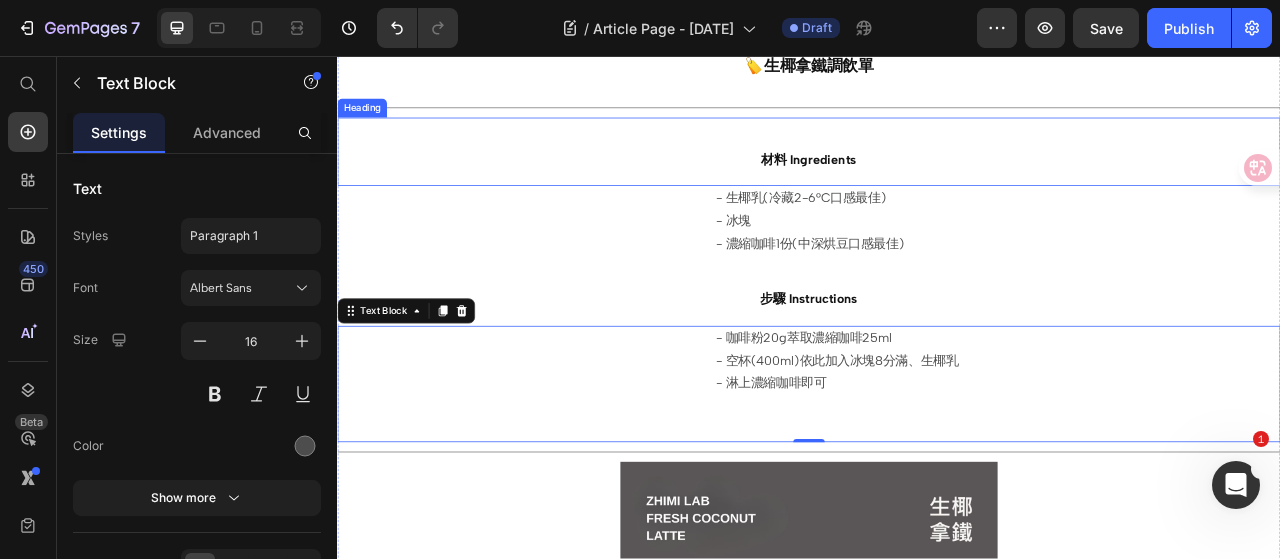 click on "⁠⁠⁠⁠⁠⁠⁠ 材料 Ingredients" at bounding box center (937, 178) 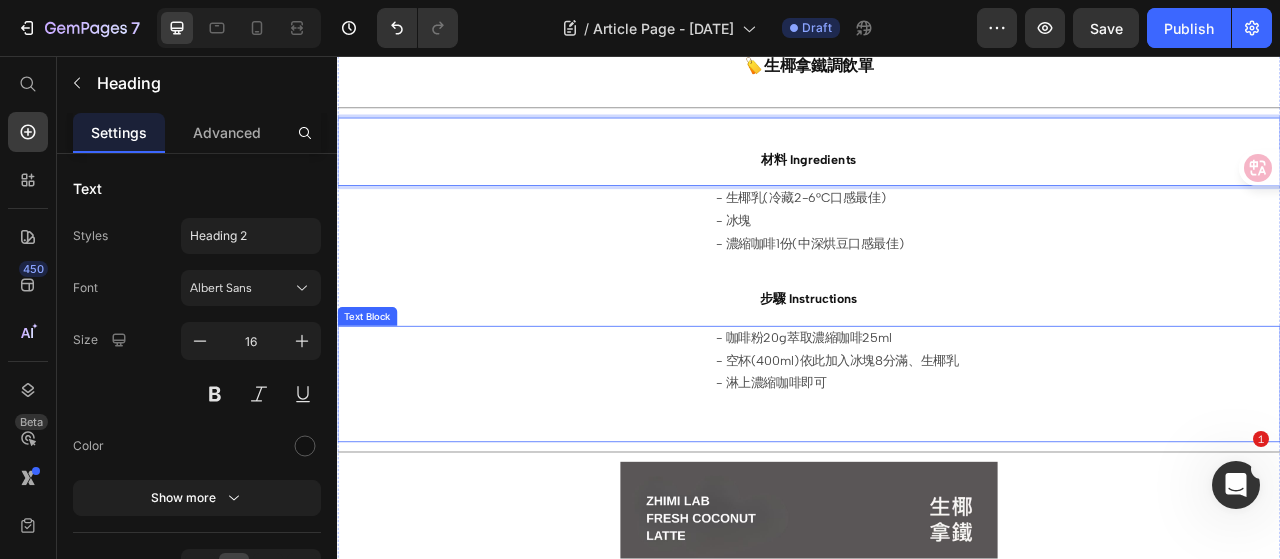 click at bounding box center [1177, 502] 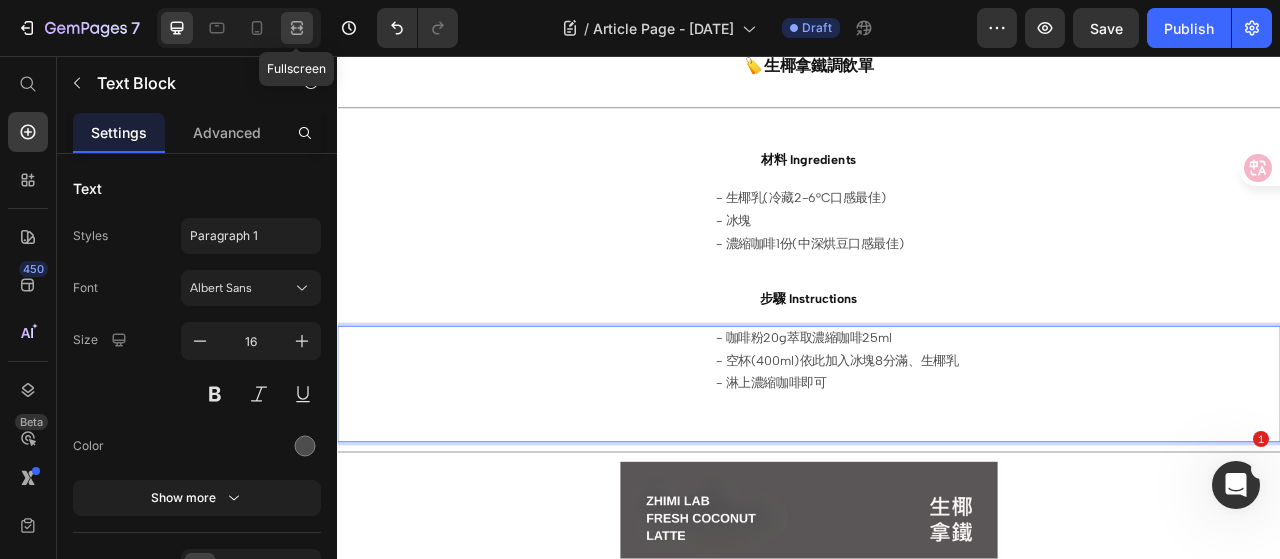 click 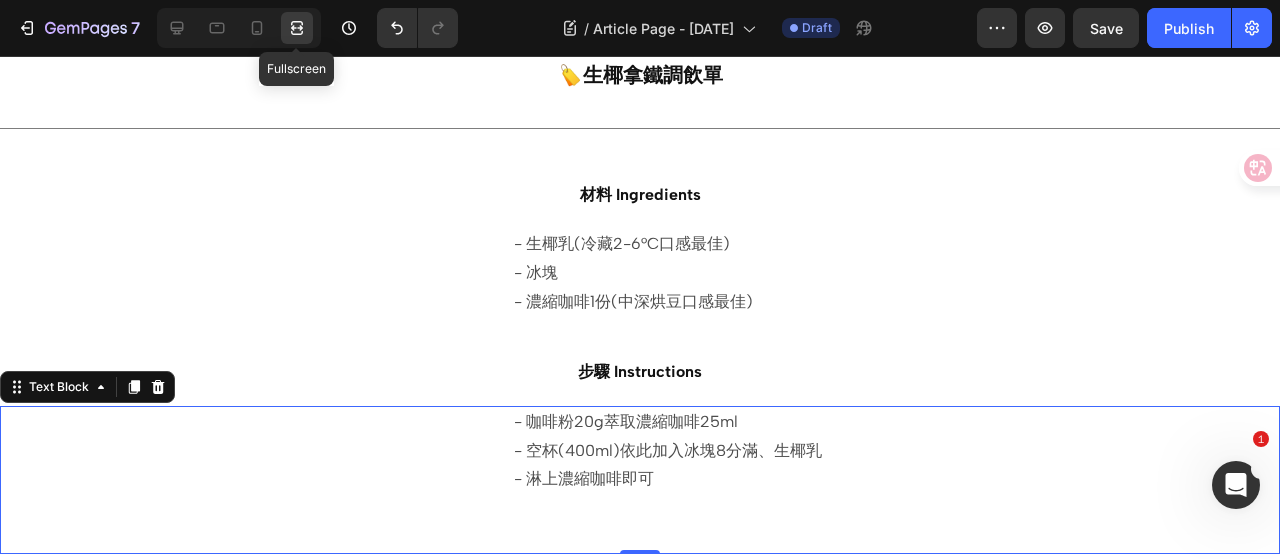 scroll, scrollTop: 732, scrollLeft: 0, axis: vertical 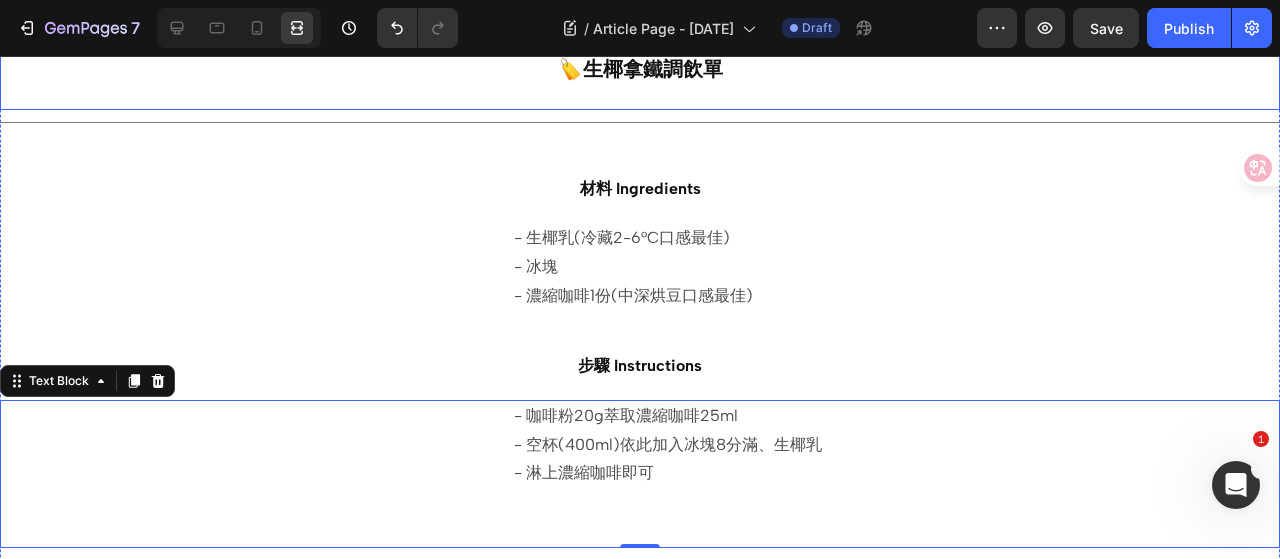 click on "⁠⁠⁠⁠⁠⁠⁠ 🏷️生椰拿鐵調飲單" at bounding box center [640, 56] 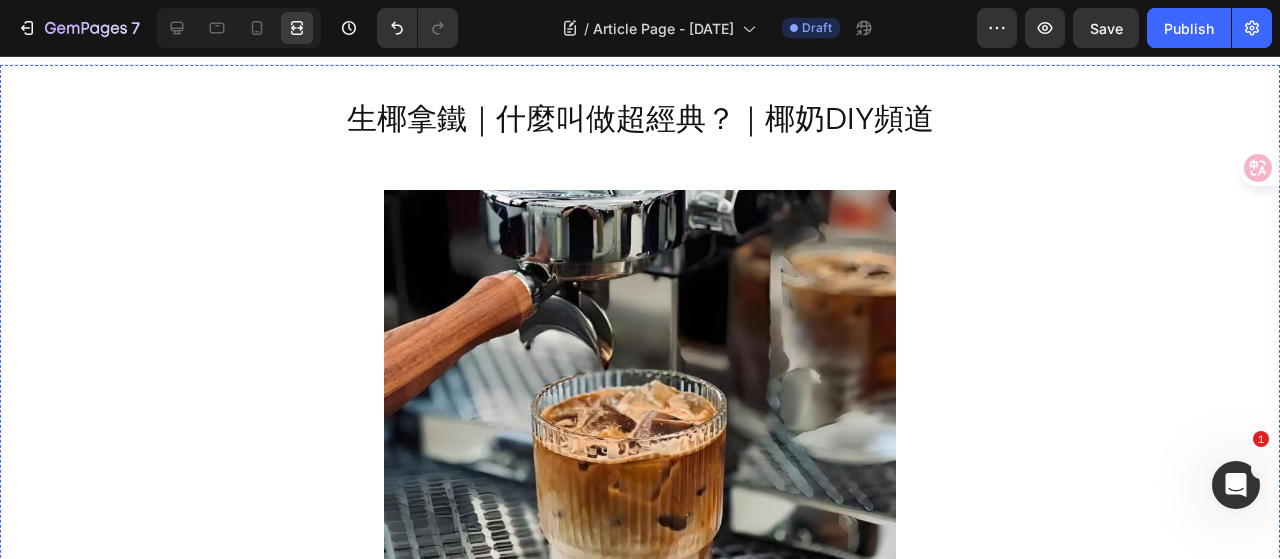 scroll, scrollTop: 0, scrollLeft: 0, axis: both 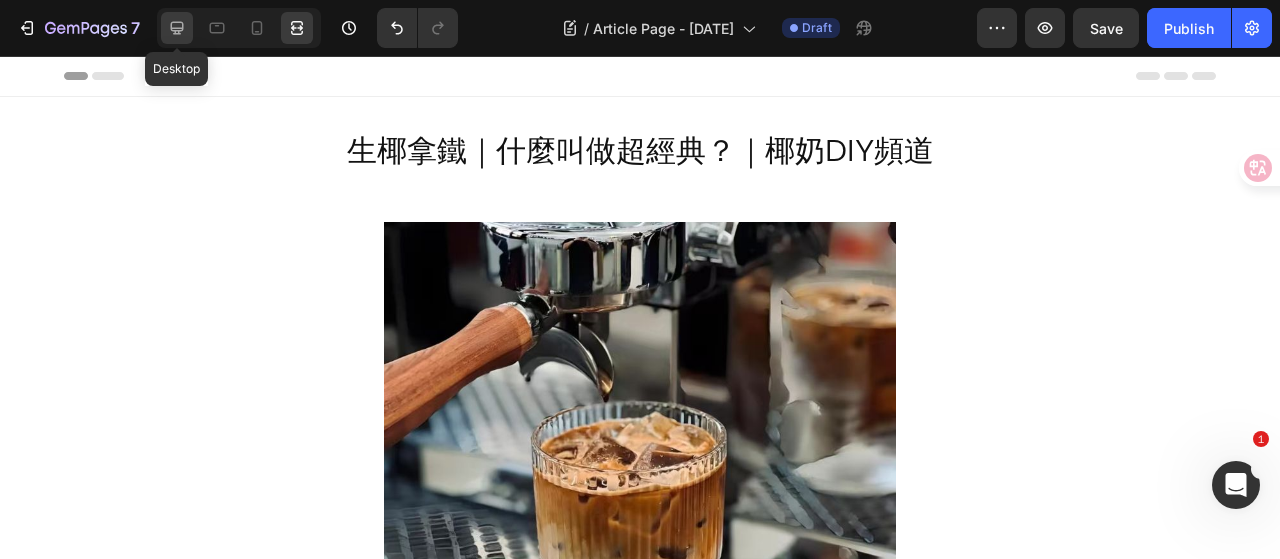click 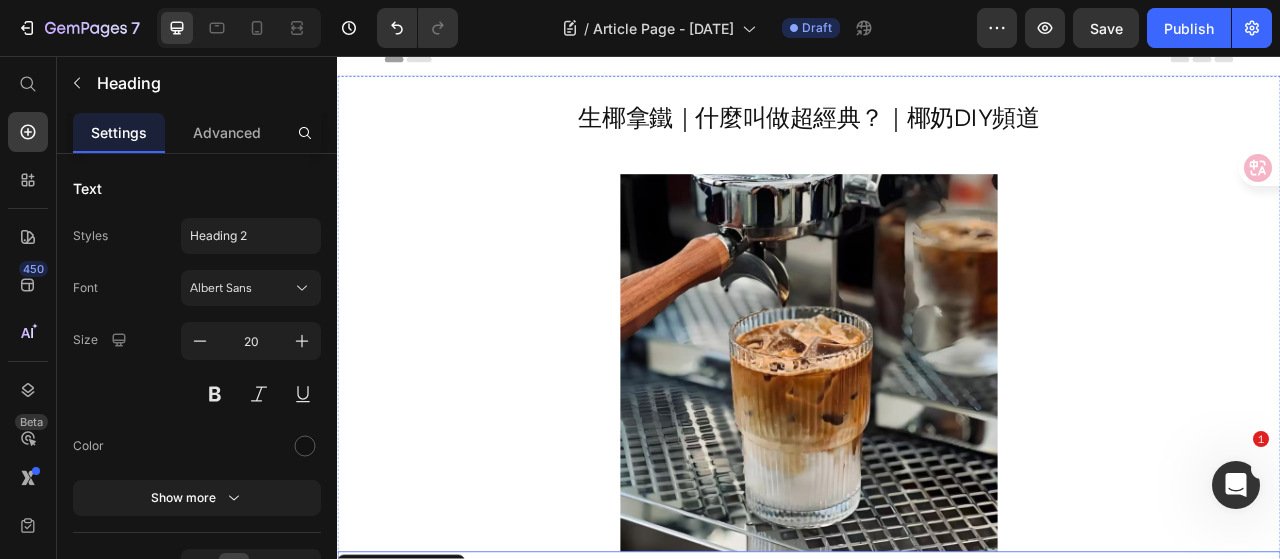 scroll, scrollTop: 0, scrollLeft: 0, axis: both 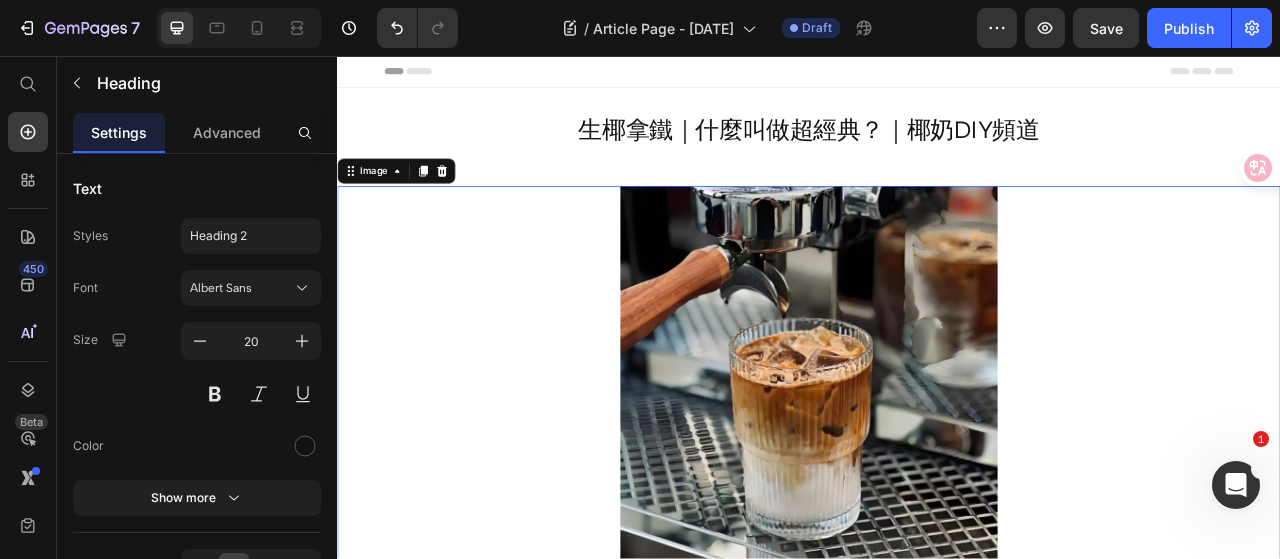 click at bounding box center [937, 462] 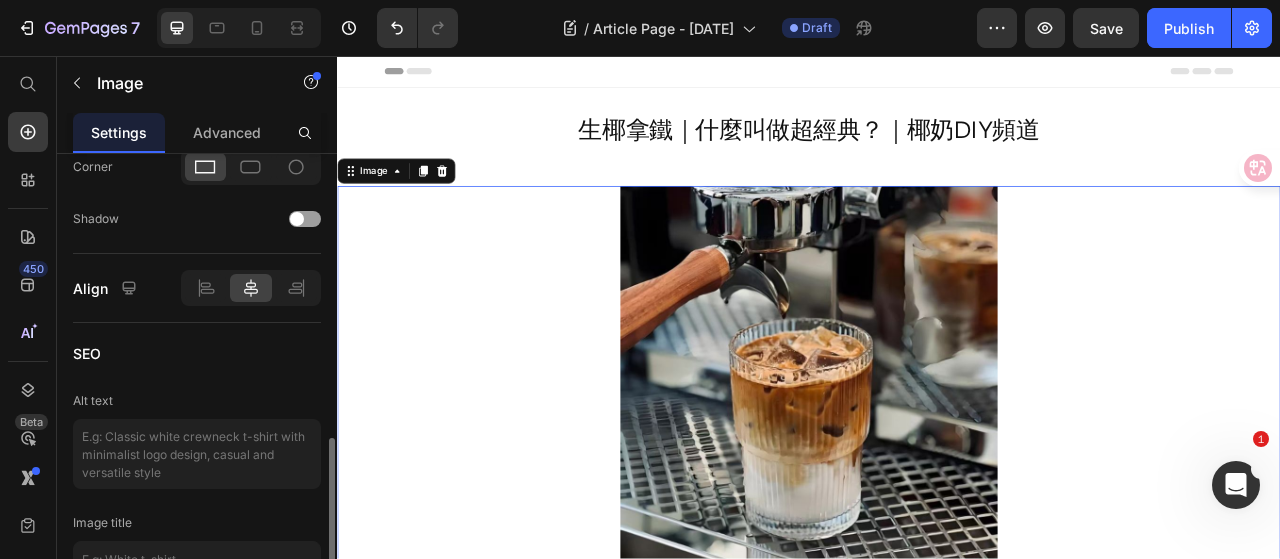 scroll, scrollTop: 1006, scrollLeft: 0, axis: vertical 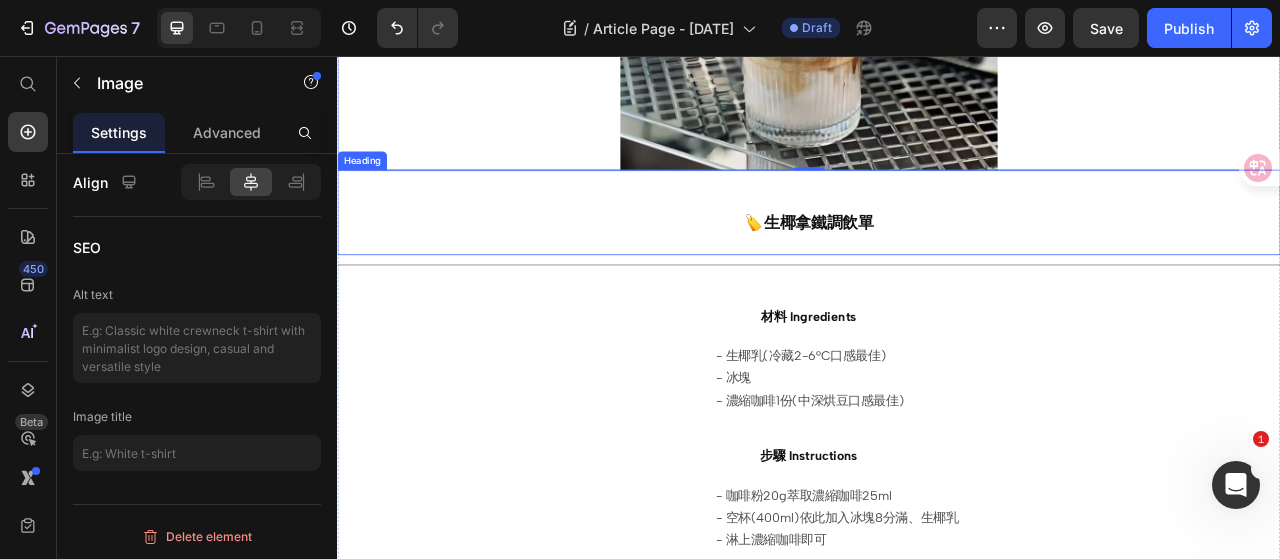 click on "⁠⁠⁠⁠⁠⁠⁠ 🏷️生椰拿鐵調飲單" at bounding box center [937, 256] 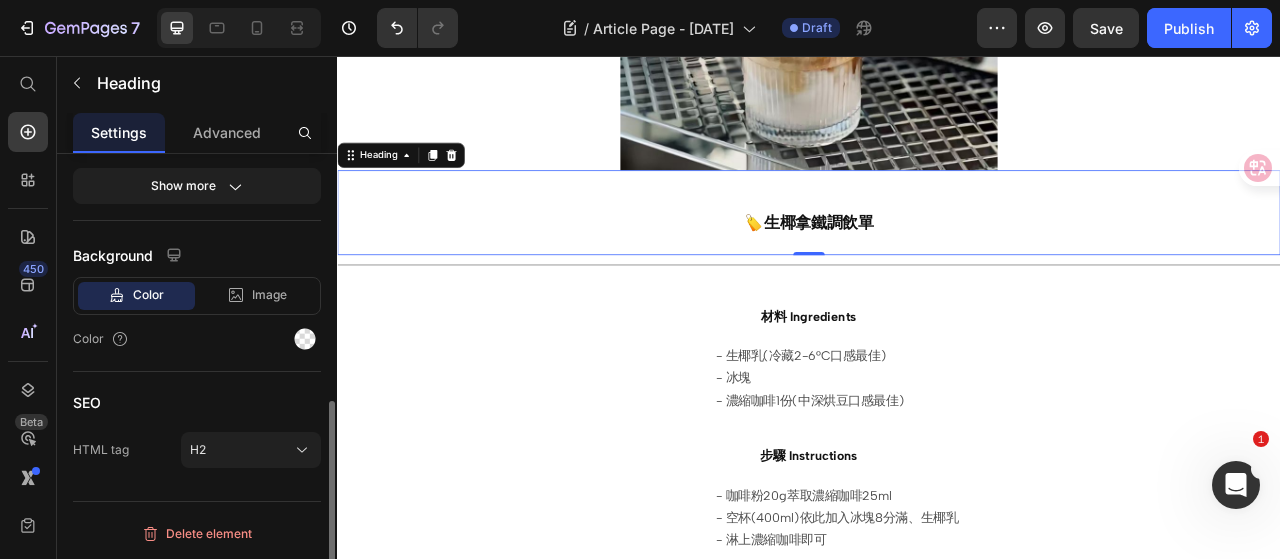 scroll, scrollTop: 0, scrollLeft: 0, axis: both 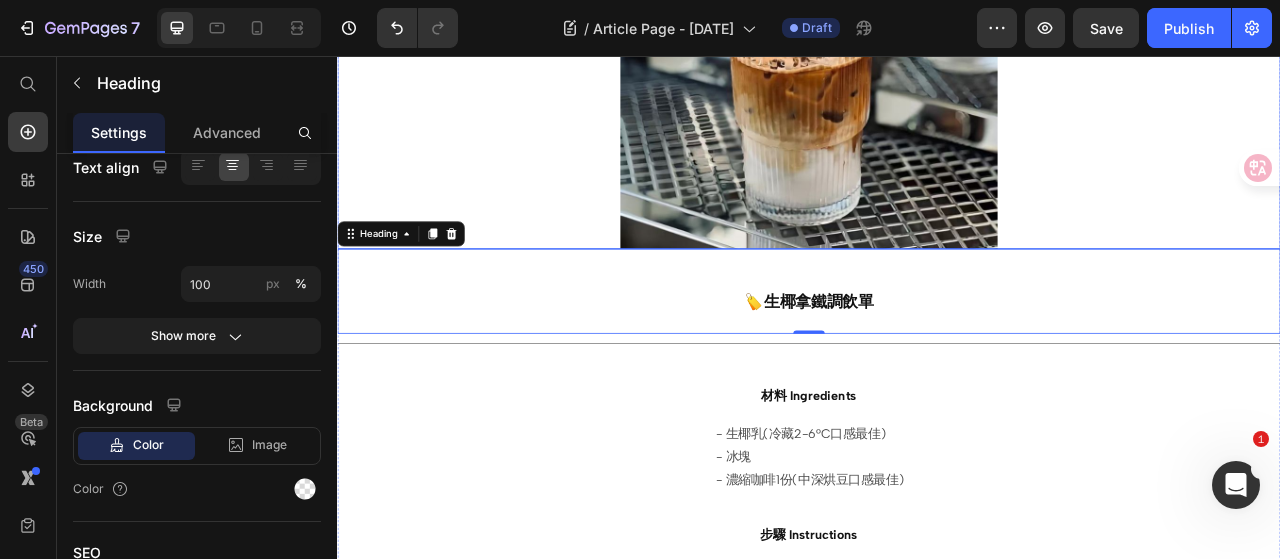 click at bounding box center (937, 62) 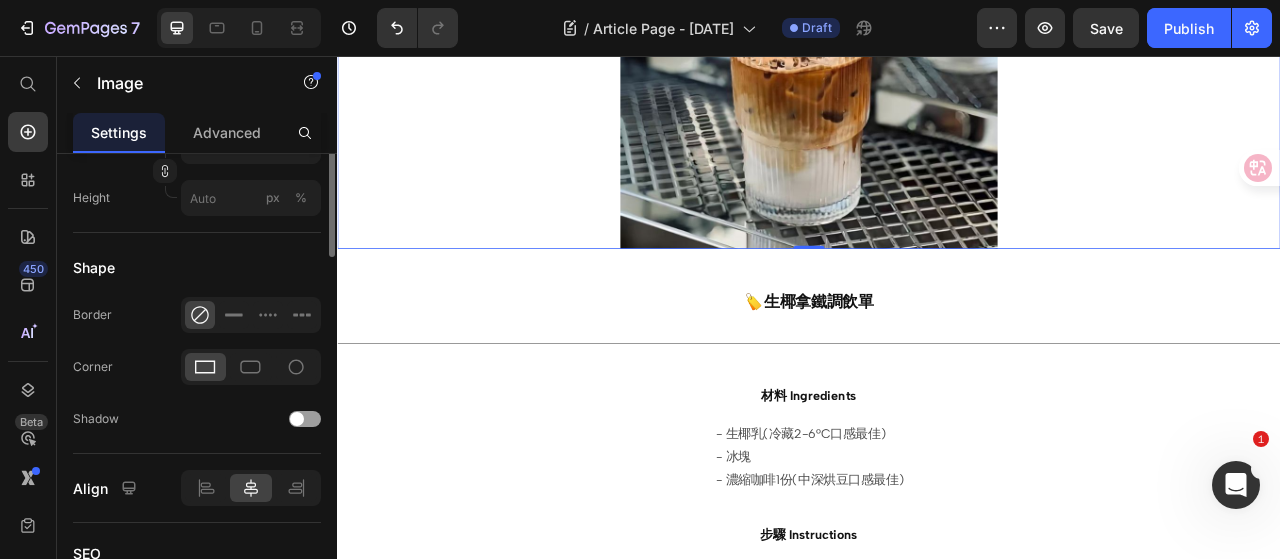 scroll, scrollTop: 500, scrollLeft: 0, axis: vertical 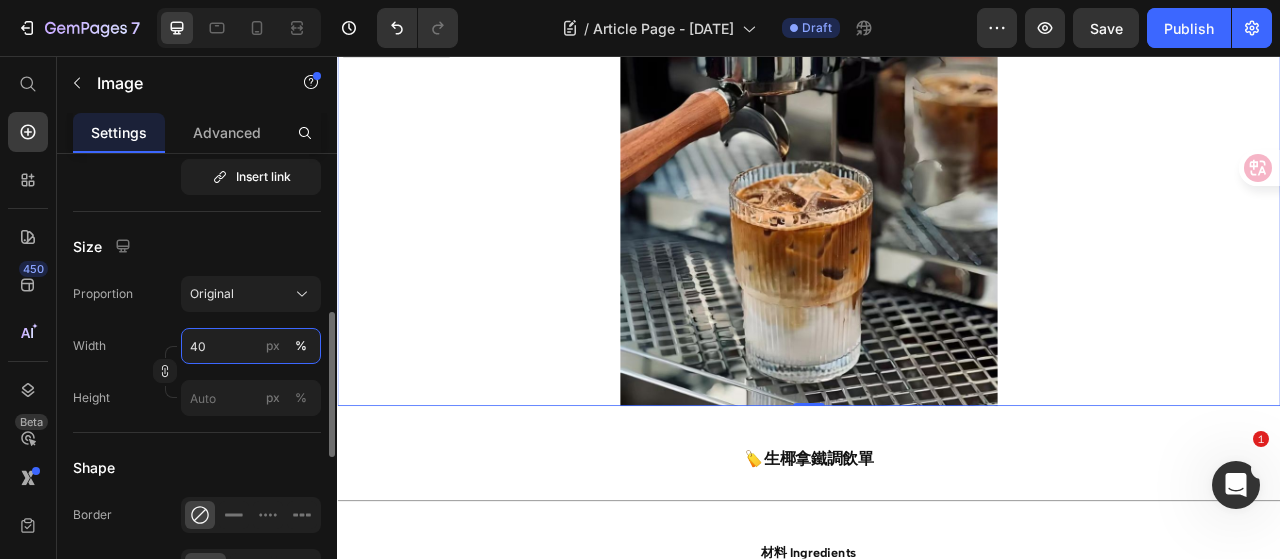 click on "40" at bounding box center [251, 346] 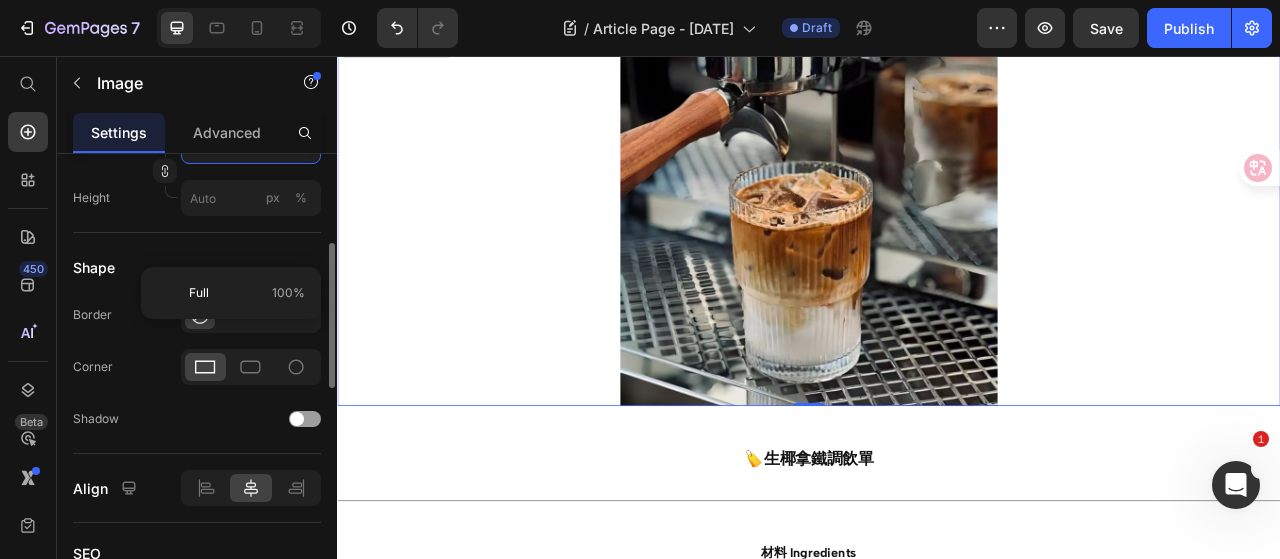 scroll, scrollTop: 600, scrollLeft: 0, axis: vertical 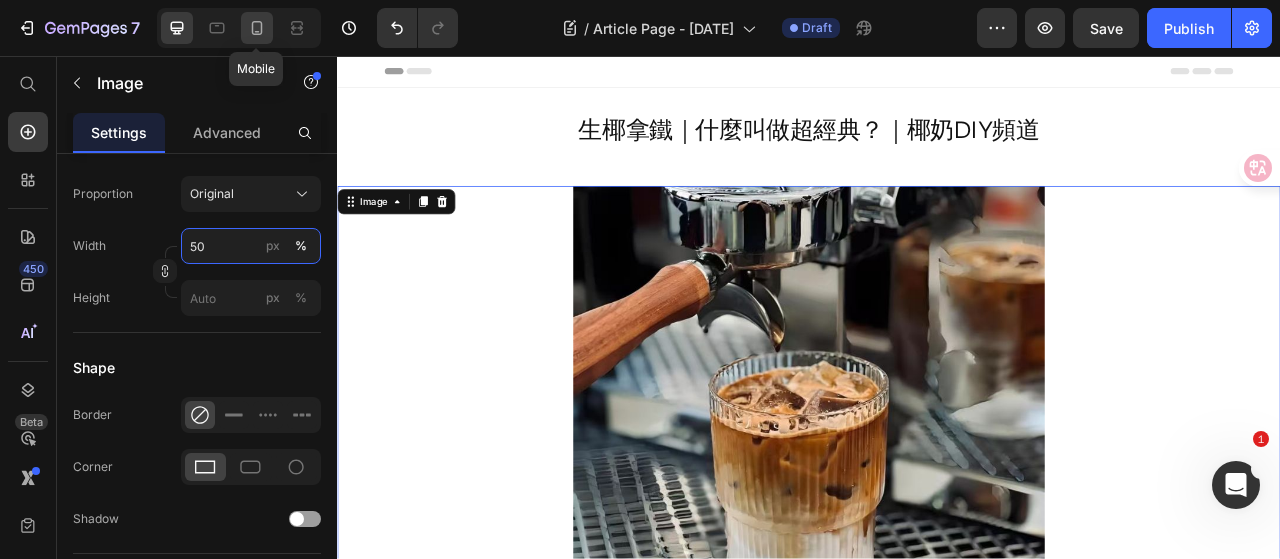type on "50" 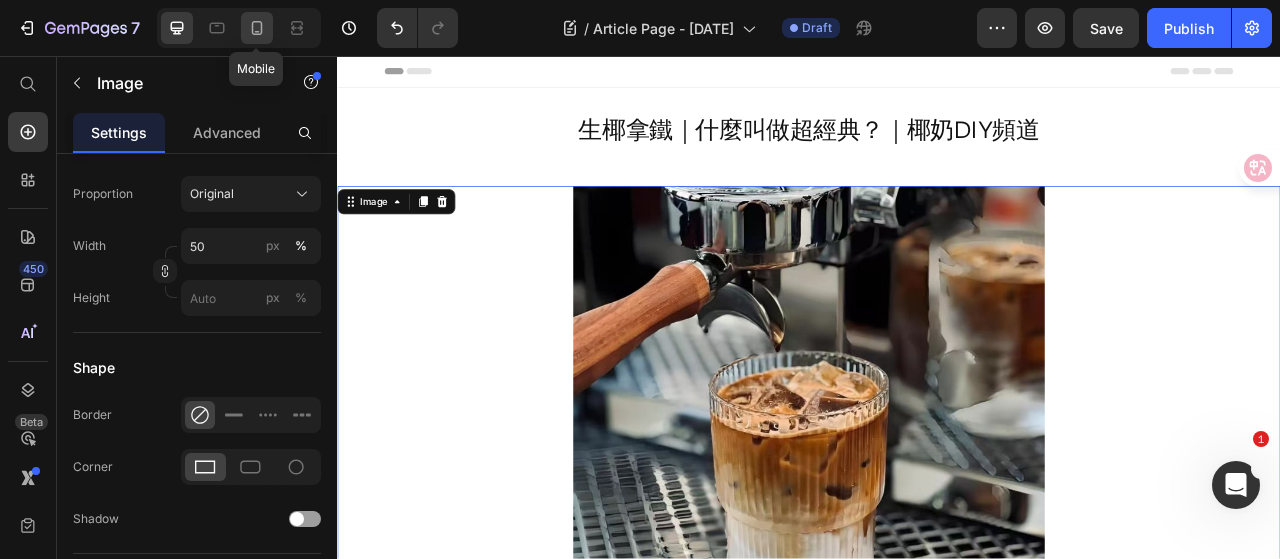 click 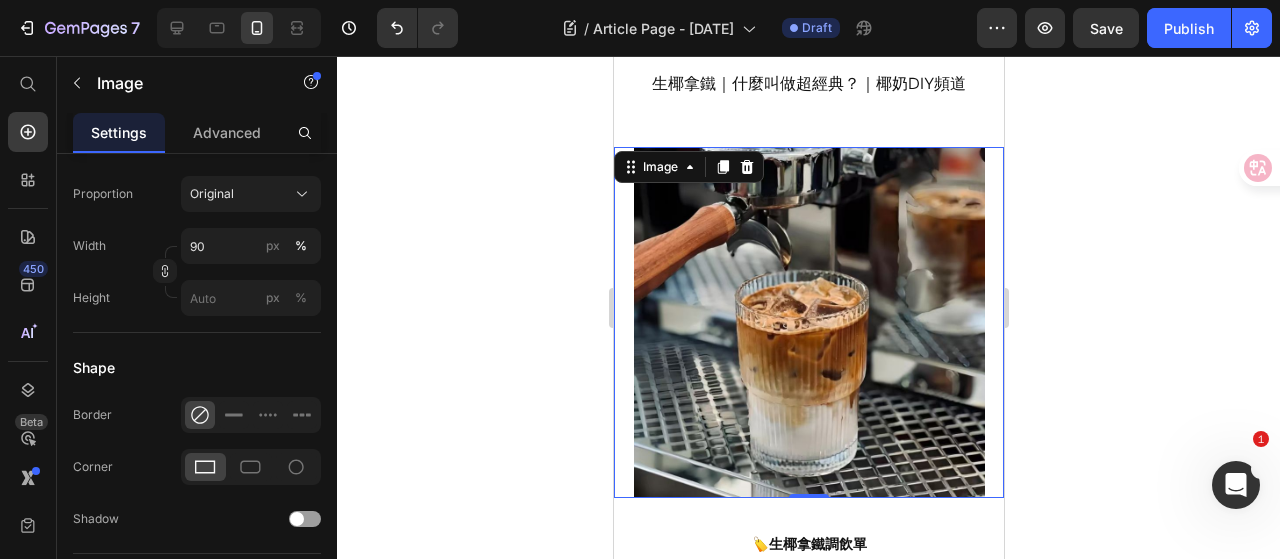 scroll, scrollTop: 77, scrollLeft: 0, axis: vertical 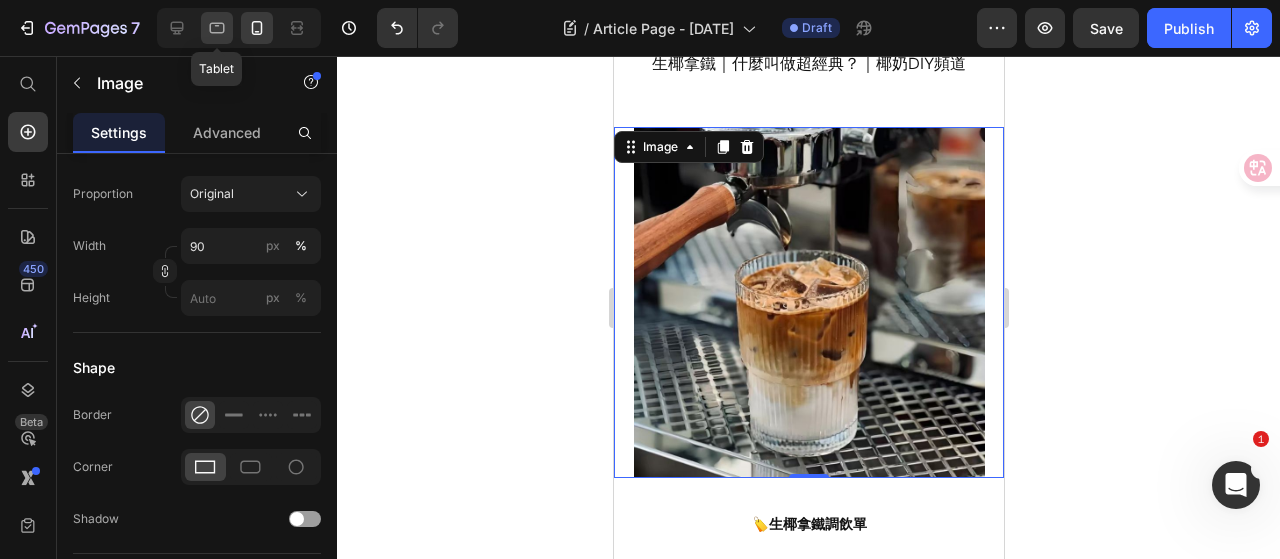 click 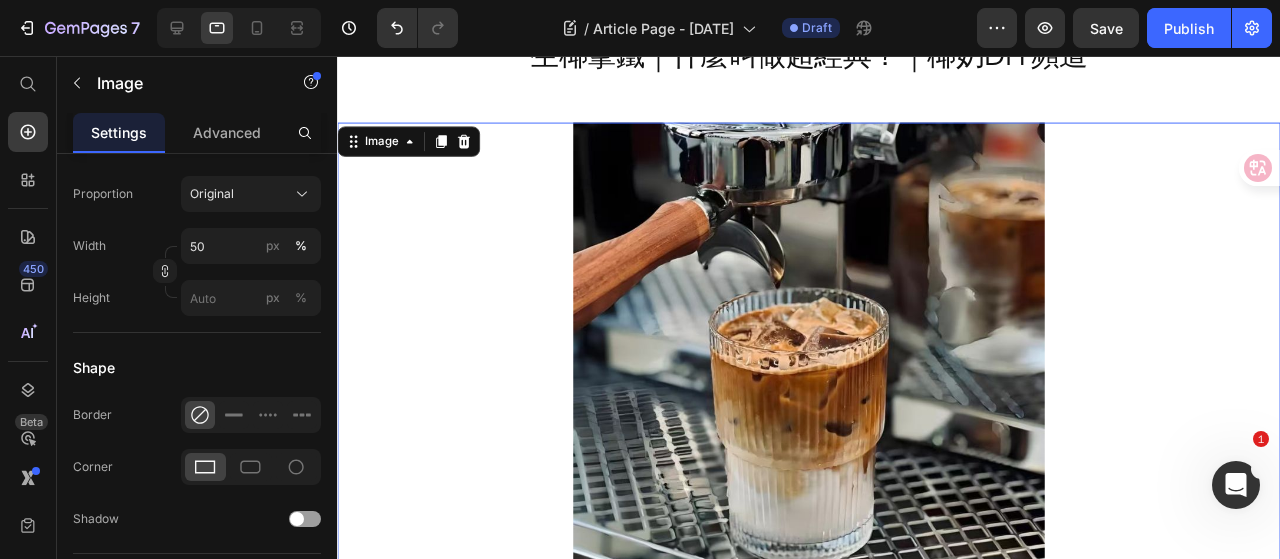 scroll, scrollTop: 96, scrollLeft: 0, axis: vertical 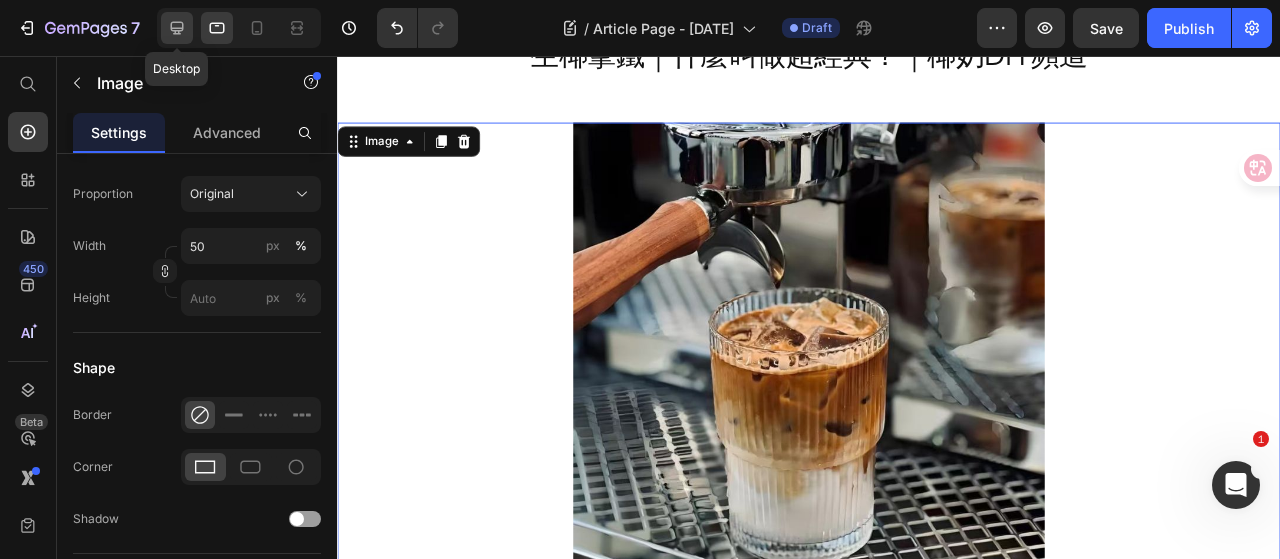 click 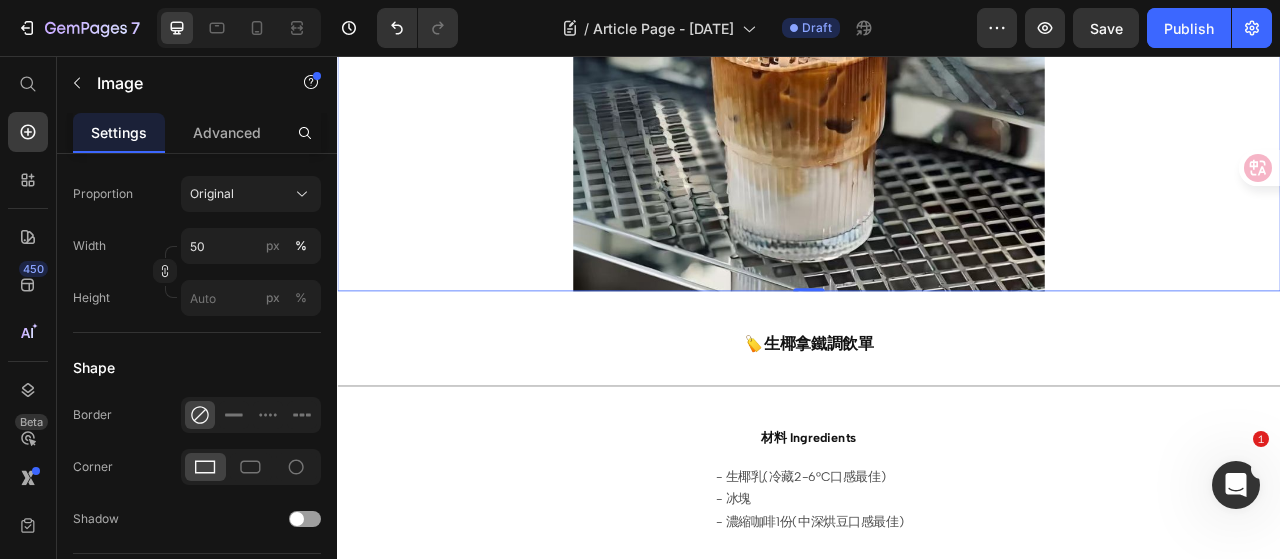 scroll, scrollTop: 496, scrollLeft: 0, axis: vertical 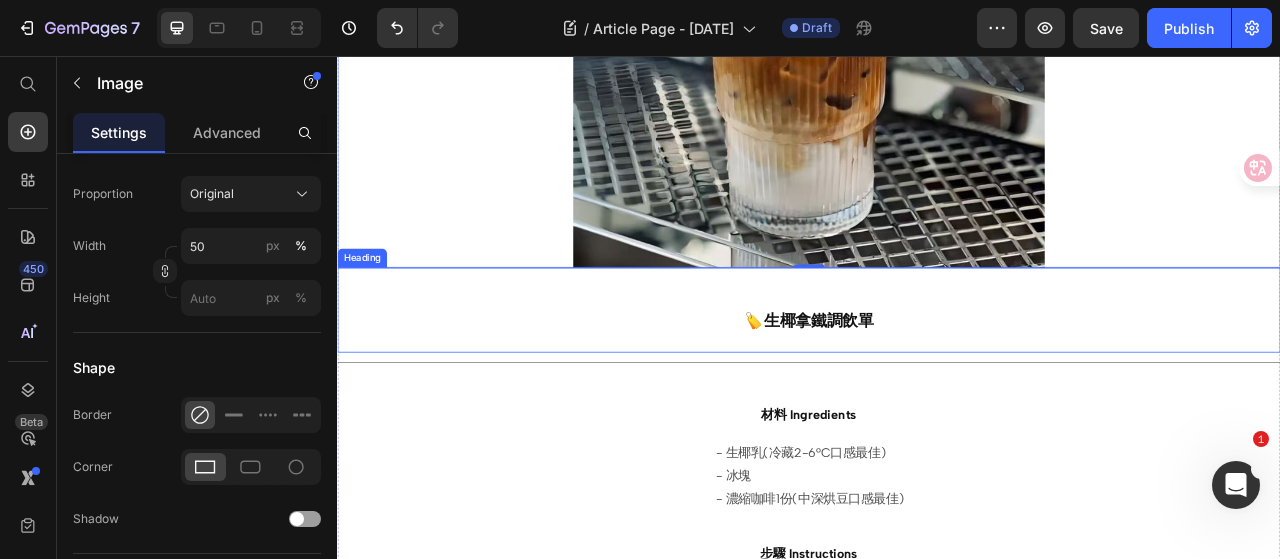click on "⁠⁠⁠⁠⁠⁠⁠ 🏷️生椰拿鐵調飲單" at bounding box center (937, 380) 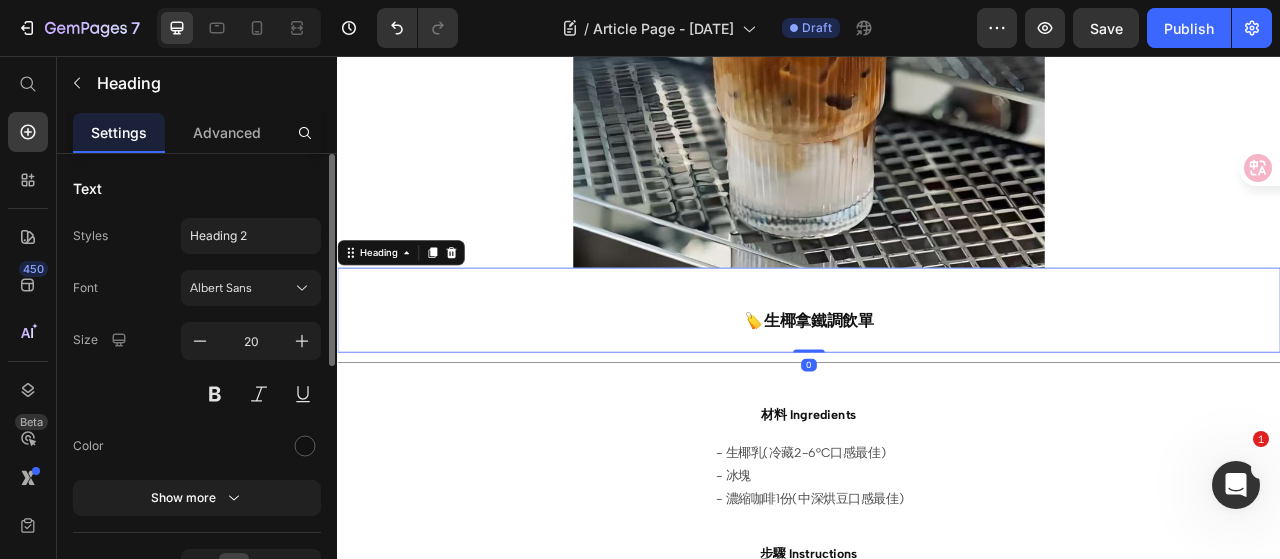 scroll, scrollTop: 300, scrollLeft: 0, axis: vertical 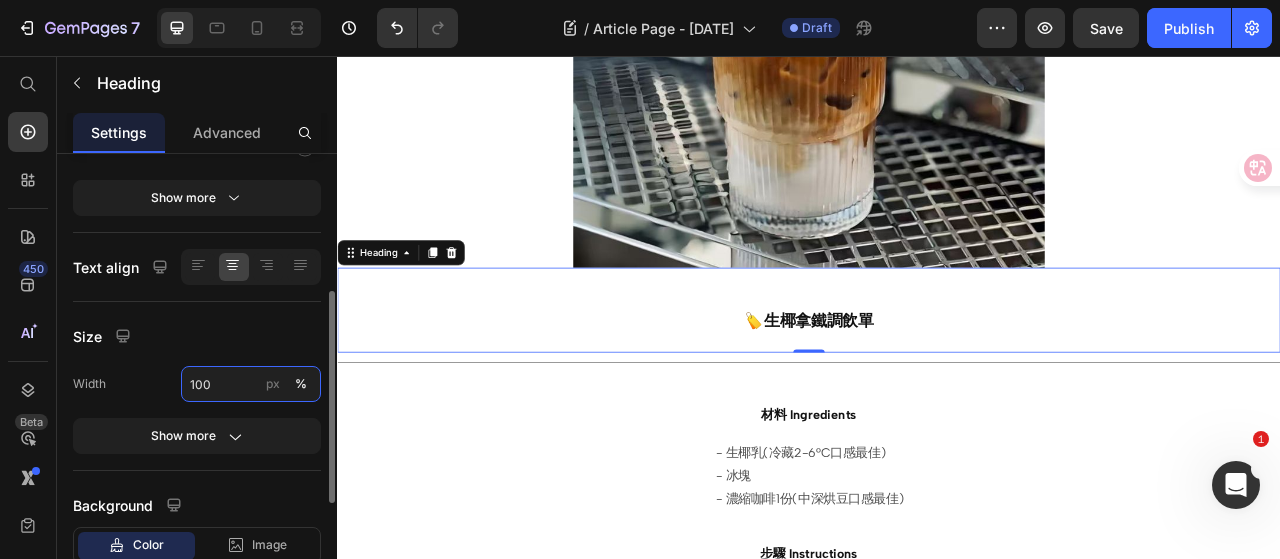 click on "100" at bounding box center (251, 384) 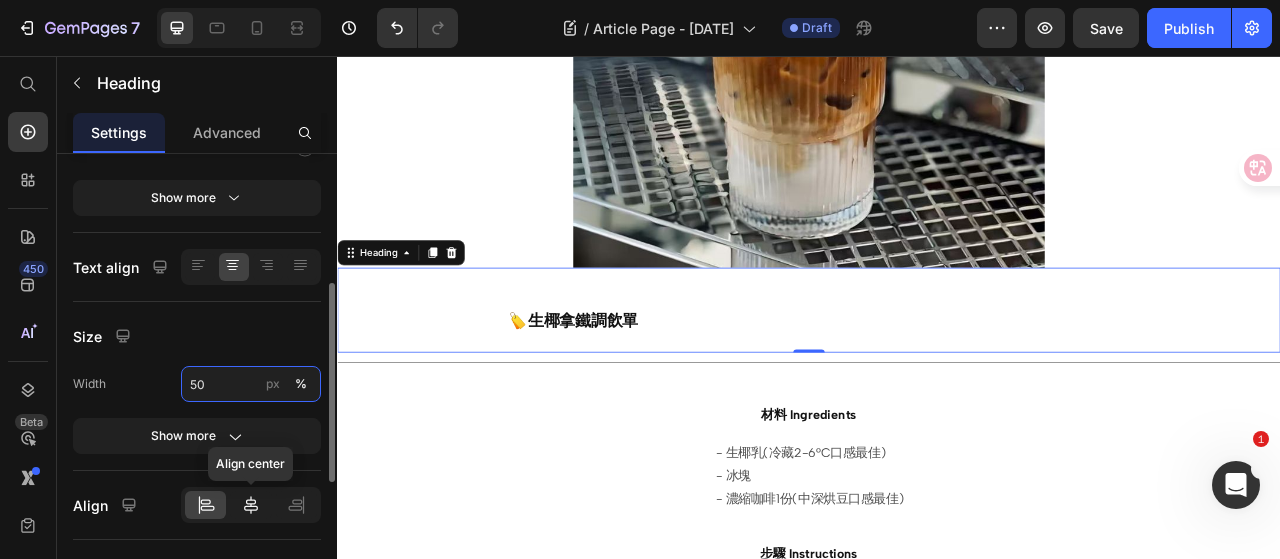 type on "50" 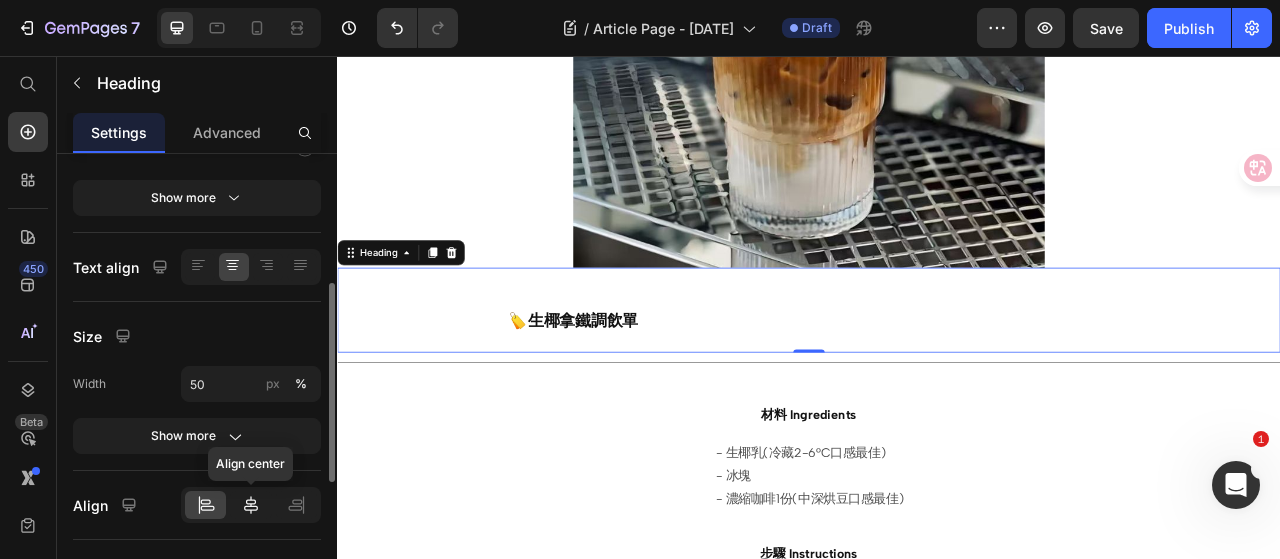 click 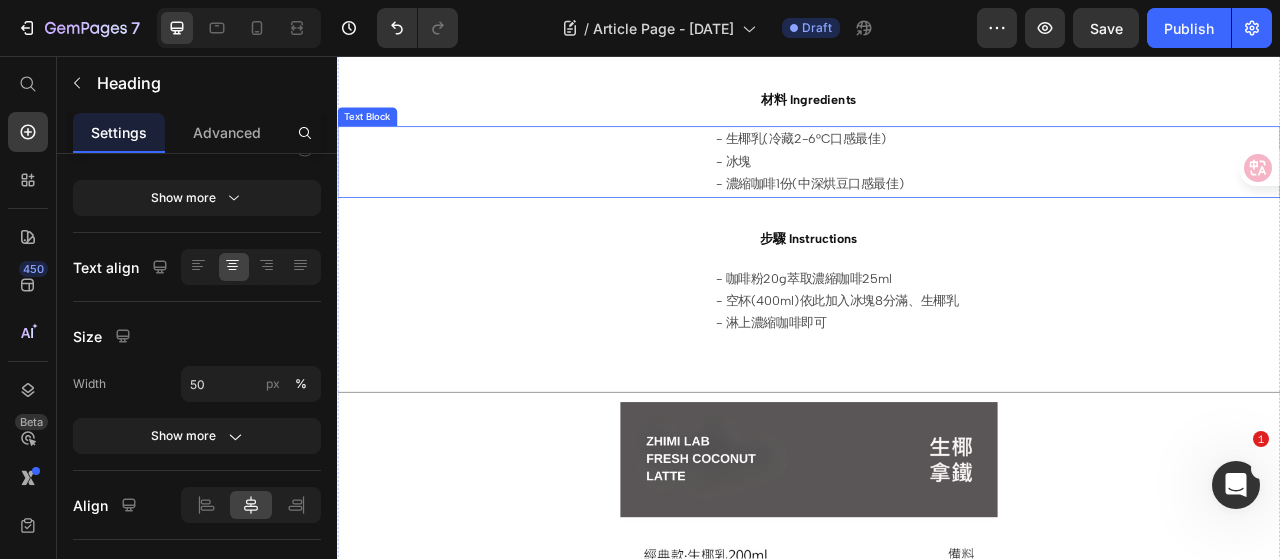 scroll, scrollTop: 696, scrollLeft: 0, axis: vertical 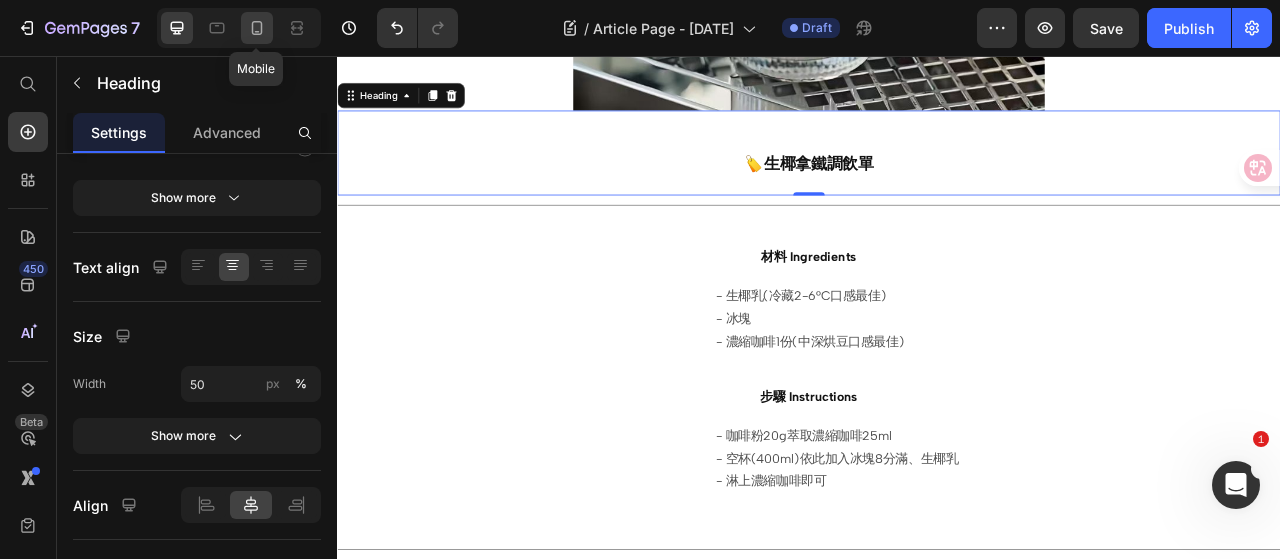 click 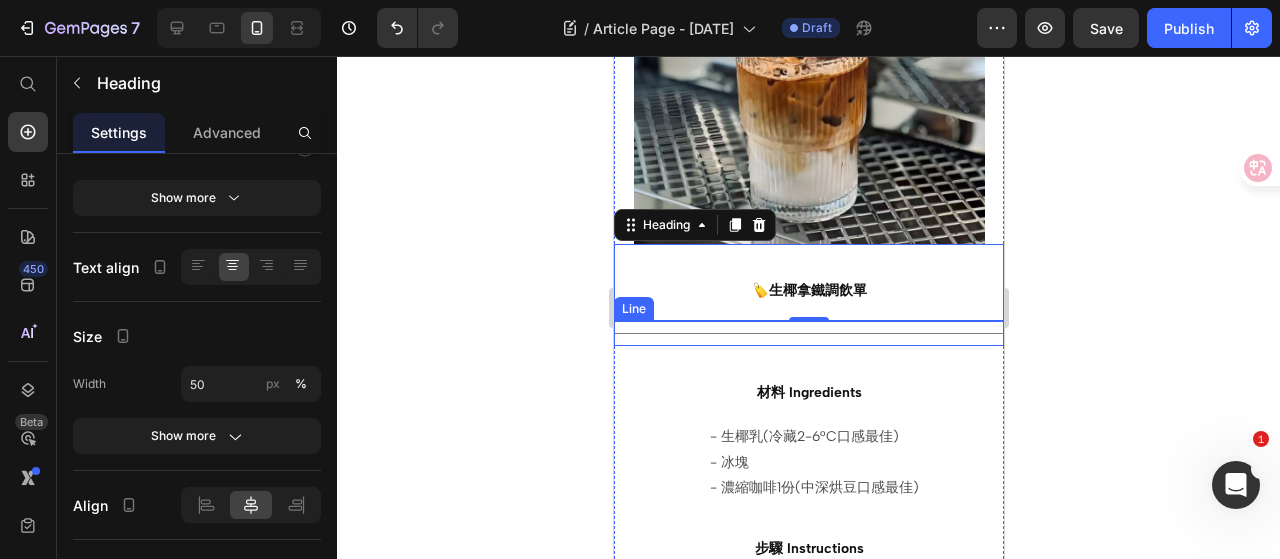scroll, scrollTop: 342, scrollLeft: 0, axis: vertical 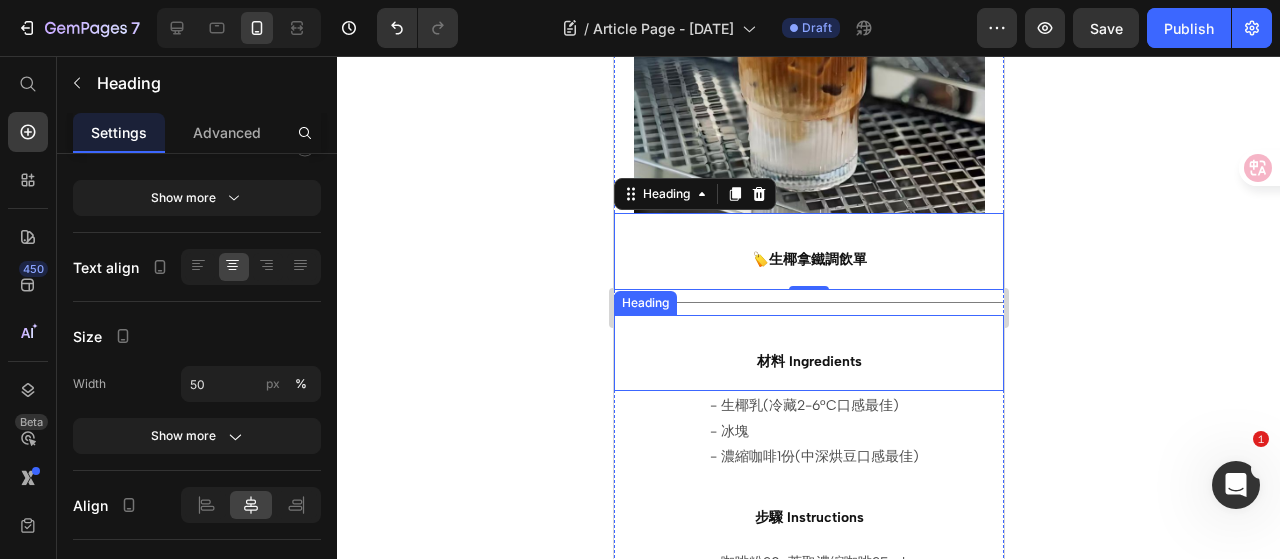 click on "⁠⁠⁠⁠⁠⁠⁠ 材料 Ingredients" at bounding box center [808, 353] 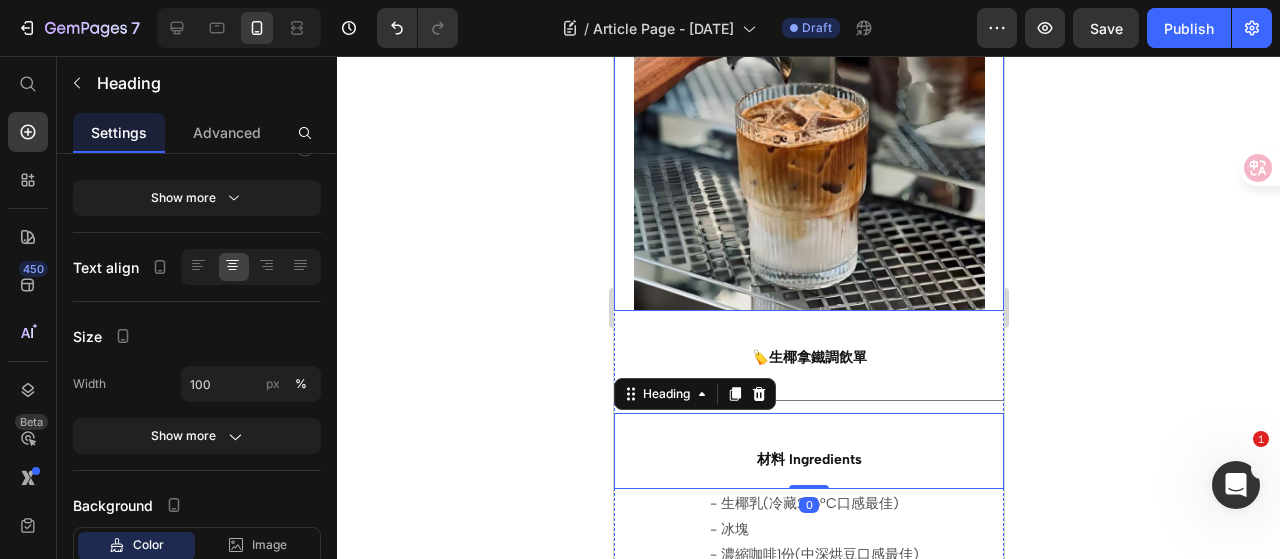 scroll, scrollTop: 242, scrollLeft: 0, axis: vertical 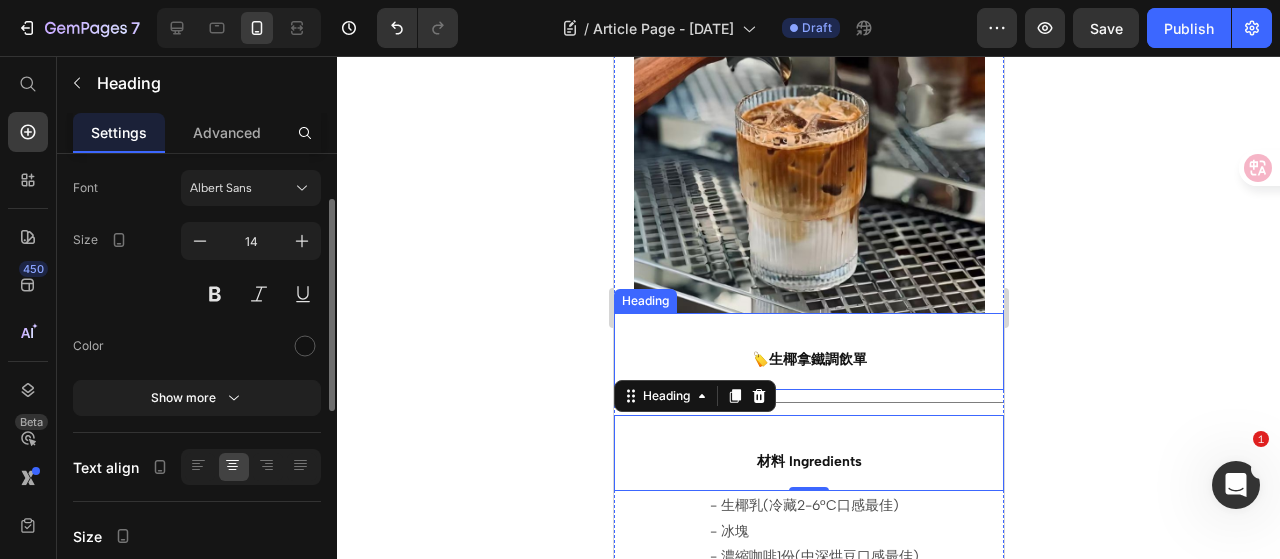 click on "🏷️生椰拿鐵調飲單" at bounding box center (808, 359) 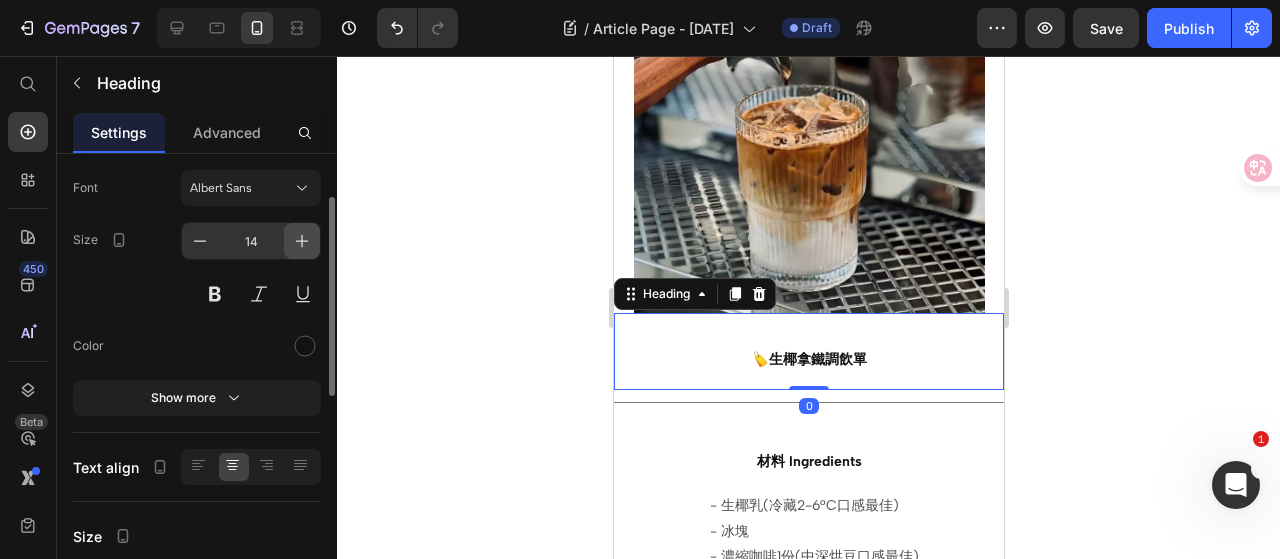 click 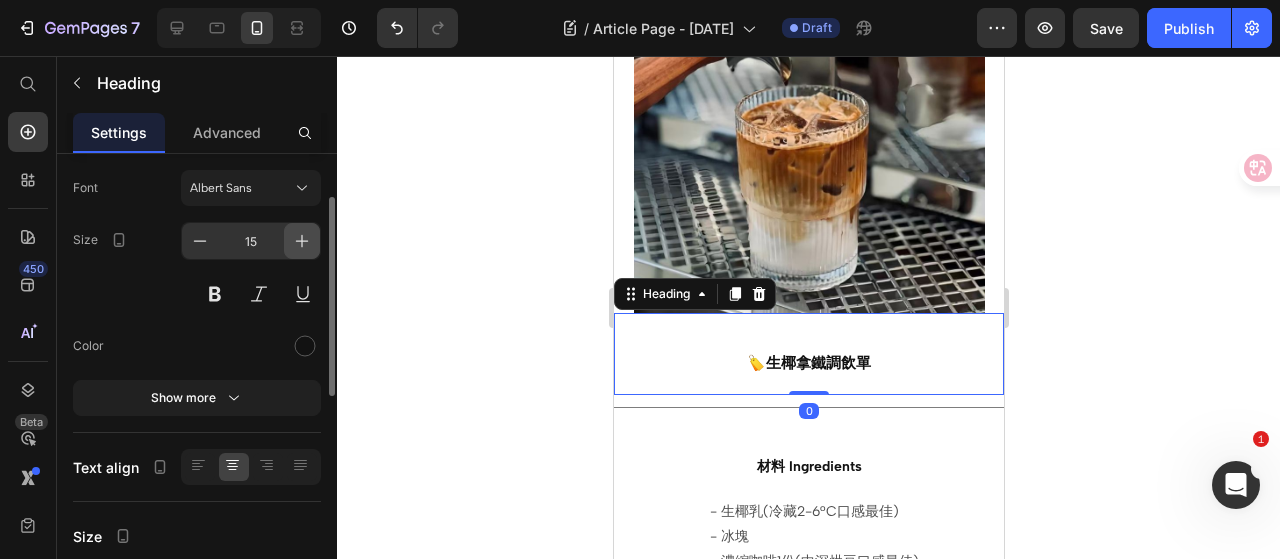 click 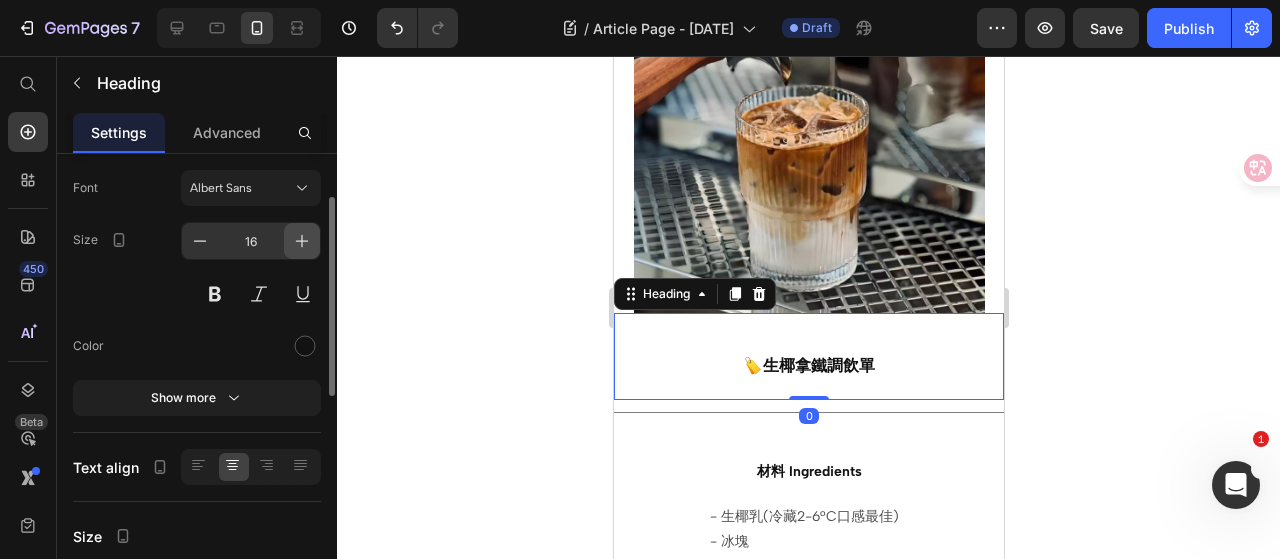 click 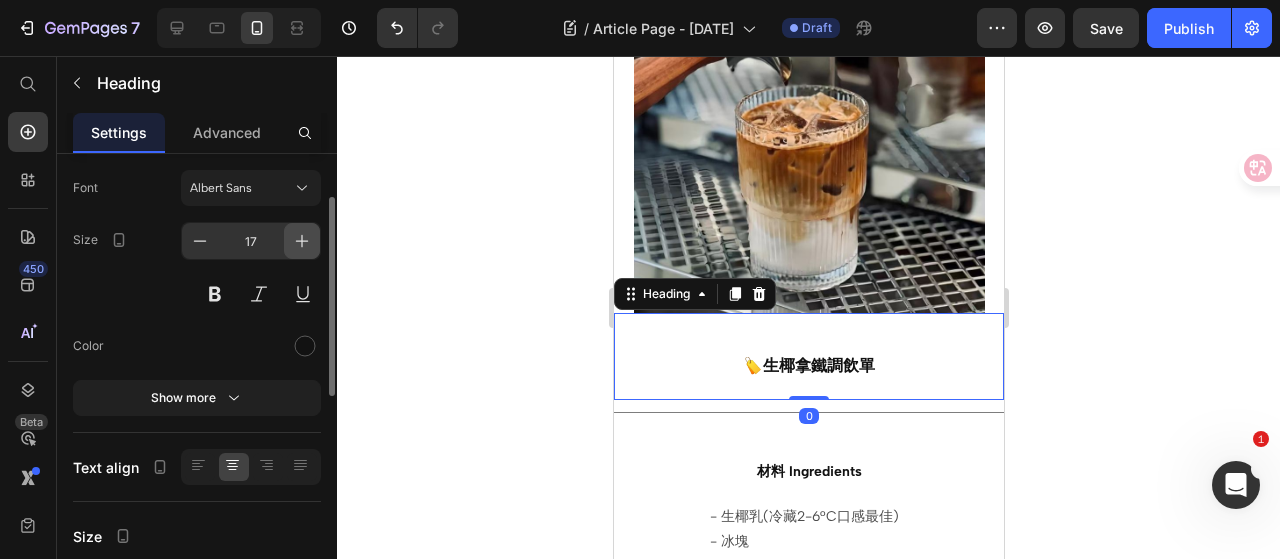 click 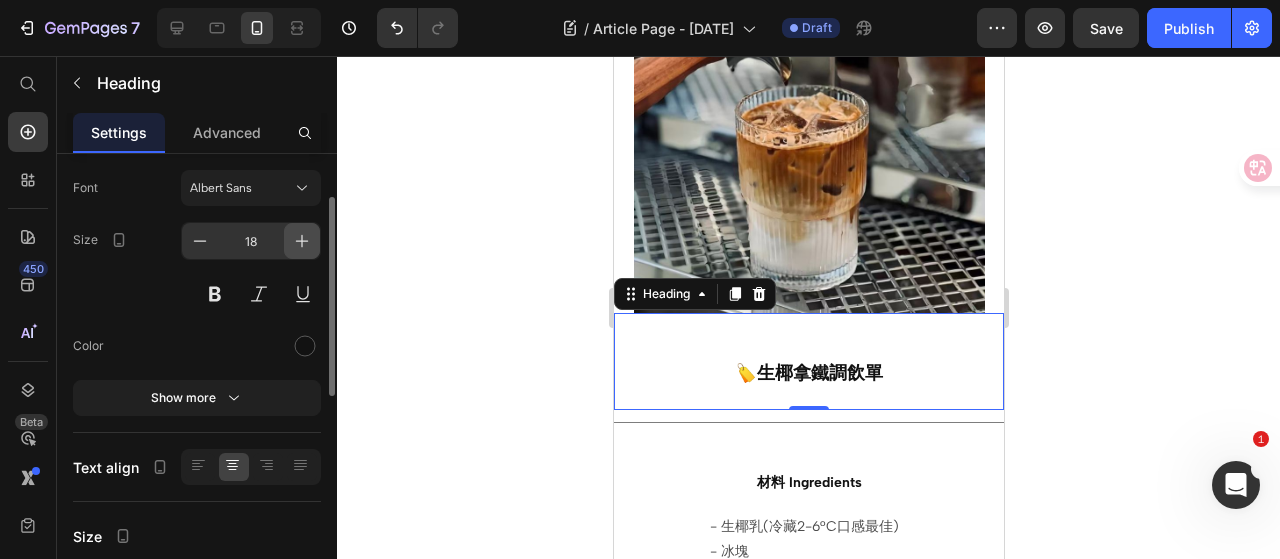 click 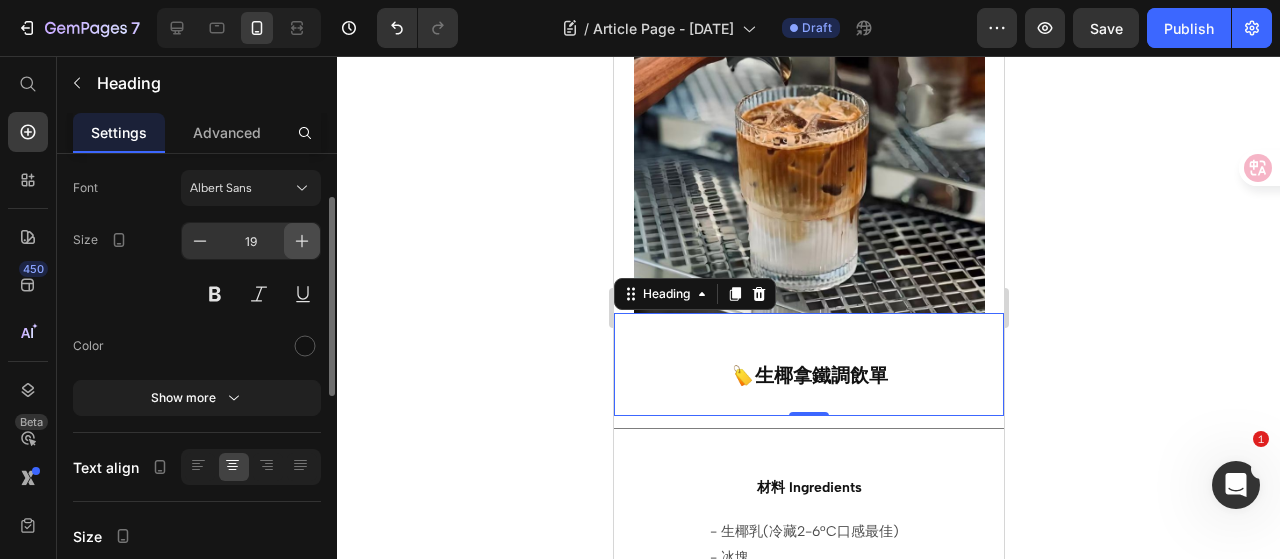 click 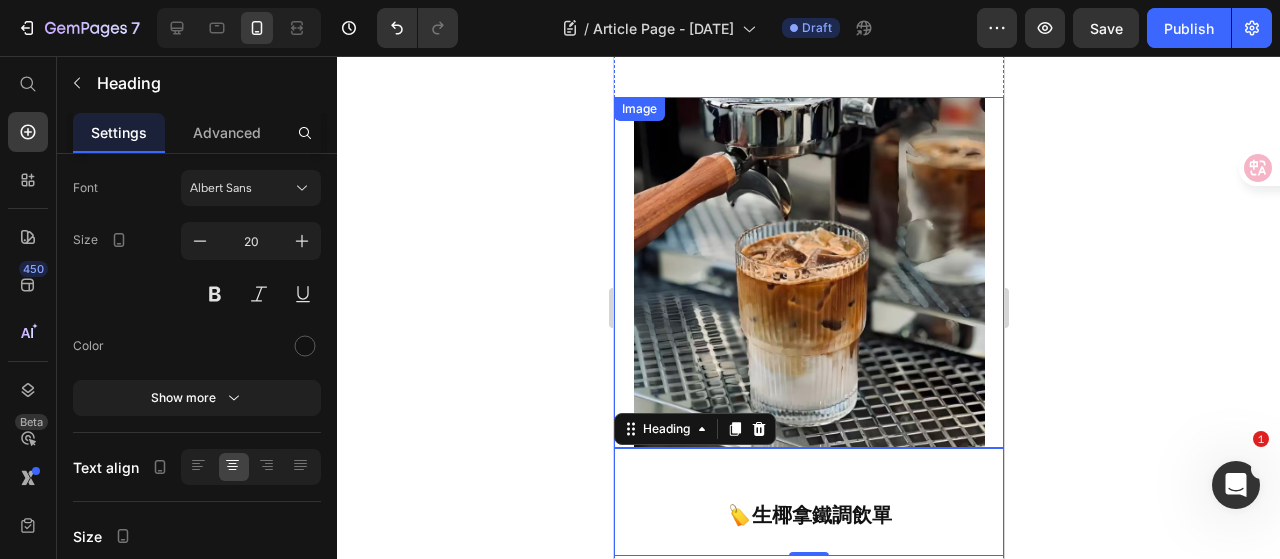 scroll, scrollTop: 0, scrollLeft: 0, axis: both 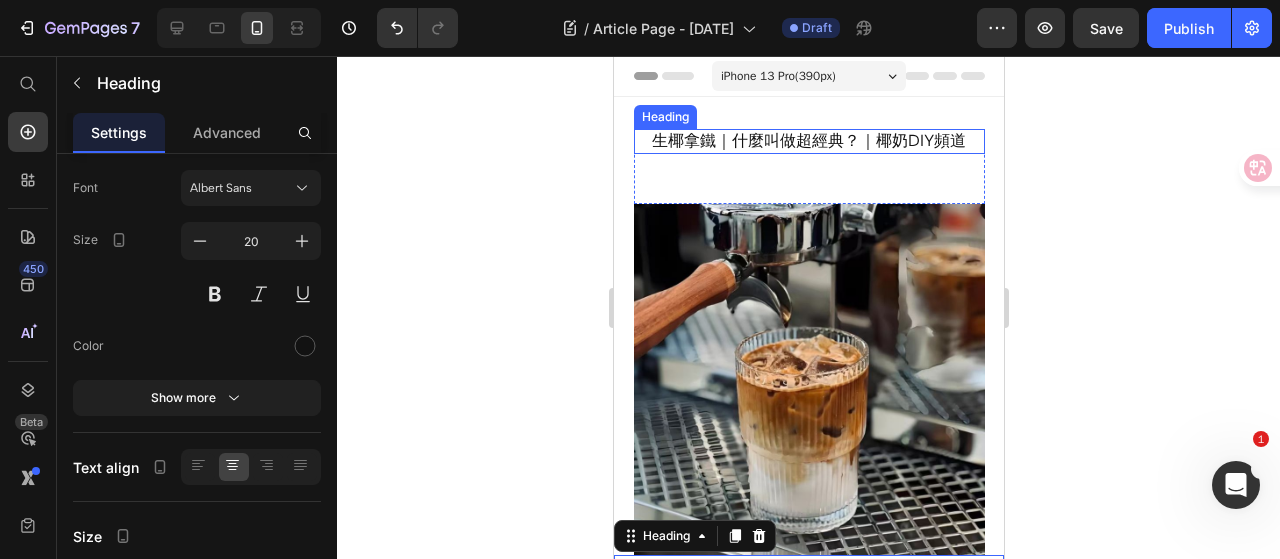 click on "生椰拿鐵｜什麼叫做超經典？｜椰奶DIY頻道" at bounding box center (808, 141) 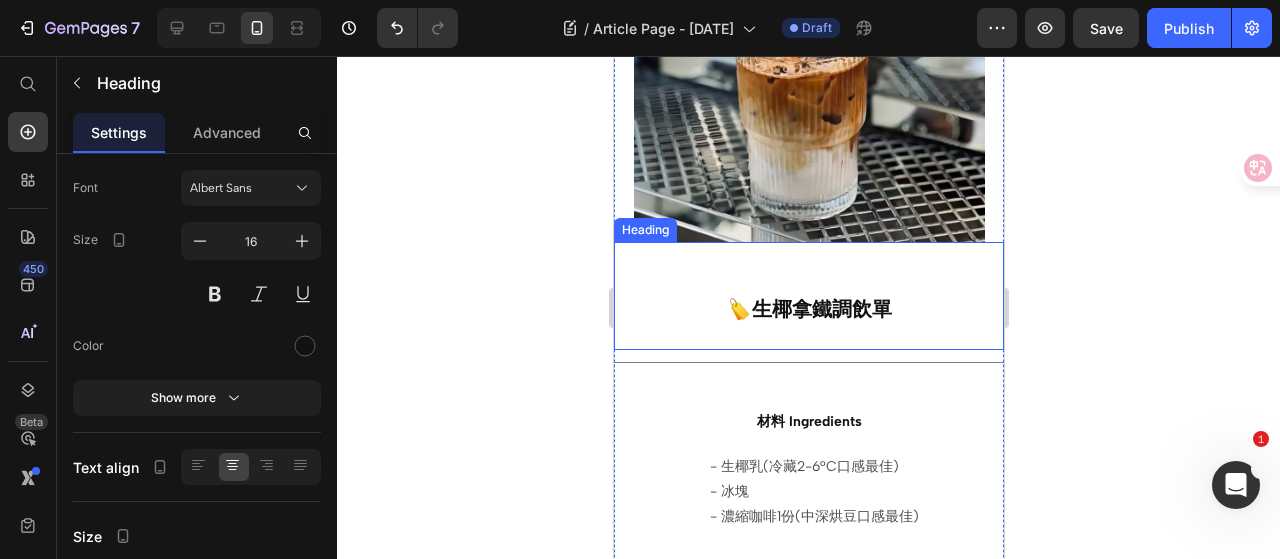 scroll, scrollTop: 400, scrollLeft: 0, axis: vertical 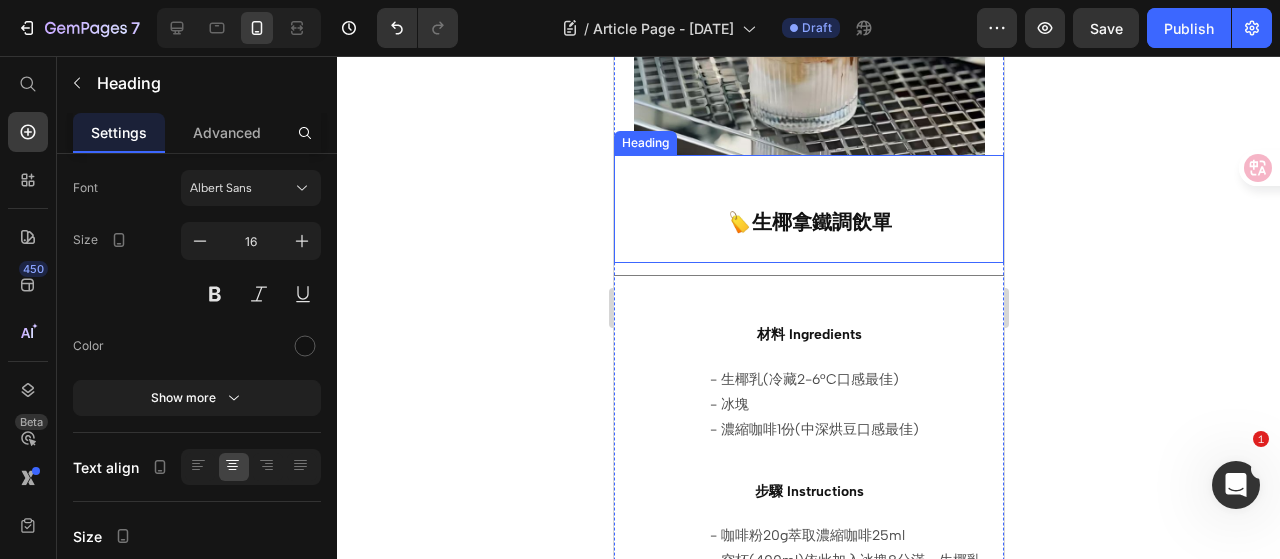 click on "🏷️生椰拿鐵調飲單" at bounding box center [808, 222] 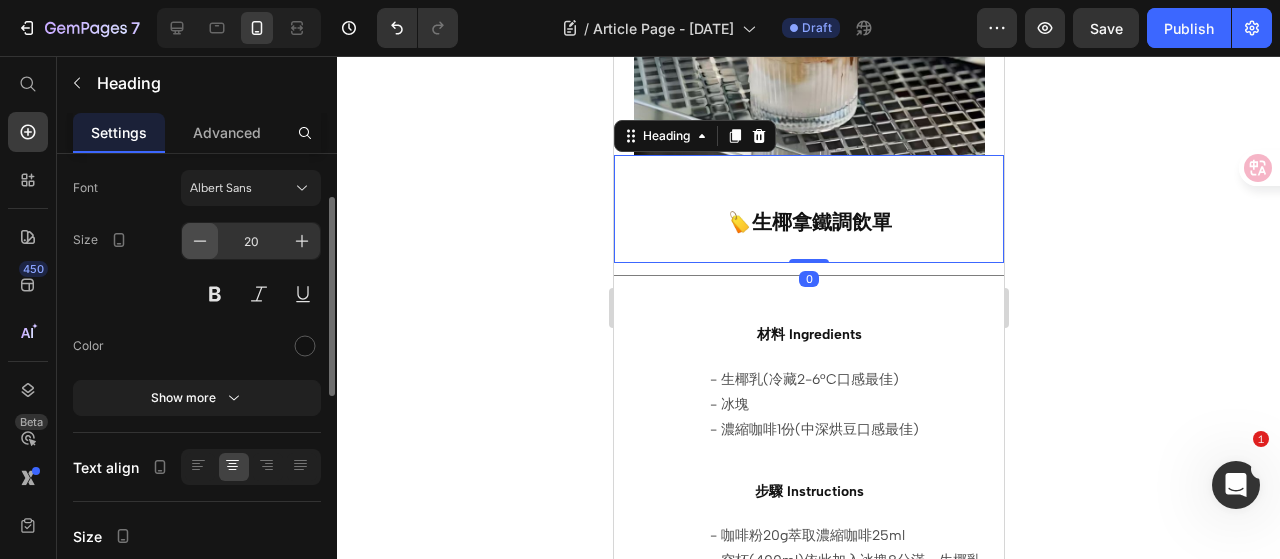 click 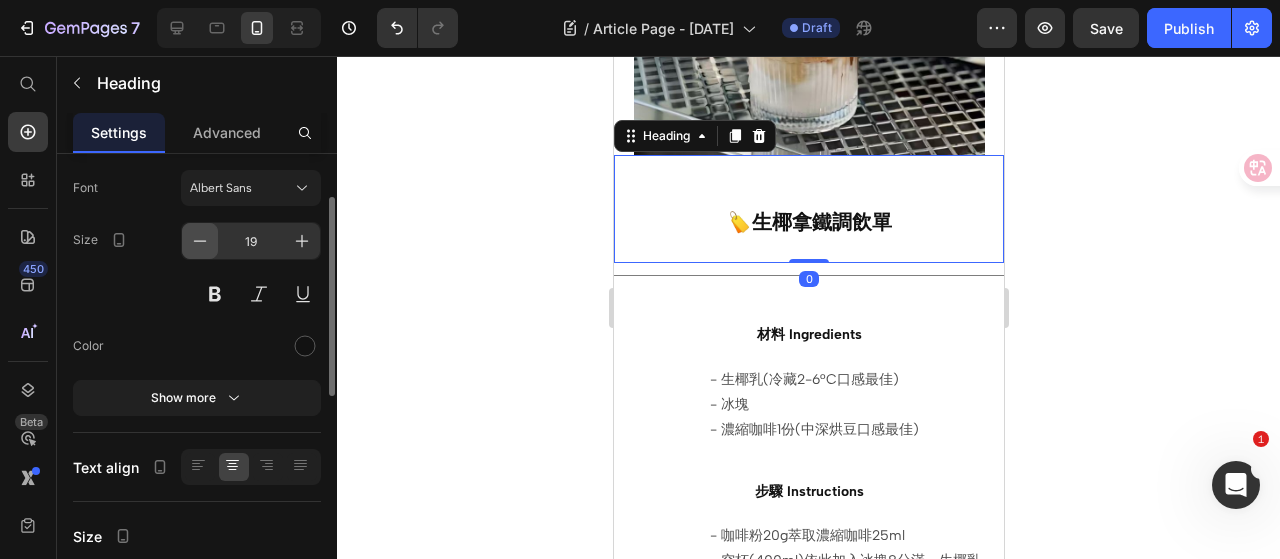 click 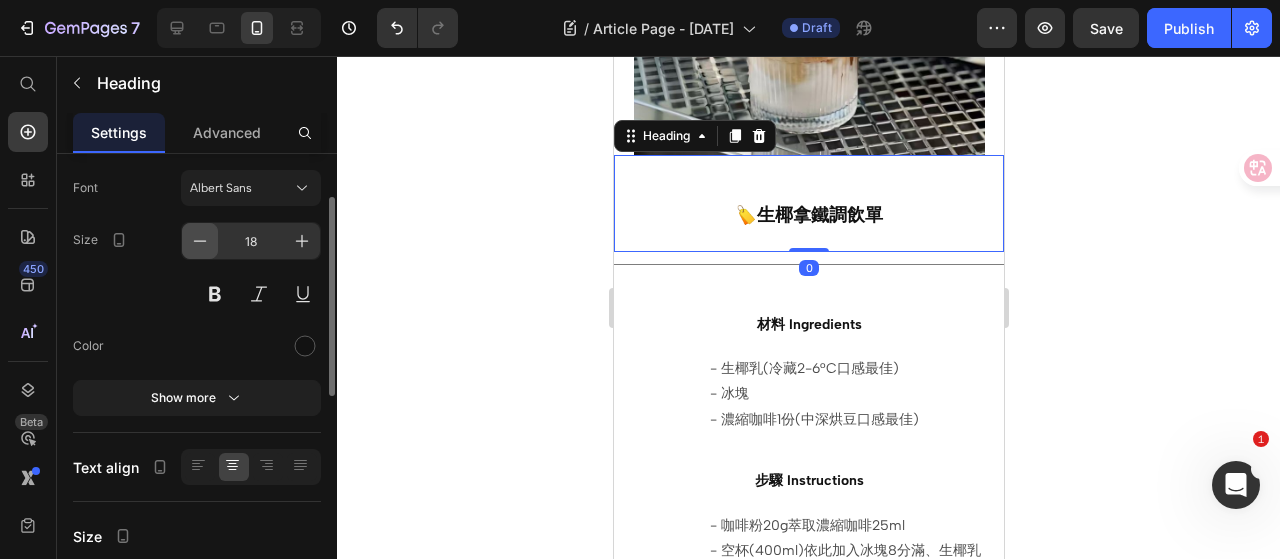 click 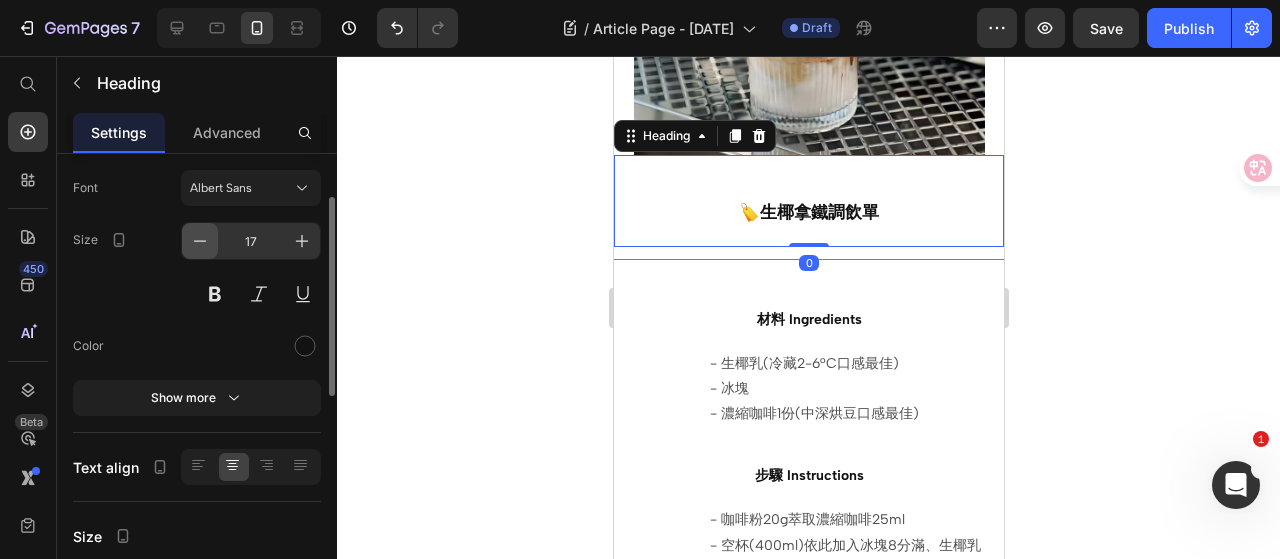 click 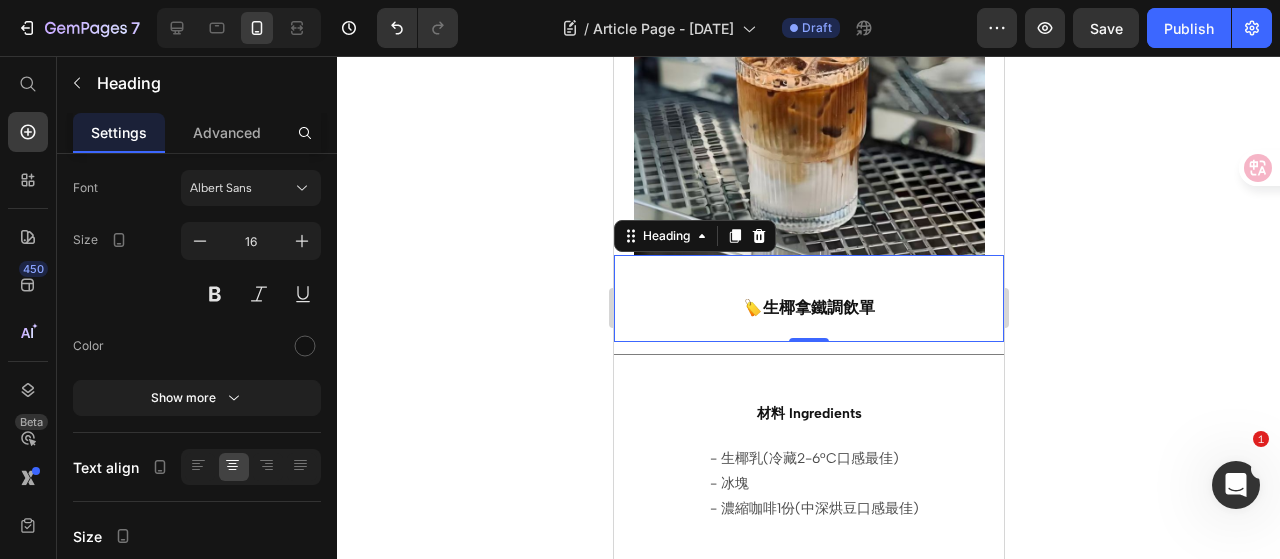 scroll, scrollTop: 0, scrollLeft: 0, axis: both 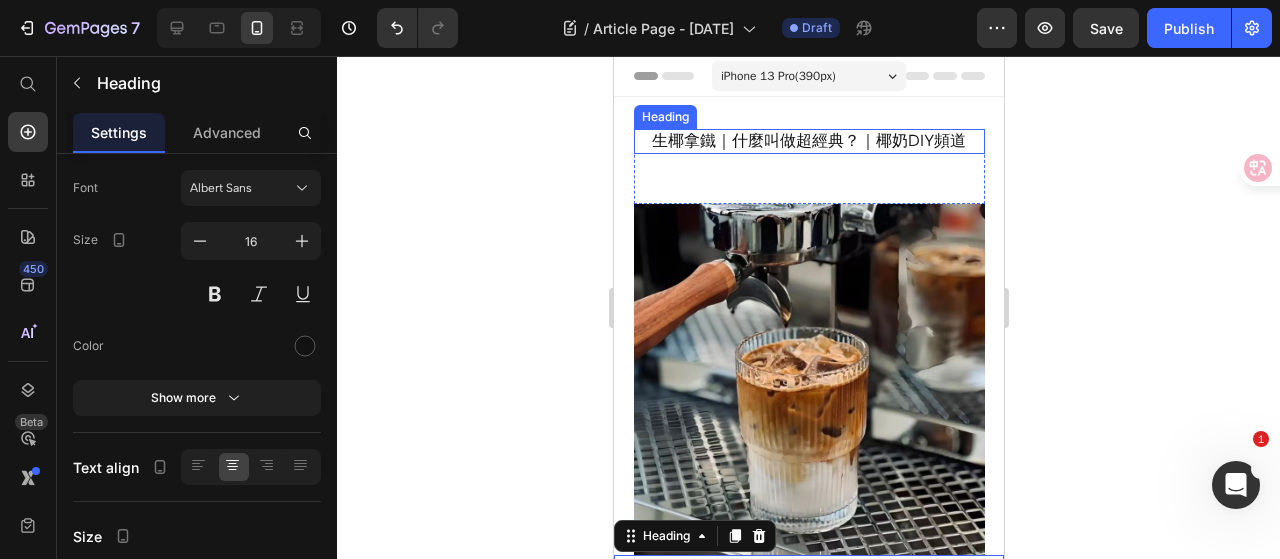 click on "生椰拿鐵｜什麼叫做超經典？｜椰奶DIY頻道" at bounding box center [808, 141] 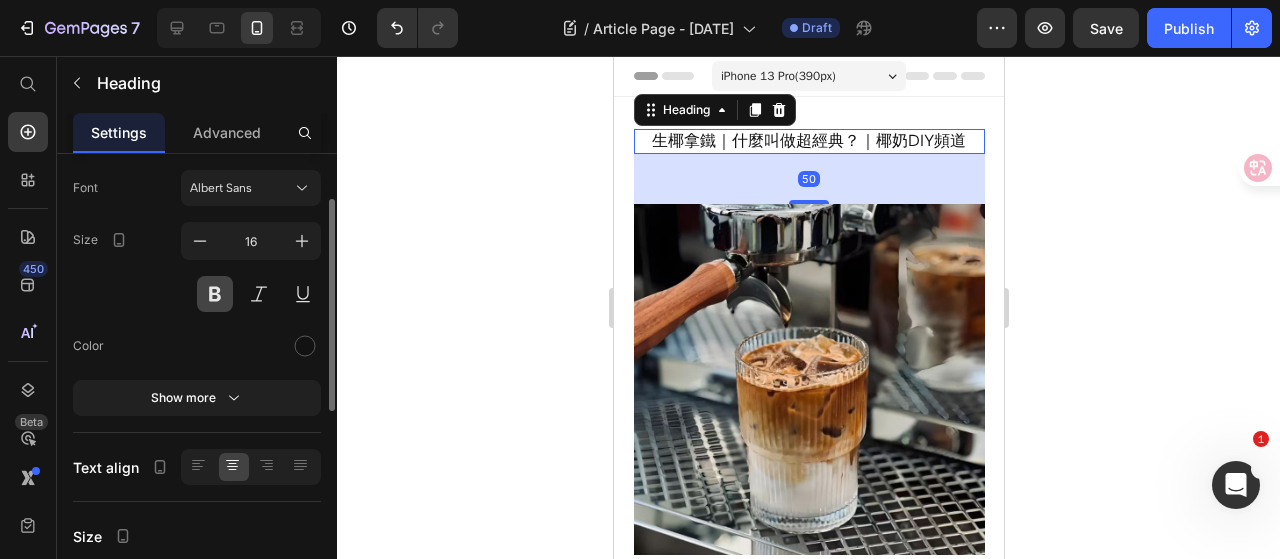 click at bounding box center [215, 294] 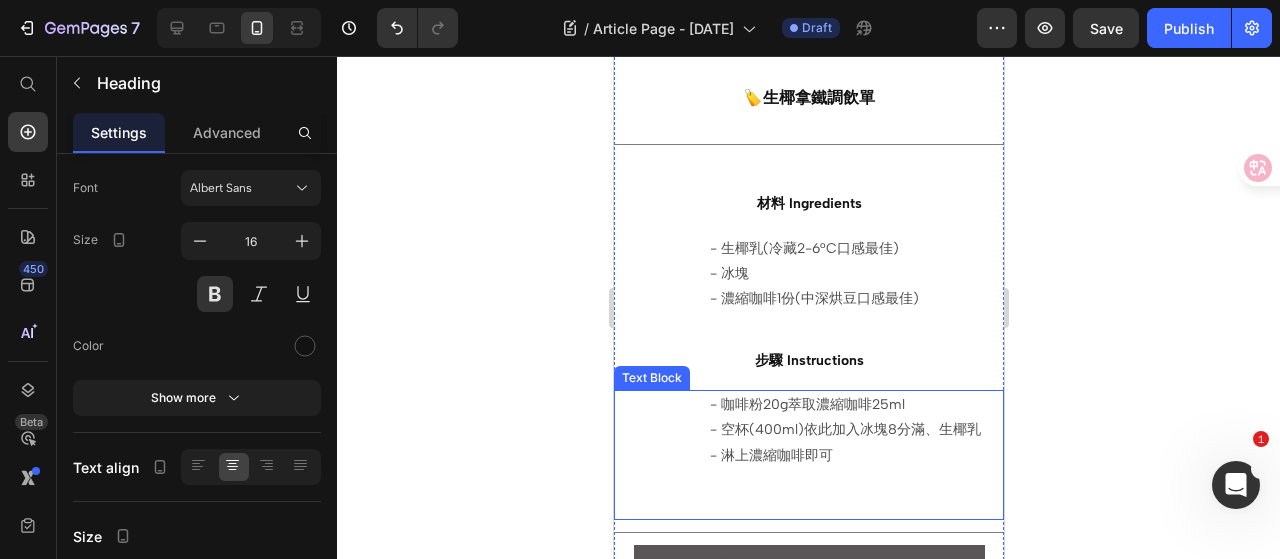 scroll, scrollTop: 510, scrollLeft: 0, axis: vertical 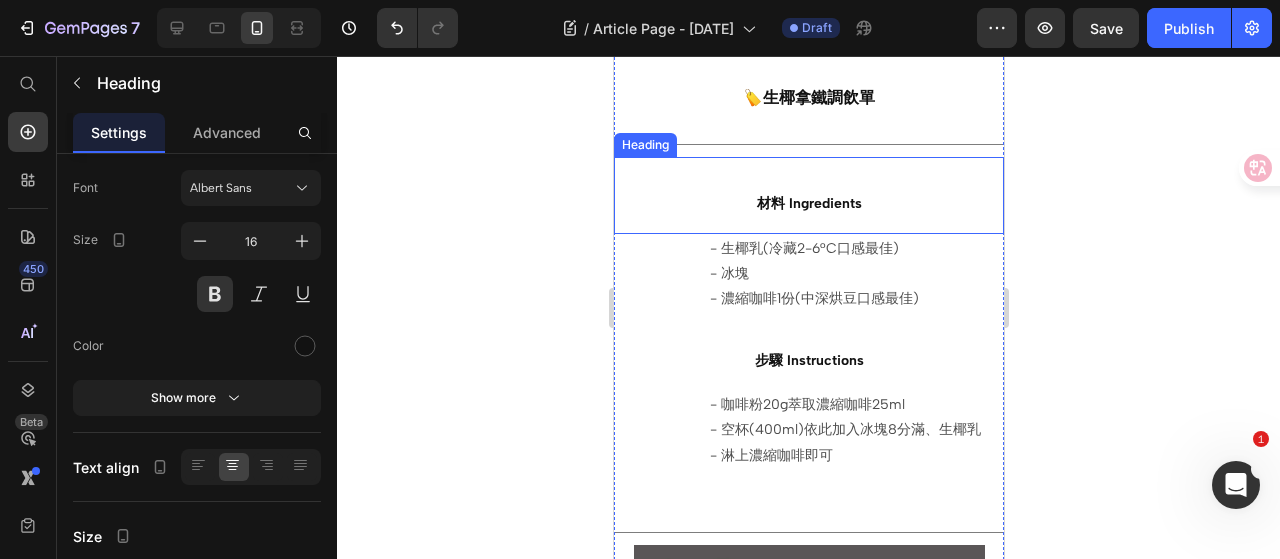 click on "材料 Ingredients" at bounding box center (808, 203) 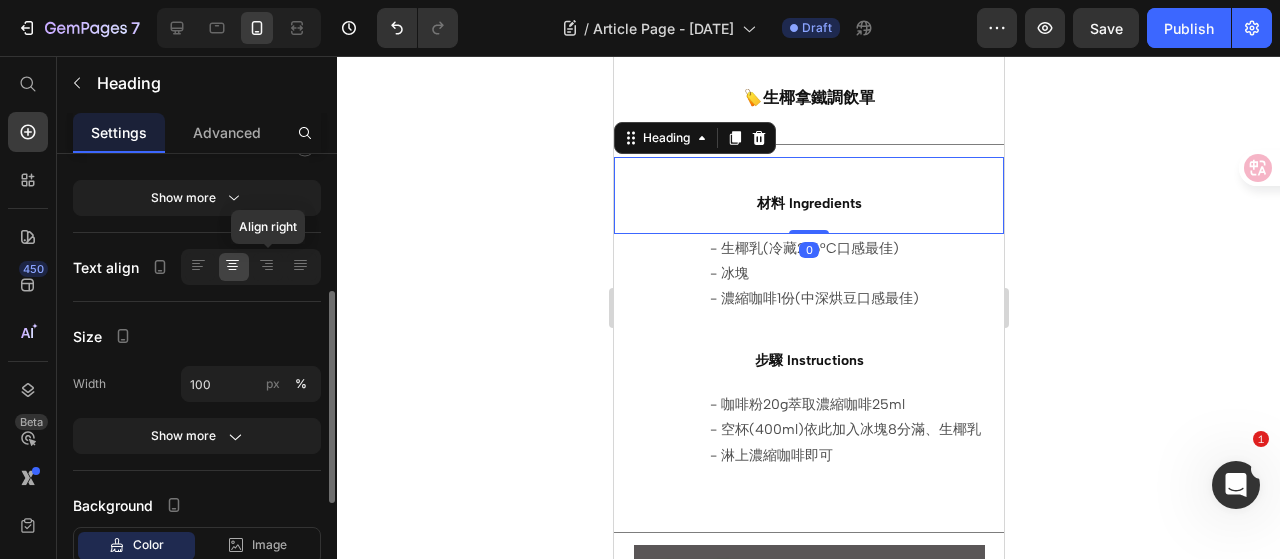 scroll, scrollTop: 400, scrollLeft: 0, axis: vertical 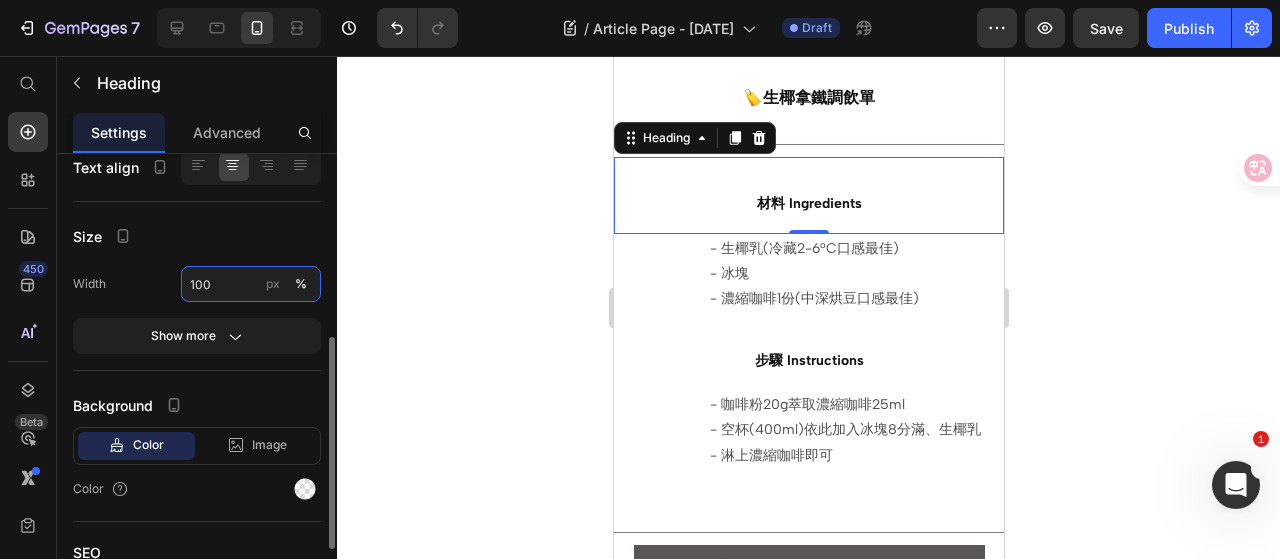 click on "100" at bounding box center (251, 284) 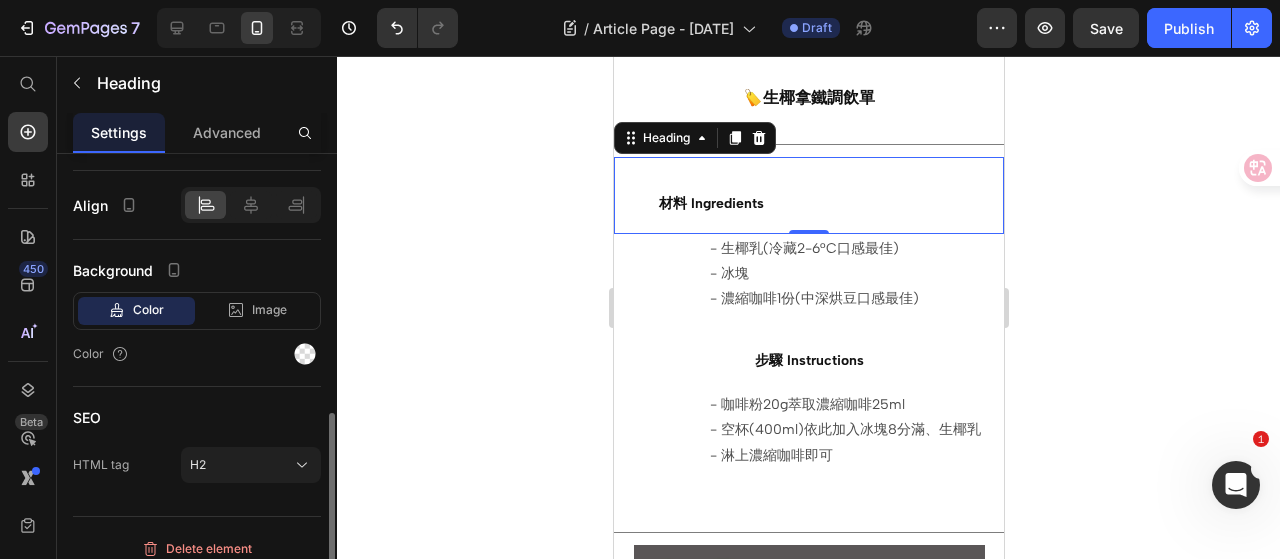 scroll, scrollTop: 500, scrollLeft: 0, axis: vertical 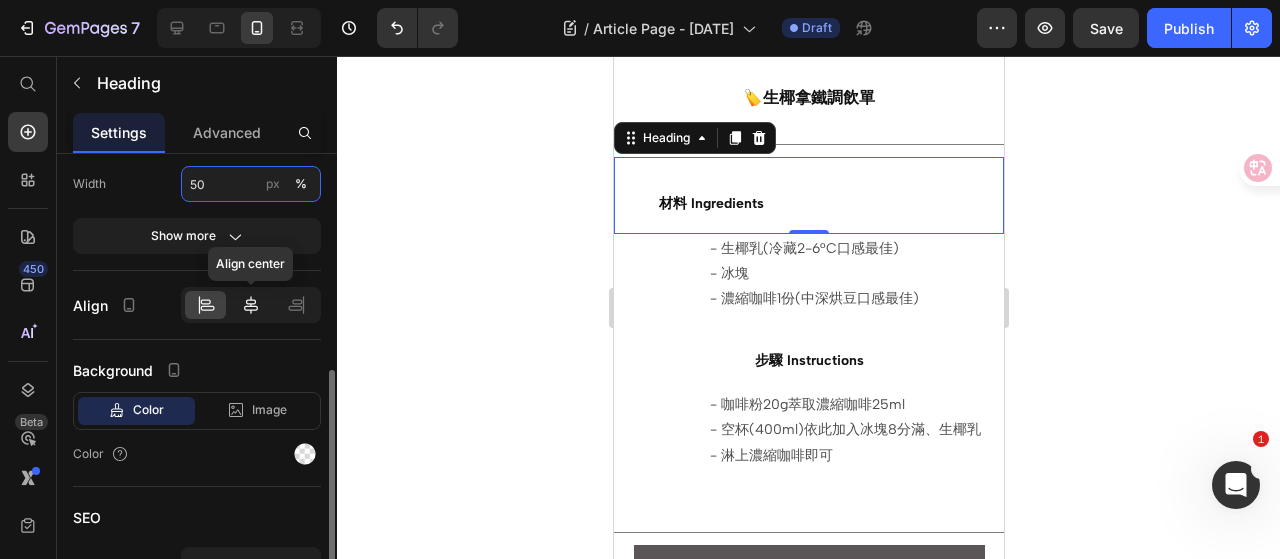 type on "50" 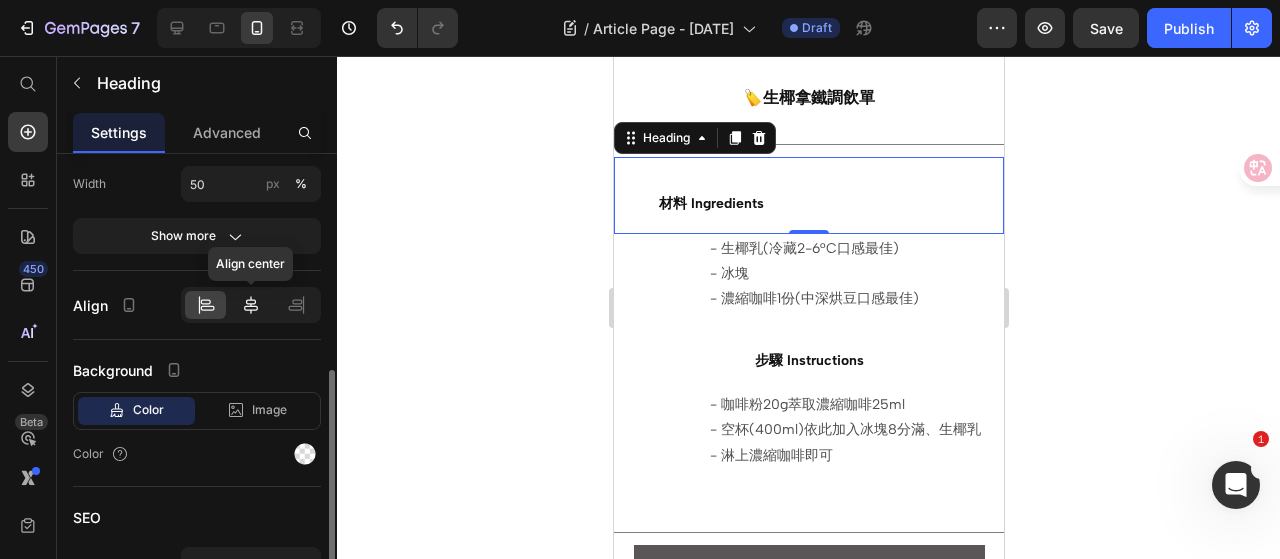 click 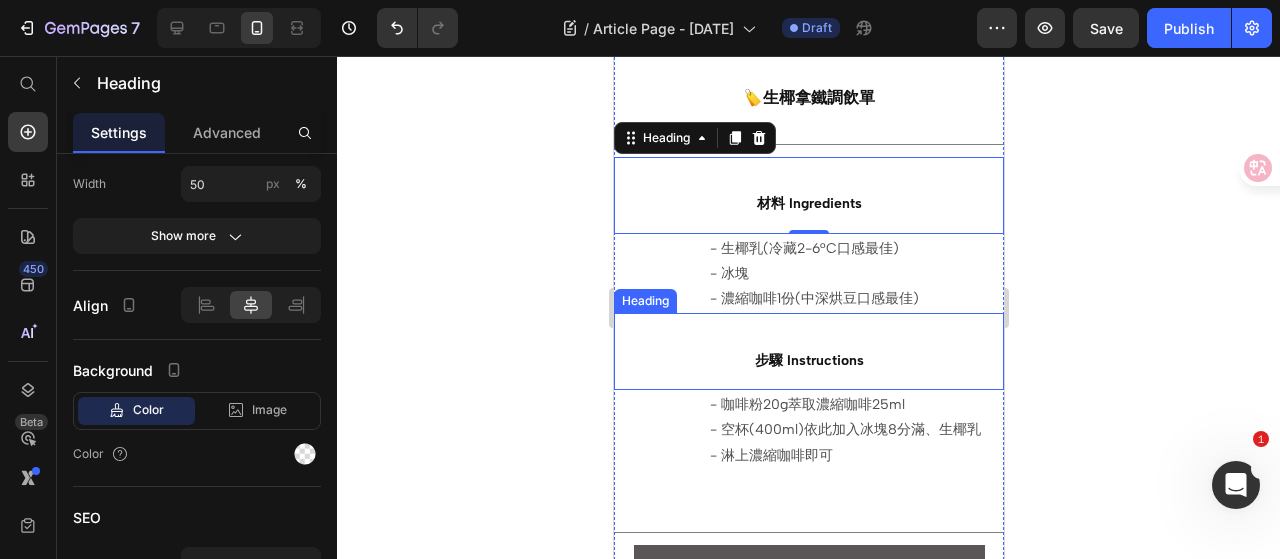 click on "步驟 Instructions" at bounding box center (808, 360) 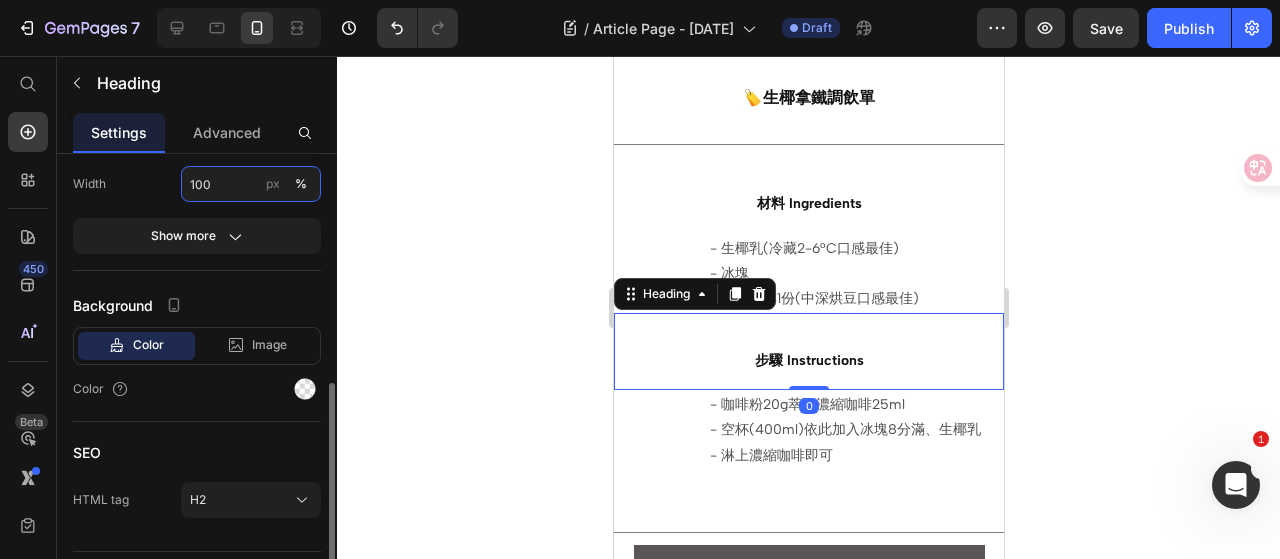 click on "100" at bounding box center (251, 184) 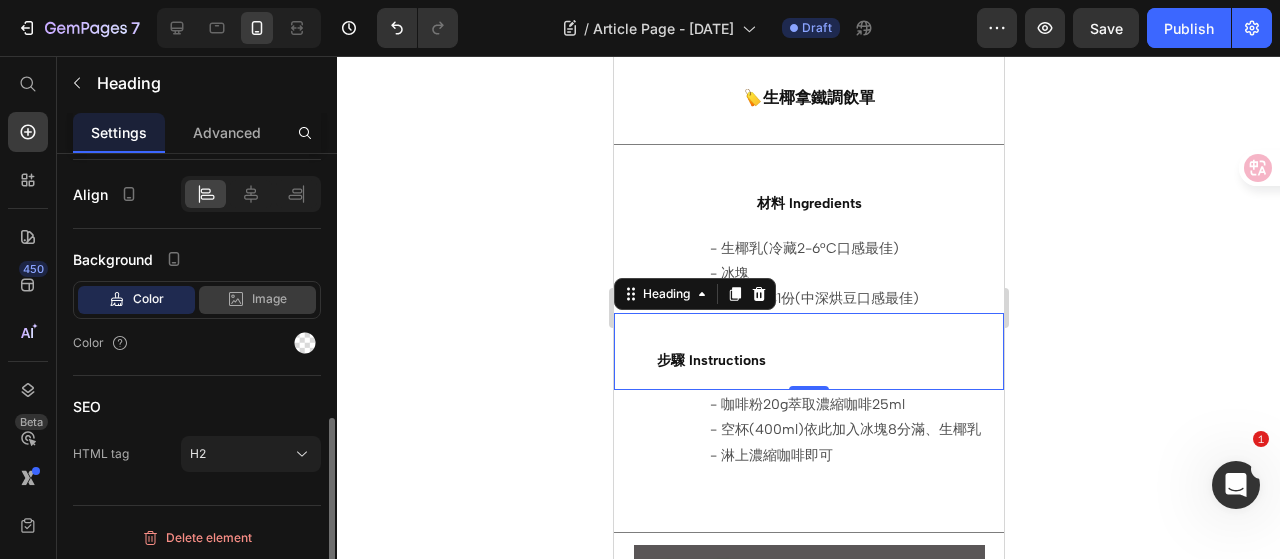 scroll, scrollTop: 411, scrollLeft: 0, axis: vertical 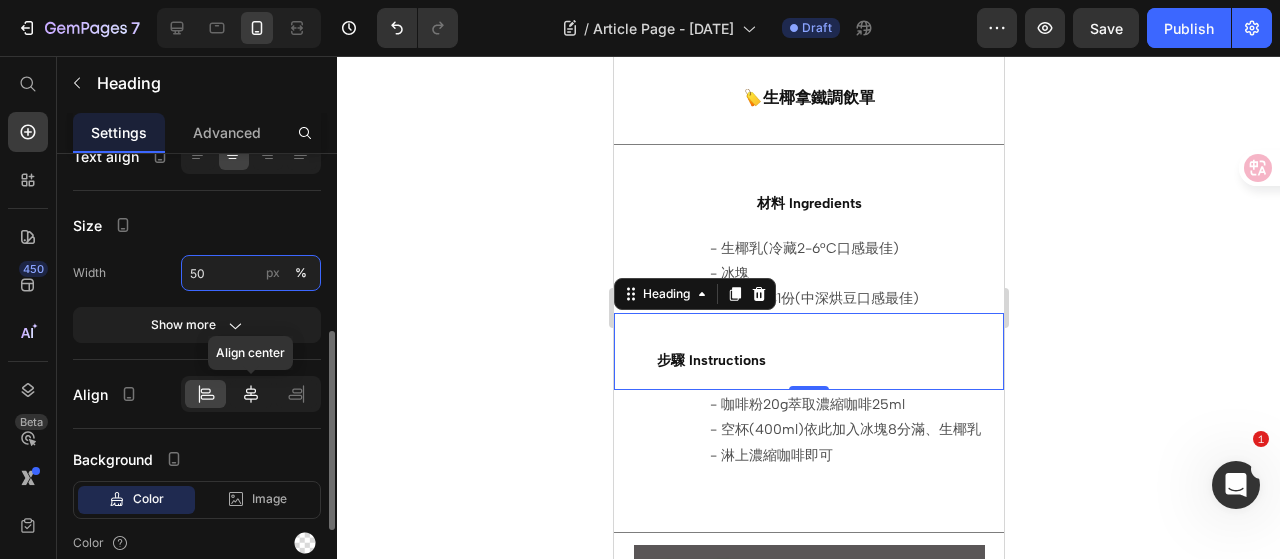 type on "50" 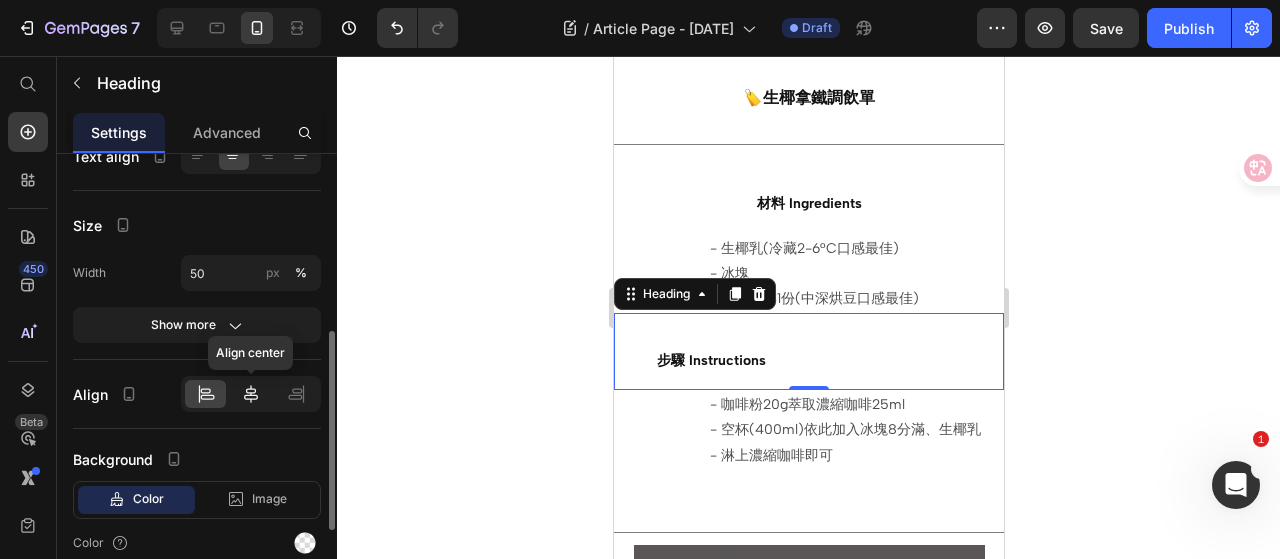 click 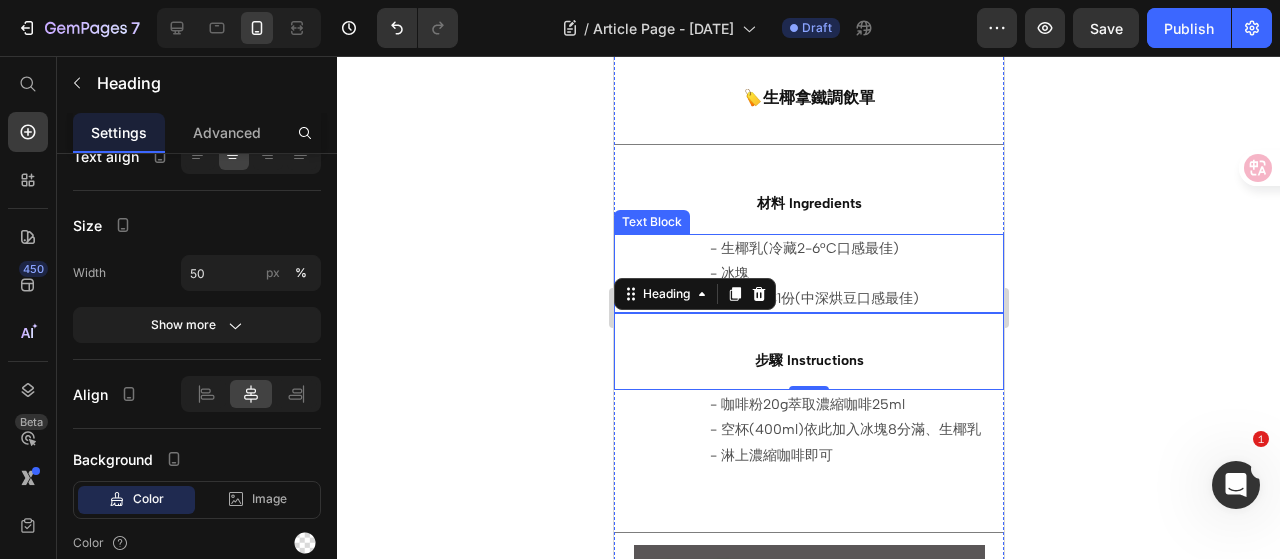 click on "- 生椰乳(冷藏2-6°C口感最佳) - 冰塊 - 濃縮咖啡1份(中深烘豆口感最佳)" at bounding box center (855, 274) 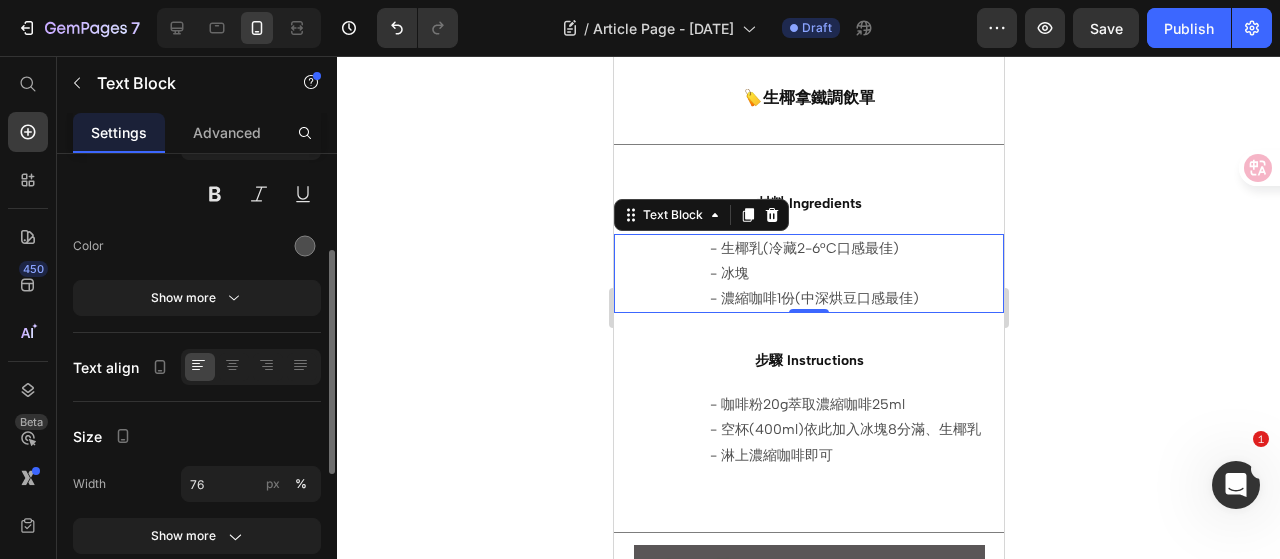 scroll, scrollTop: 300, scrollLeft: 0, axis: vertical 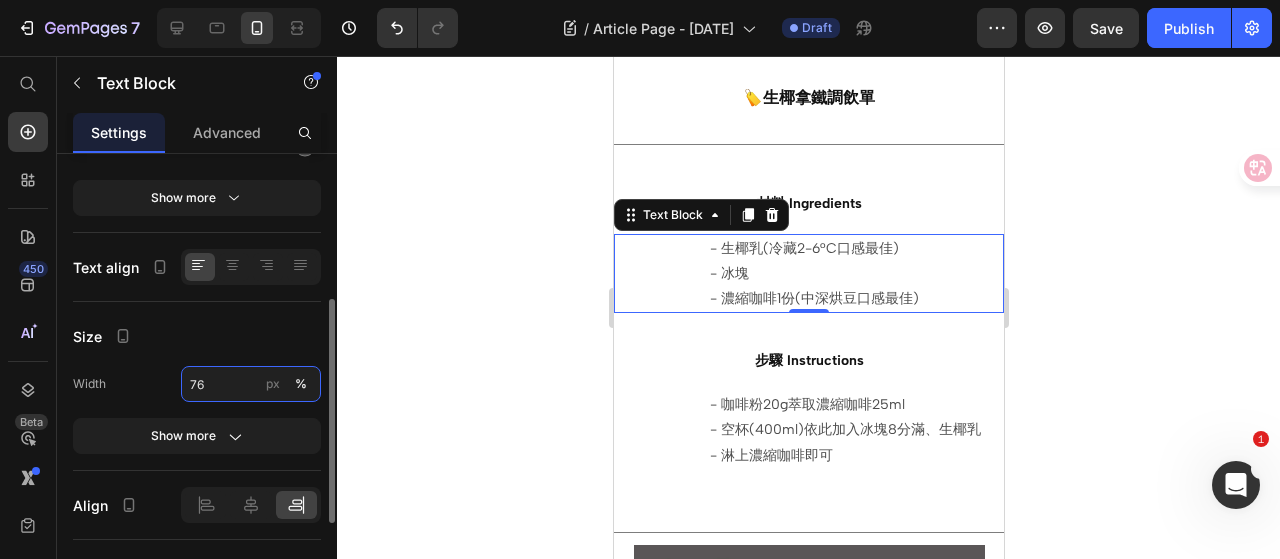 click on "76" at bounding box center (251, 384) 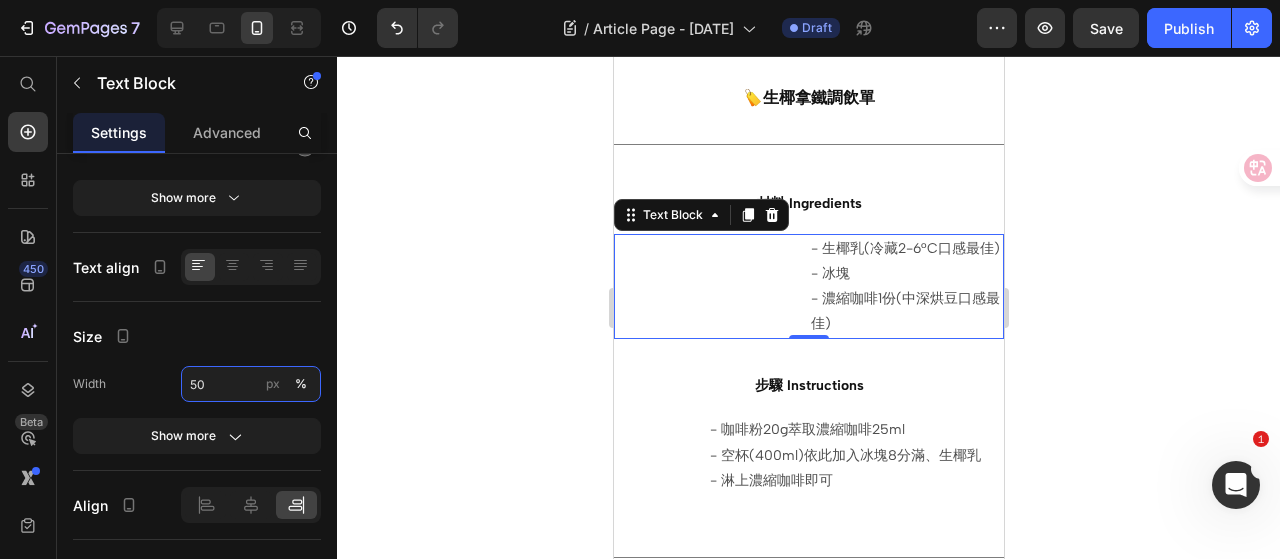 scroll, scrollTop: 494, scrollLeft: 0, axis: vertical 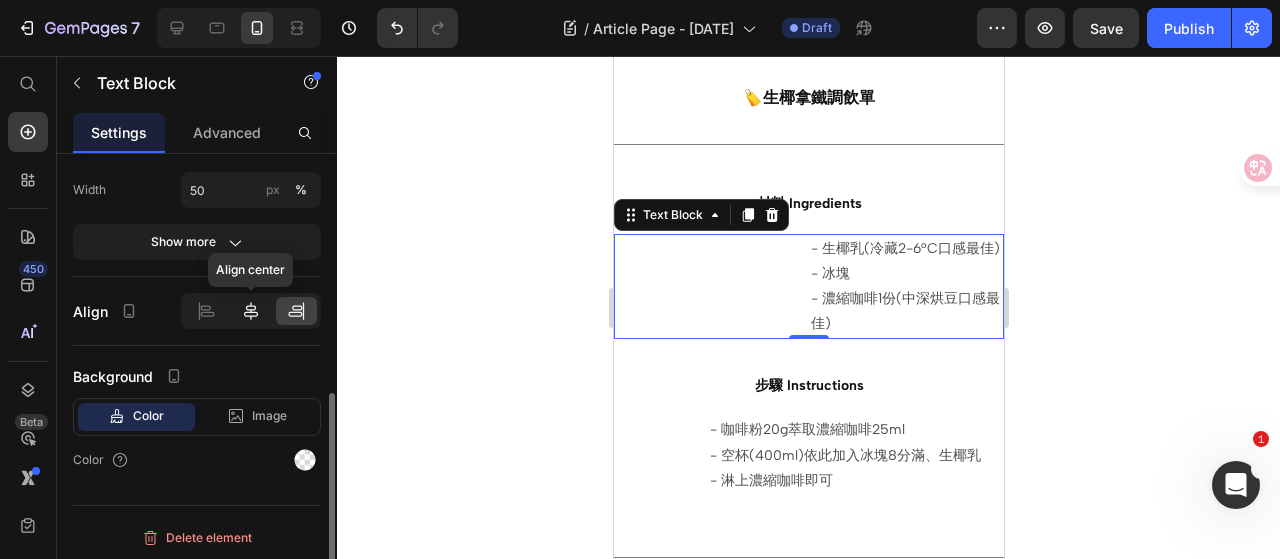 click 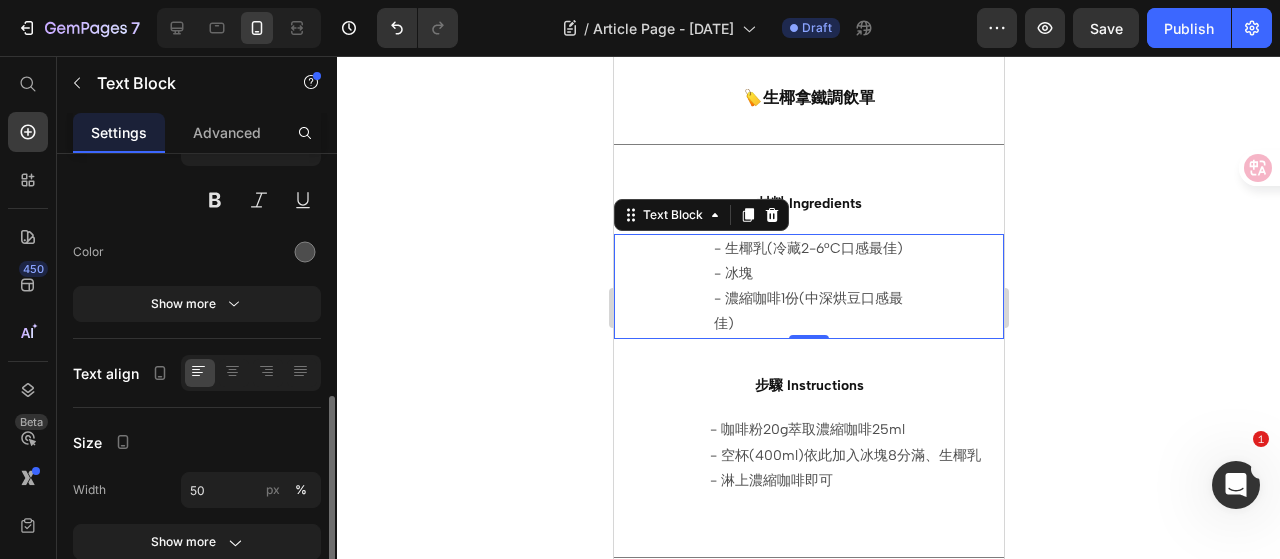 scroll, scrollTop: 294, scrollLeft: 0, axis: vertical 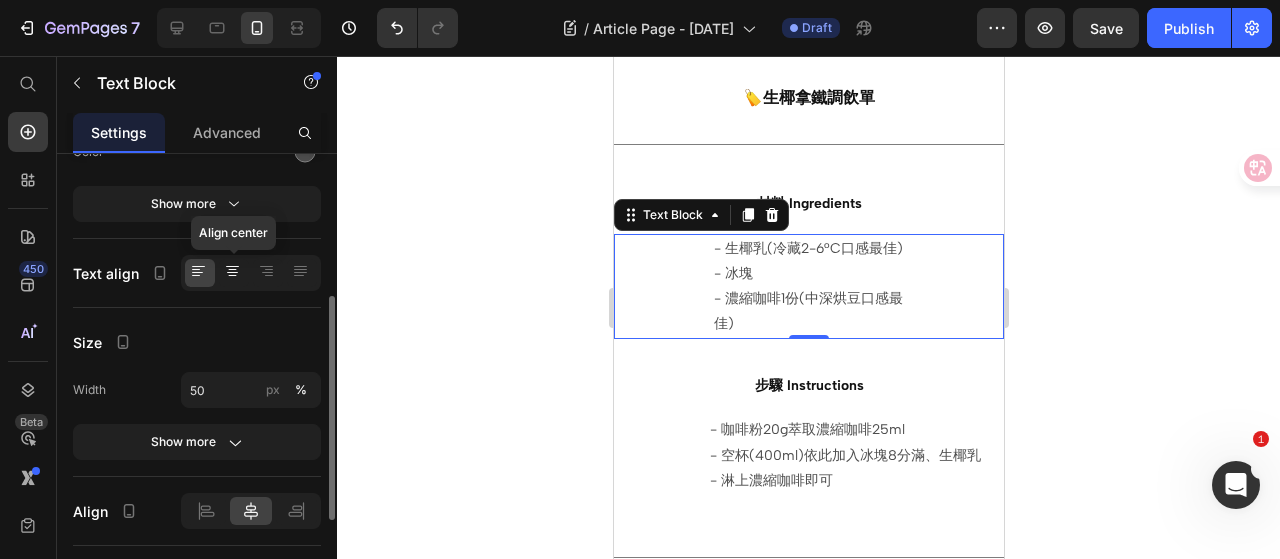 click 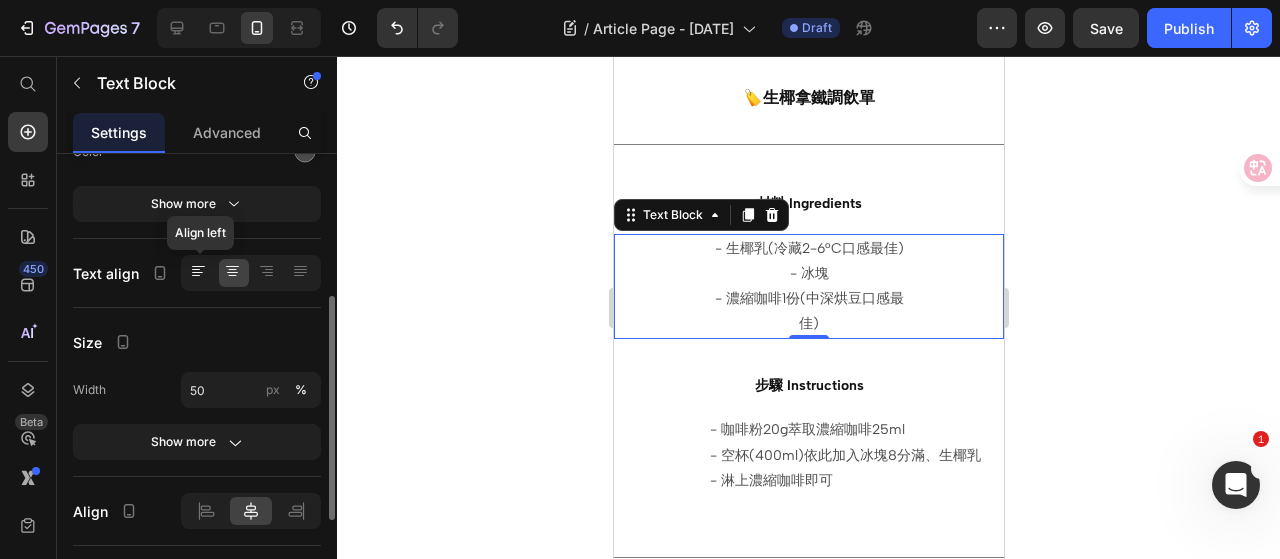 click 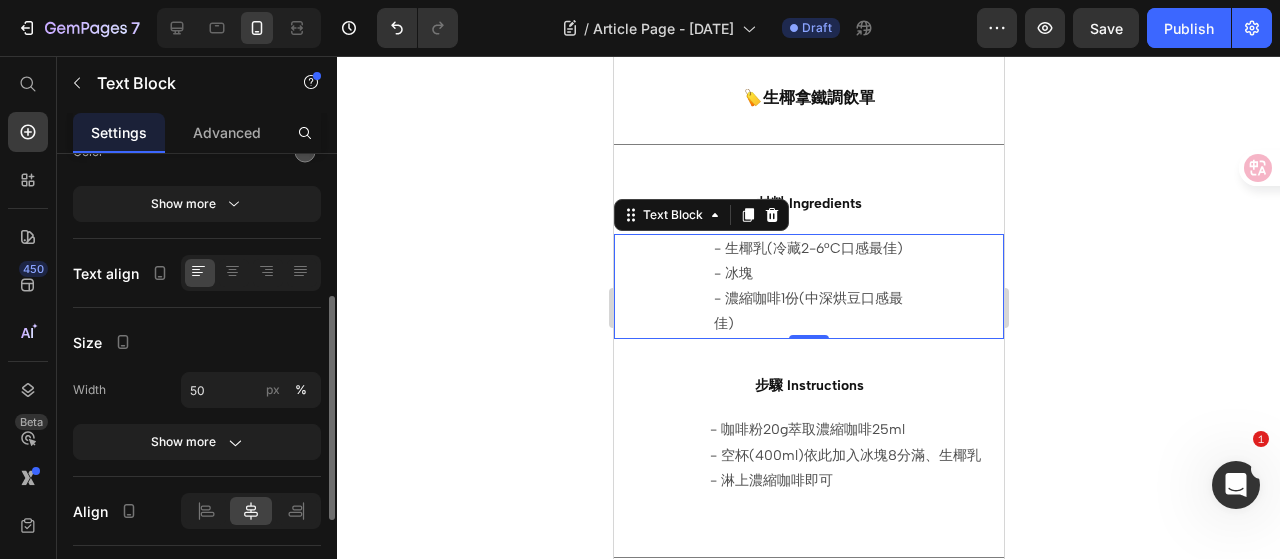scroll, scrollTop: 394, scrollLeft: 0, axis: vertical 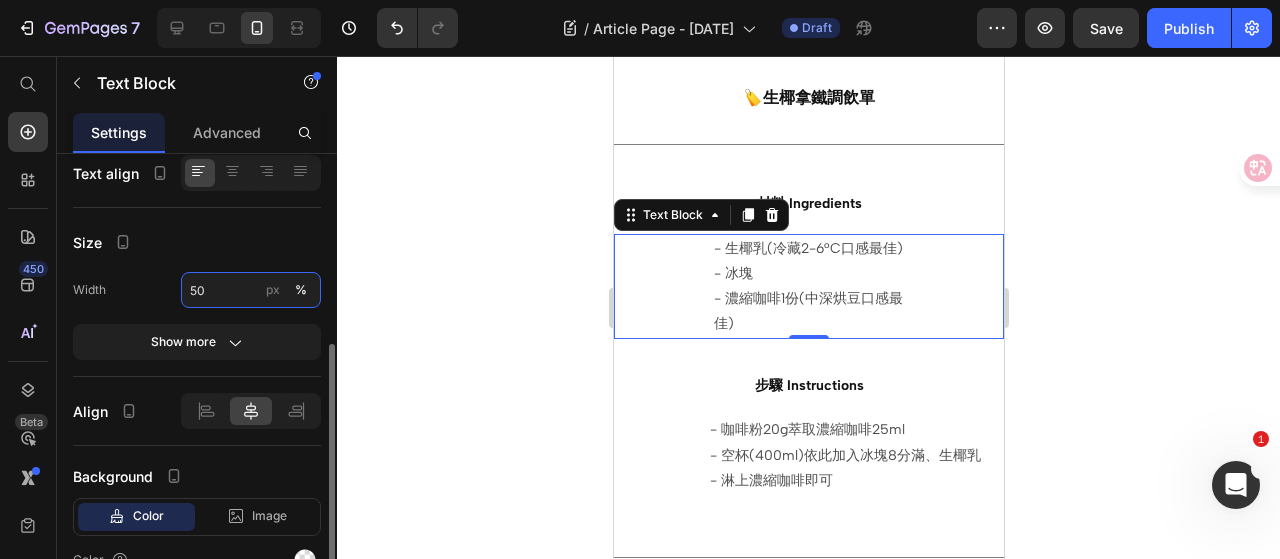 click on "50" at bounding box center (251, 290) 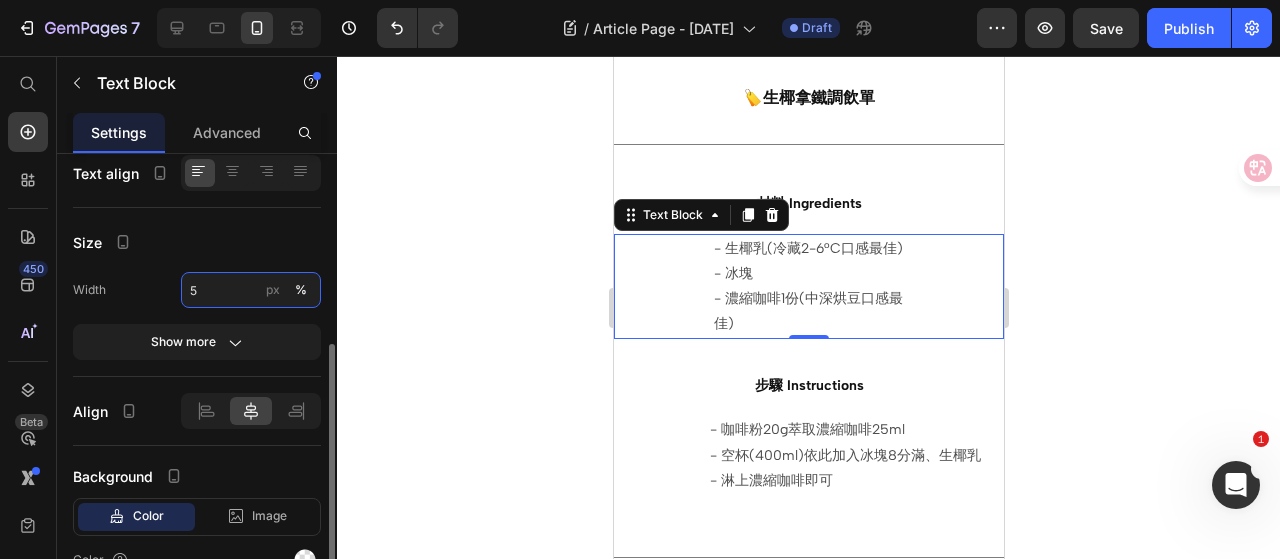 type on "55" 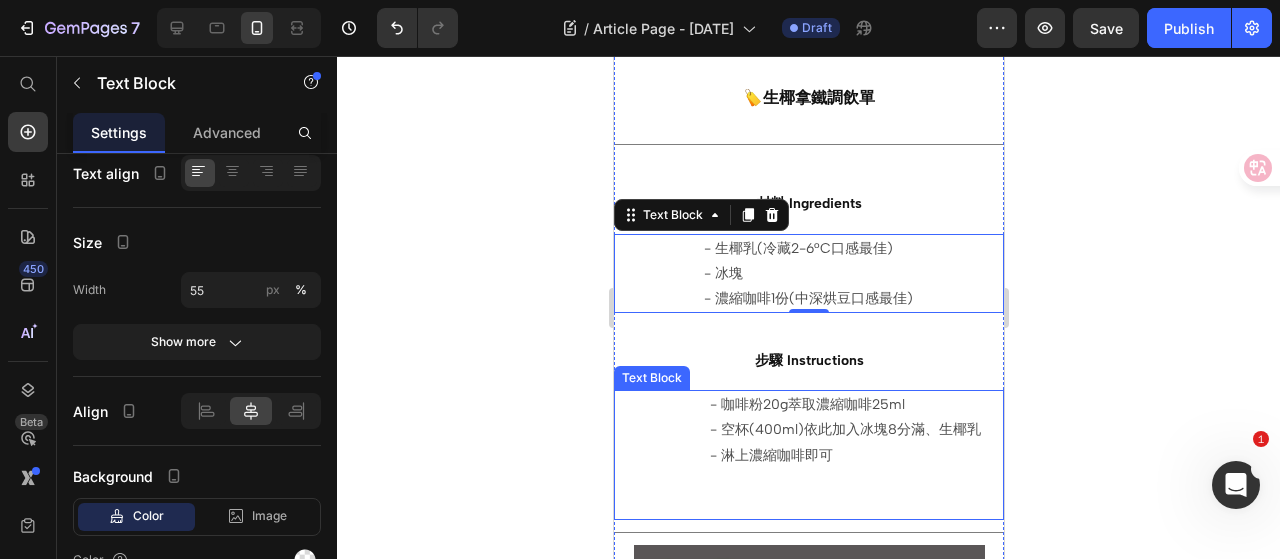 click on "- 咖啡粉20g萃取濃縮咖啡25ml - 空杯(400ml)依此加入冰塊8分滿、生椰乳 - 淋上濃縮咖啡即可" at bounding box center (855, 430) 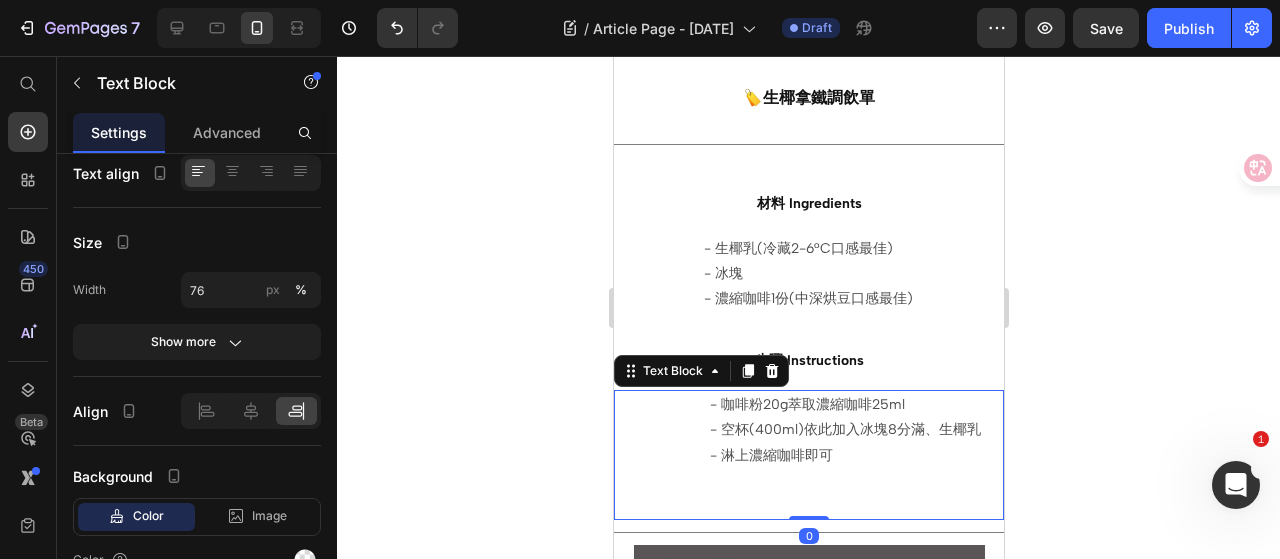 scroll, scrollTop: 394, scrollLeft: 0, axis: vertical 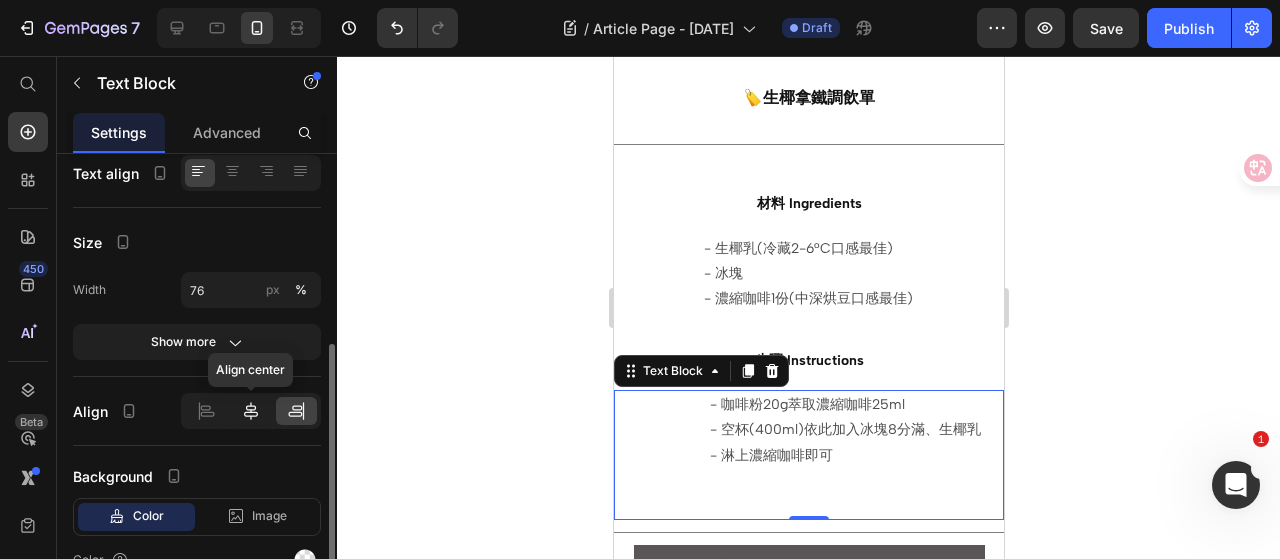 click 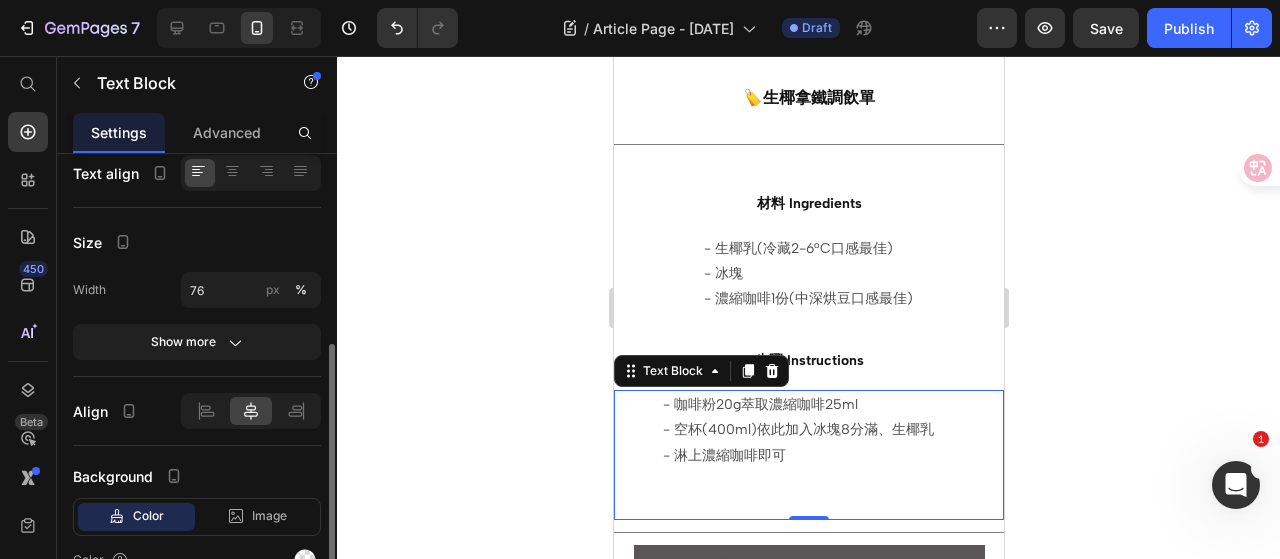 click on "Size Width [NUM] px % Show more" 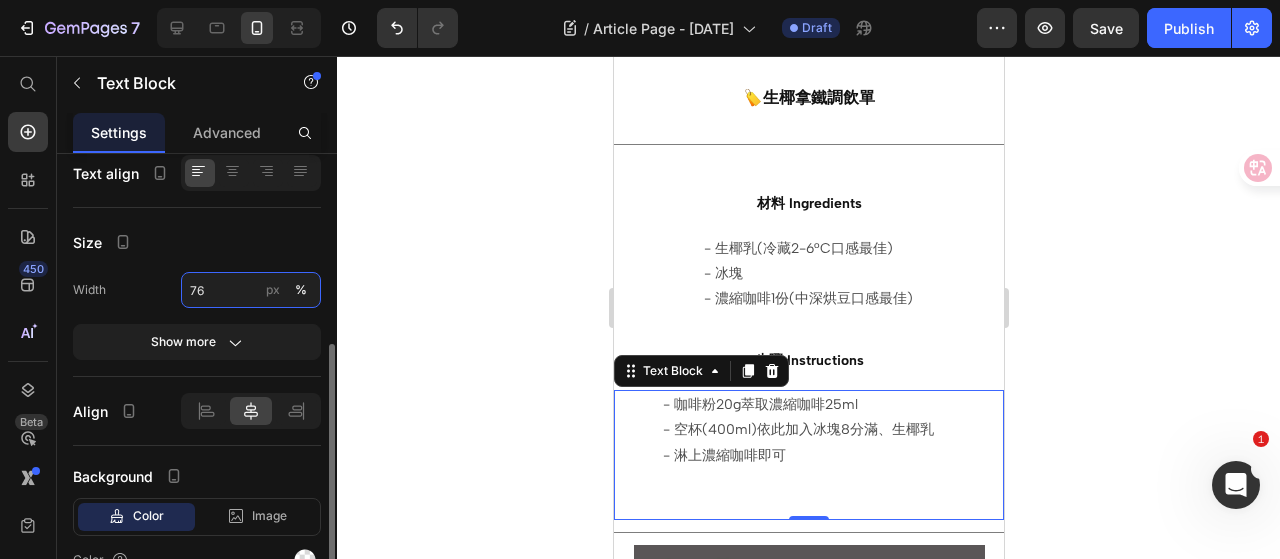 click on "76" at bounding box center (251, 290) 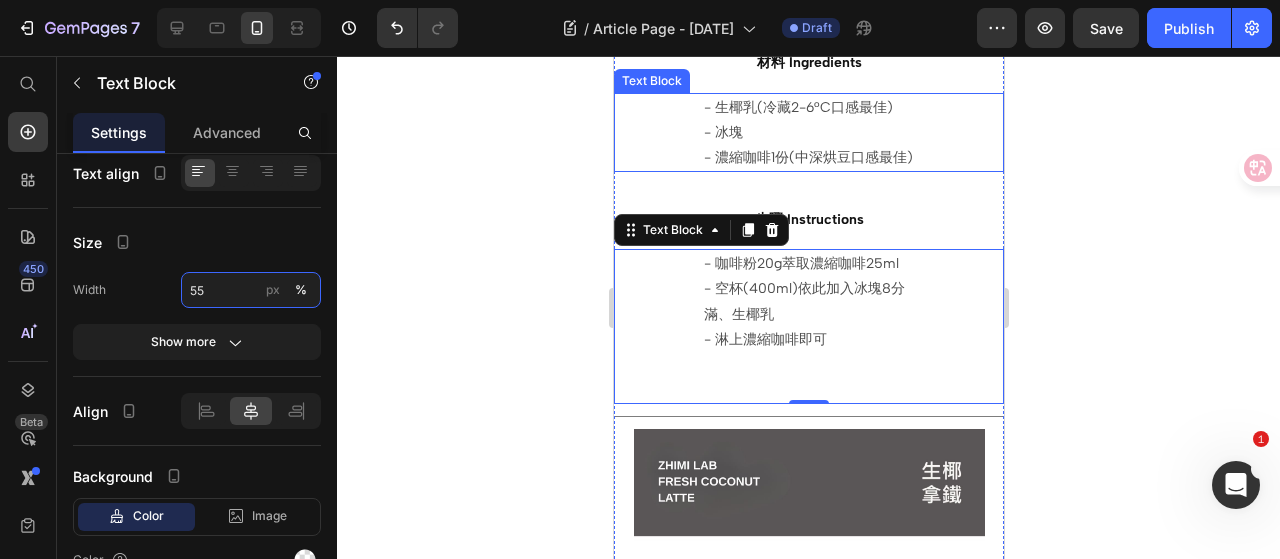 scroll, scrollTop: 710, scrollLeft: 0, axis: vertical 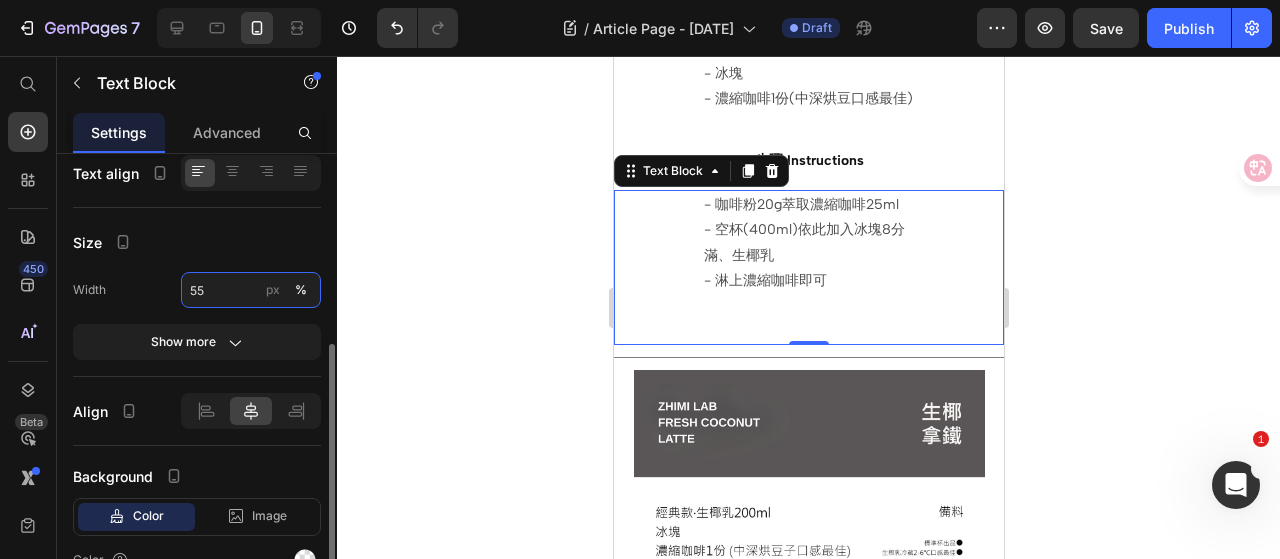drag, startPoint x: 224, startPoint y: 283, endPoint x: 192, endPoint y: 285, distance: 32.06244 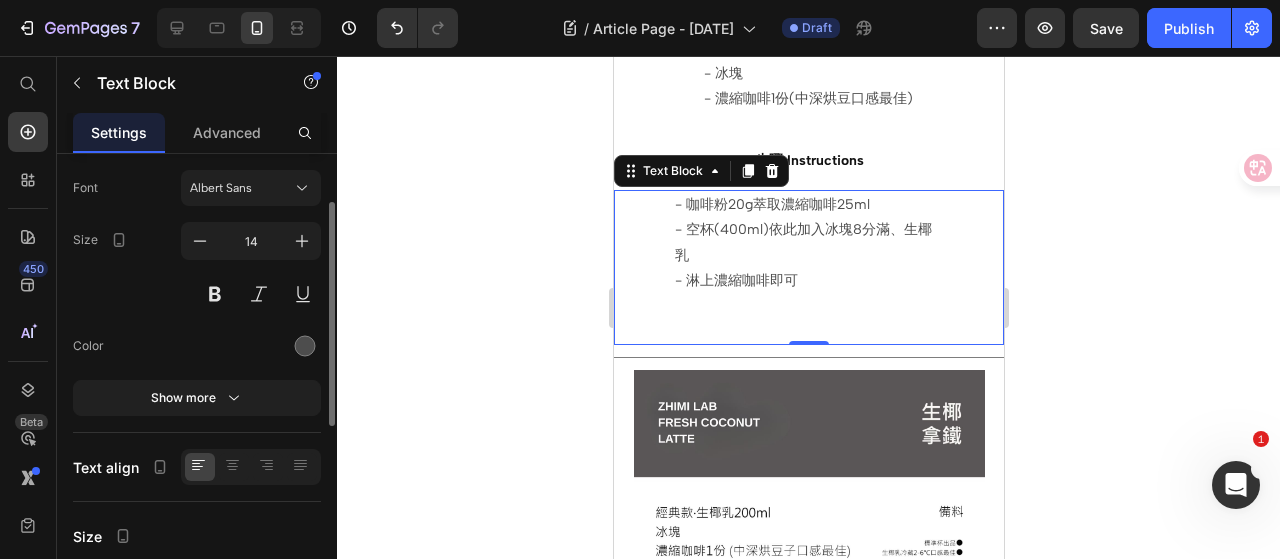 scroll, scrollTop: 0, scrollLeft: 0, axis: both 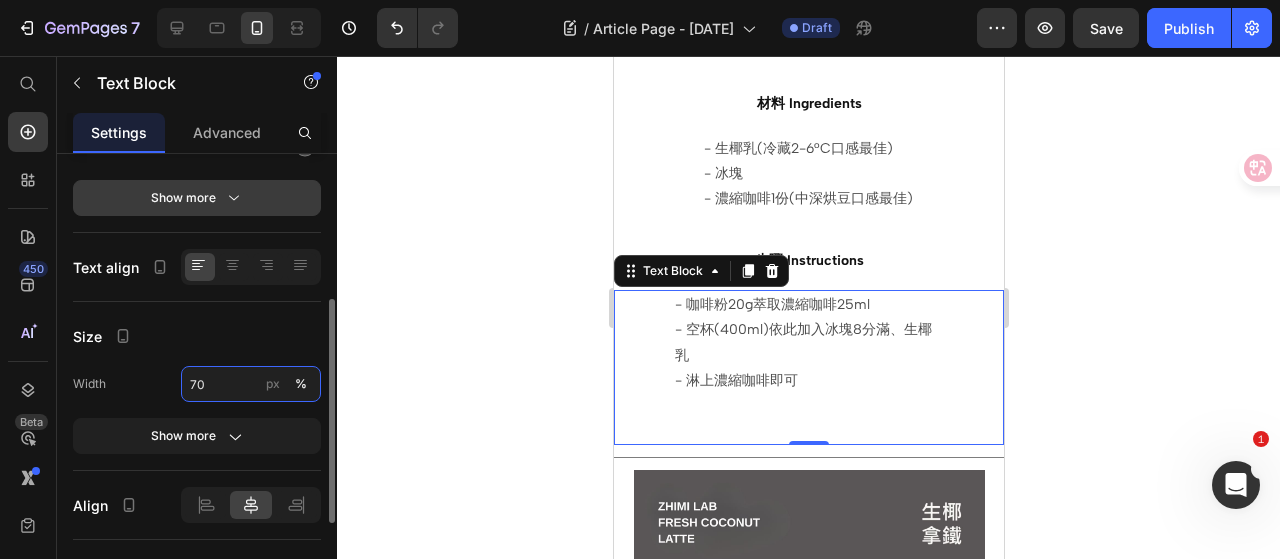 type on "70" 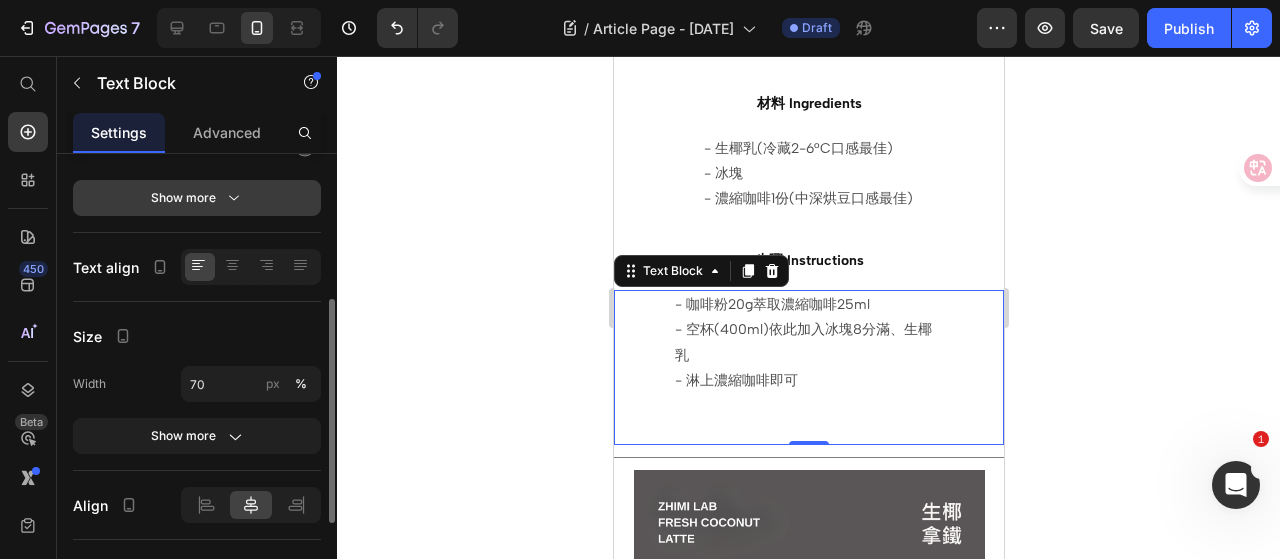 click on "Show more" at bounding box center (197, 198) 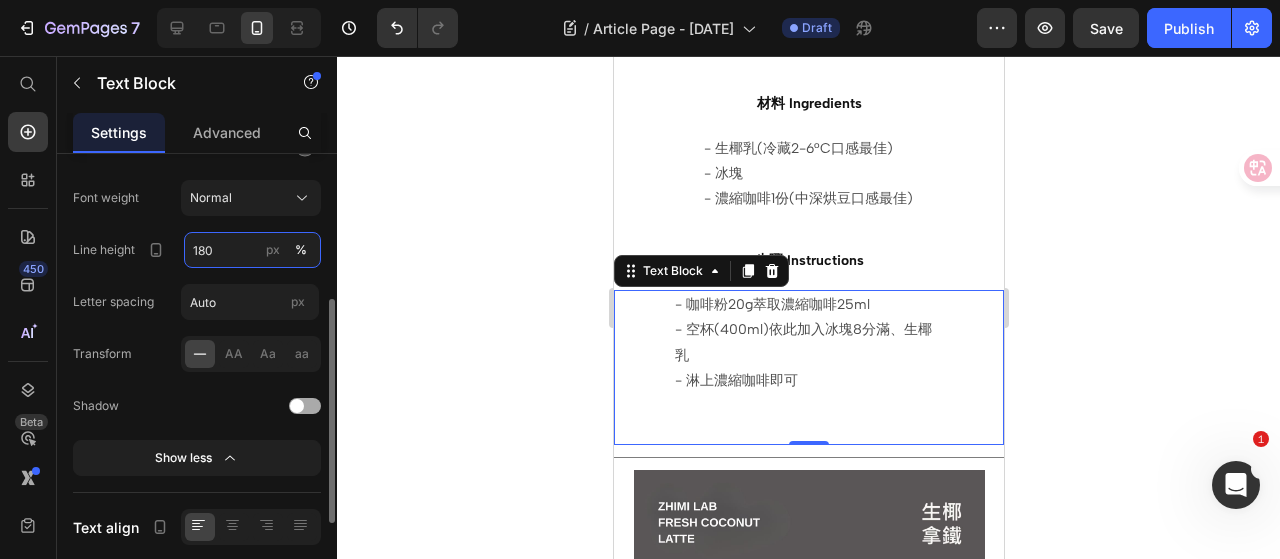 click on "180" at bounding box center (252, 250) 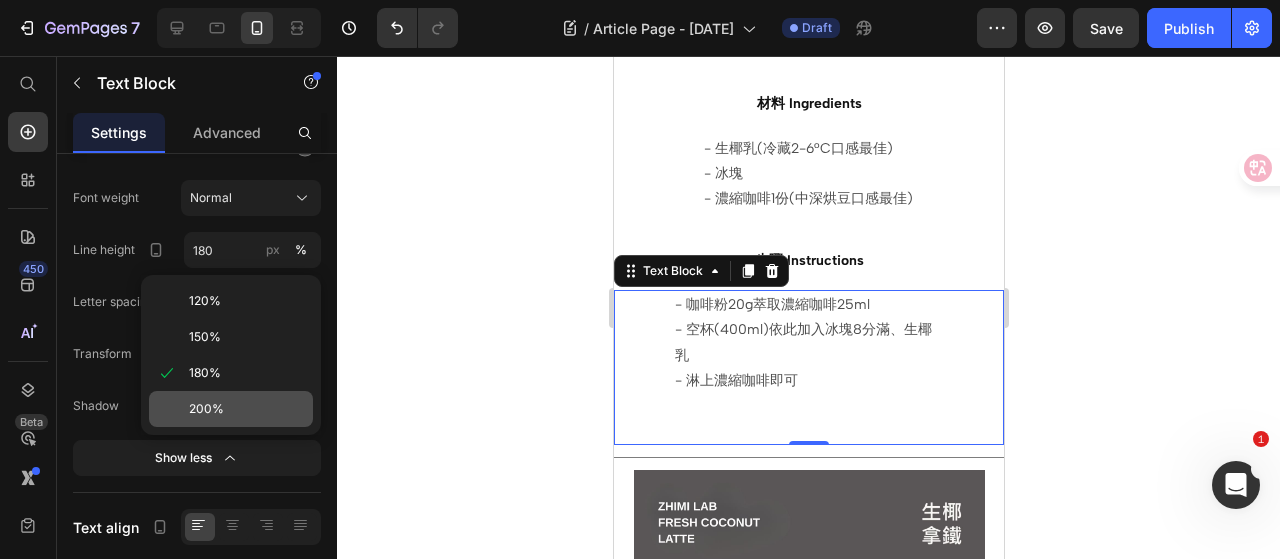 click on "200%" at bounding box center [247, 409] 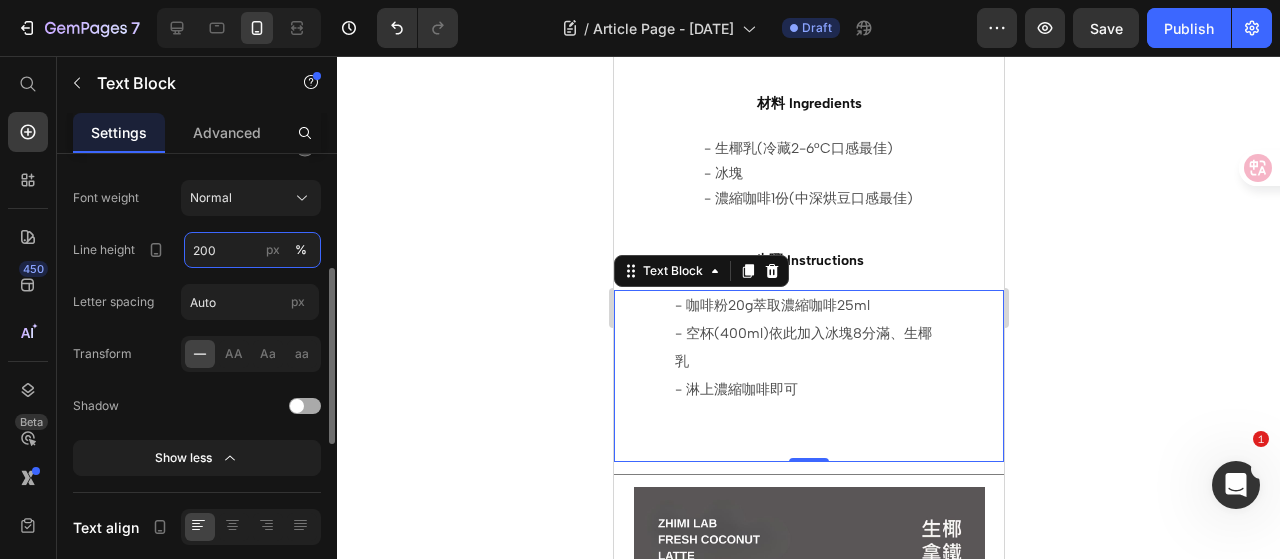 click on "200" at bounding box center [252, 250] 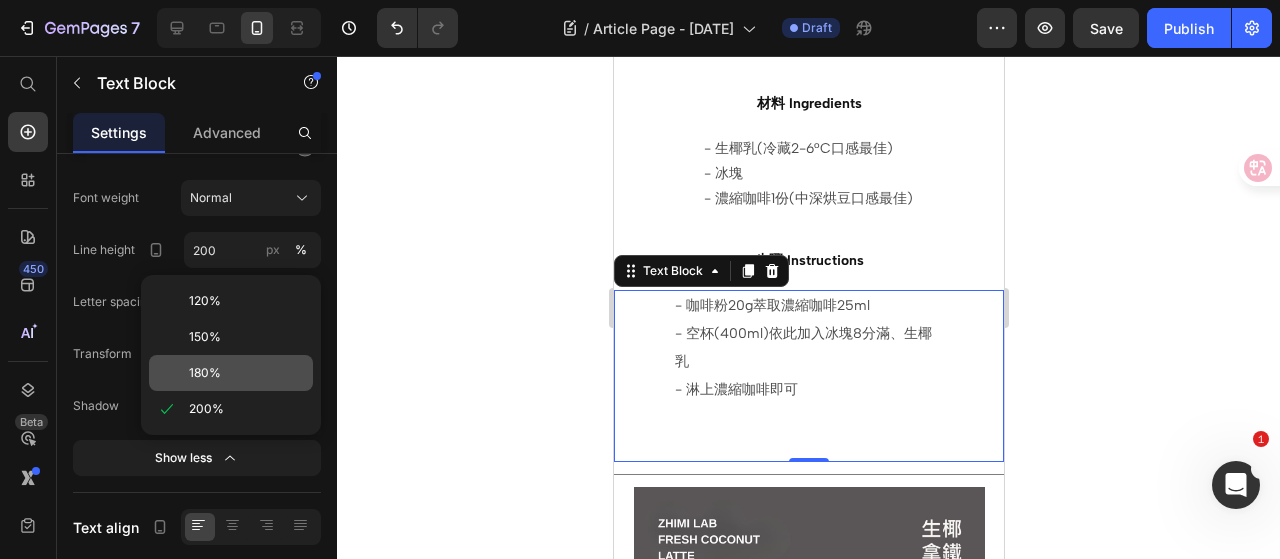 click on "180%" at bounding box center [247, 373] 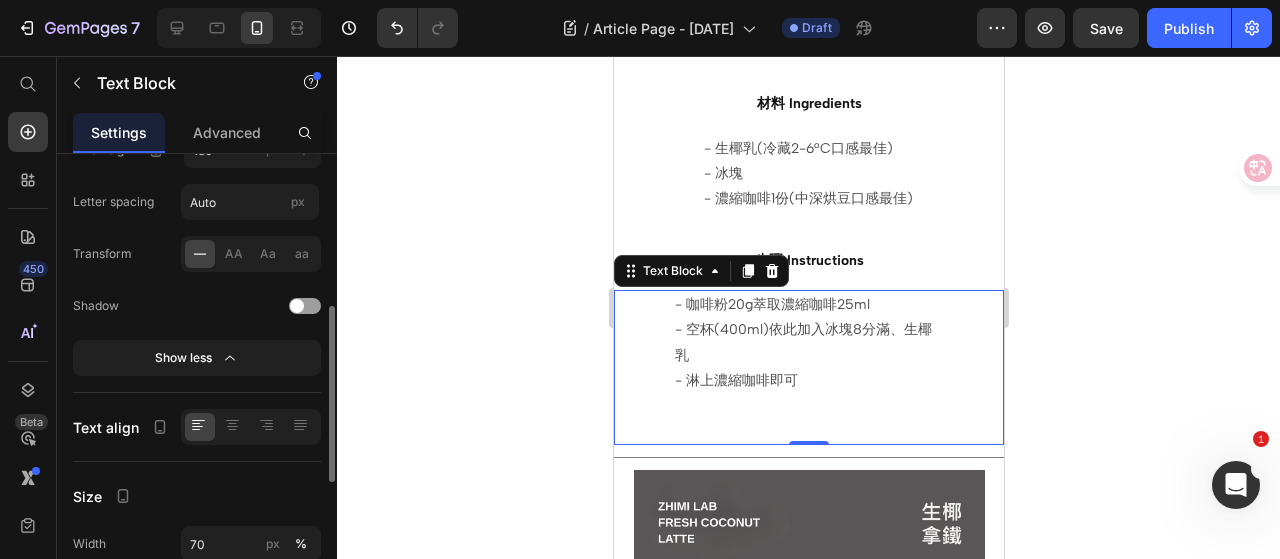 scroll, scrollTop: 500, scrollLeft: 0, axis: vertical 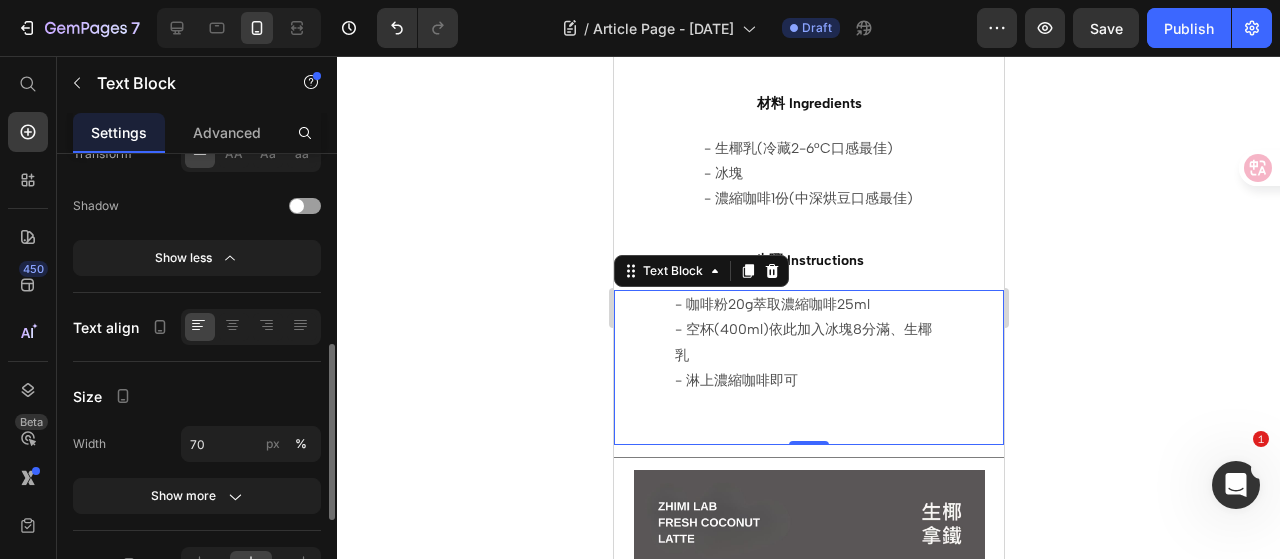 click on "Text align" 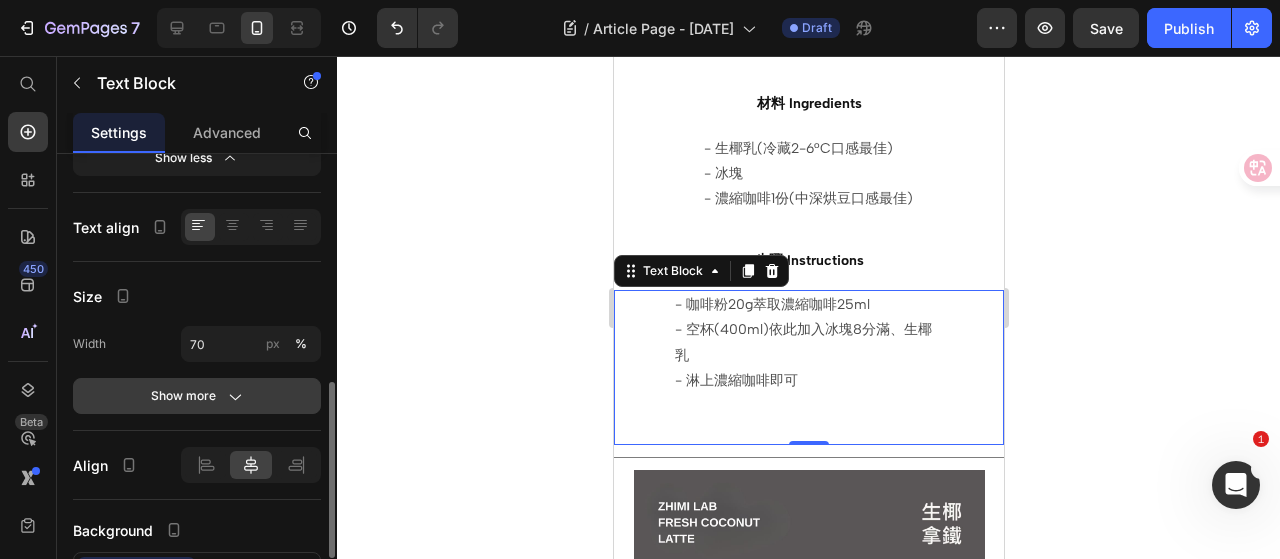 click 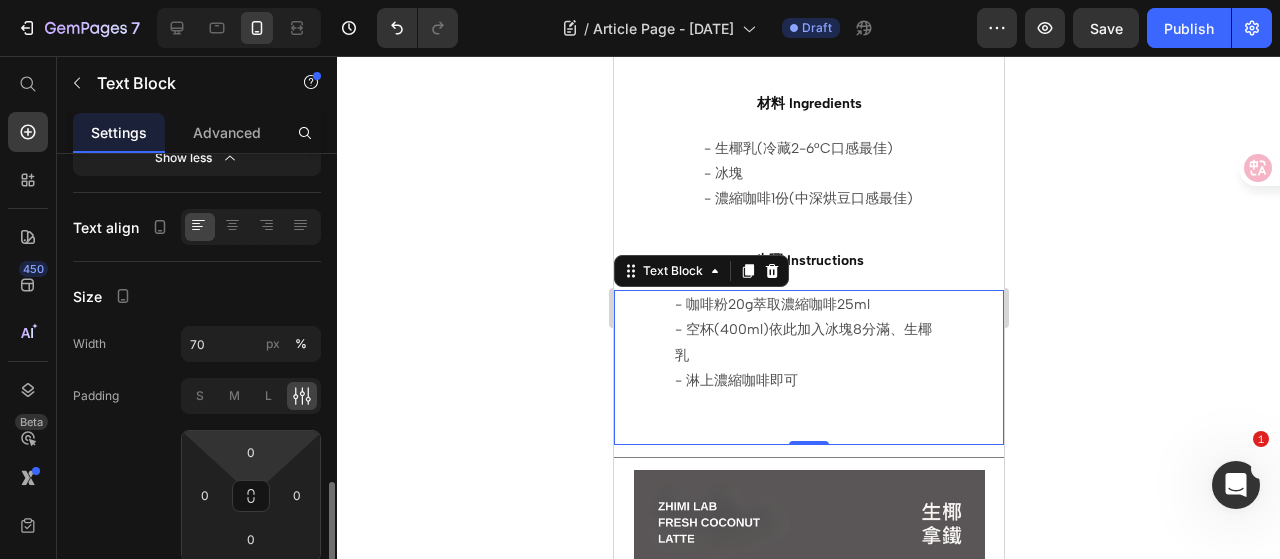 scroll, scrollTop: 700, scrollLeft: 0, axis: vertical 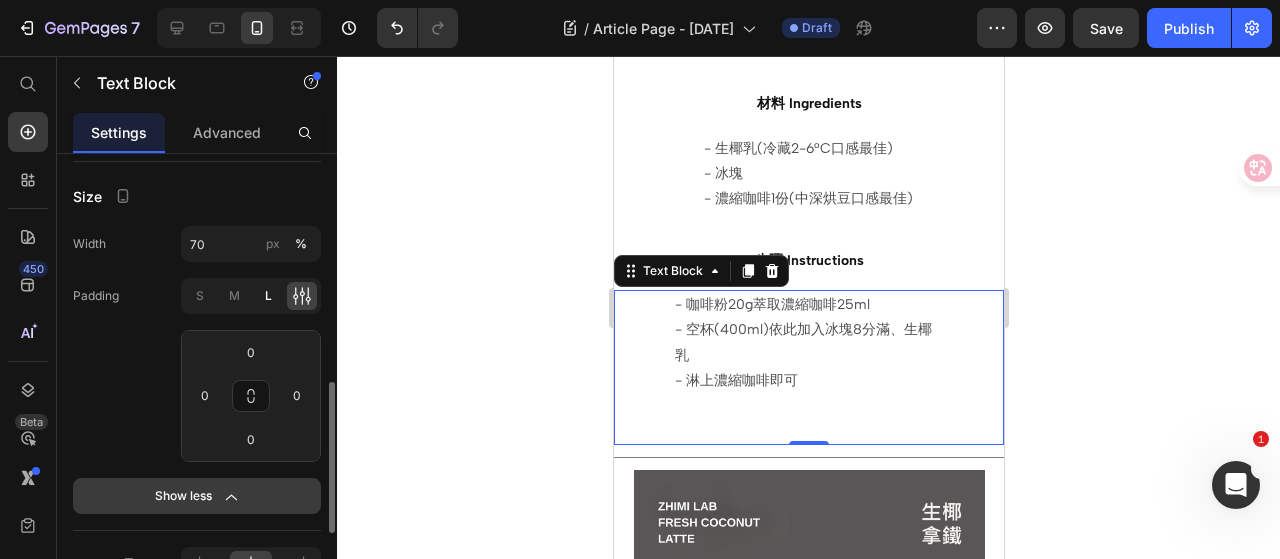 click on "L" 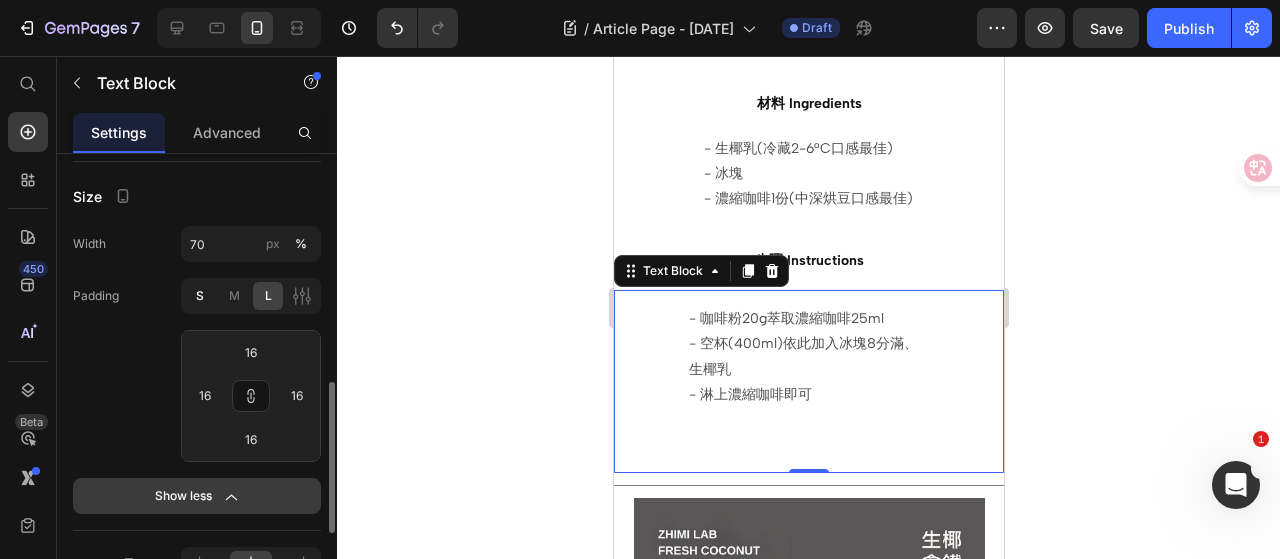click on "S" 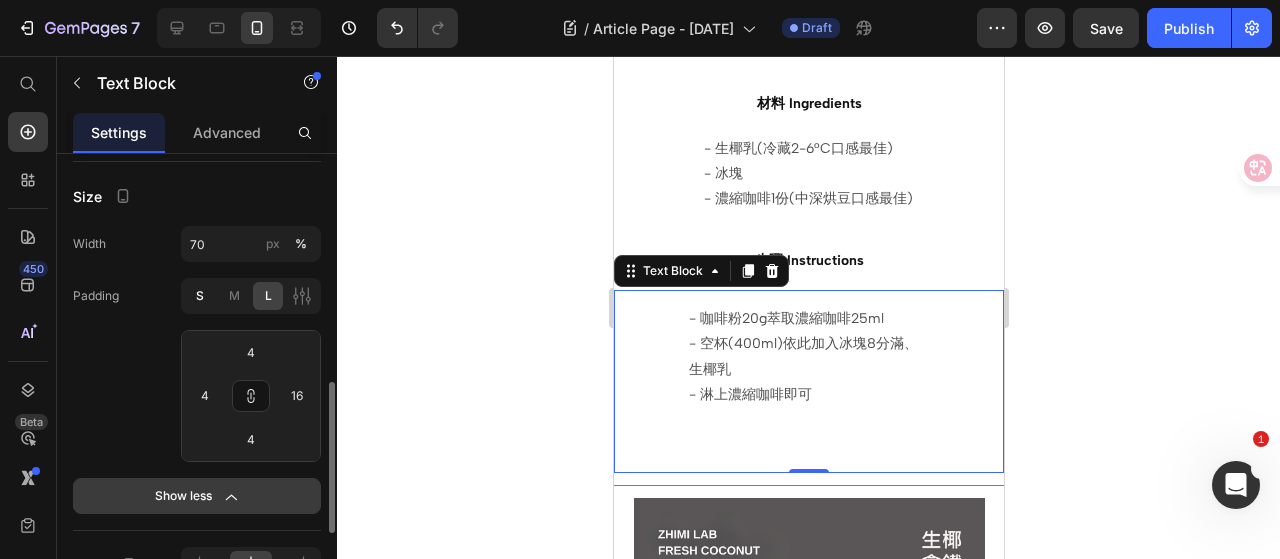 type on "4" 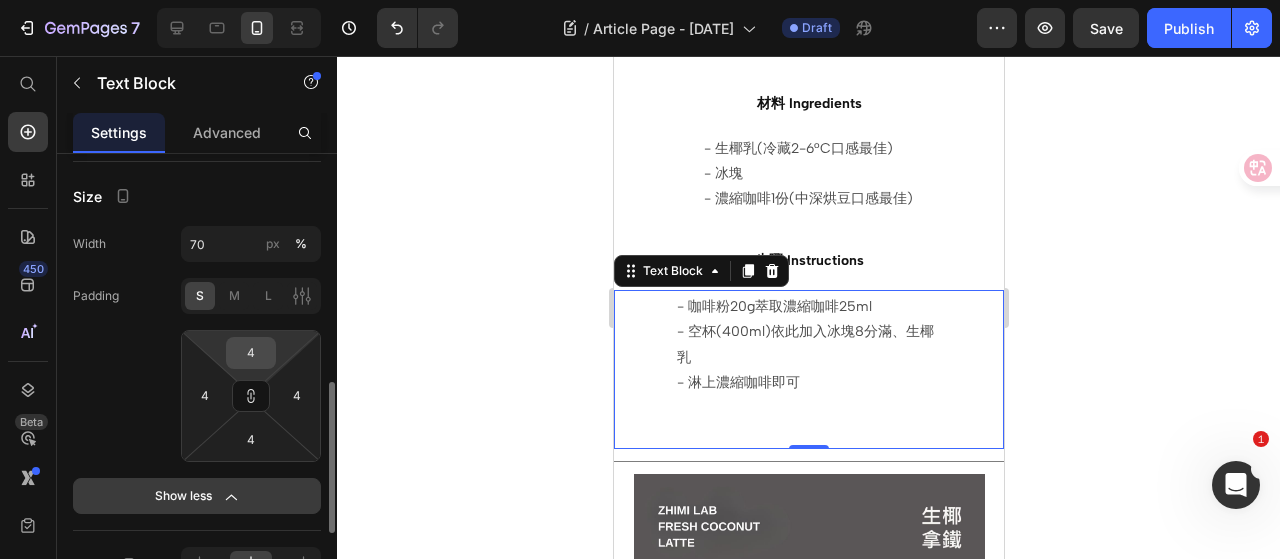 click on "4" at bounding box center (251, 353) 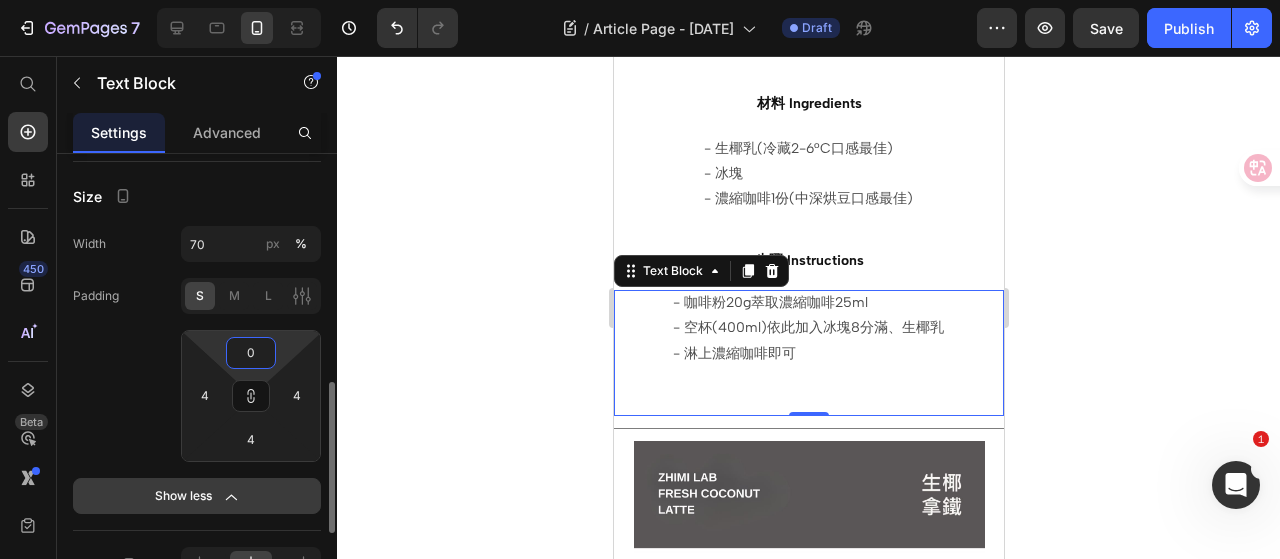 type on "0" 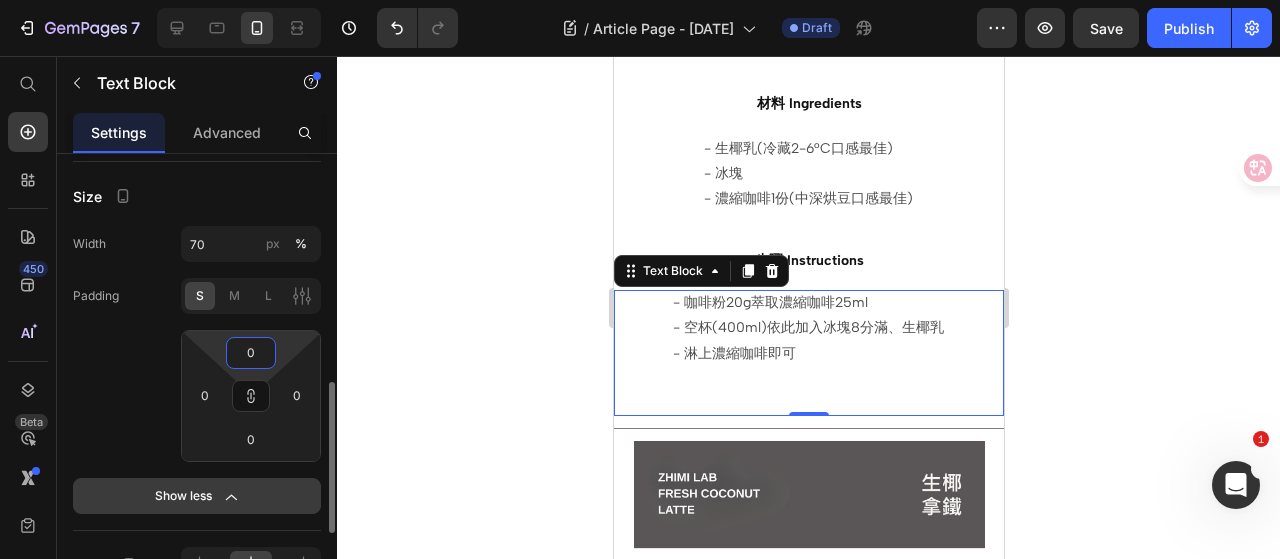 click 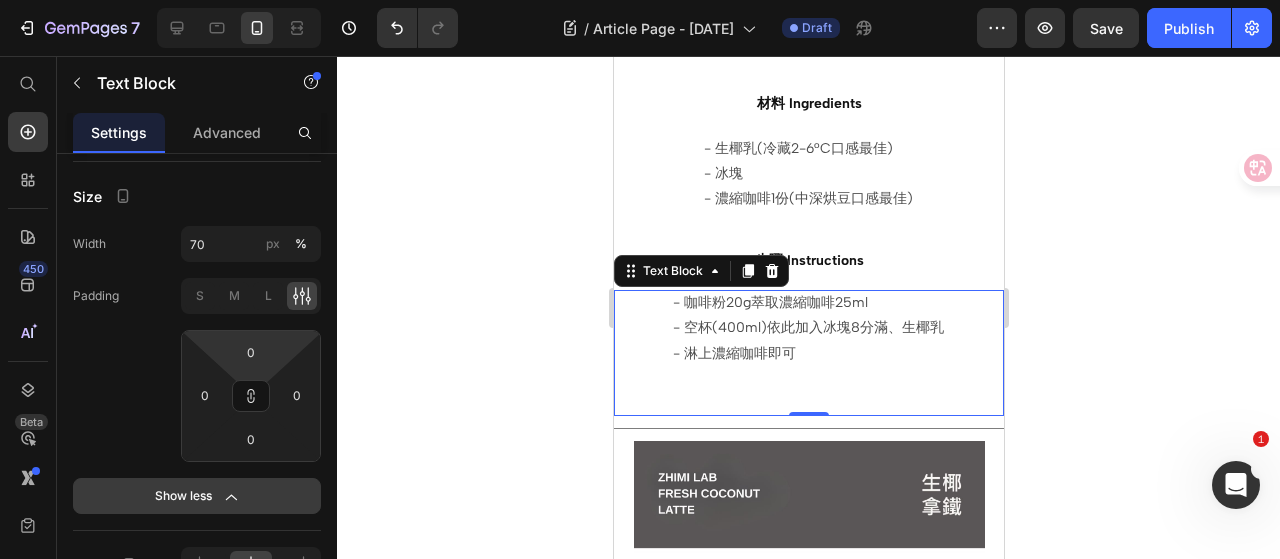 scroll, scrollTop: 510, scrollLeft: 0, axis: vertical 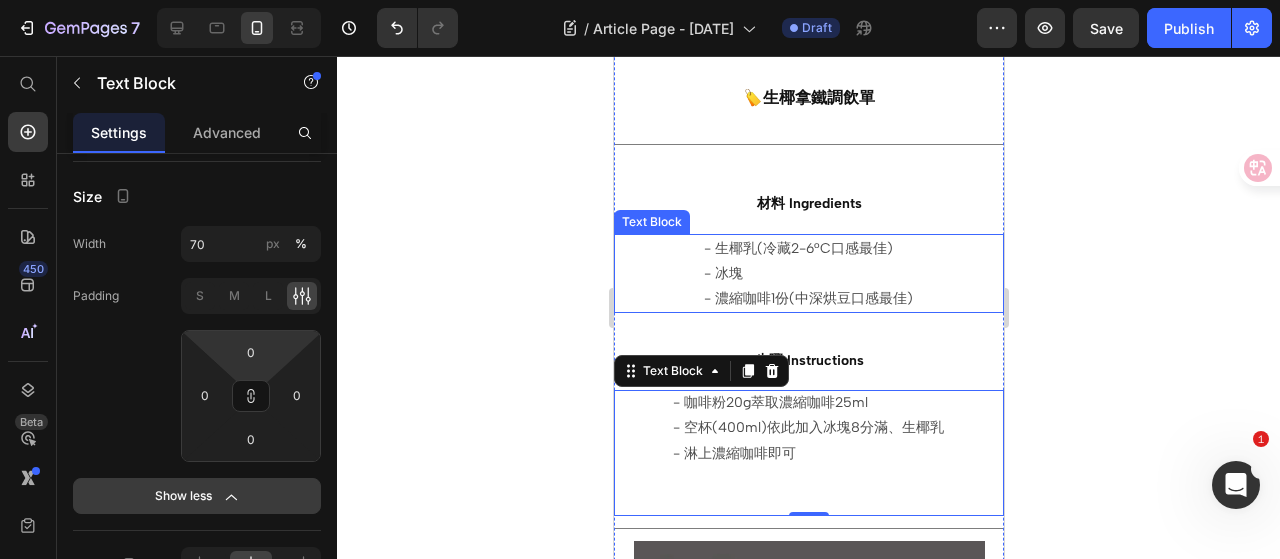 click on "- 生椰乳(冷藏2-6°C口感最佳) - 冰塊 - 濃縮咖啡1份(中深烘豆口感最佳)" at bounding box center (808, 274) 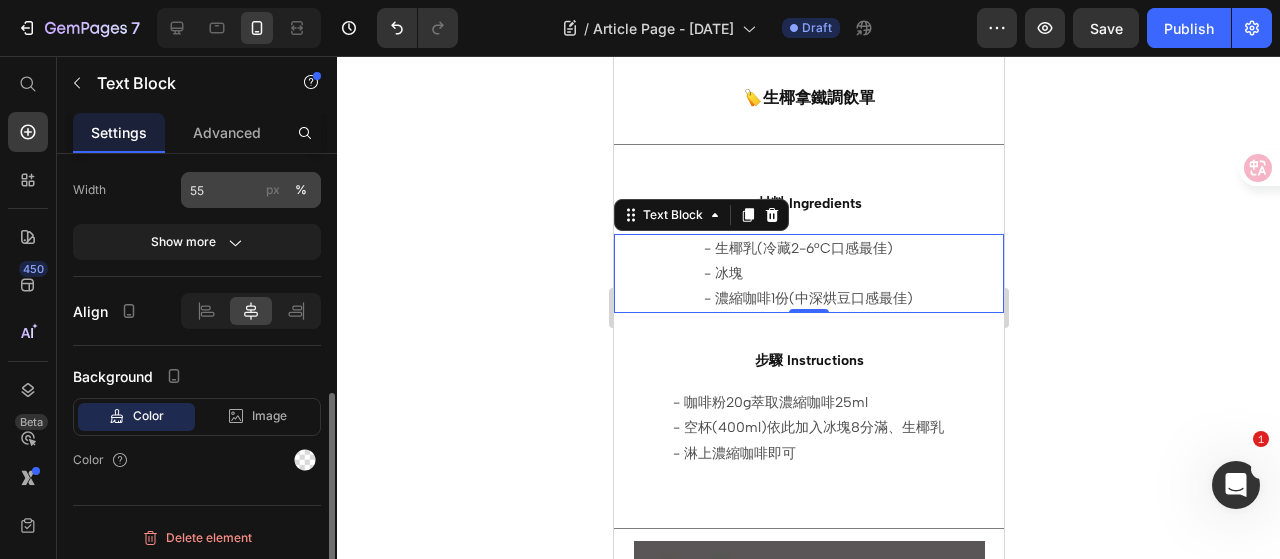 scroll, scrollTop: 394, scrollLeft: 0, axis: vertical 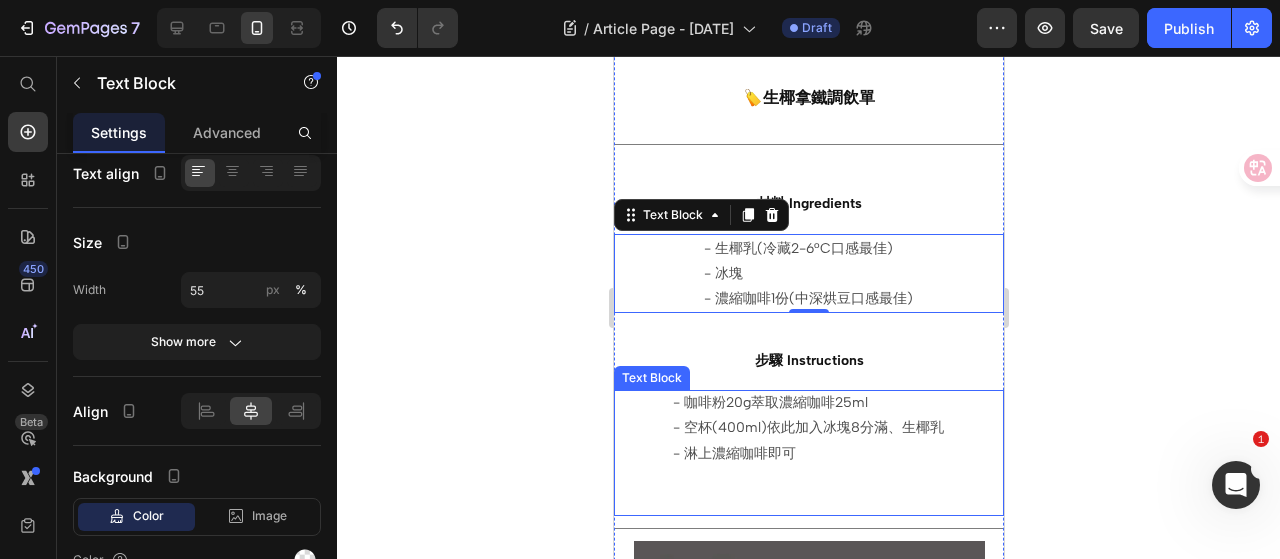 click on "- 咖啡粉20g萃取濃縮咖啡25ml - 空杯(400ml)依此加入冰塊8分滿、生椰乳 - 淋上濃縮咖啡即可" at bounding box center (808, 428) 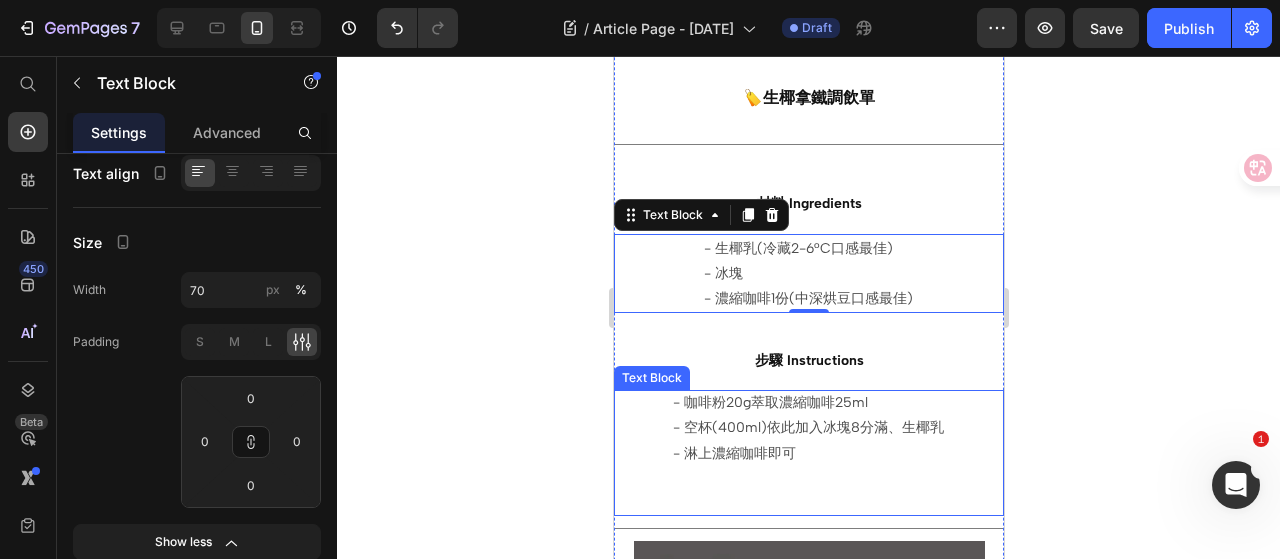 scroll, scrollTop: 394, scrollLeft: 0, axis: vertical 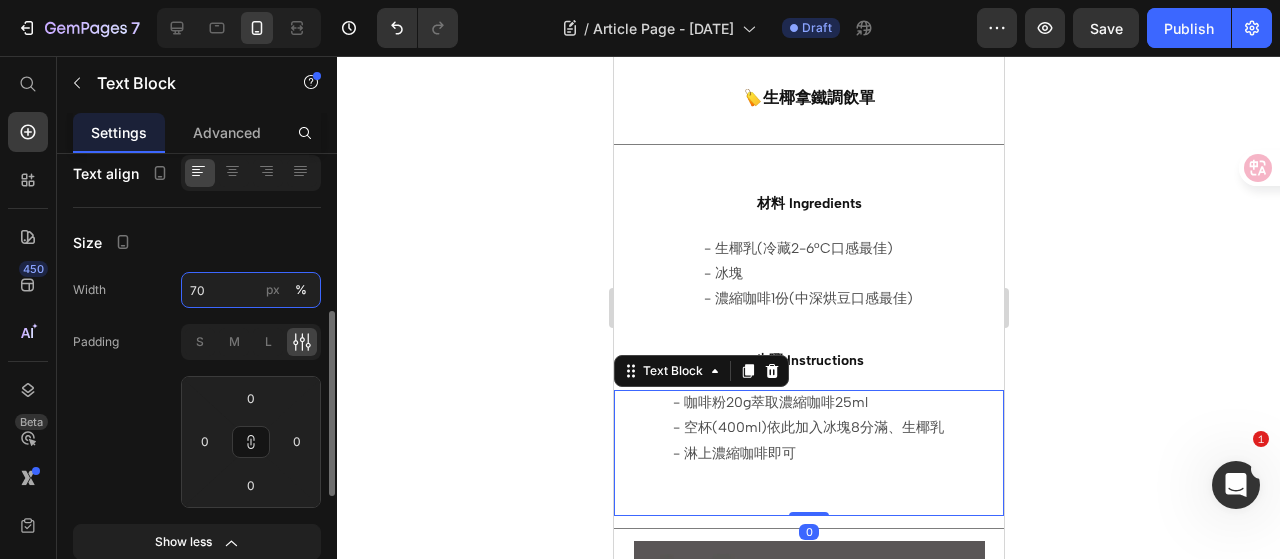 click on "70" at bounding box center [251, 290] 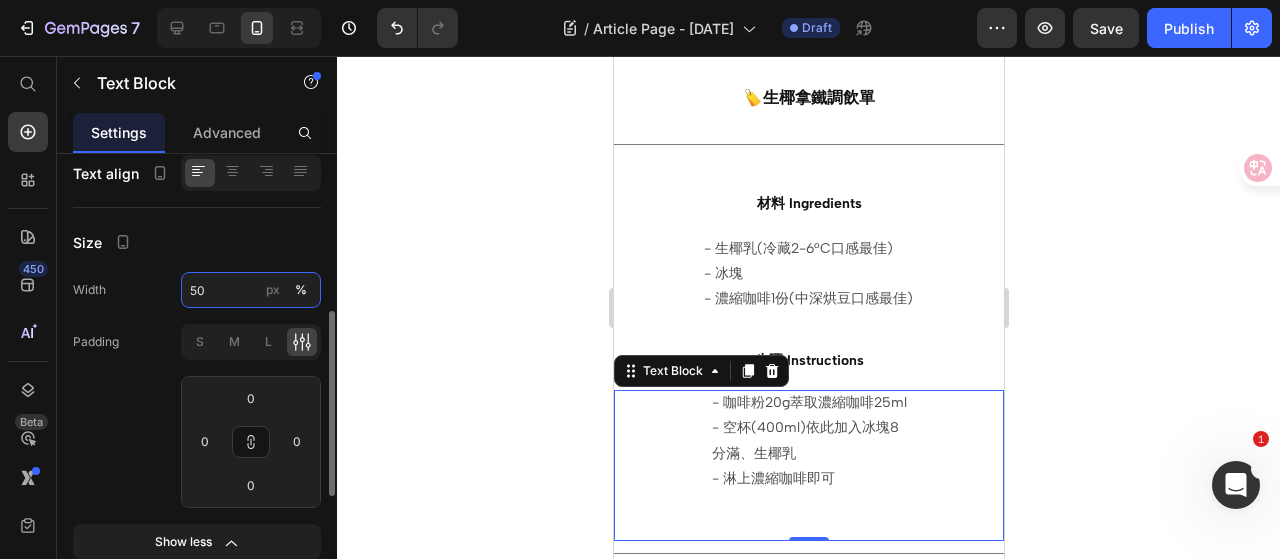 scroll, scrollTop: 594, scrollLeft: 0, axis: vertical 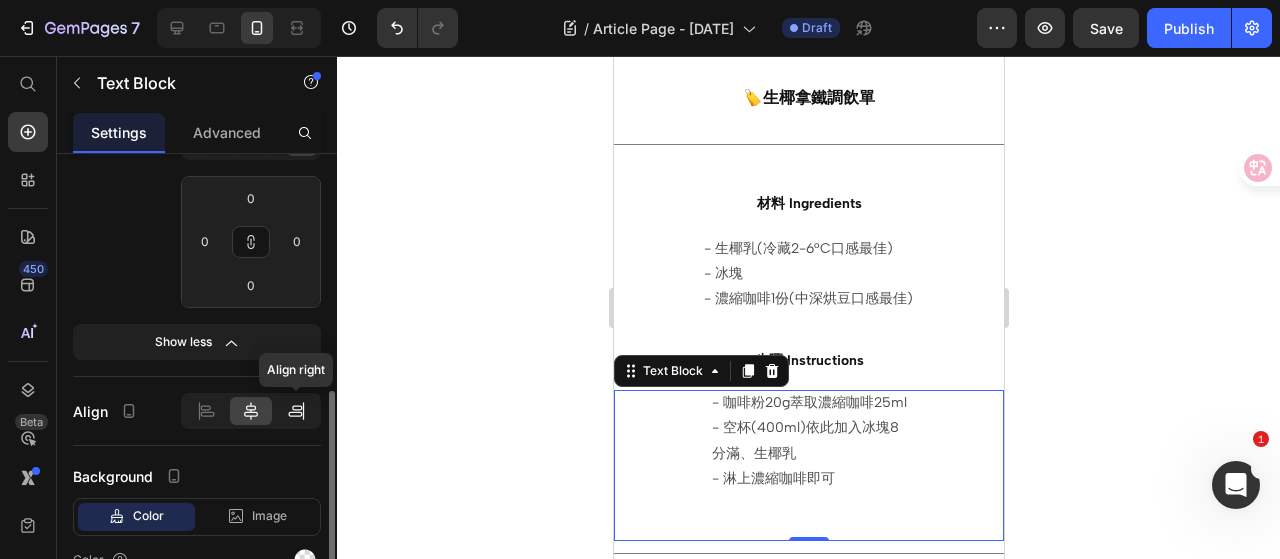 type on "50" 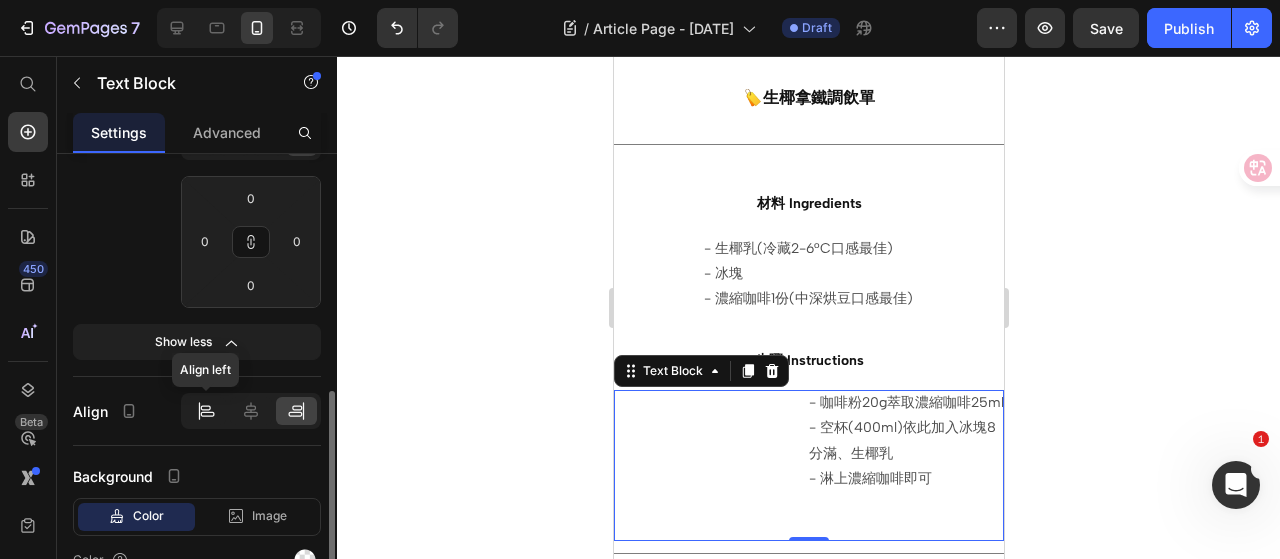 click 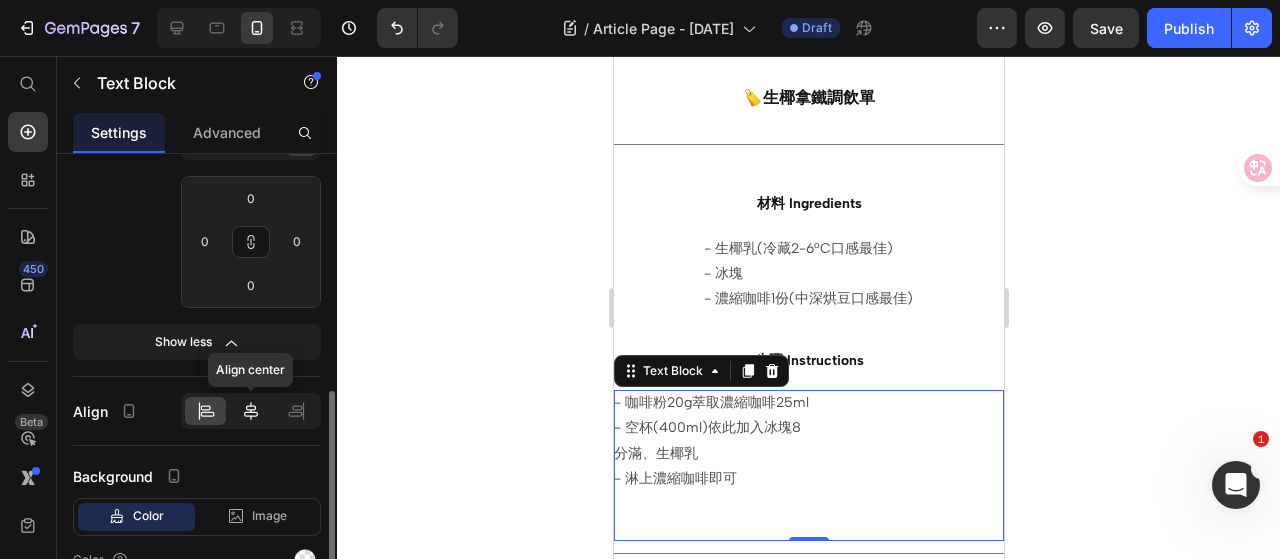 click 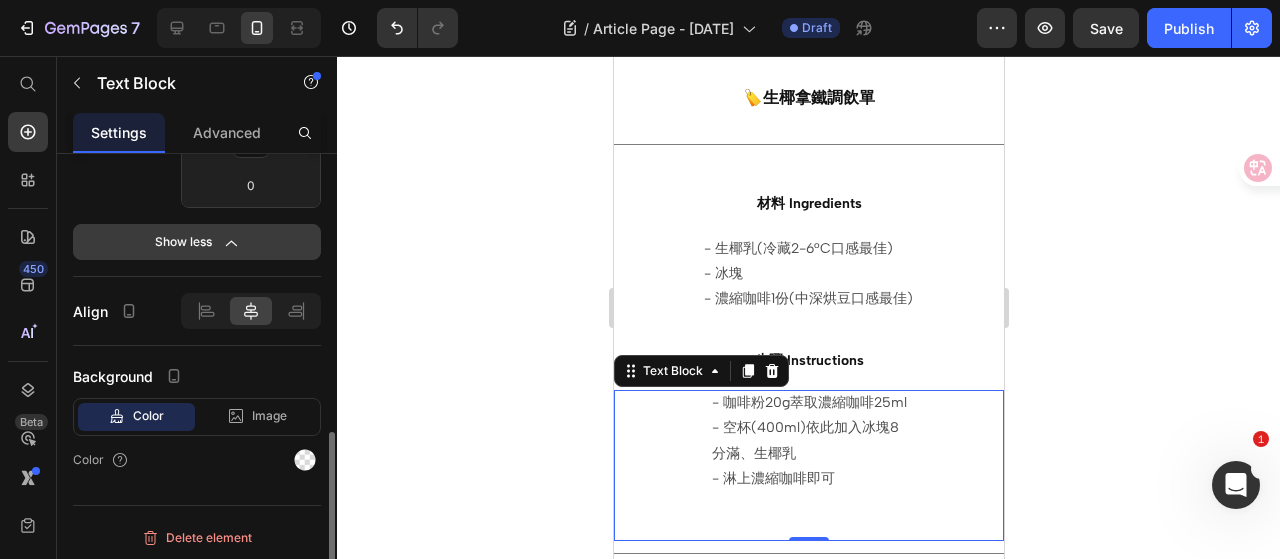 scroll, scrollTop: 694, scrollLeft: 0, axis: vertical 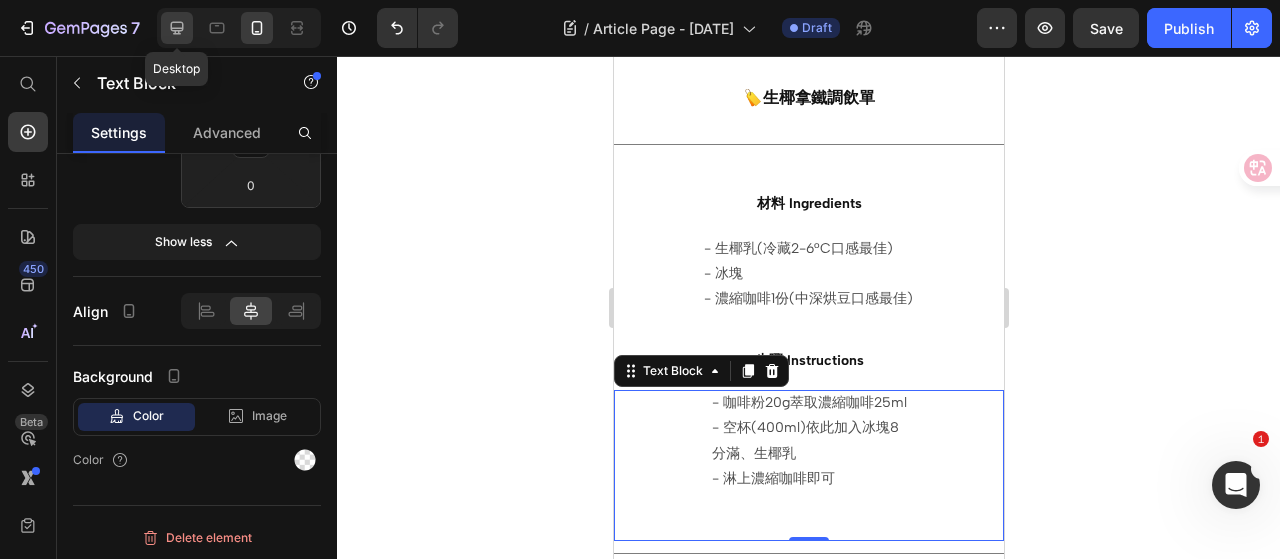 click 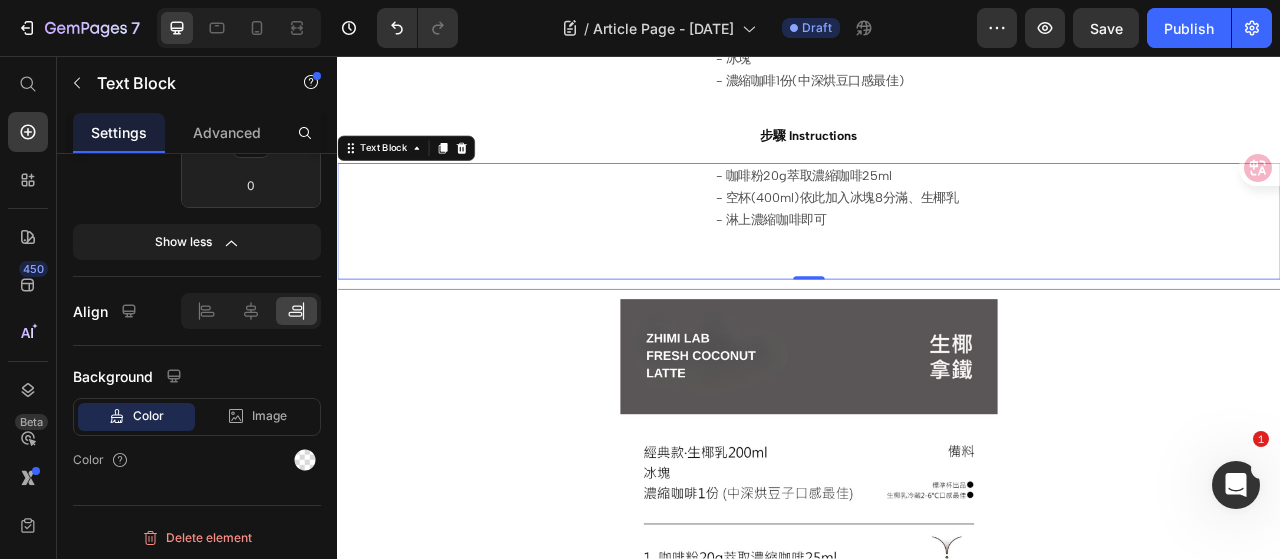 scroll, scrollTop: 985, scrollLeft: 0, axis: vertical 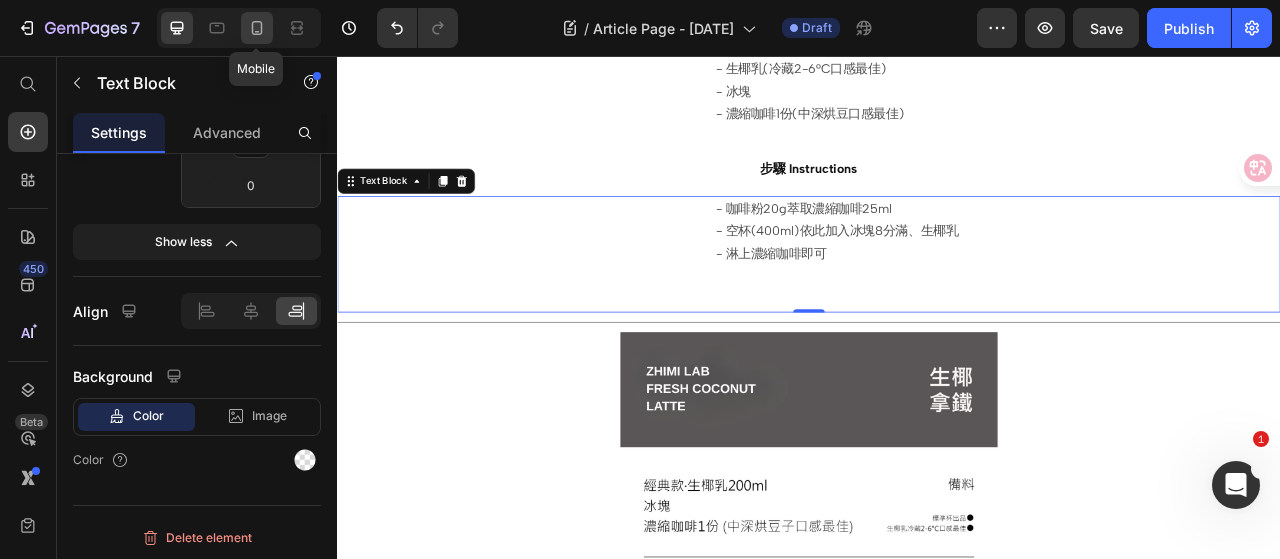 click 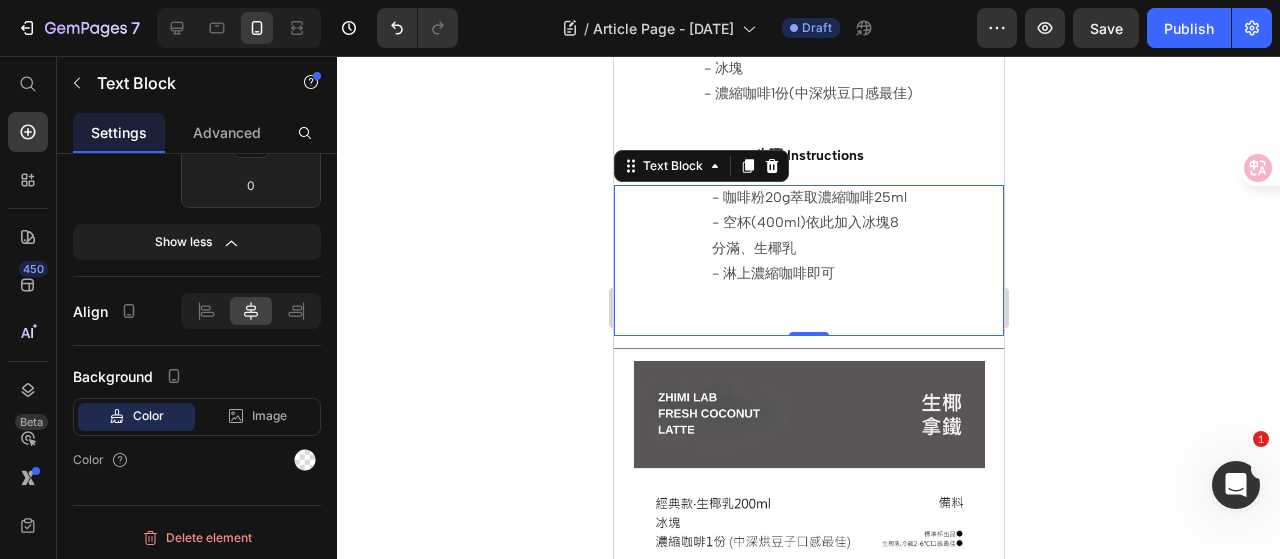 scroll, scrollTop: 684, scrollLeft: 0, axis: vertical 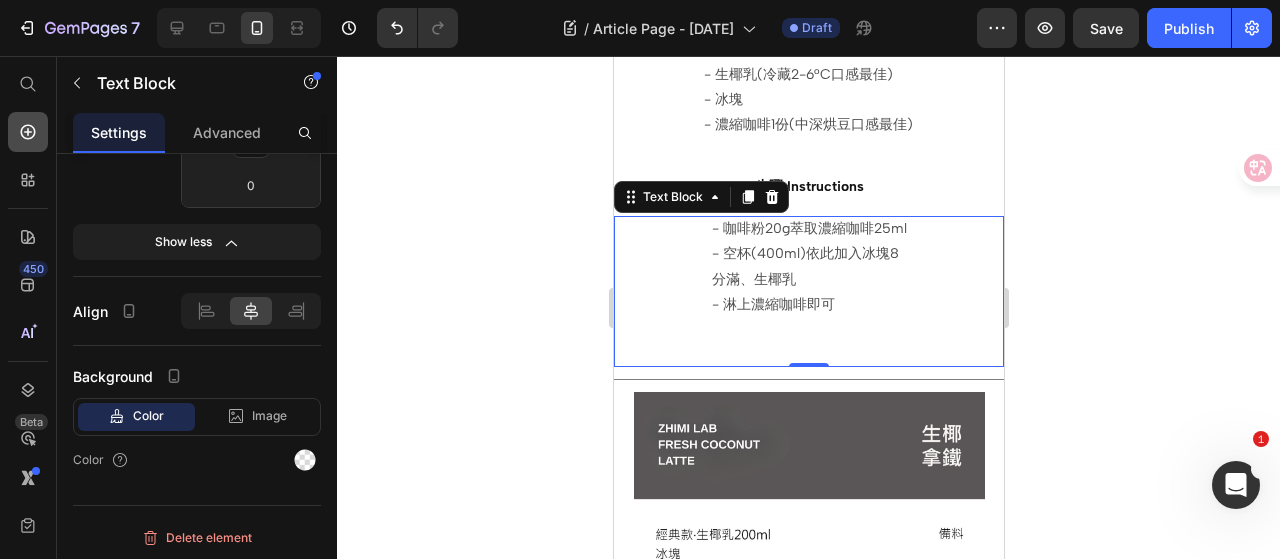 click 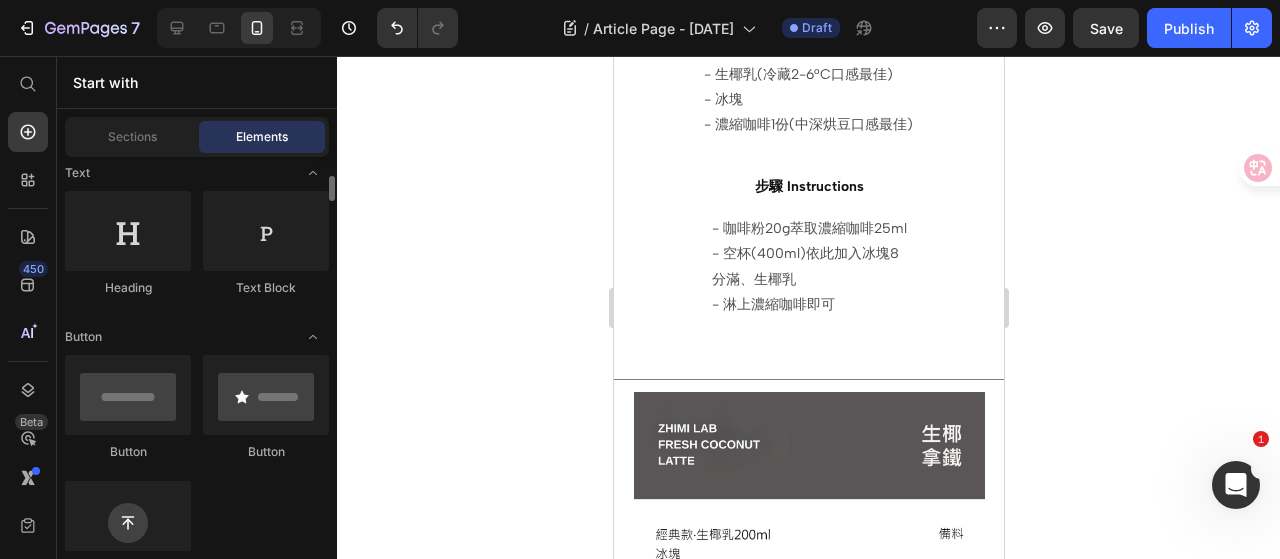 scroll, scrollTop: 0, scrollLeft: 0, axis: both 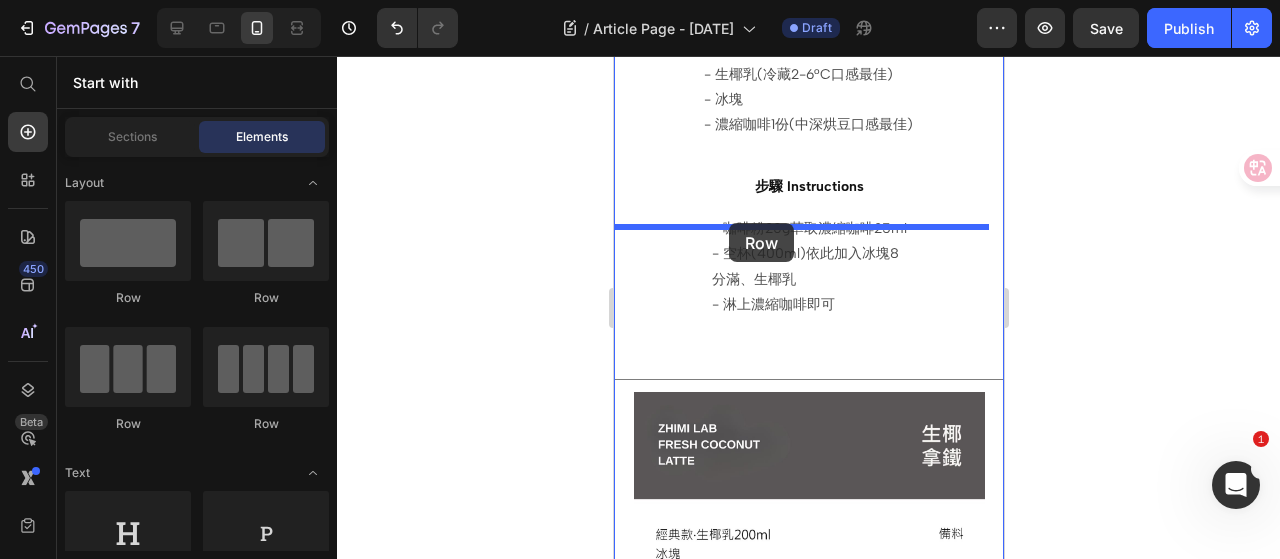 drag, startPoint x: 765, startPoint y: 295, endPoint x: 728, endPoint y: 223, distance: 80.9506 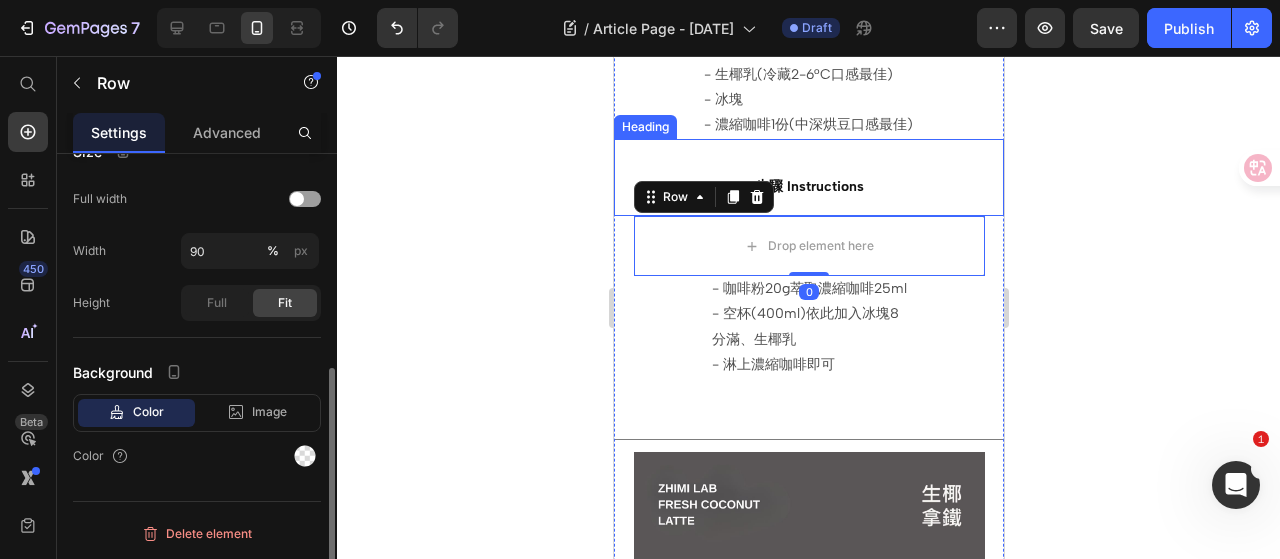 scroll, scrollTop: 0, scrollLeft: 0, axis: both 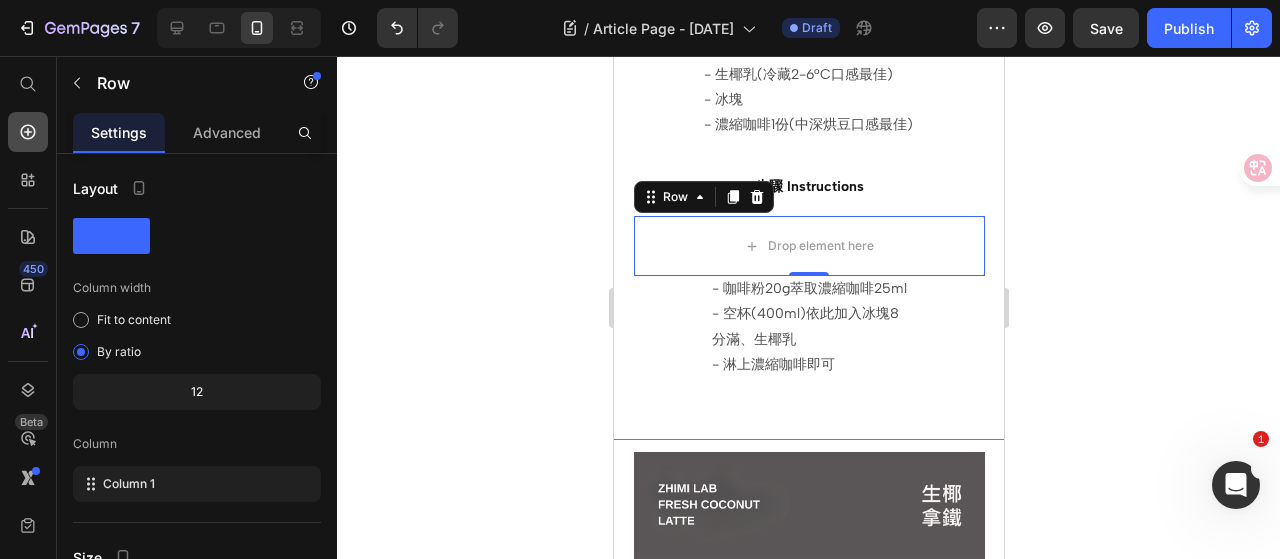 click 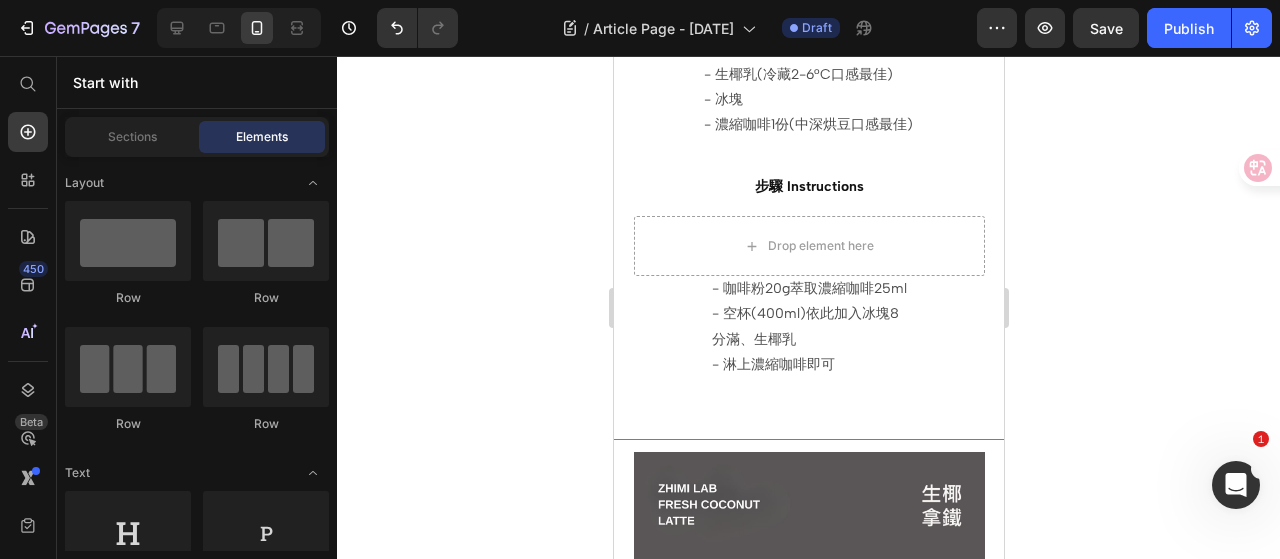scroll, scrollTop: 100, scrollLeft: 0, axis: vertical 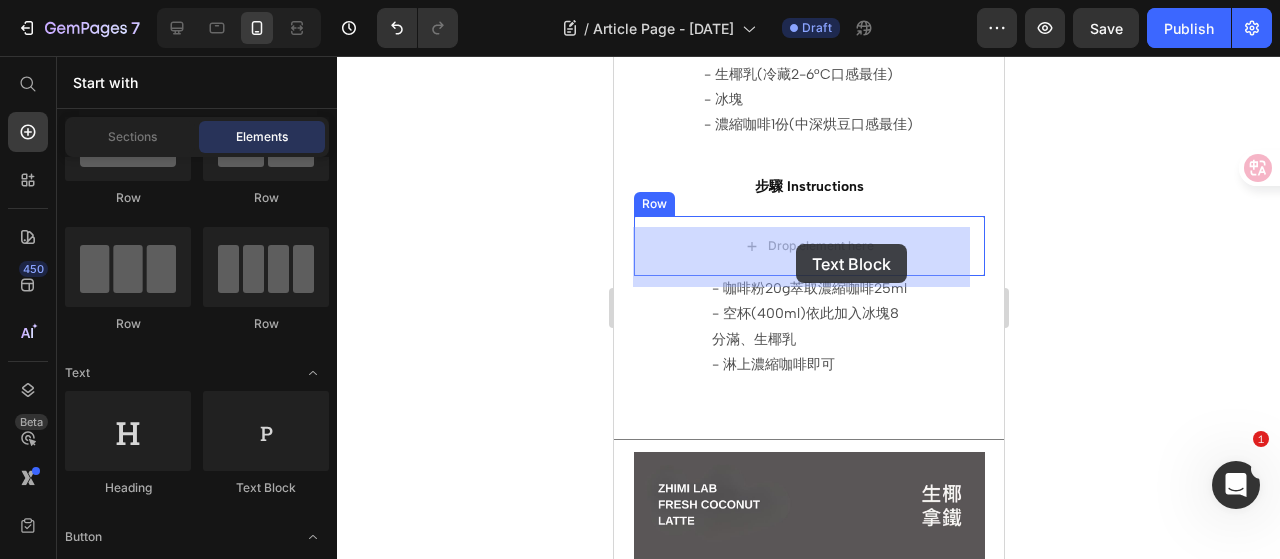 drag, startPoint x: 880, startPoint y: 475, endPoint x: 795, endPoint y: 244, distance: 246.14224 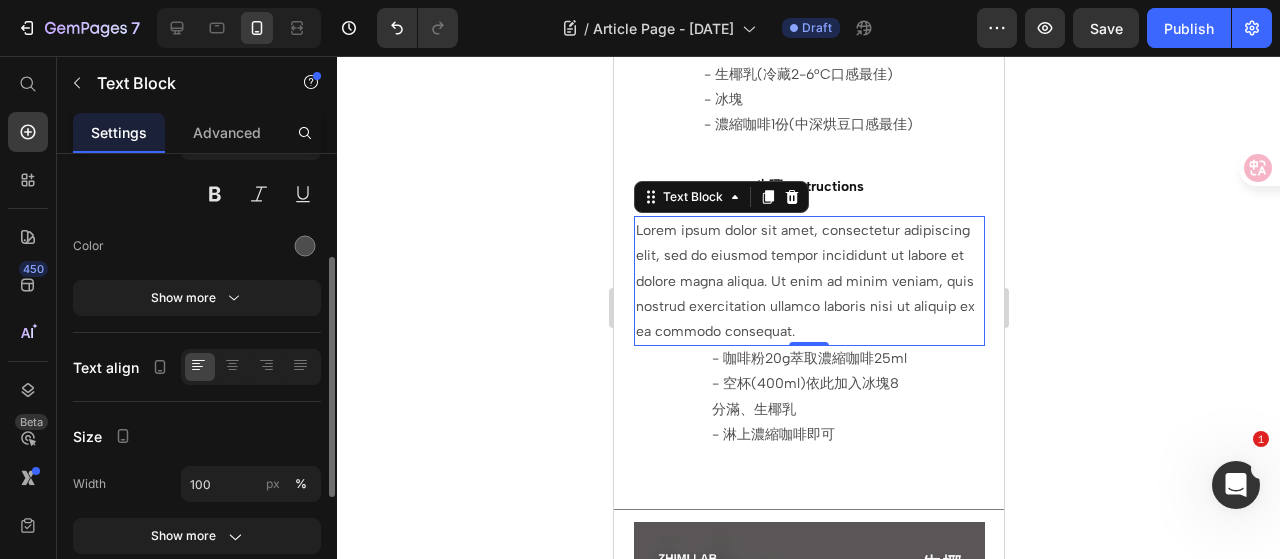 scroll, scrollTop: 300, scrollLeft: 0, axis: vertical 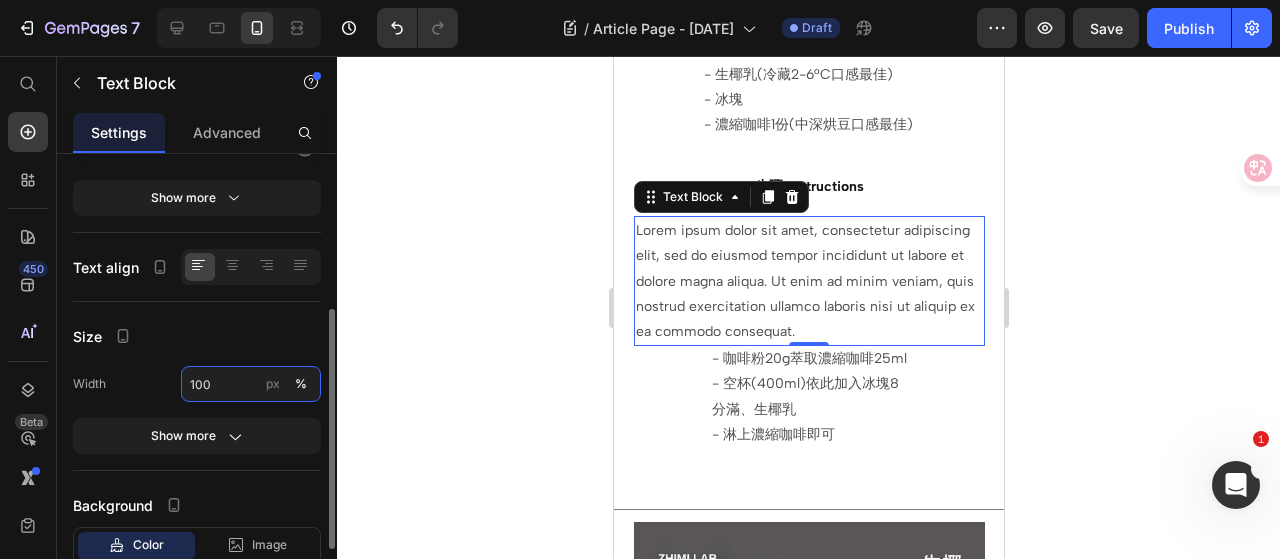 click on "100" at bounding box center [251, 384] 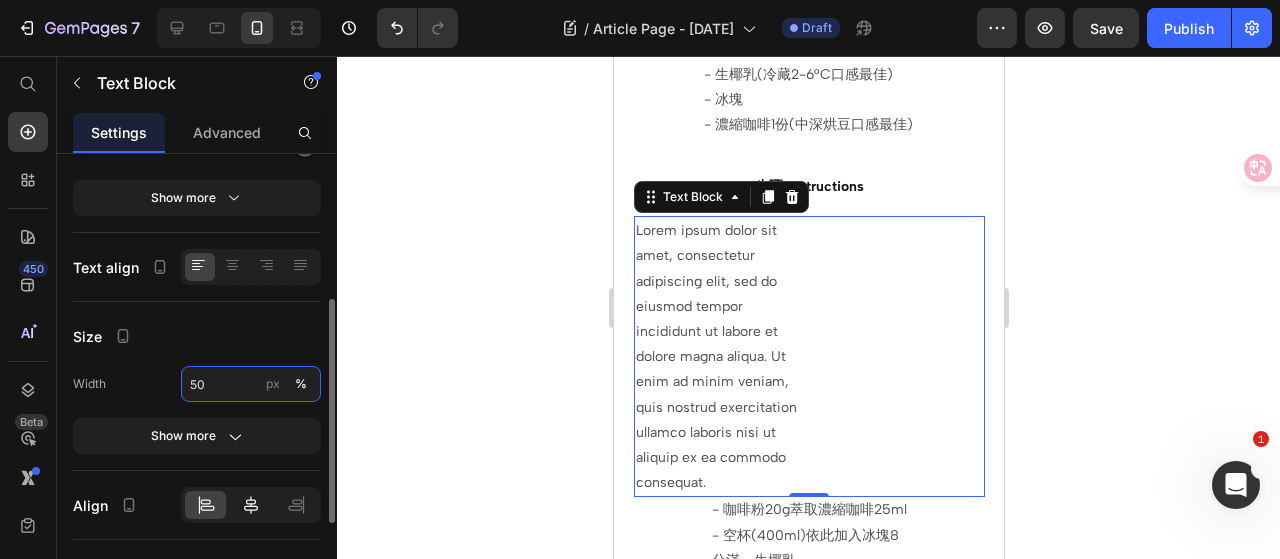 type on "50" 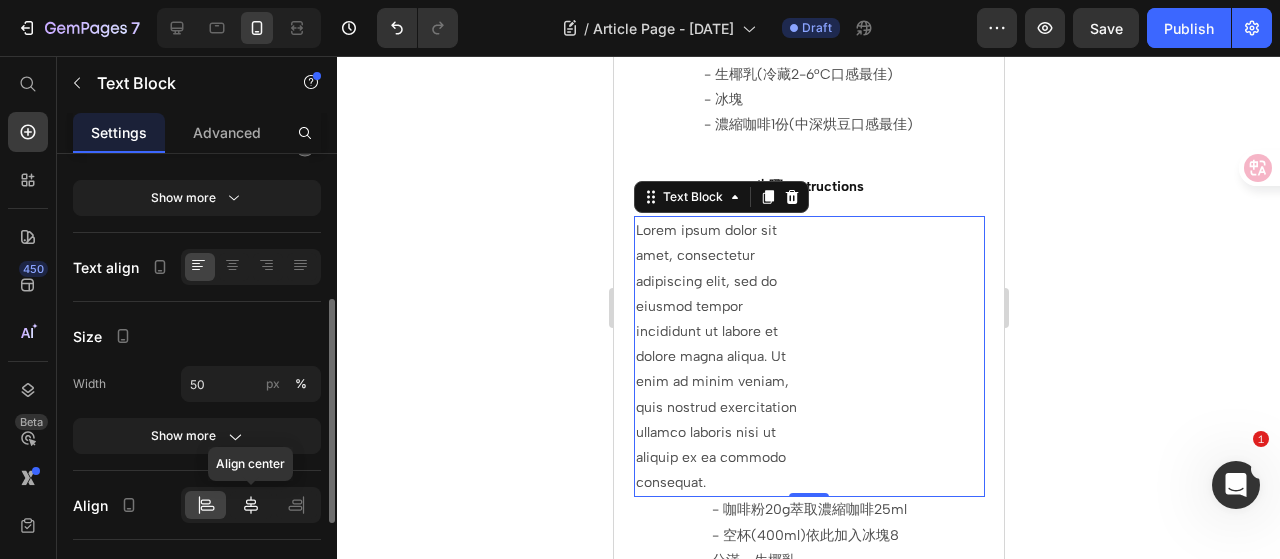 click 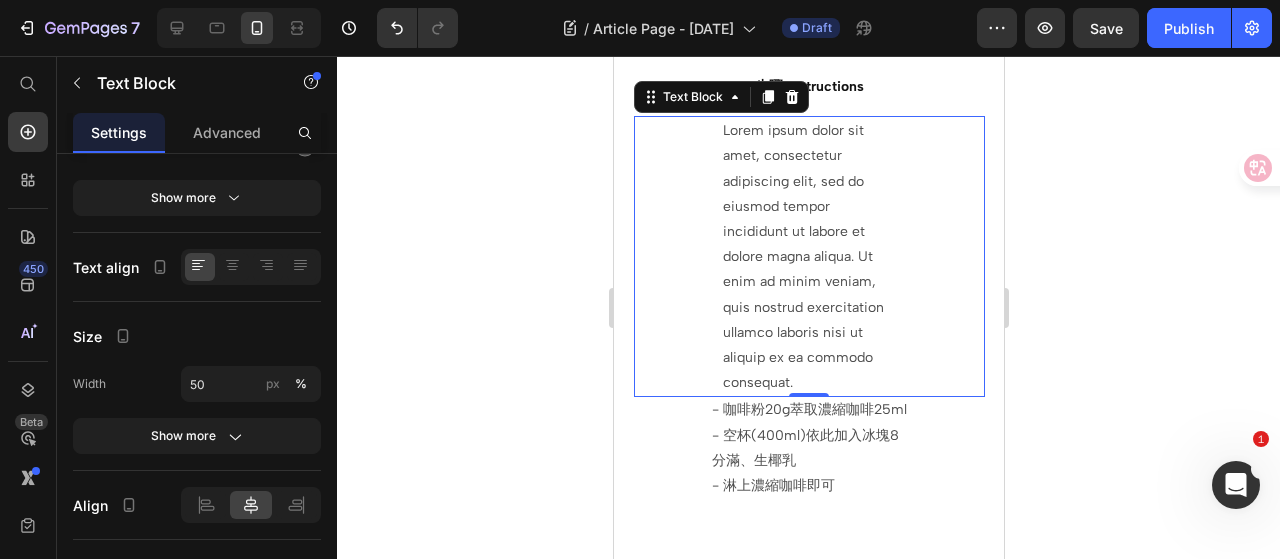 scroll, scrollTop: 884, scrollLeft: 0, axis: vertical 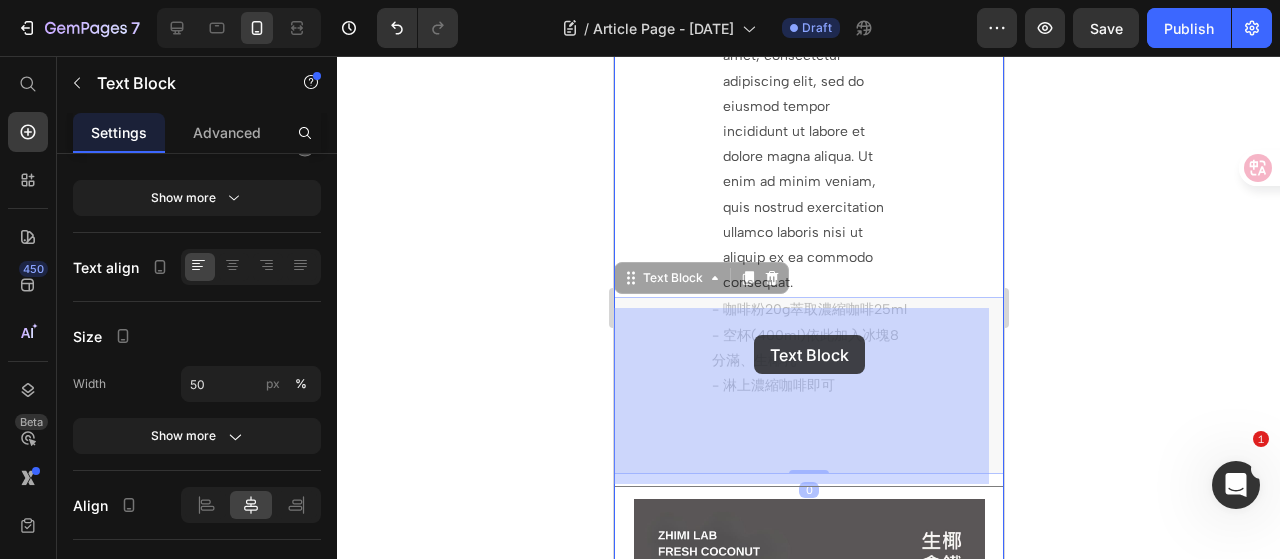 drag, startPoint x: 742, startPoint y: 346, endPoint x: 753, endPoint y: 335, distance: 15.556349 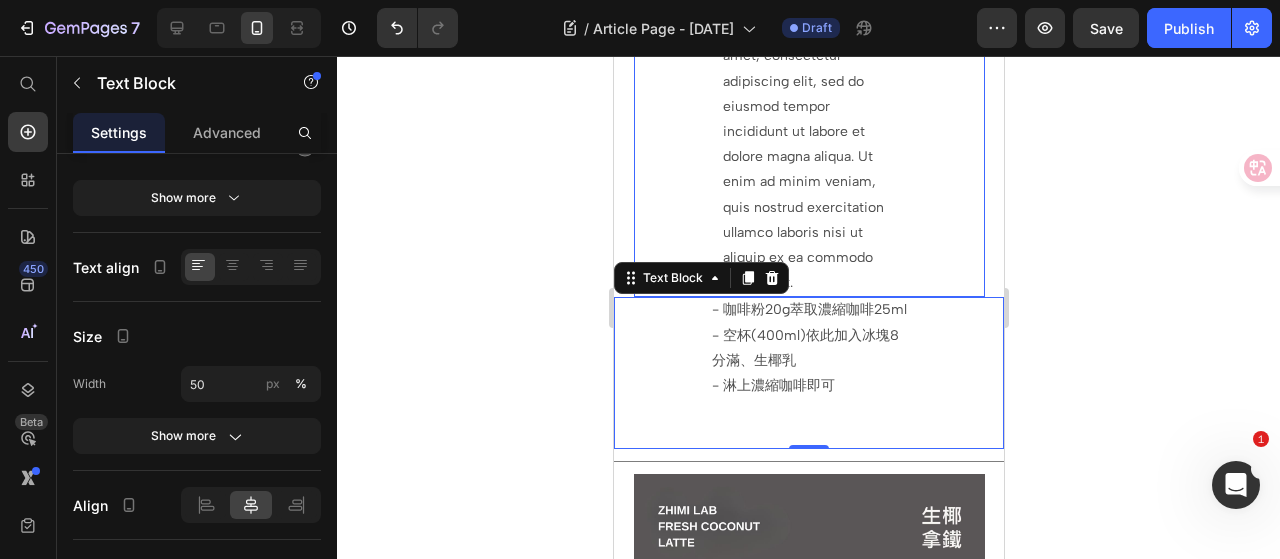 click on "Lorem ipsum dolor sit amet, consectetur adipiscing elit, sed do eiusmod tempor incididunt ut labore et dolore magna aliqua. Ut enim ad minim veniam, quis nostrud exercitation ullamco laboris nisi ut aliquip ex ea commodo consequat." at bounding box center (808, 156) 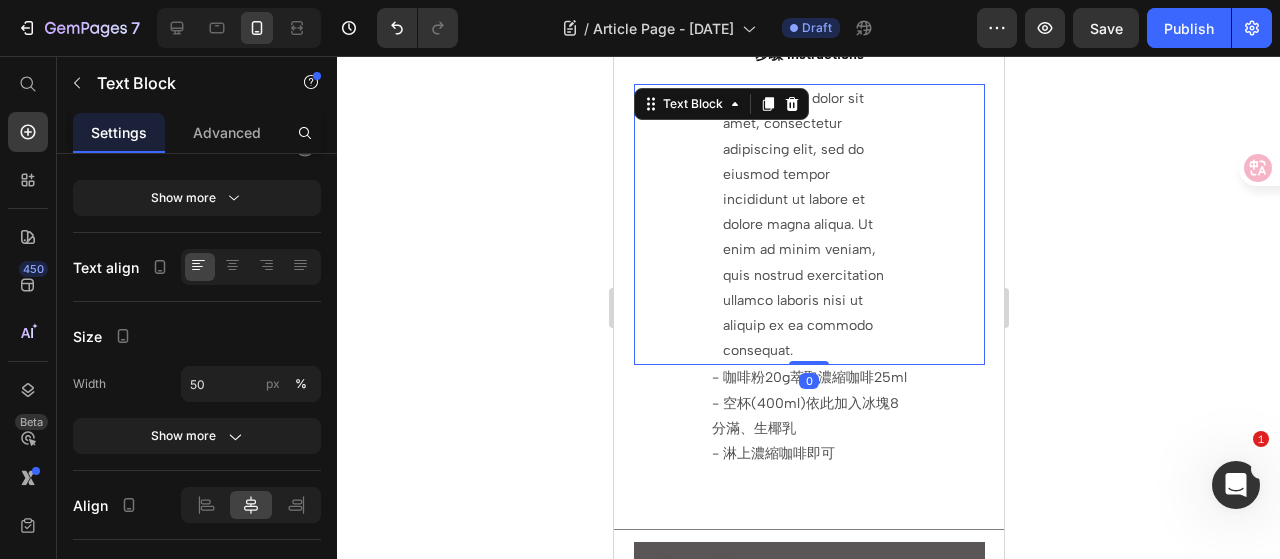 scroll, scrollTop: 784, scrollLeft: 0, axis: vertical 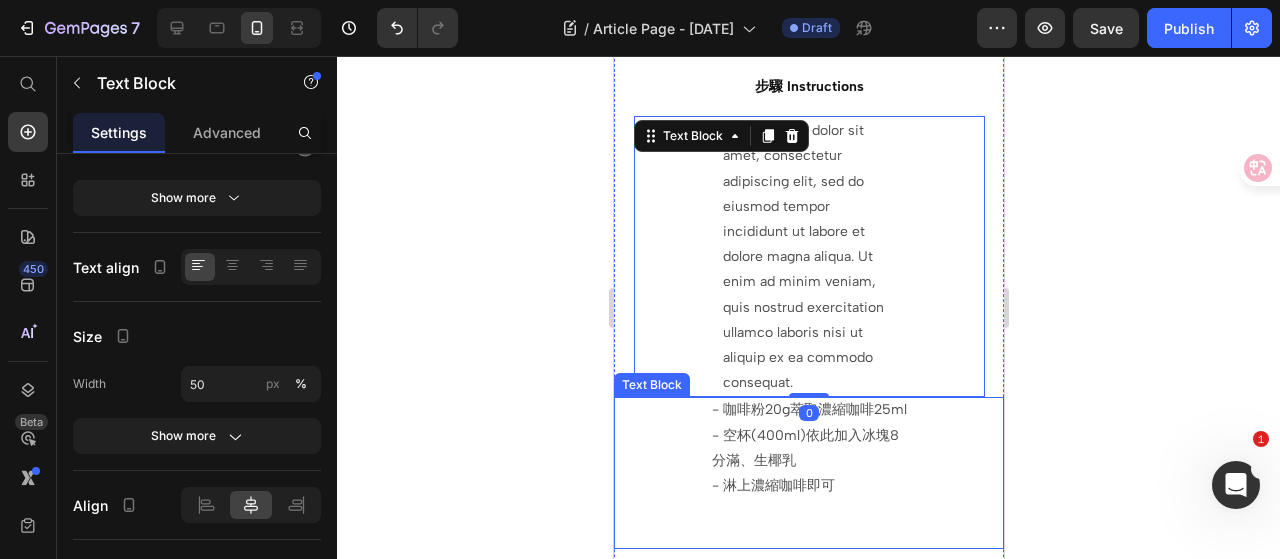 click on "- 咖啡粉20g萃取濃縮咖啡25ml - 空杯(400ml)依此加入冰塊8分滿、生椰乳 - 淋上濃縮咖啡即可" at bounding box center [808, 447] 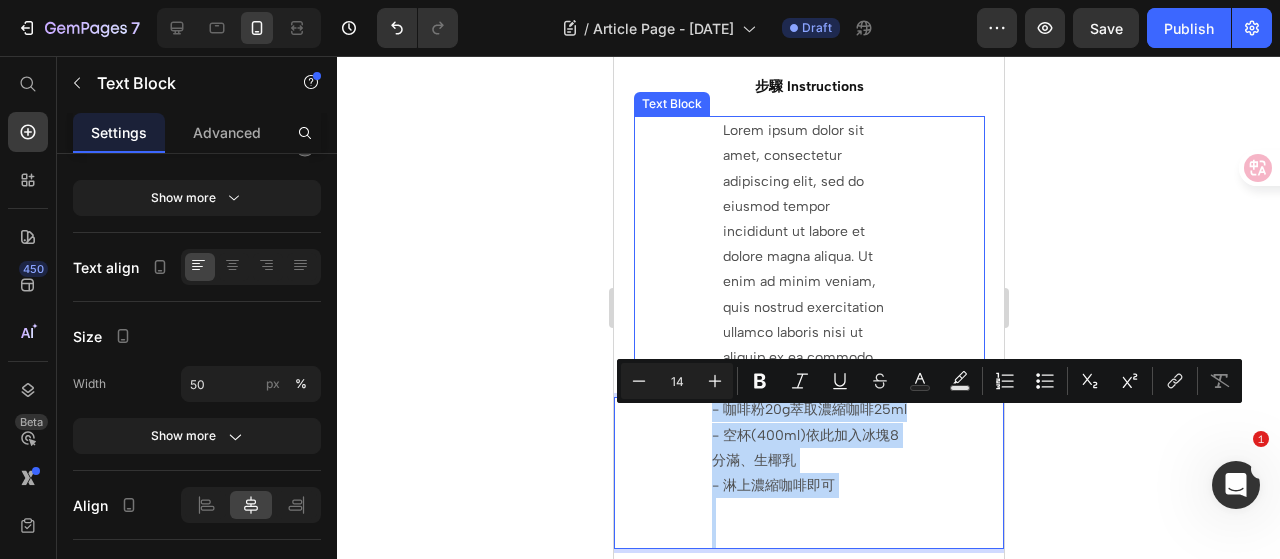 copy on "- 咖啡粉20g萃取濃縮咖啡25ml - 空杯(400ml)依此加入冰塊8分滿、生椰乳 - 淋上濃縮咖啡即可" 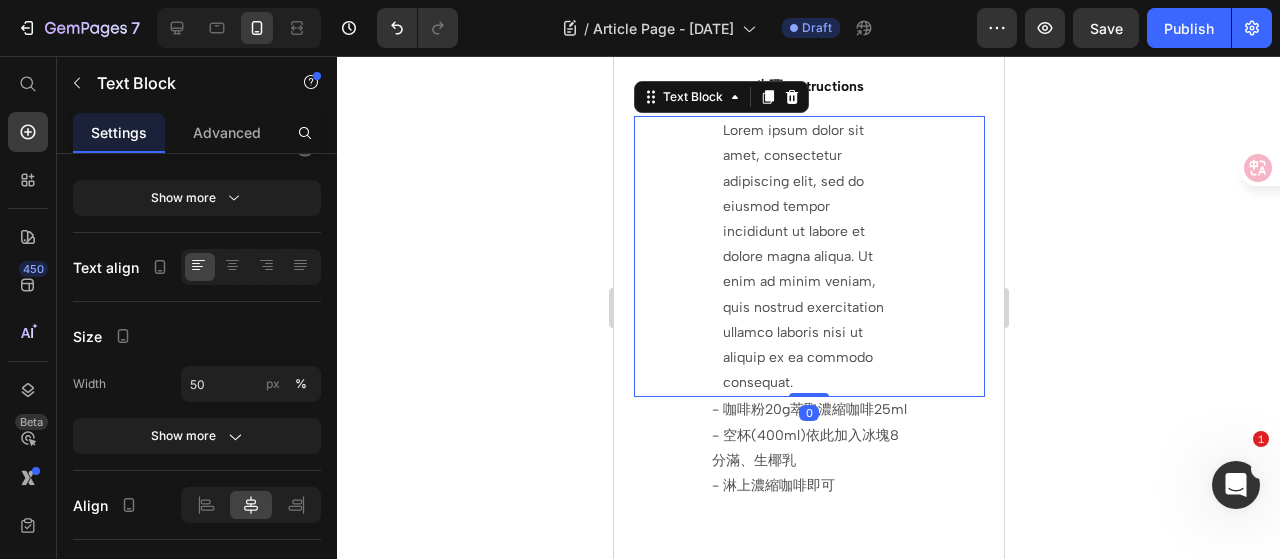 click on "Lorem ipsum dolor sit amet, consectetur adipiscing elit, sed do eiusmod tempor incididunt ut labore et dolore magna aliqua. Ut enim ad minim veniam, quis nostrud exercitation ullamco laboris nisi ut aliquip ex ea commodo consequat." at bounding box center [808, 256] 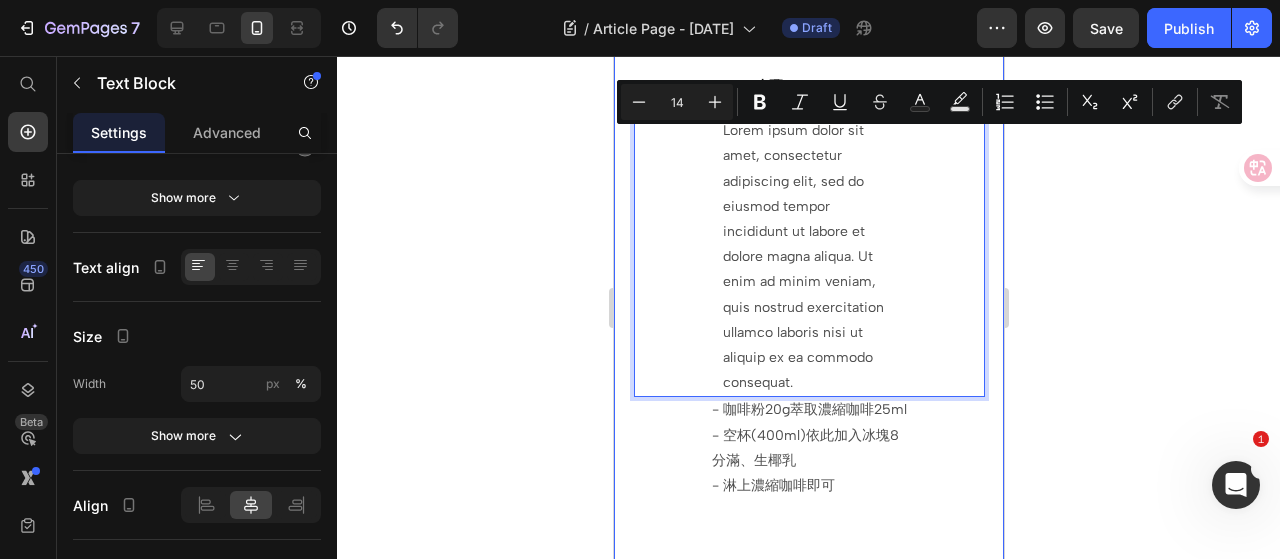 click 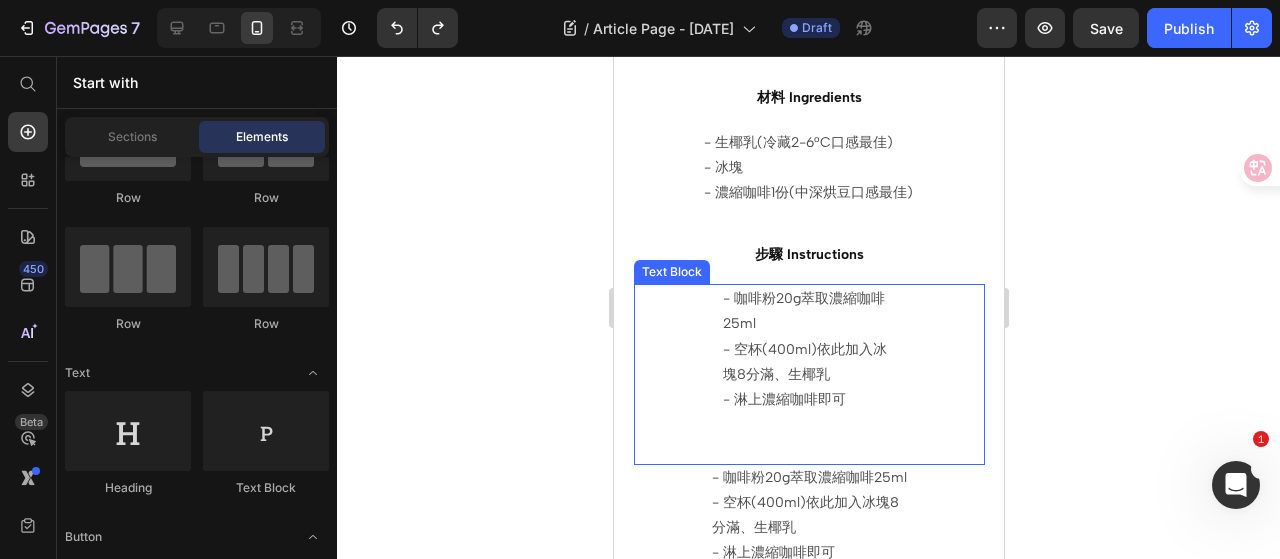 scroll, scrollTop: 584, scrollLeft: 0, axis: vertical 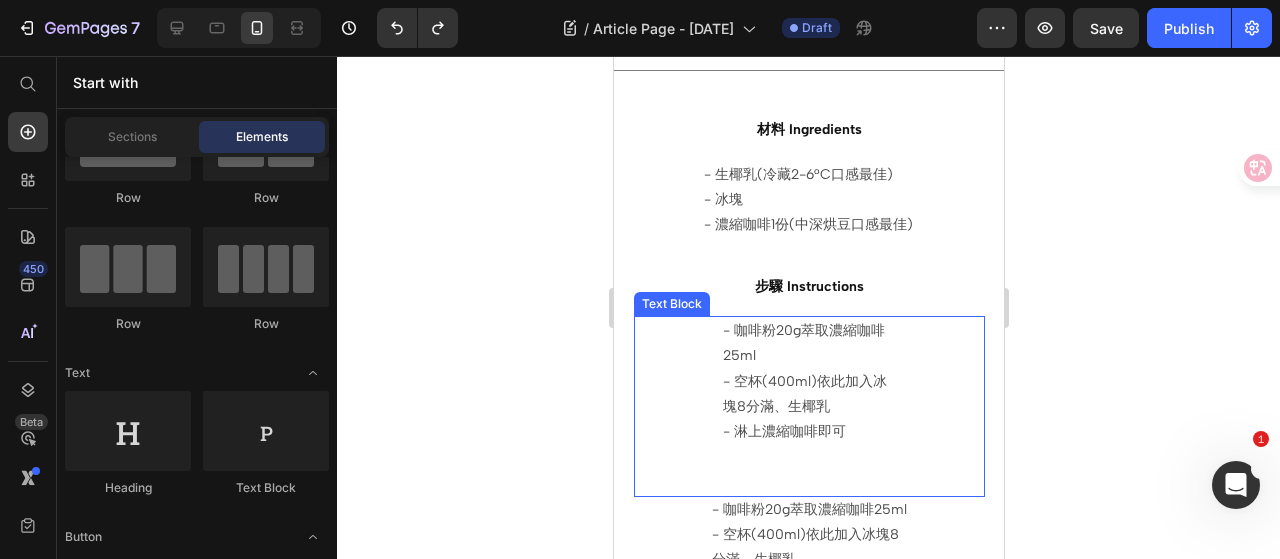 click on "- 咖啡粉20g萃取濃縮咖啡25ml - 空杯(400ml)依此加入冰塊8分滿、生椰乳 - 淋上濃縮咖啡即可" at bounding box center [808, 381] 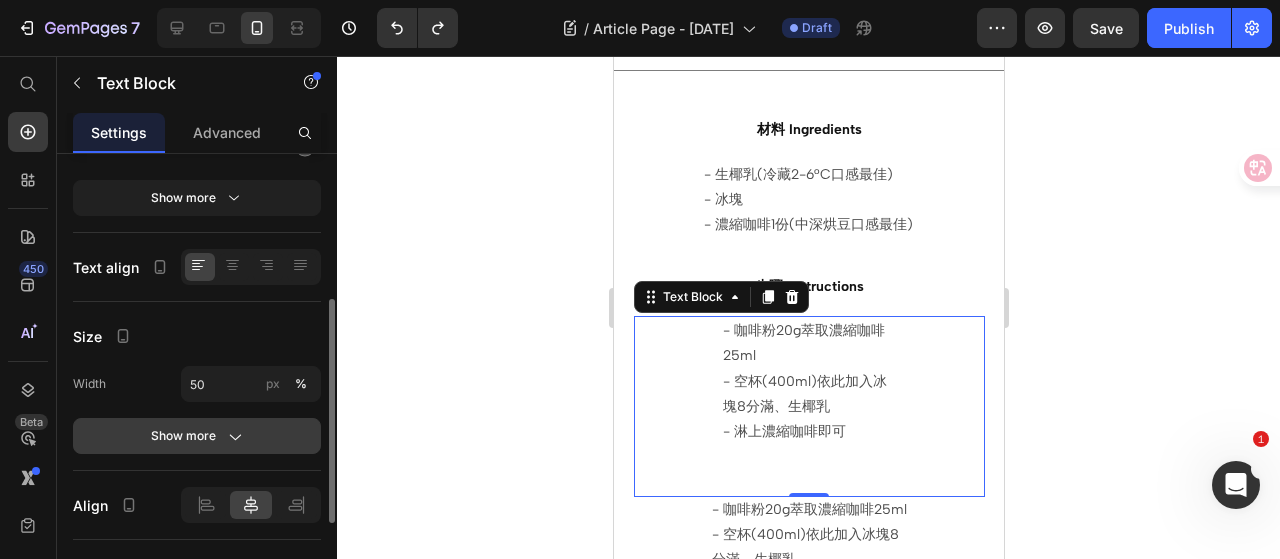 click on "Show more" at bounding box center (197, 436) 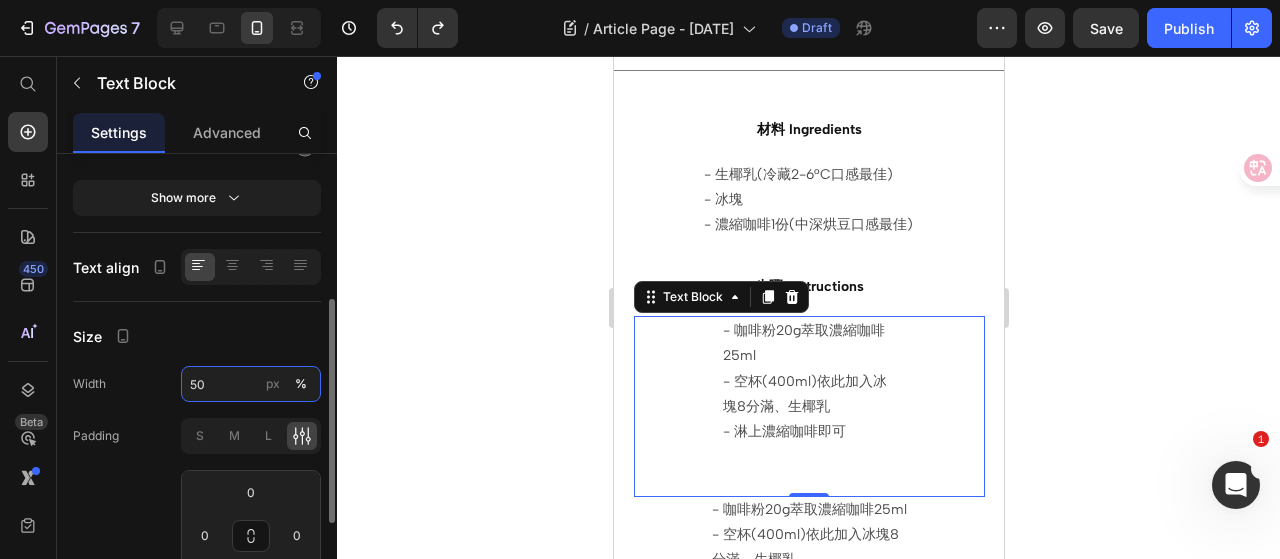 click on "50" at bounding box center [251, 384] 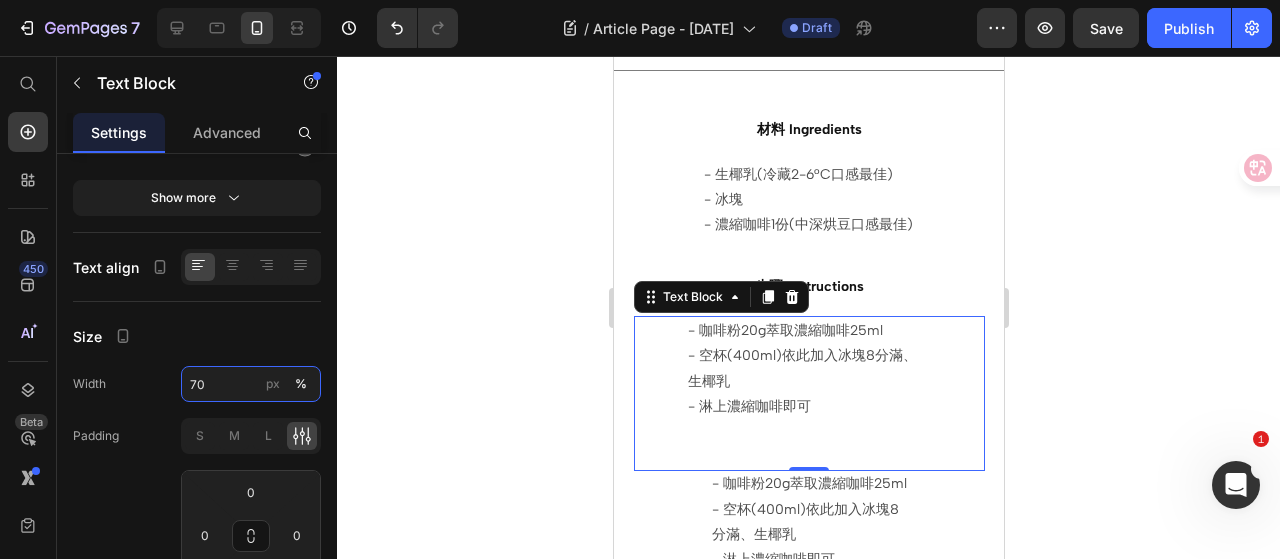 type on "70" 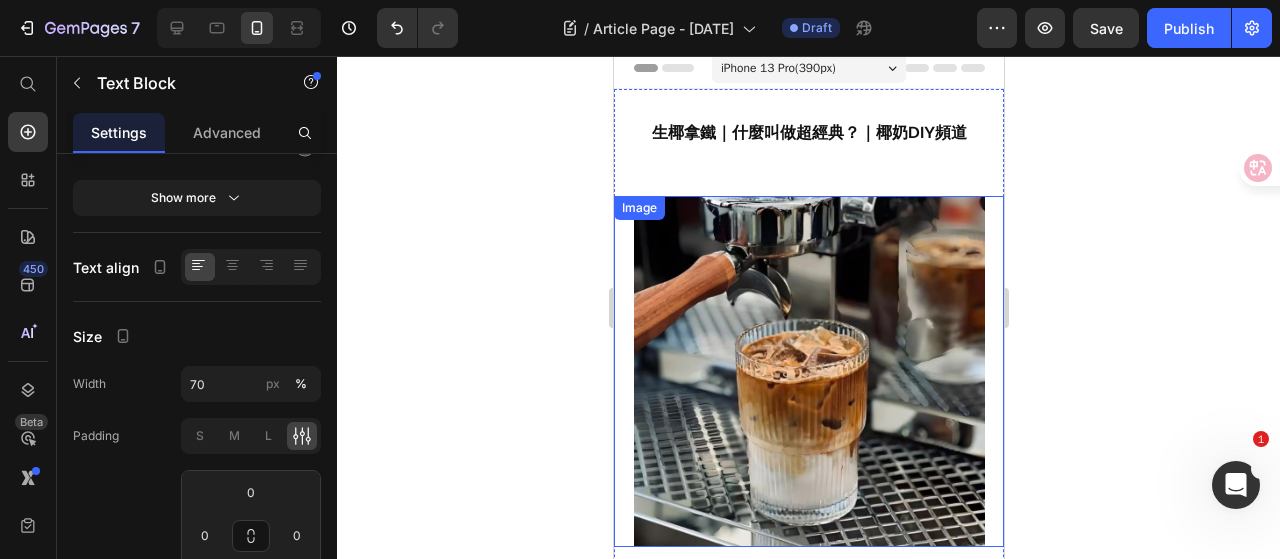 scroll, scrollTop: 0, scrollLeft: 0, axis: both 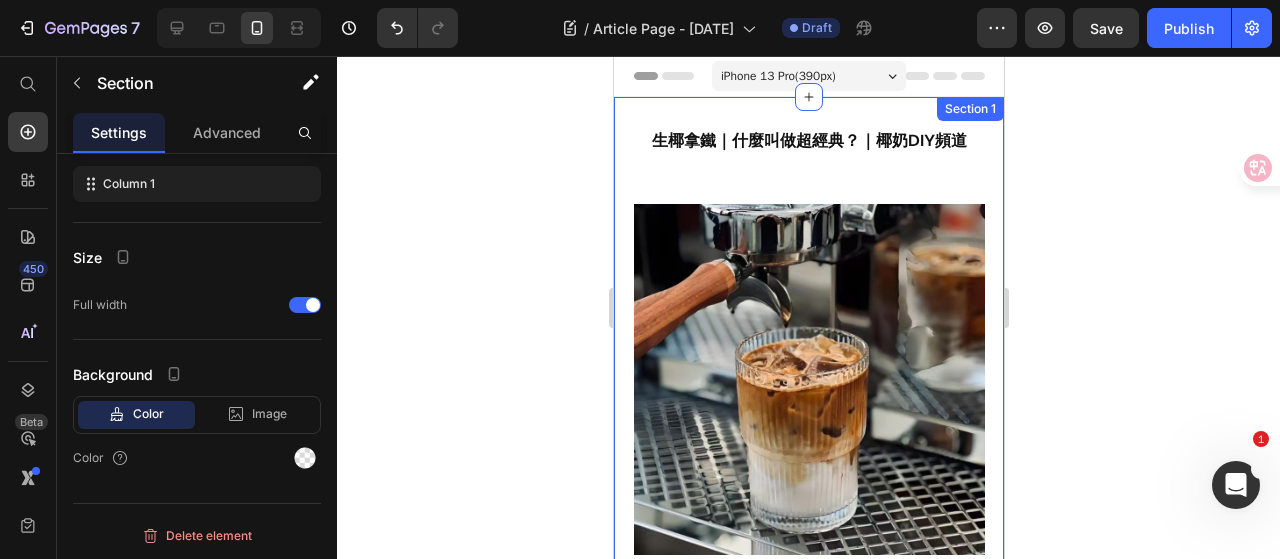 click on "生椰拿鐵｜什麼叫做超經典？｜椰奶DIY頻道 Heading Row Image ⁠⁠⁠⁠⁠⁠⁠ 🏷️生椰拿鐵調飲單   Heading Title Line ⁠⁠⁠⁠⁠⁠⁠ 材料 Ingredients   Heading - 生椰乳(冷藏[TEMP]°C口感最佳) - 冰塊 - 濃縮咖啡1份(中深烘豆口感最佳) Text Block ⁠⁠⁠⁠⁠⁠⁠ 步驟 Instructions   Heading - 咖啡粉[NUM]g萃取濃縮咖啡[NUM]ml - 空杯([NUM]ml)依此加入冰塊8分滿、生椰乳 - 淋上濃縮咖啡即可 Text Block 0 Row - 咖啡粉[NUM]g萃取濃縮咖啡[NUM]ml - 空杯([NUM]ml)依此加入冰塊8分滿、生椰乳 - 淋上濃縮咖啡即可 Text Block Title Line Image Title Line" at bounding box center (808, 926) 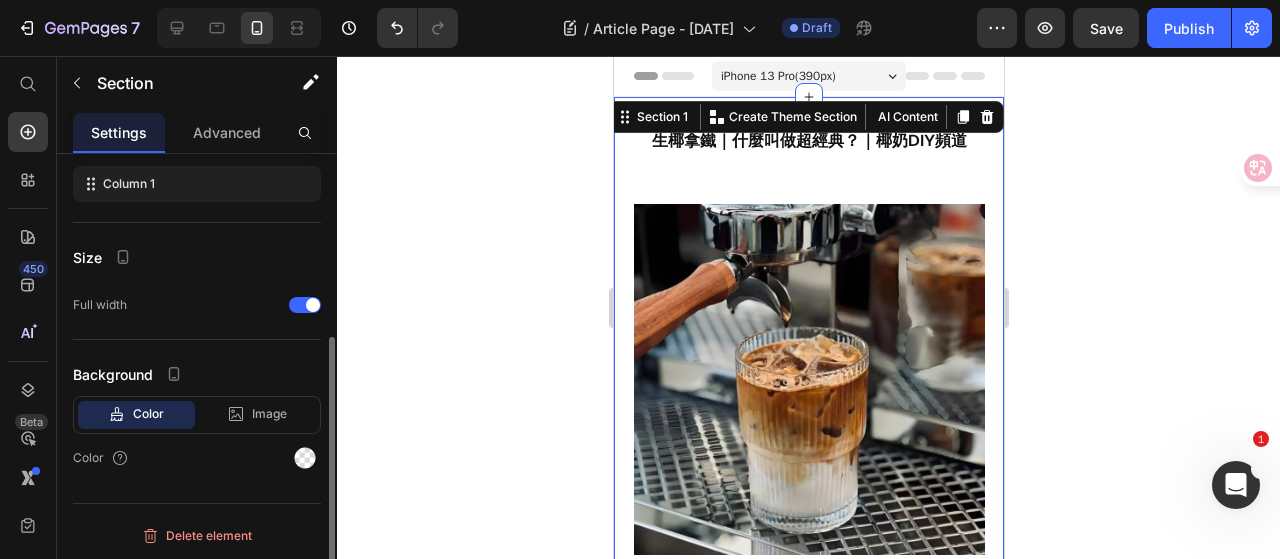 scroll, scrollTop: 100, scrollLeft: 0, axis: vertical 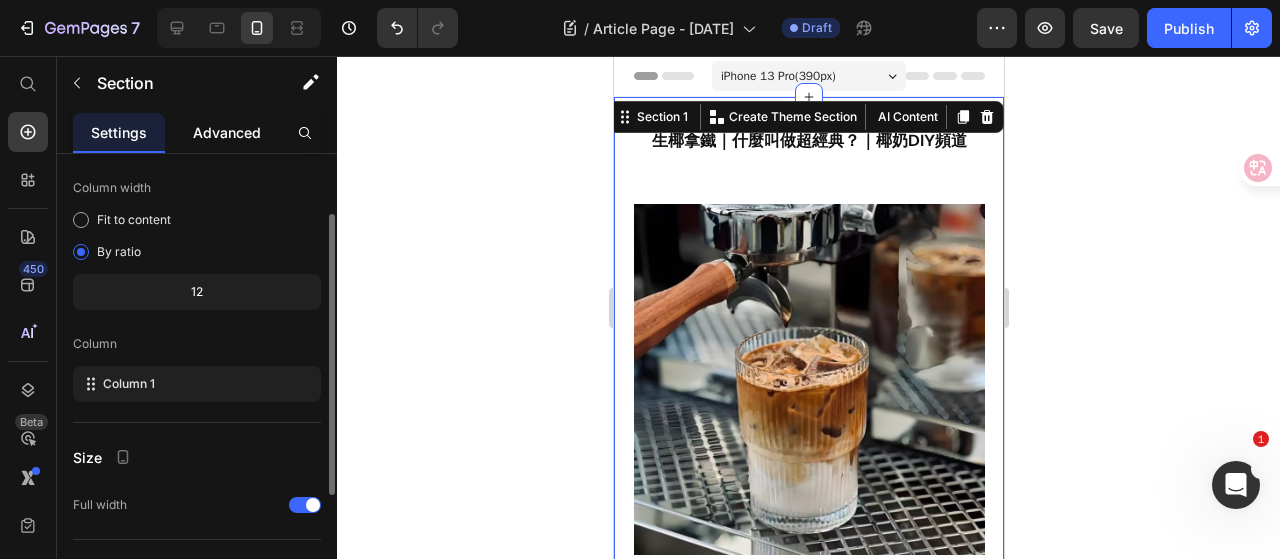 click on "Advanced" 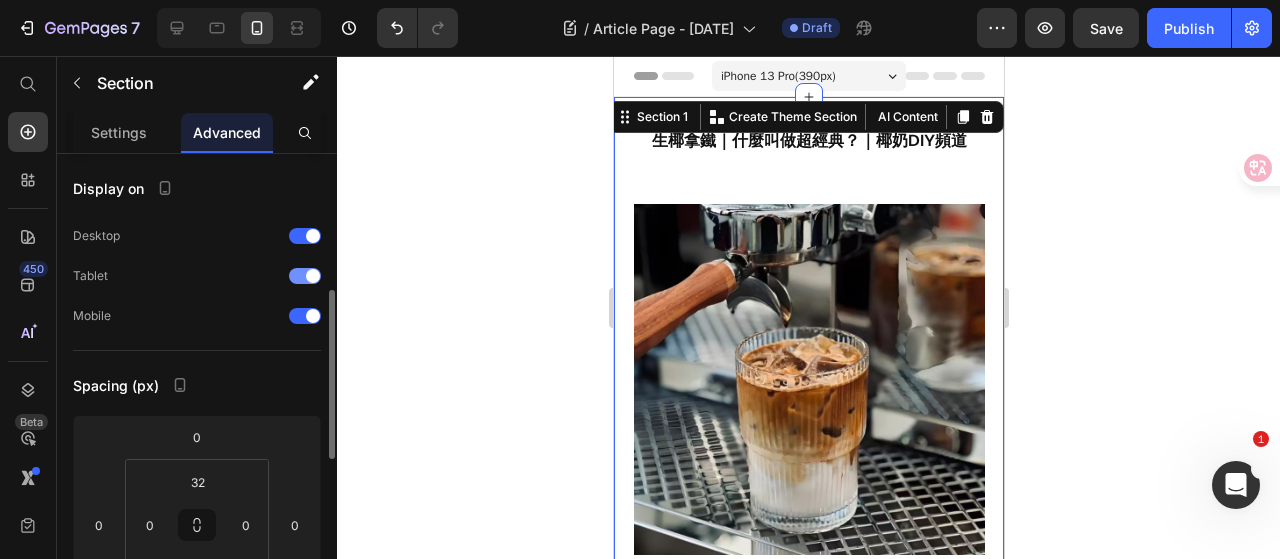 scroll, scrollTop: 200, scrollLeft: 0, axis: vertical 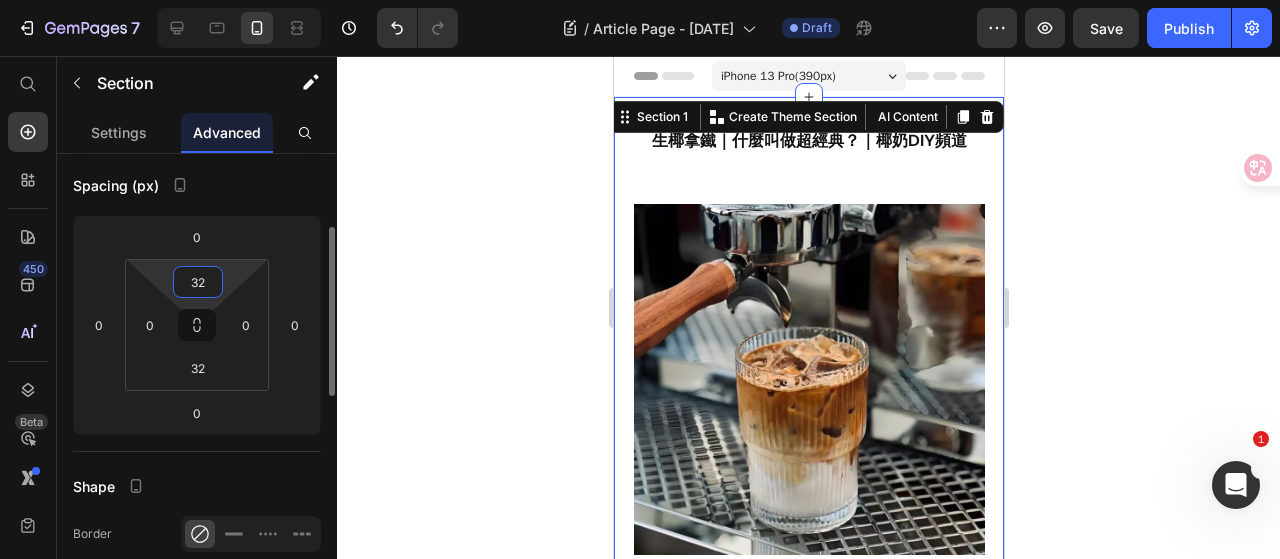 click on "32" at bounding box center [198, 282] 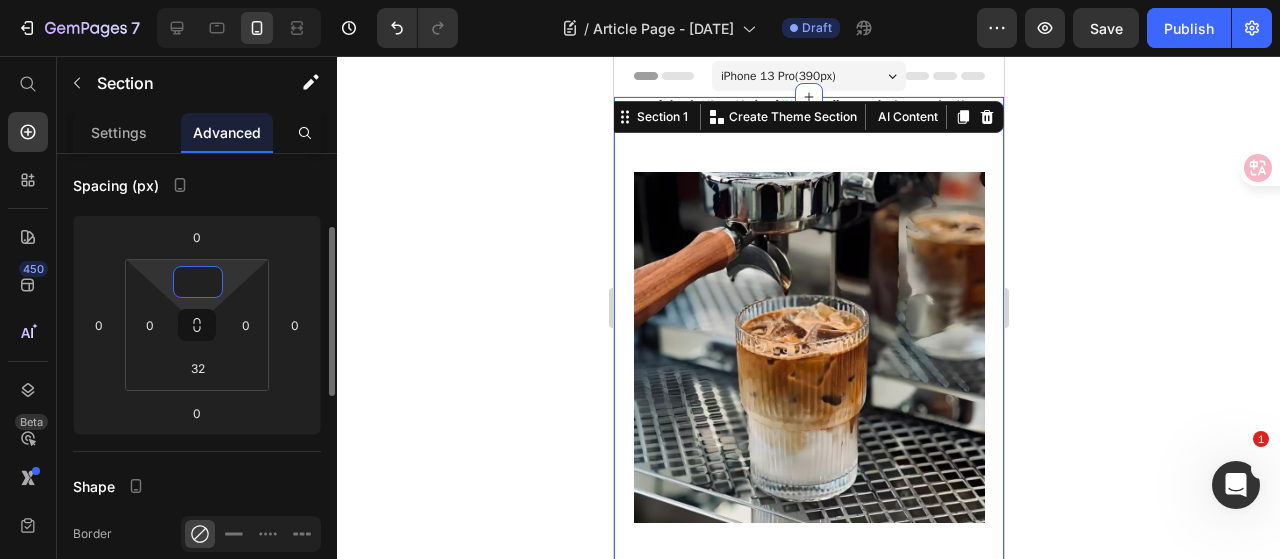 type on "0" 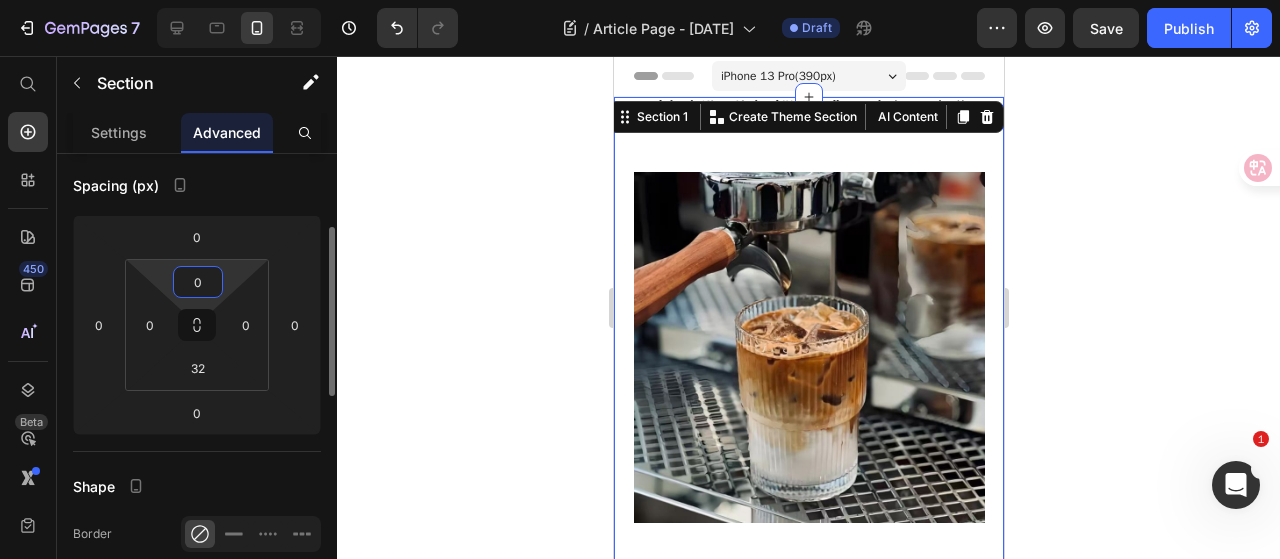 click on "Spacing (px)" at bounding box center [197, 185] 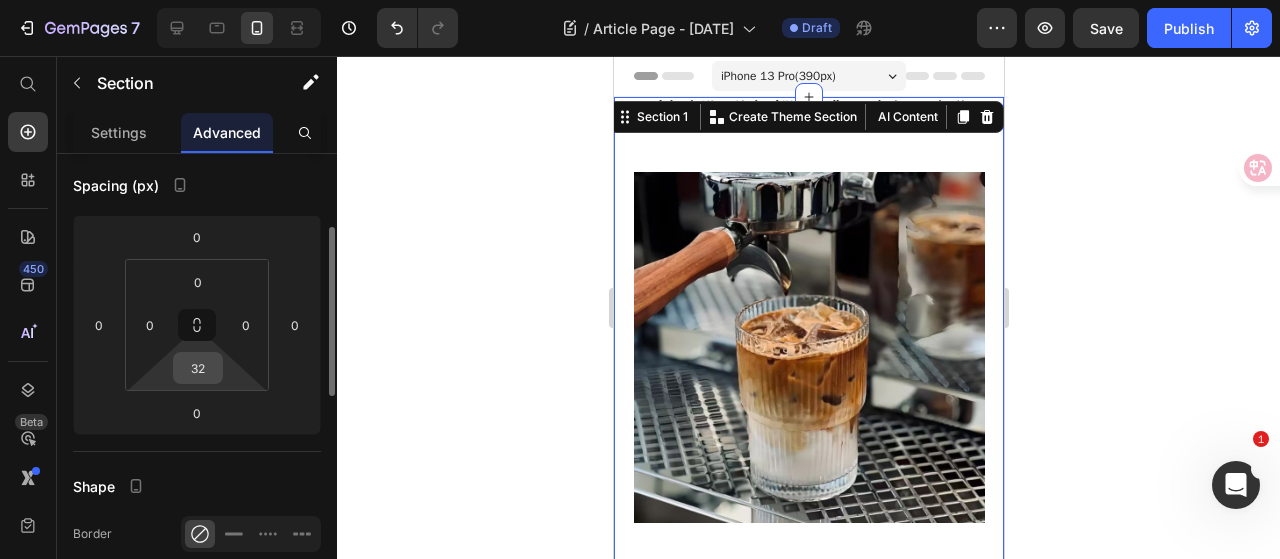click on "32" at bounding box center (198, 368) 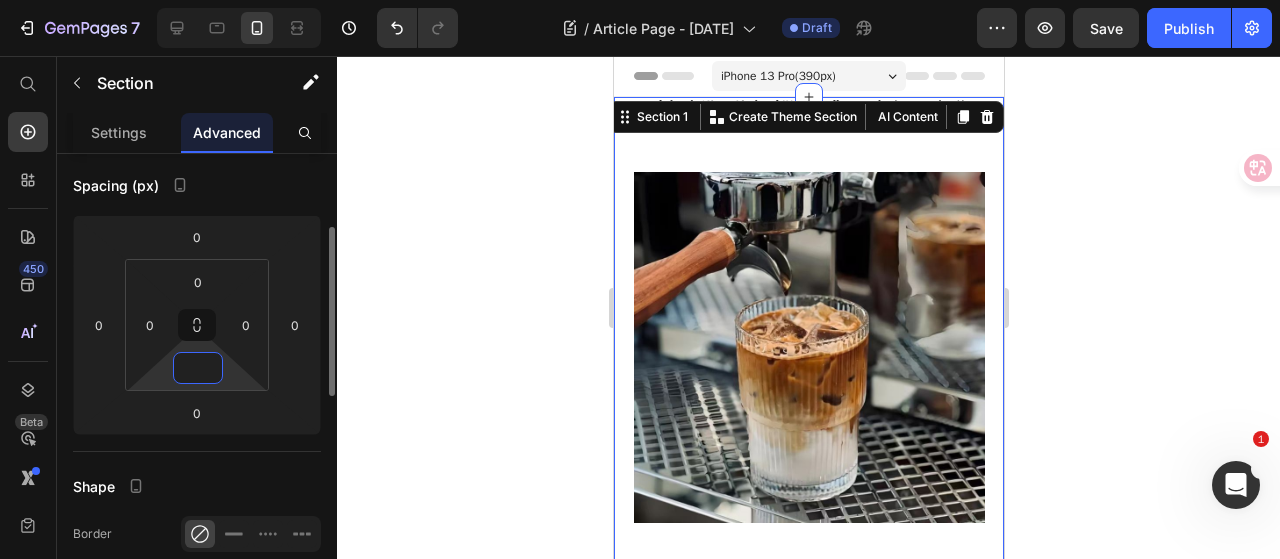 type on "0" 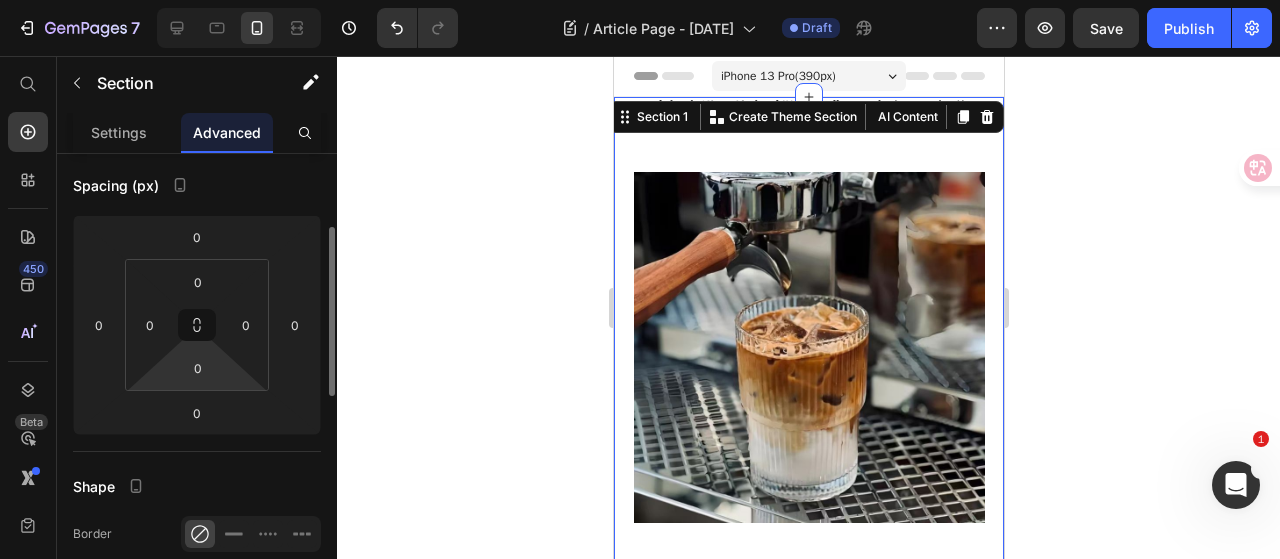 click on "Spacing (px)" at bounding box center (197, 185) 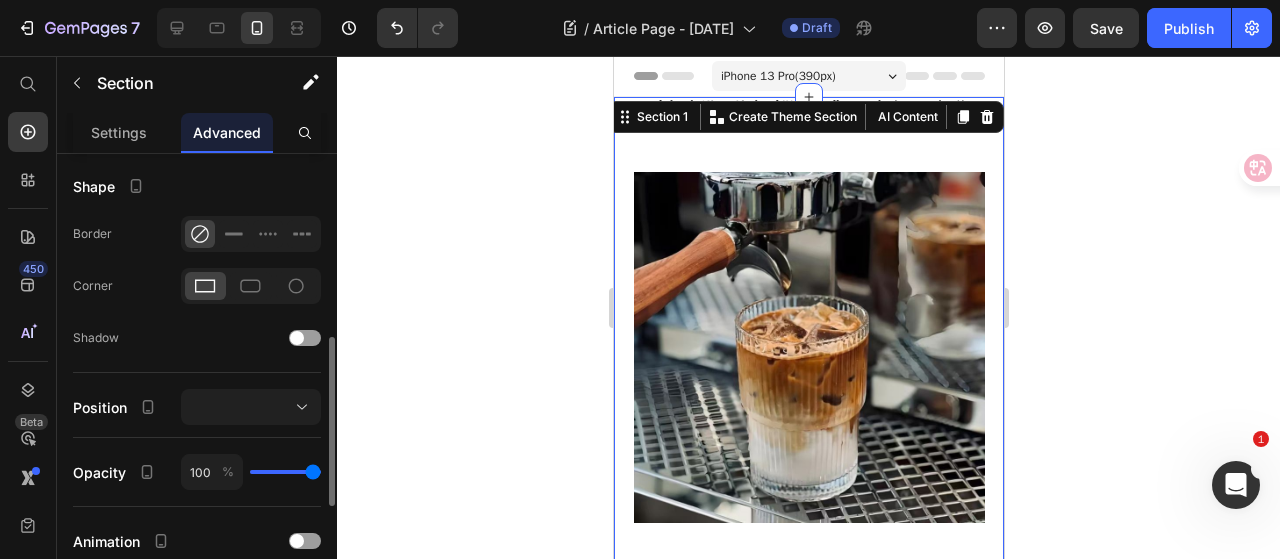 scroll, scrollTop: 400, scrollLeft: 0, axis: vertical 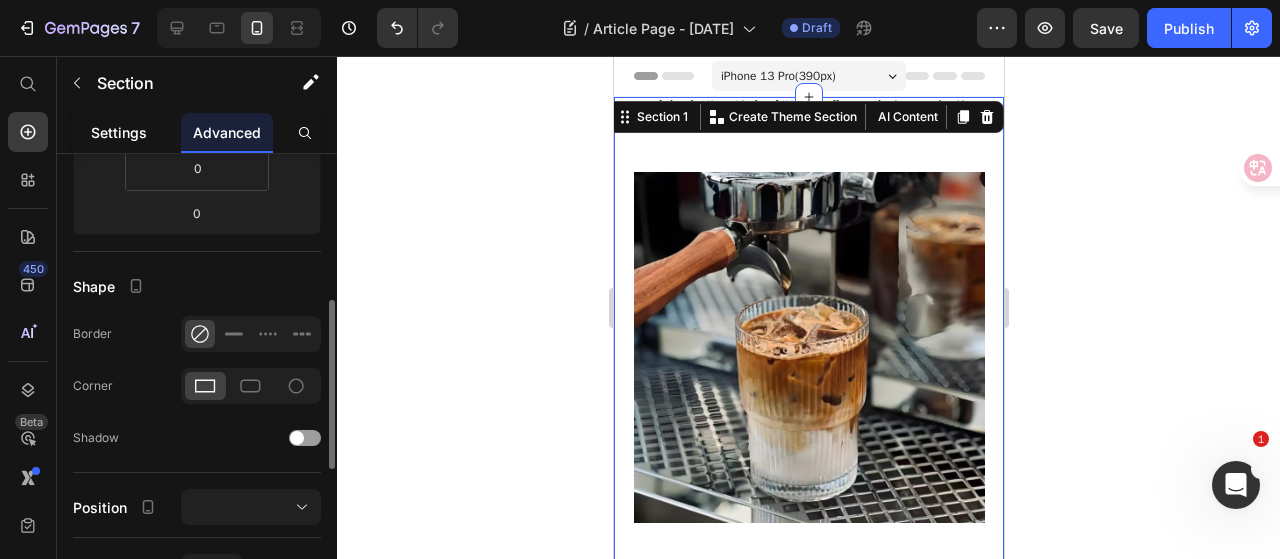 click on "Settings" 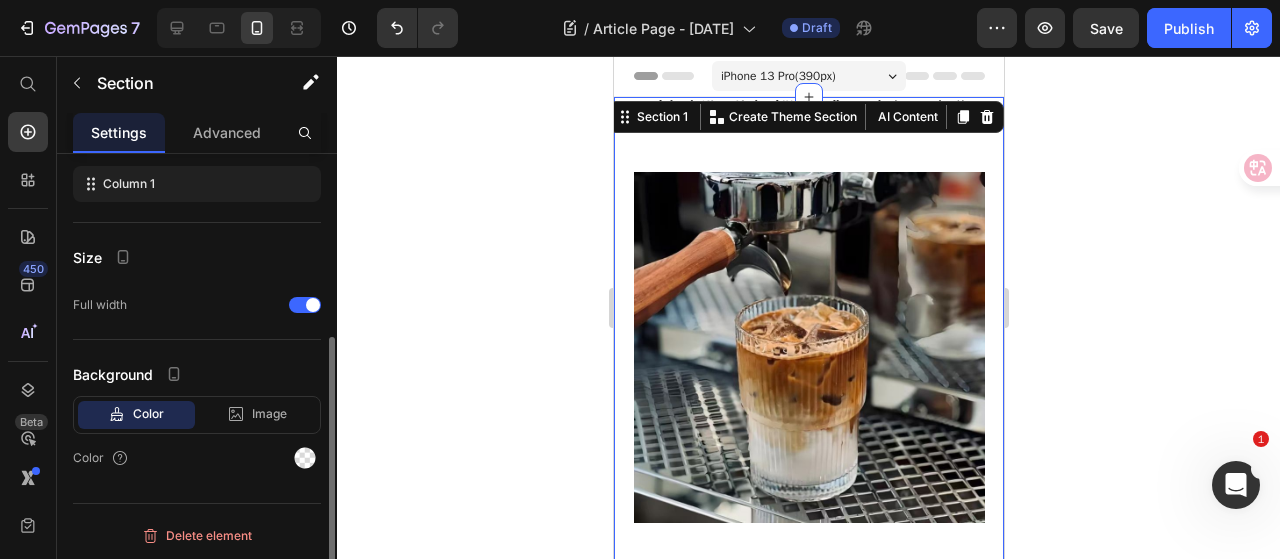 scroll, scrollTop: 0, scrollLeft: 0, axis: both 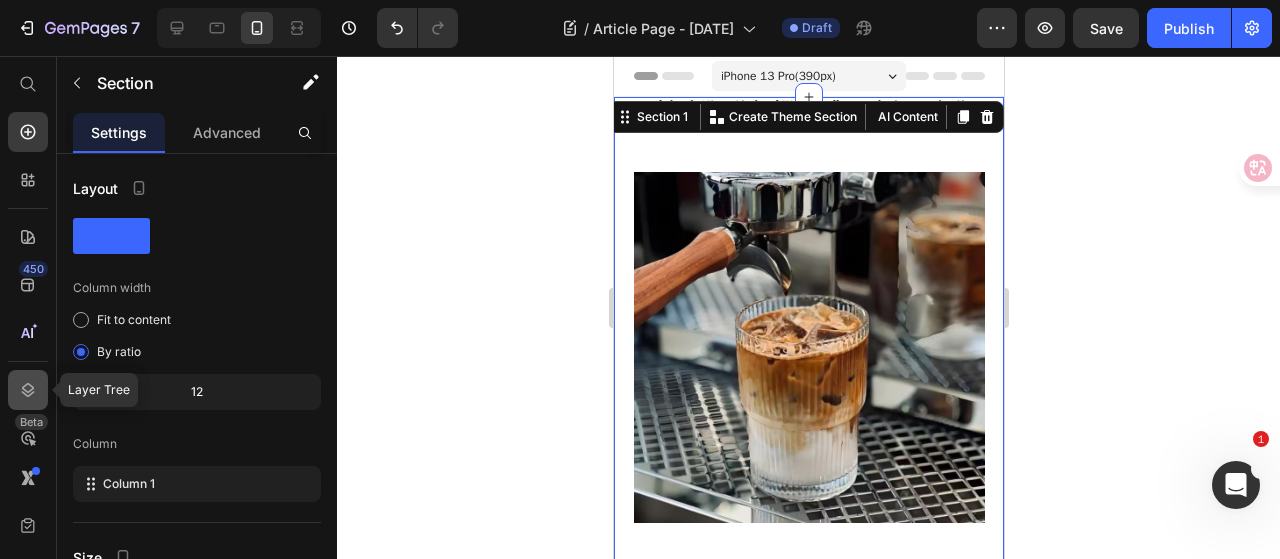 click 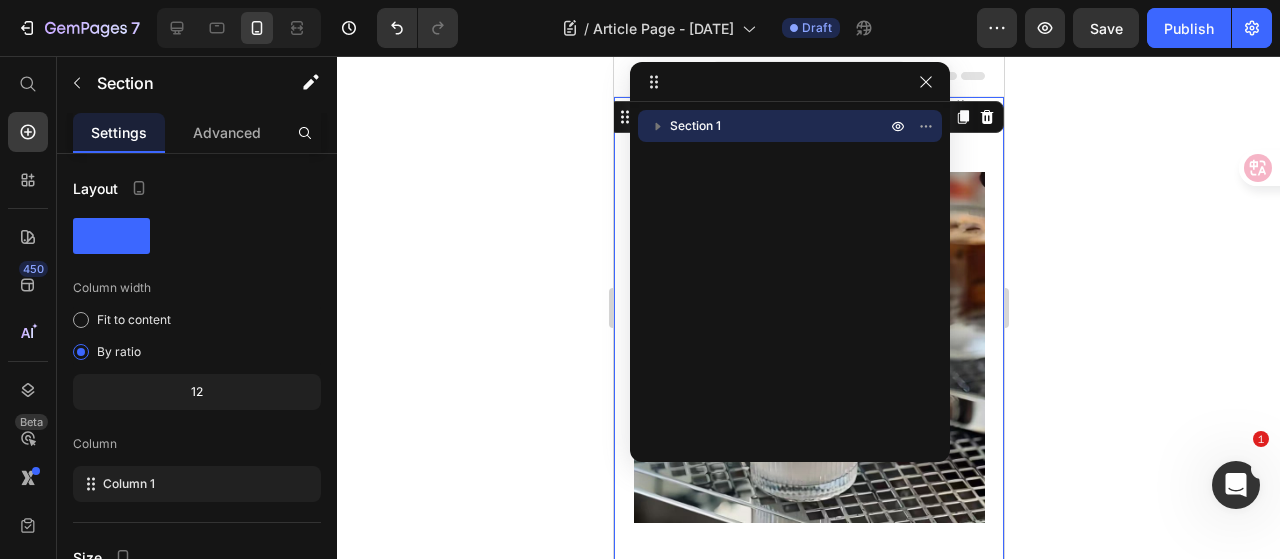 click at bounding box center (658, 126) 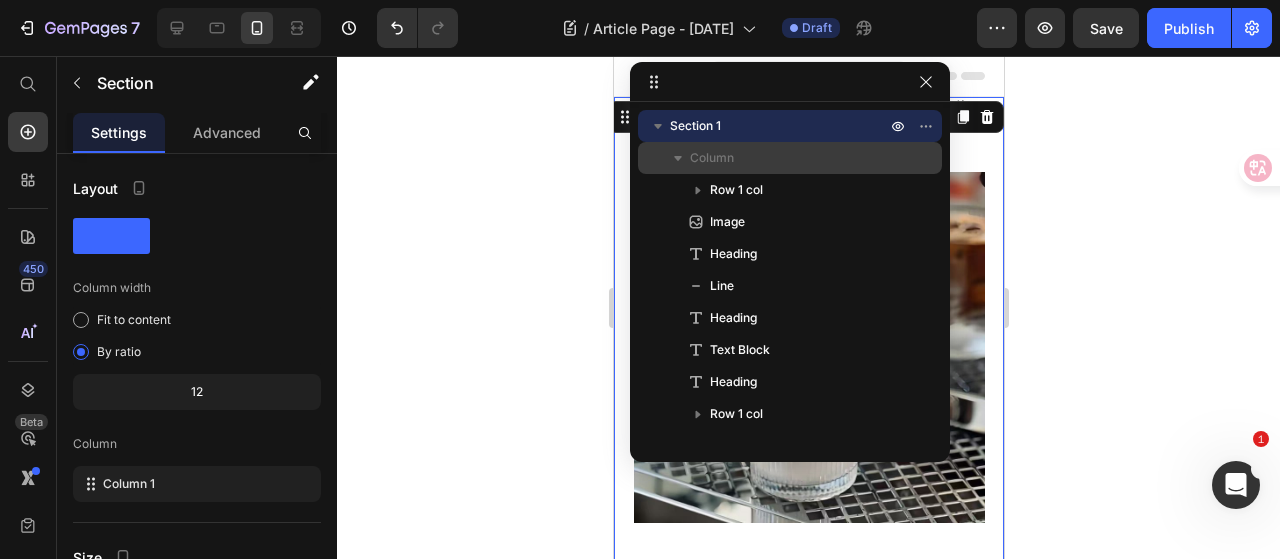 click on "Column" at bounding box center [712, 158] 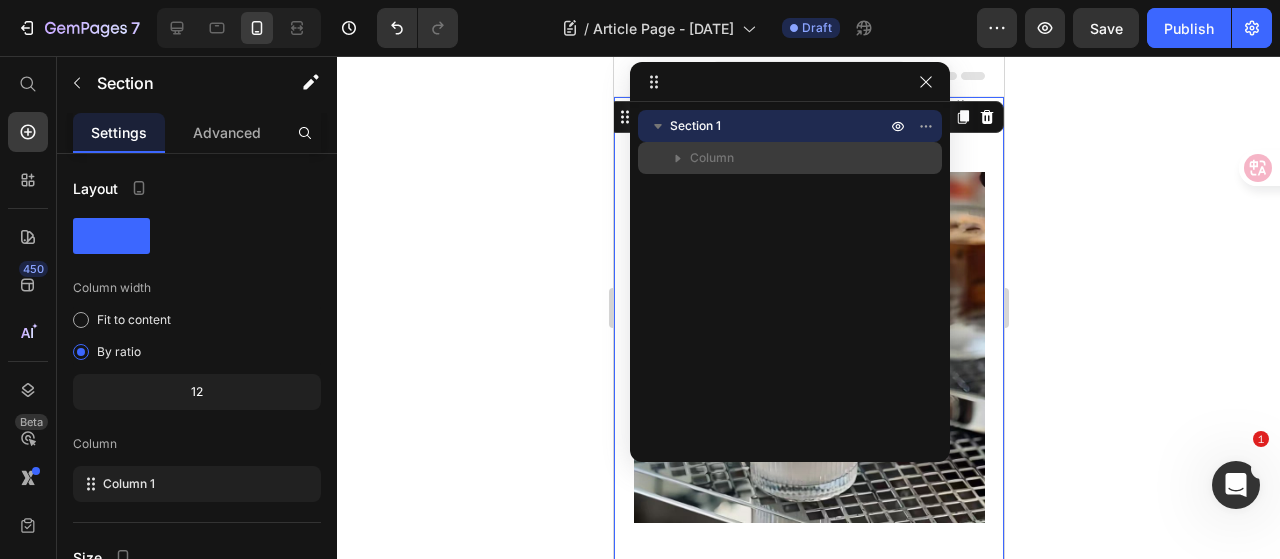 click on "Column" at bounding box center [712, 158] 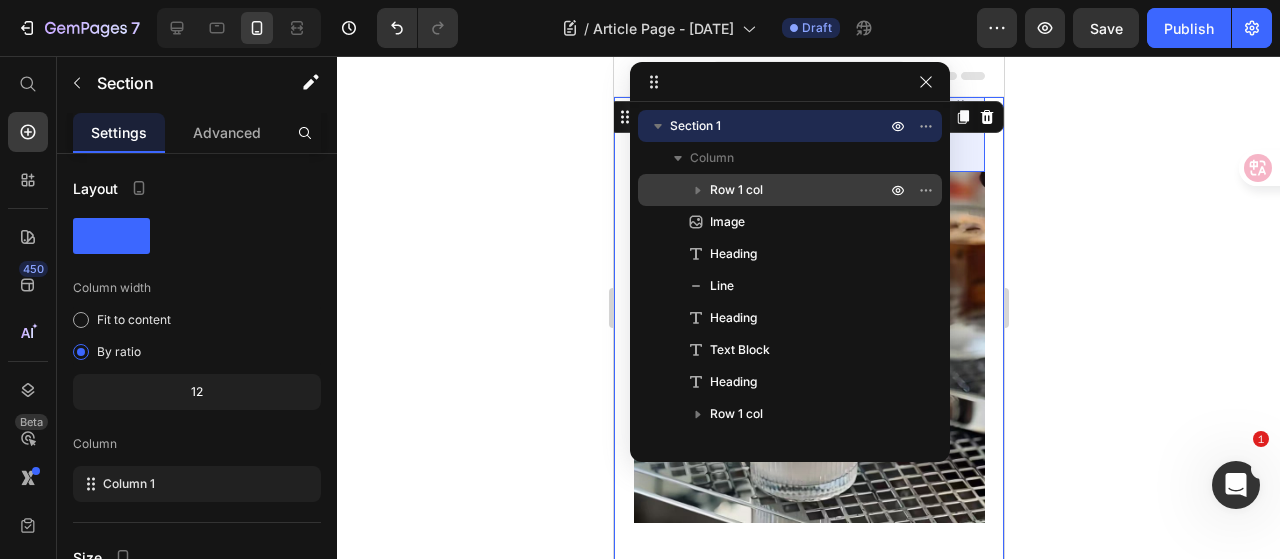 click on "Row 1 col" at bounding box center (790, 190) 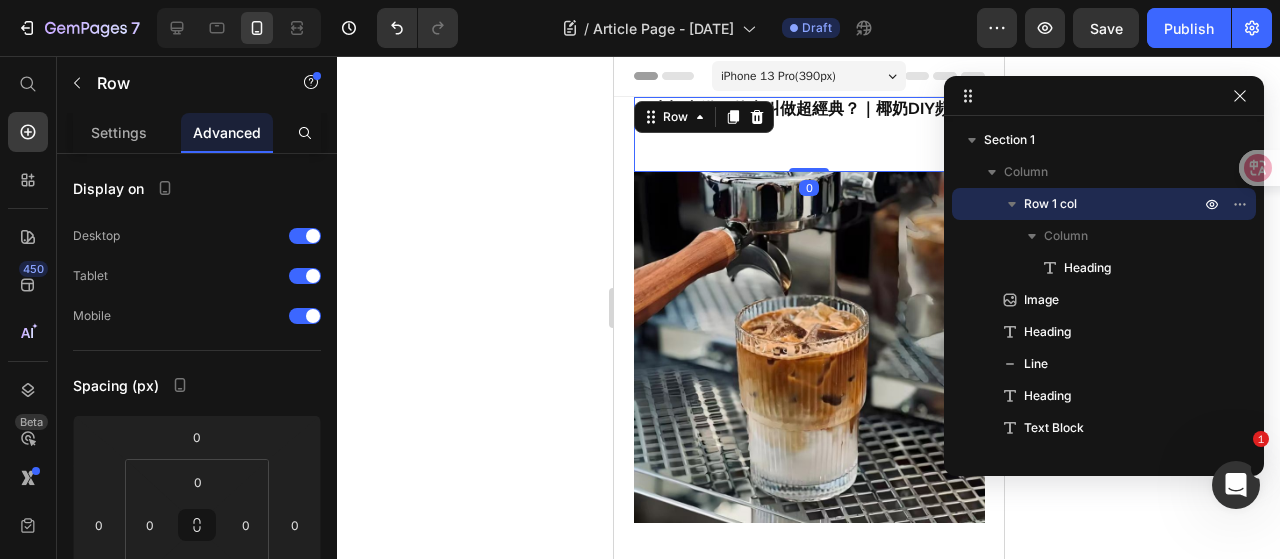 drag, startPoint x: 776, startPoint y: 88, endPoint x: 1090, endPoint y: 94, distance: 314.0573 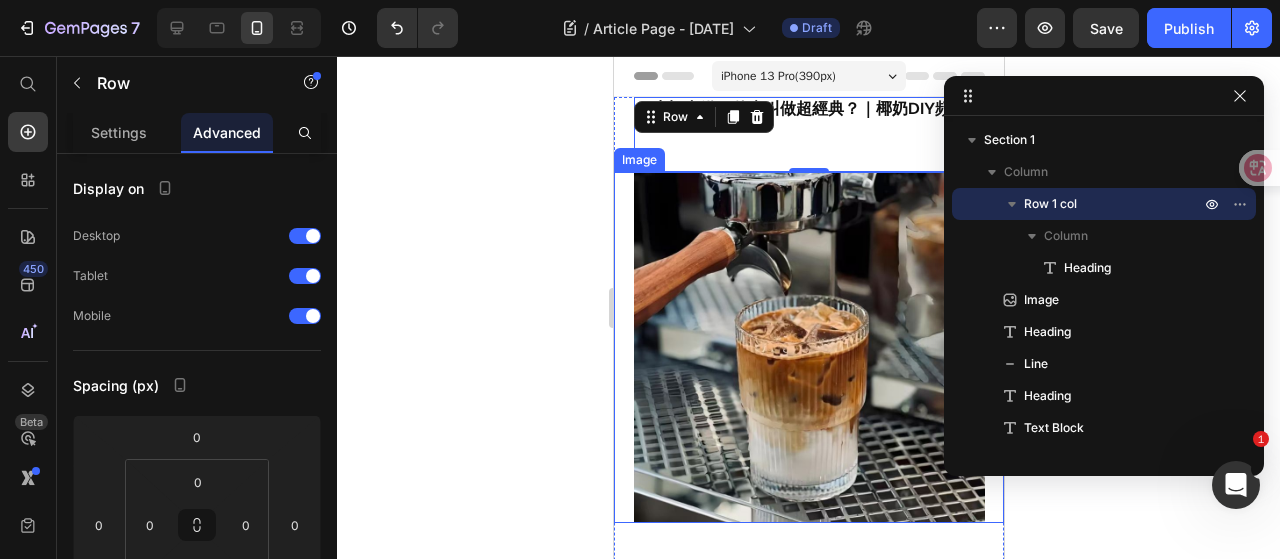 scroll, scrollTop: 100, scrollLeft: 0, axis: vertical 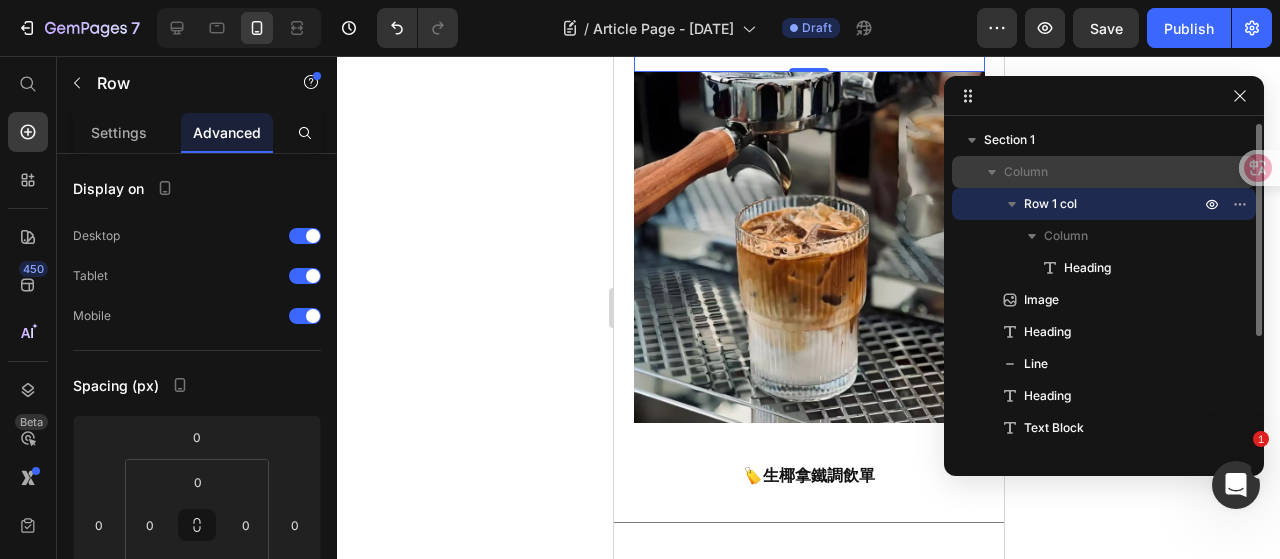 click on "Column" at bounding box center (1104, 172) 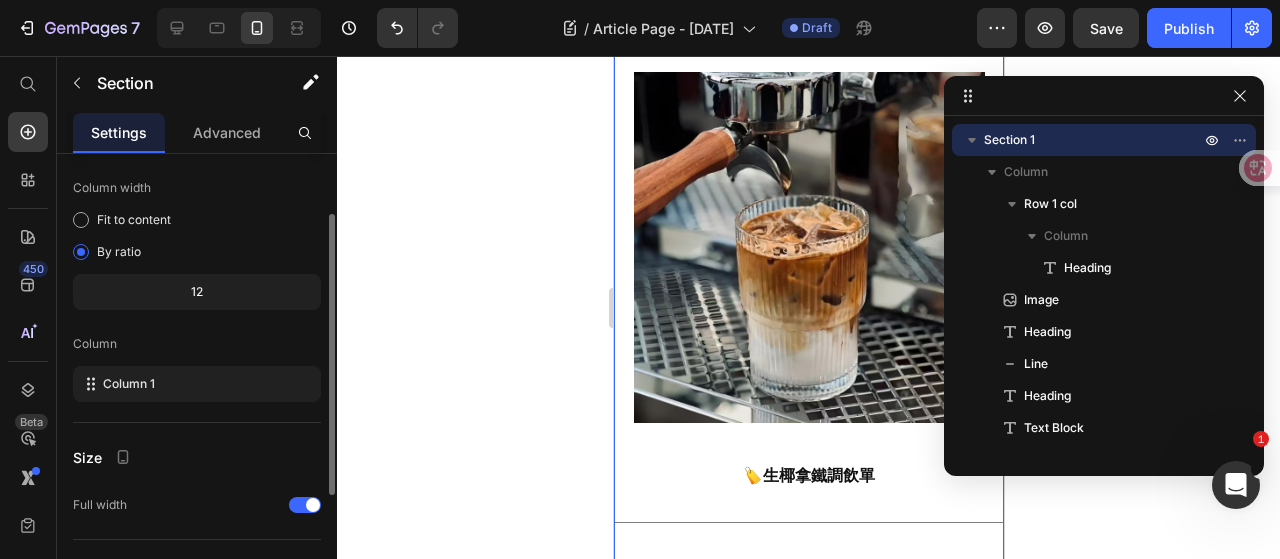 scroll, scrollTop: 0, scrollLeft: 0, axis: both 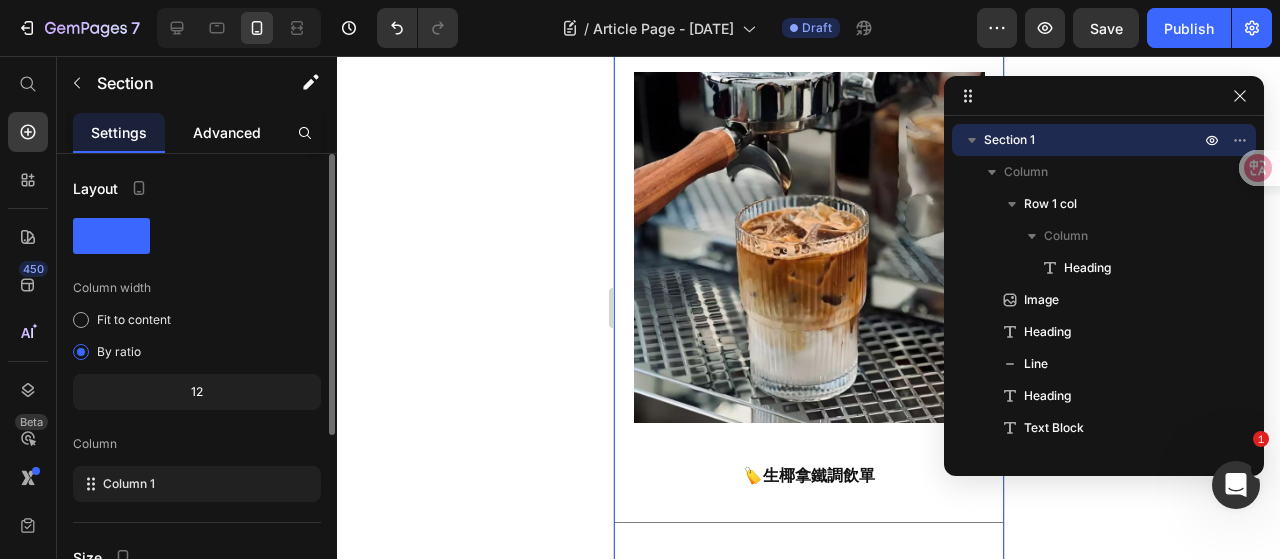 click on "Advanced" at bounding box center (227, 132) 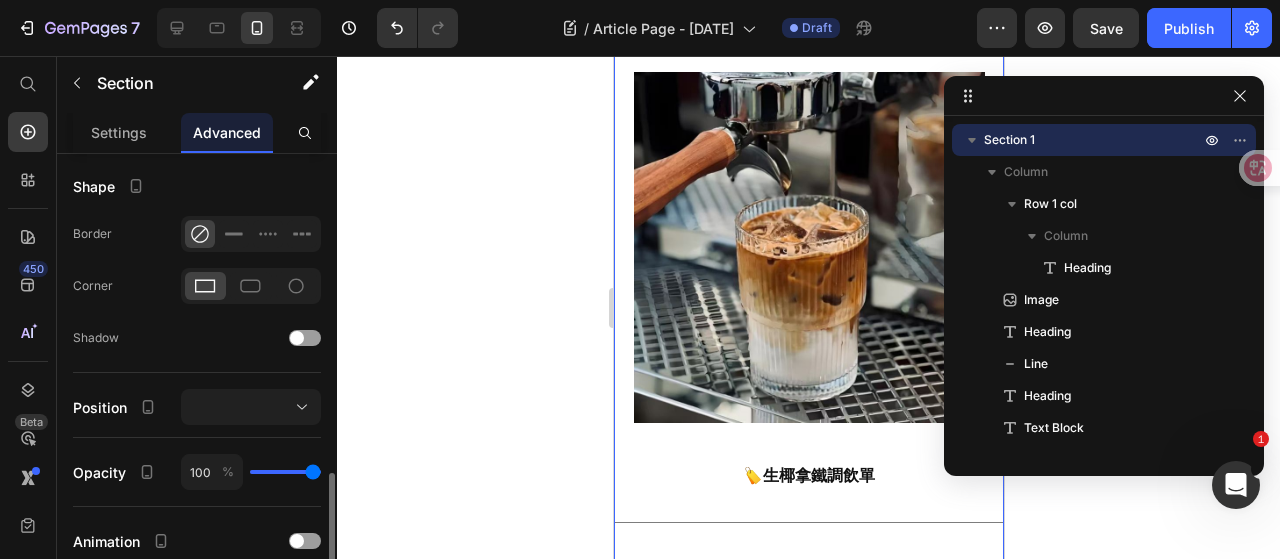 scroll, scrollTop: 600, scrollLeft: 0, axis: vertical 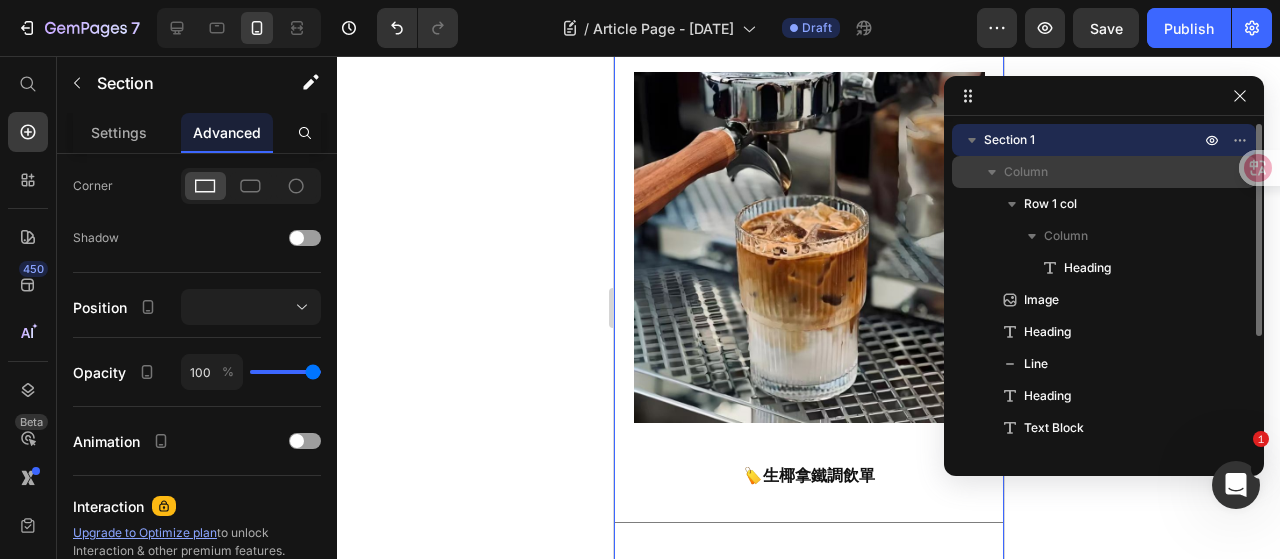 click on "Column" at bounding box center [1026, 172] 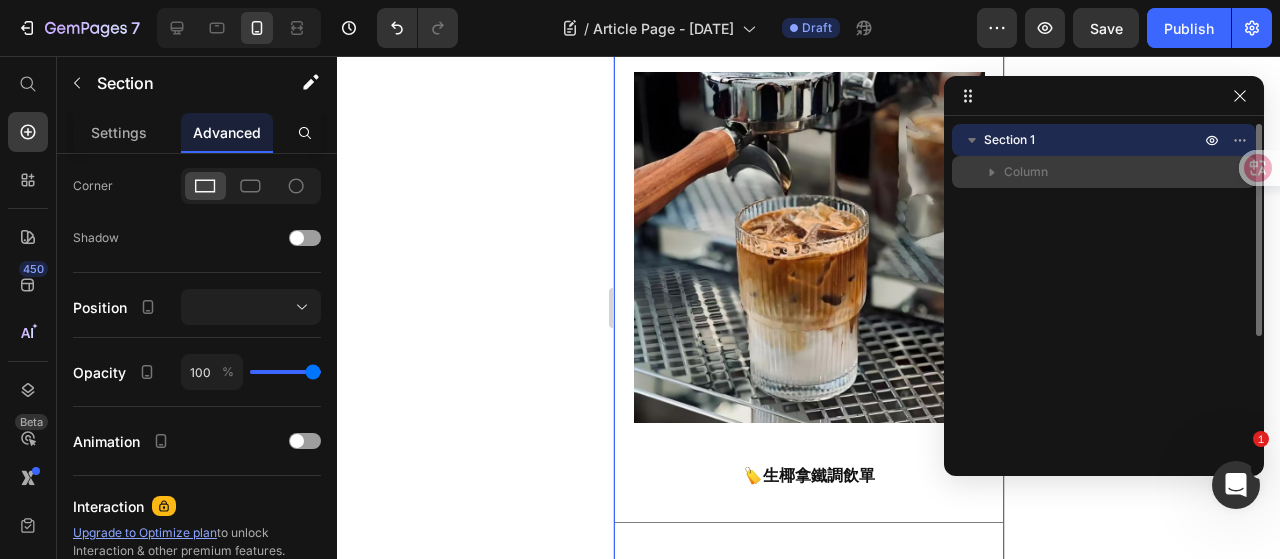 click on "Column" at bounding box center (1026, 172) 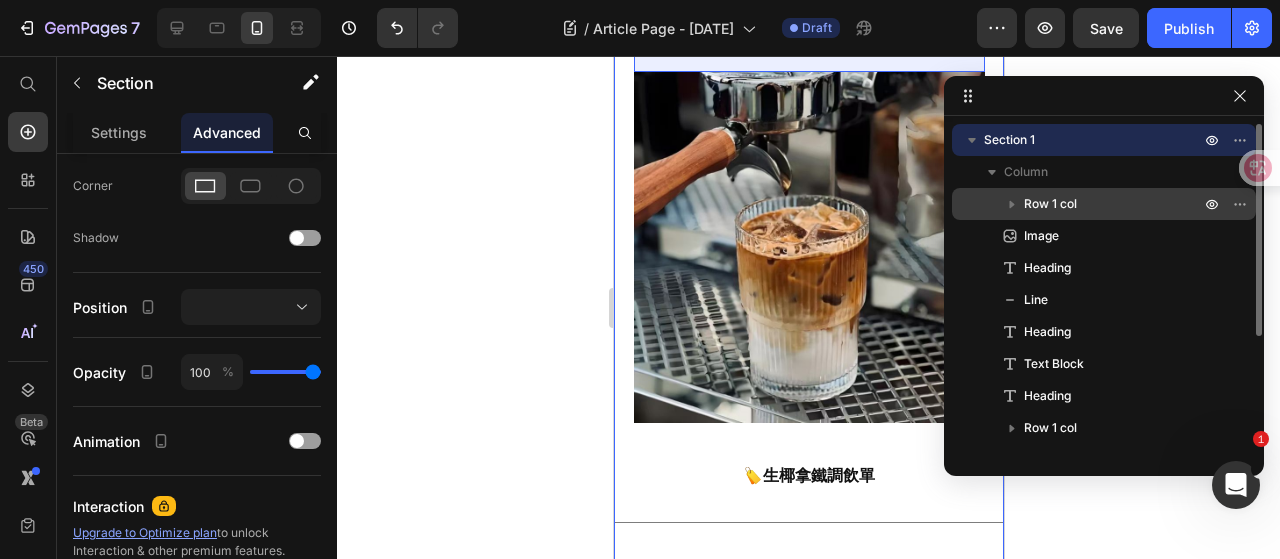 click on "Row 1 col" at bounding box center [1050, 204] 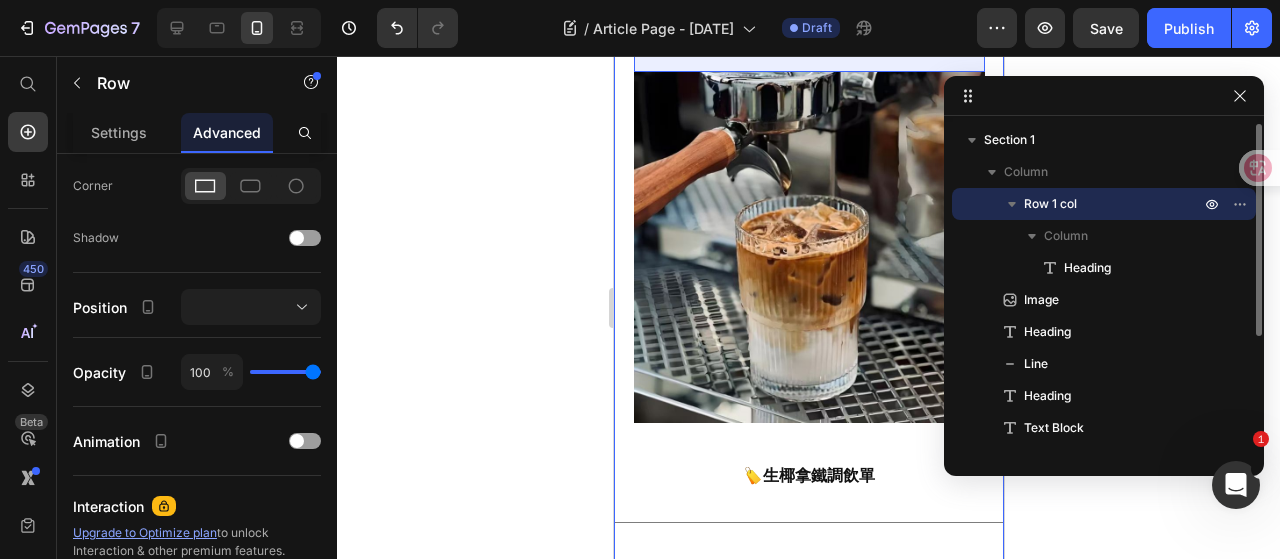 scroll, scrollTop: 0, scrollLeft: 0, axis: both 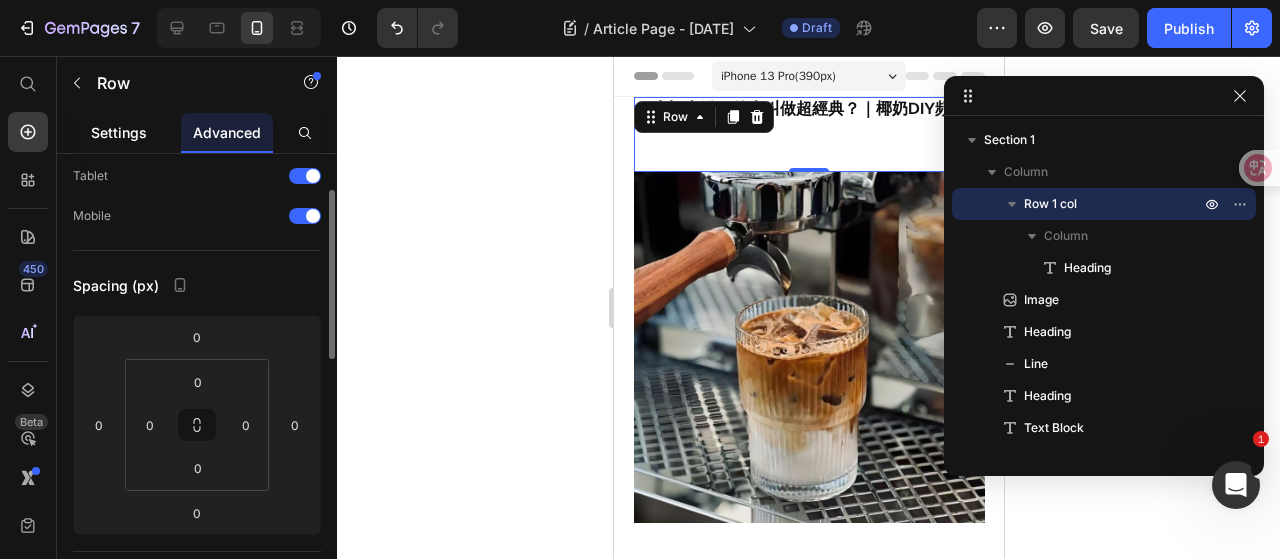 click on "Settings" at bounding box center (119, 132) 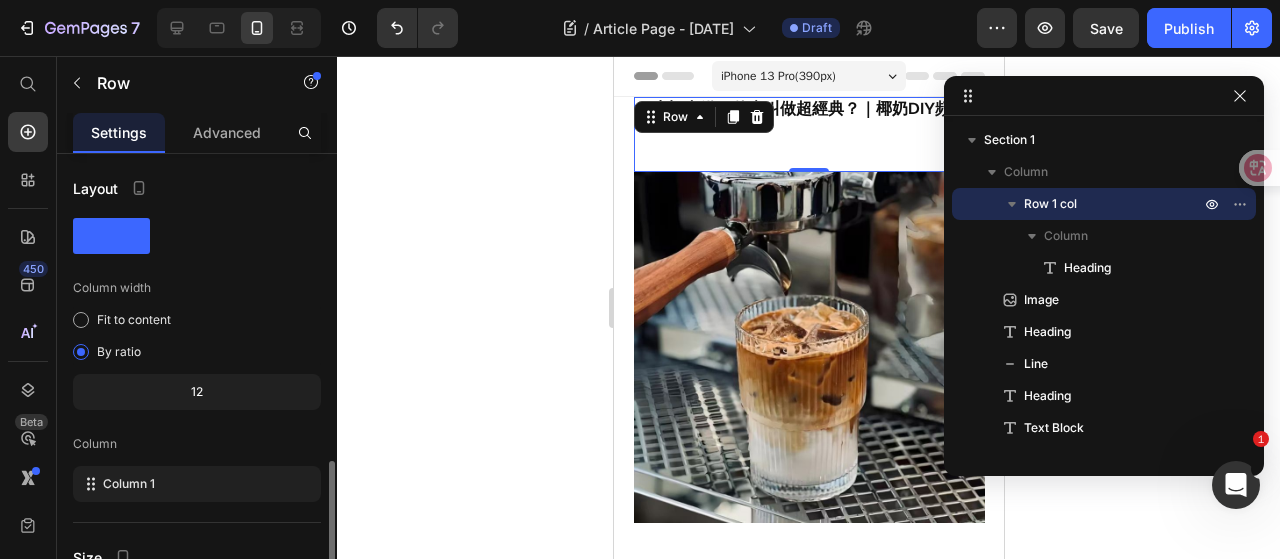 scroll, scrollTop: 400, scrollLeft: 0, axis: vertical 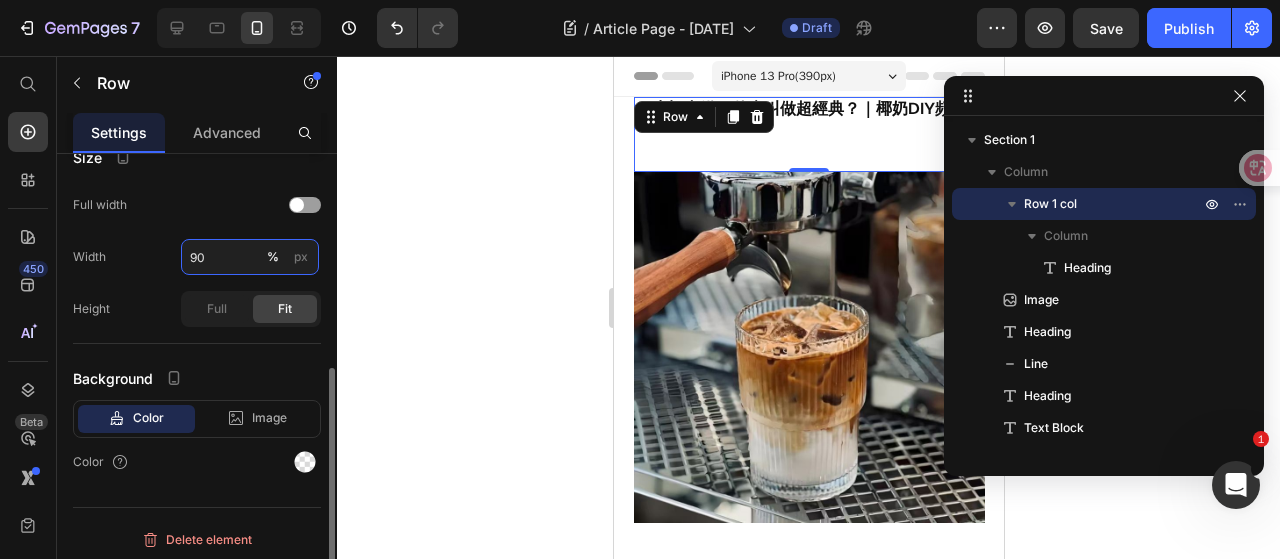 click on "90" at bounding box center (250, 257) 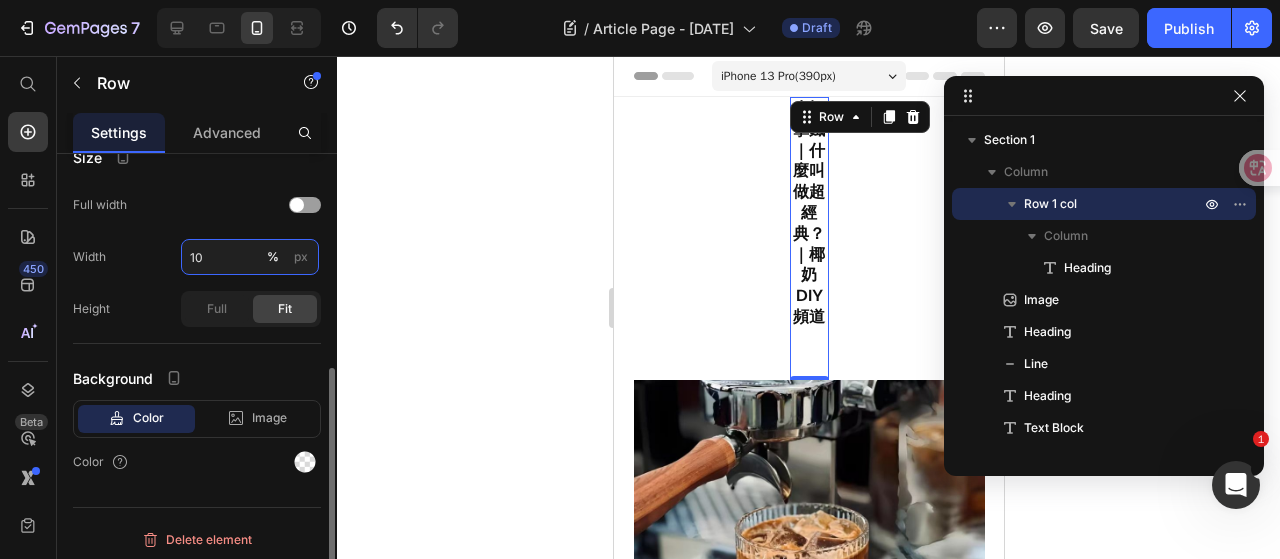 type on "100" 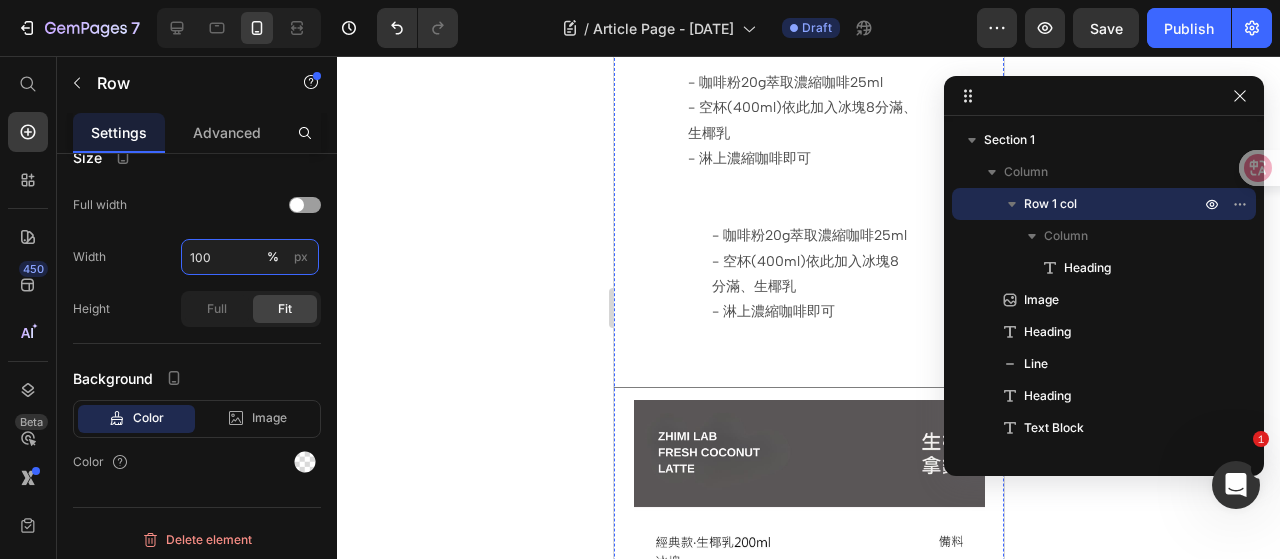 scroll, scrollTop: 700, scrollLeft: 0, axis: vertical 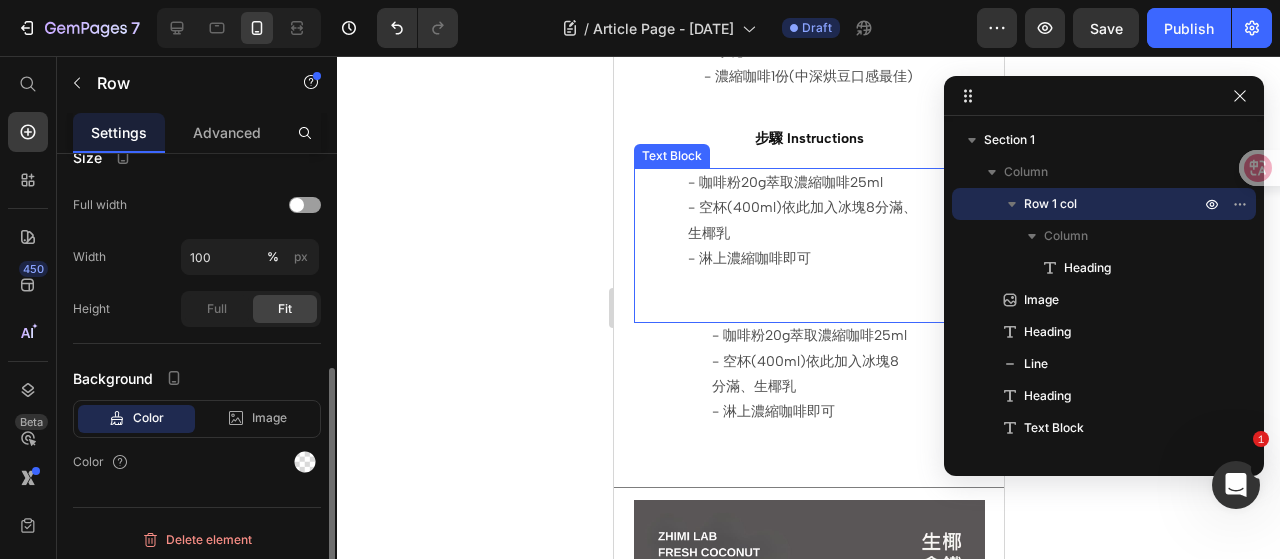 click 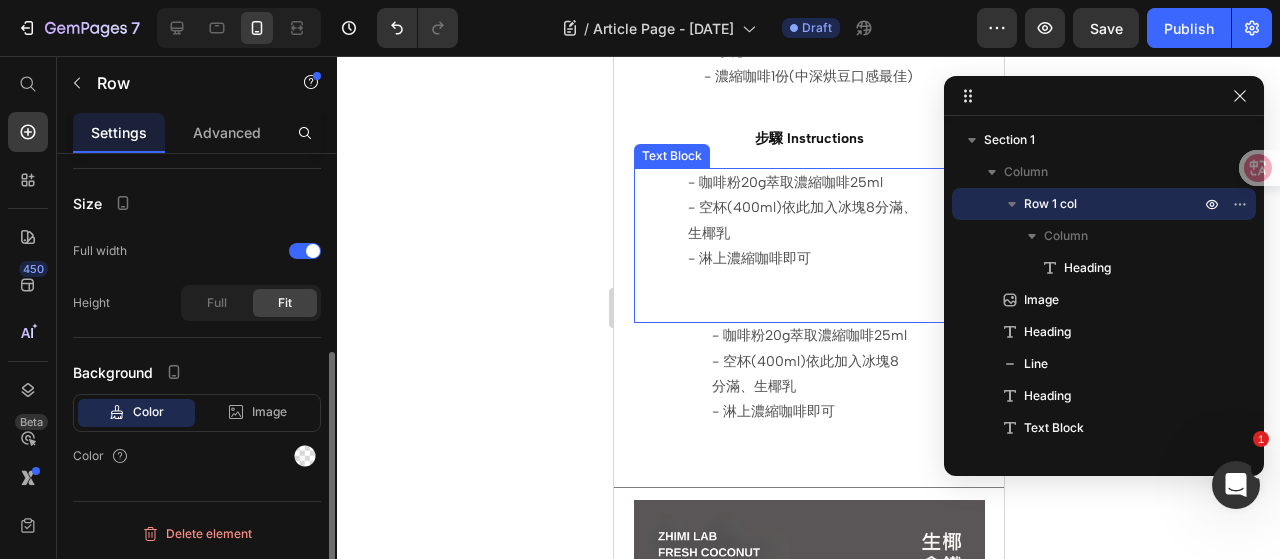scroll, scrollTop: 352, scrollLeft: 0, axis: vertical 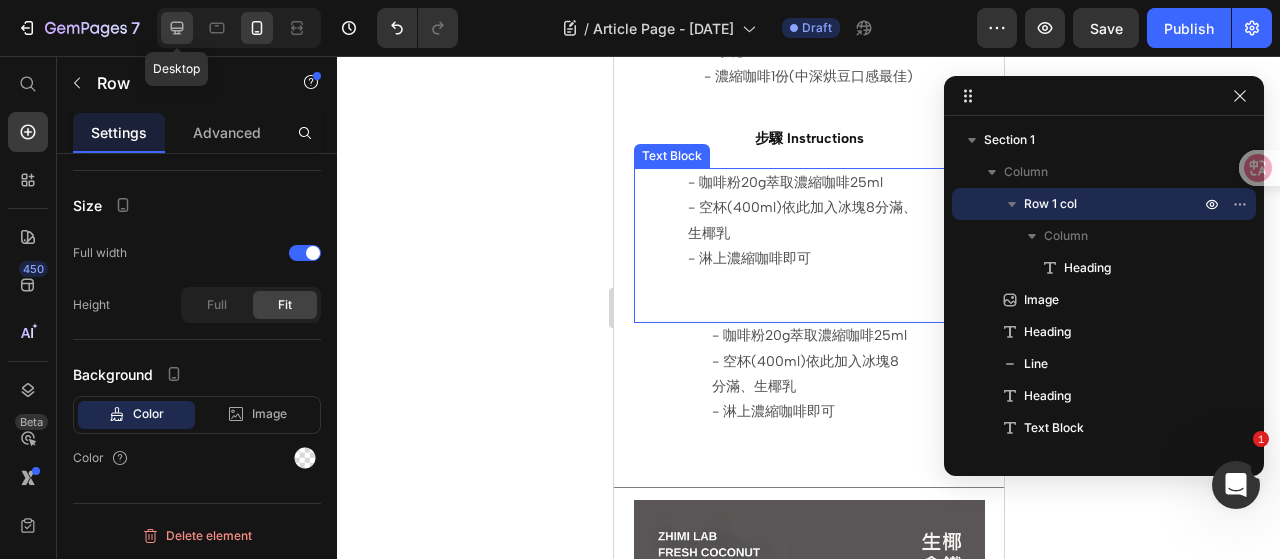 click 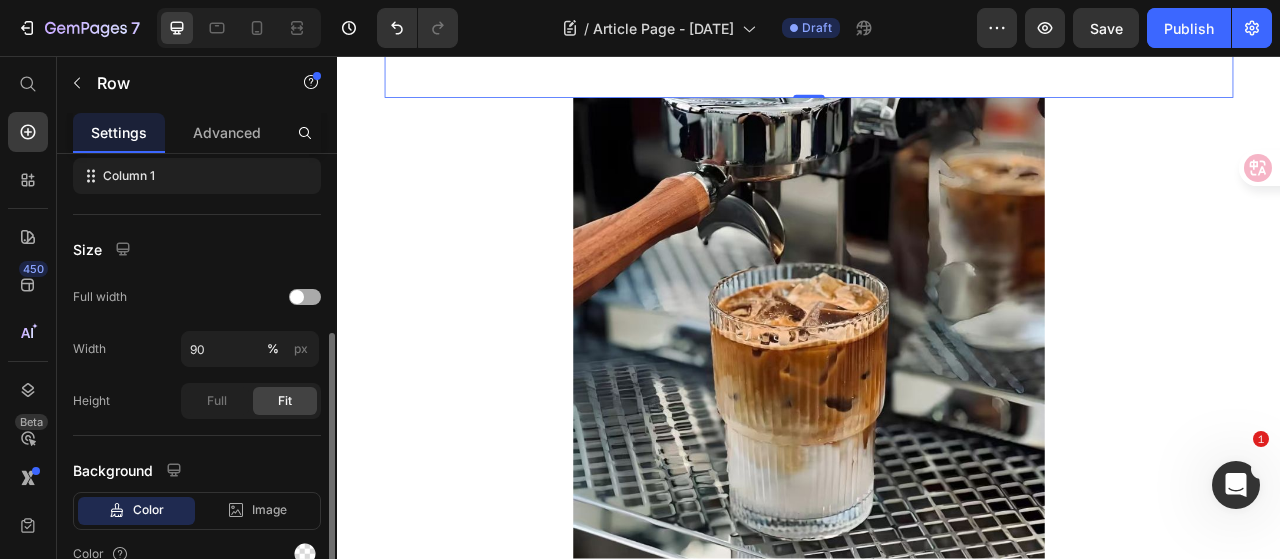 scroll, scrollTop: 2, scrollLeft: 0, axis: vertical 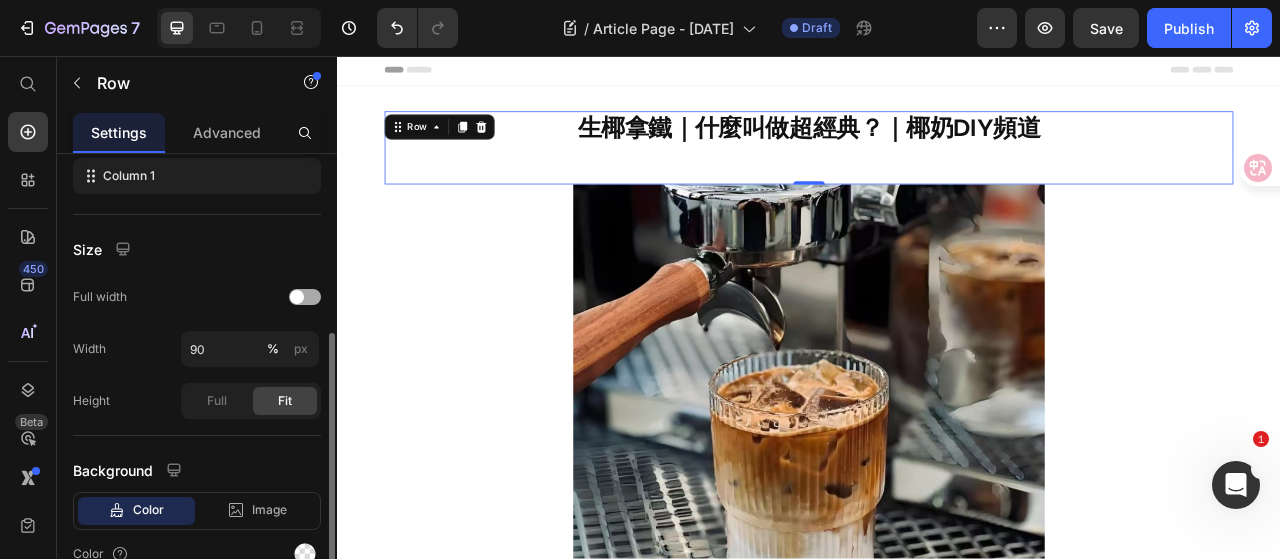 click at bounding box center (297, 297) 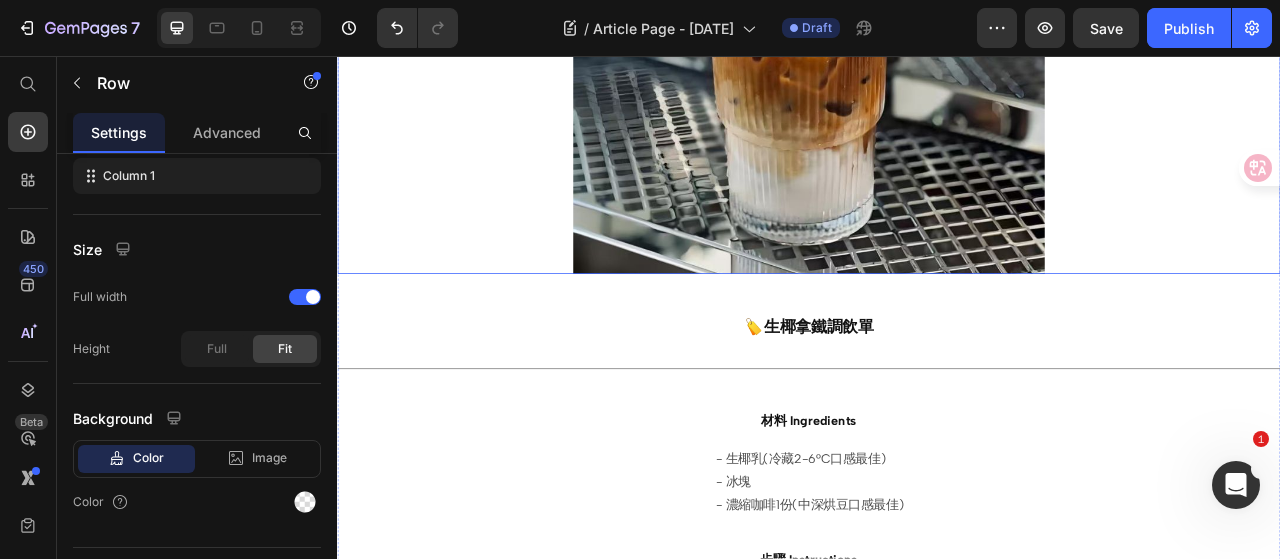 scroll, scrollTop: 602, scrollLeft: 0, axis: vertical 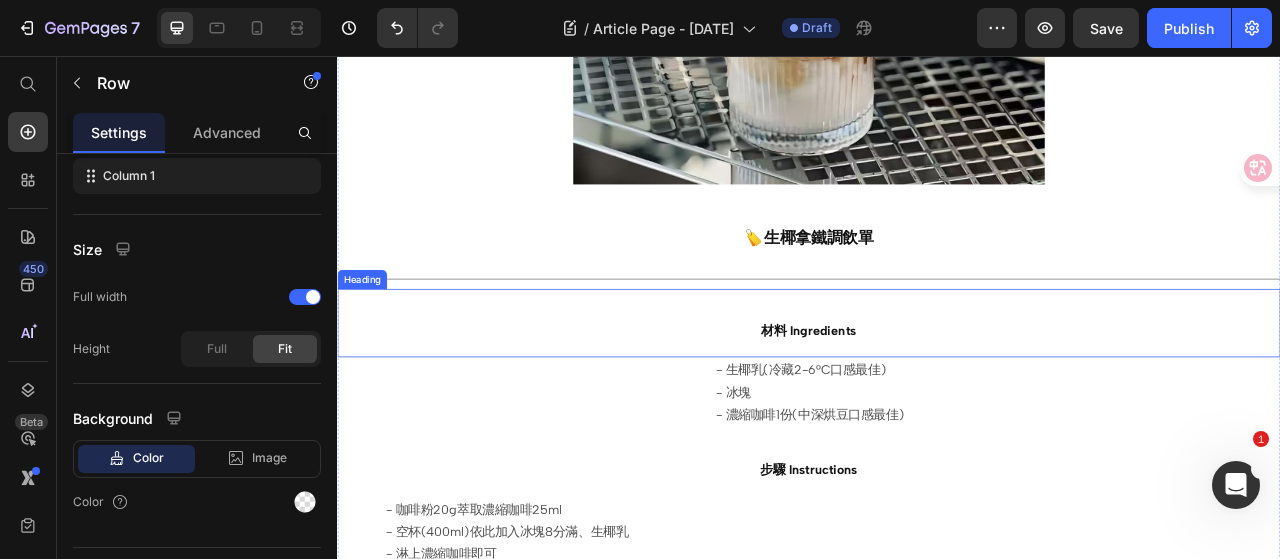 click on "⁠⁠⁠⁠⁠⁠⁠ 材料 Ingredients" at bounding box center (937, 396) 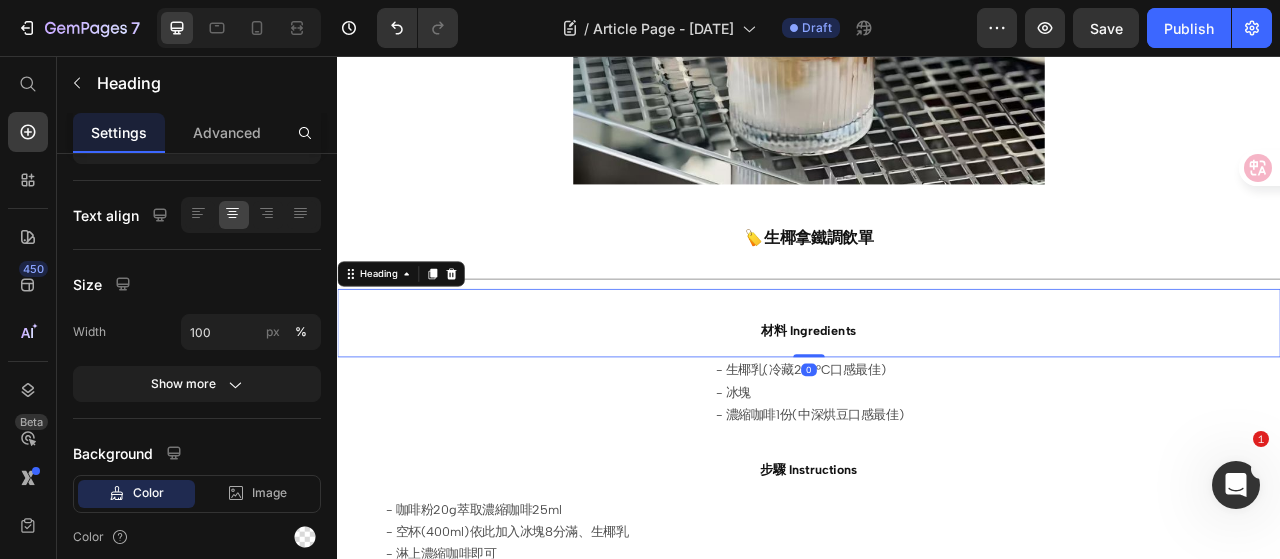 scroll, scrollTop: 0, scrollLeft: 0, axis: both 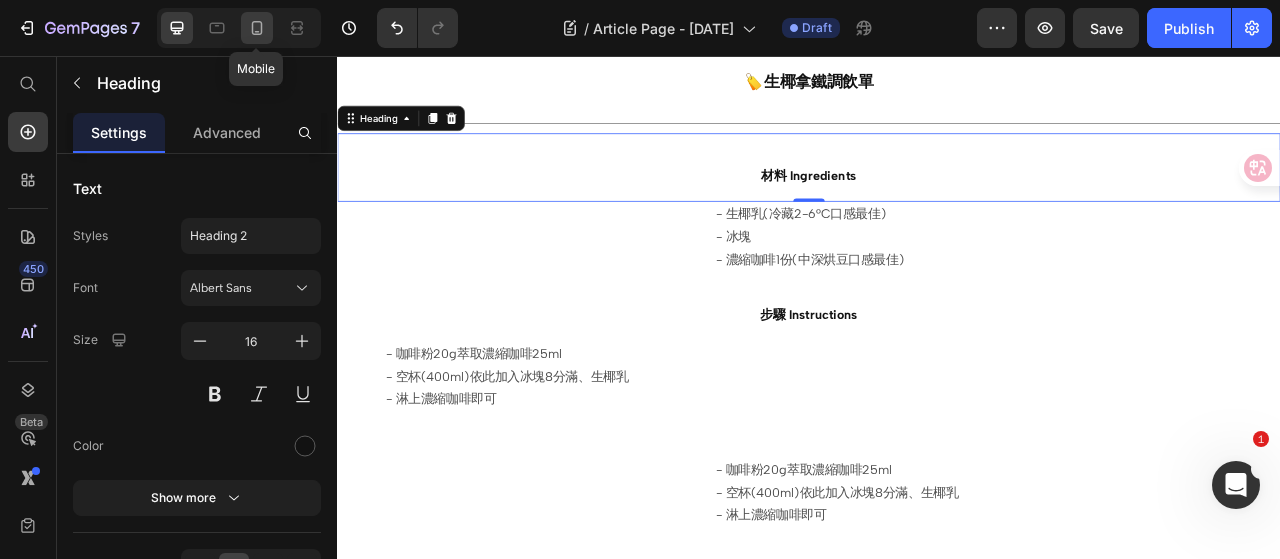 click 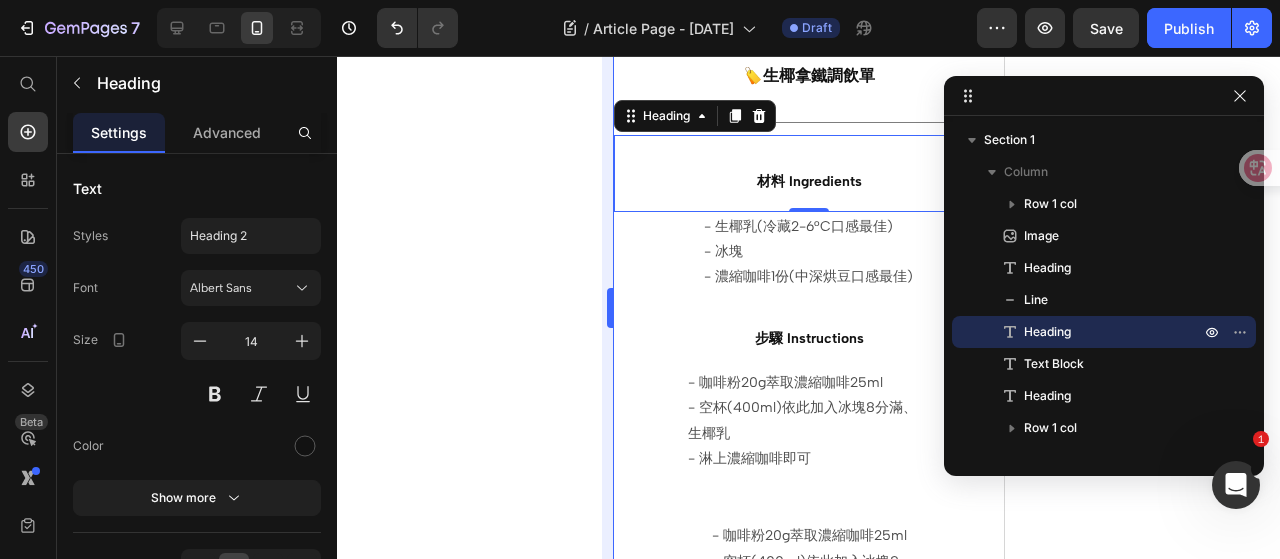 scroll, scrollTop: 494, scrollLeft: 0, axis: vertical 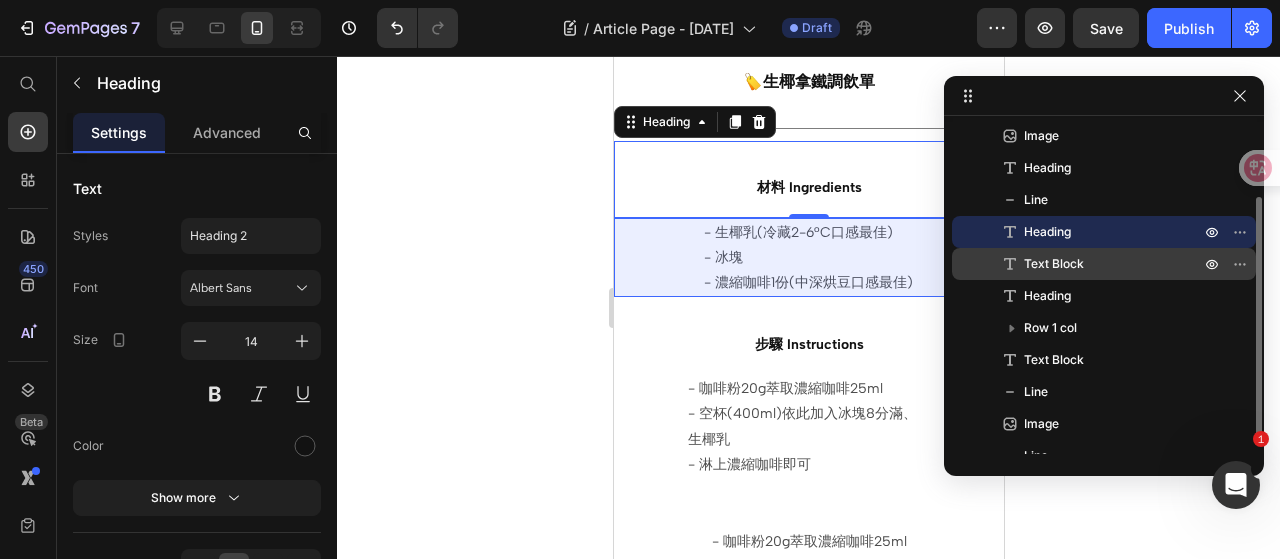 click on "Text Block" at bounding box center (1054, 264) 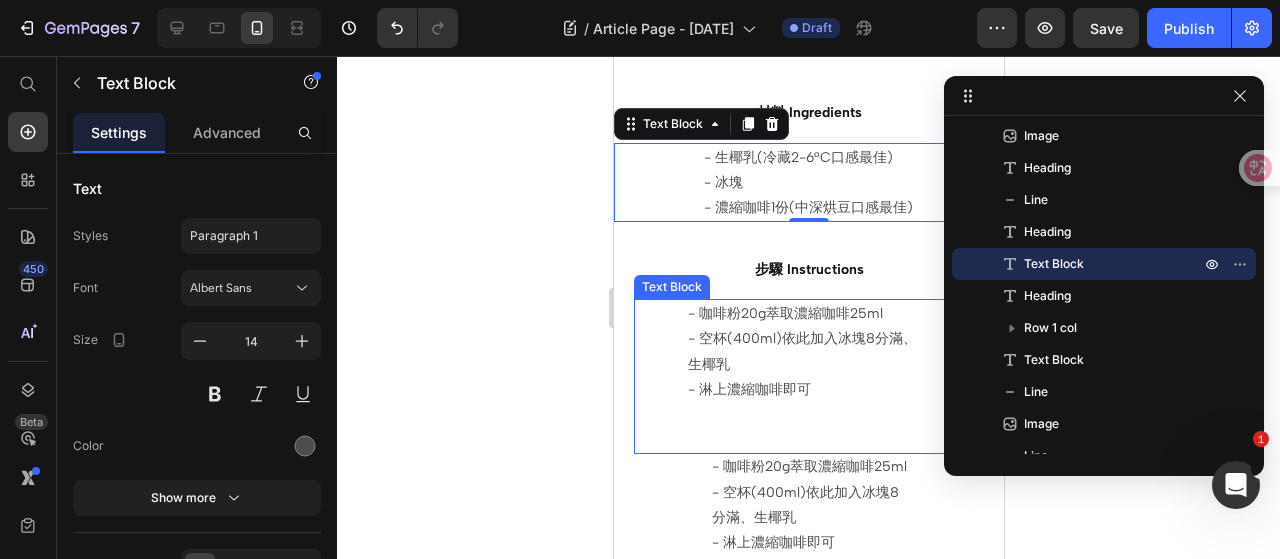 scroll, scrollTop: 694, scrollLeft: 0, axis: vertical 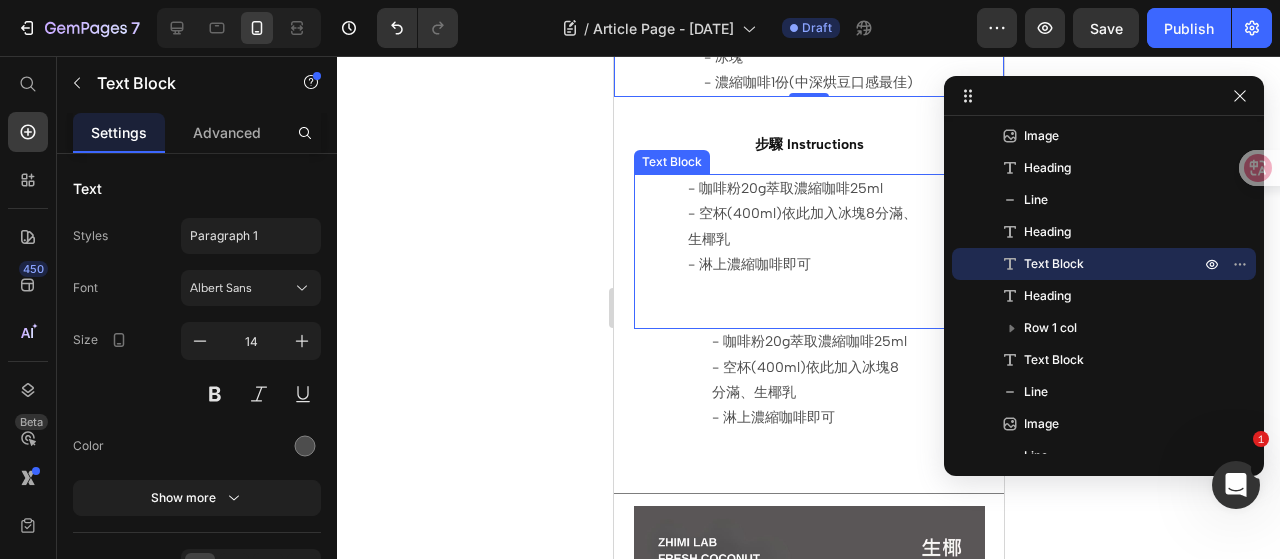 click on "- 咖啡粉20g萃取濃縮咖啡25ml - 空杯(400ml)依此加入冰塊8分滿、生椰乳 - 淋上濃縮咖啡即可" at bounding box center [808, 226] 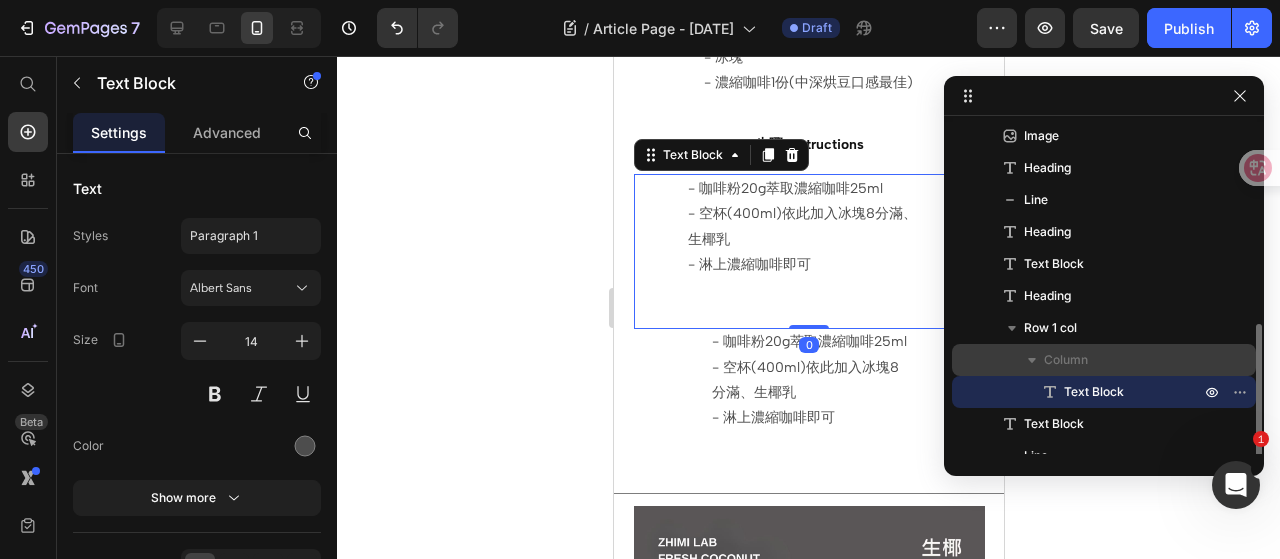 scroll, scrollTop: 182, scrollLeft: 0, axis: vertical 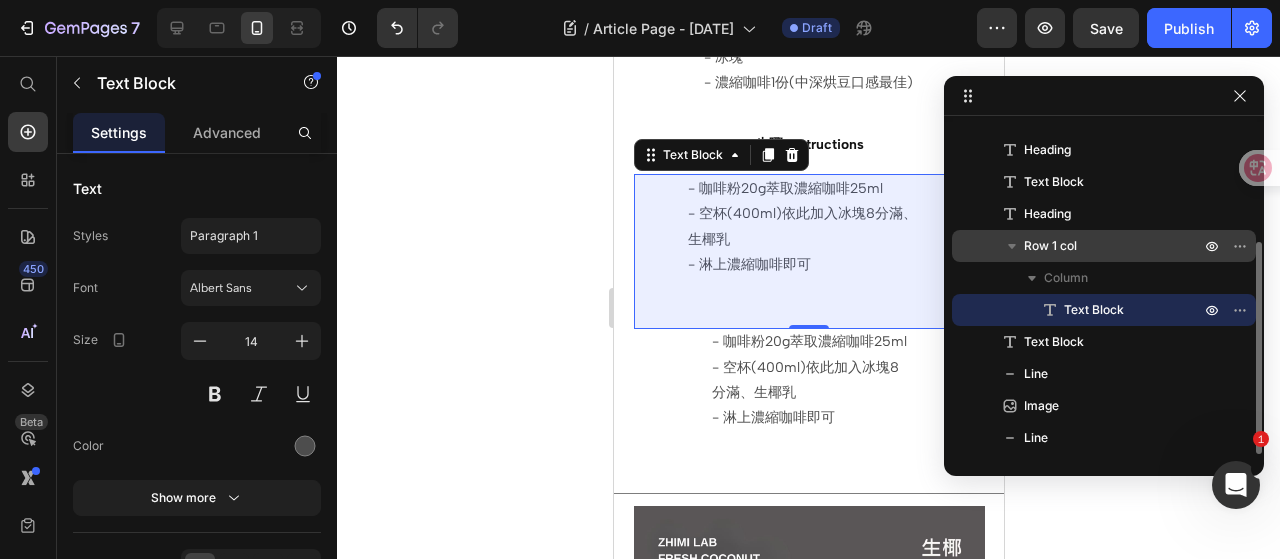 click on "Row 1 col" at bounding box center [1104, 246] 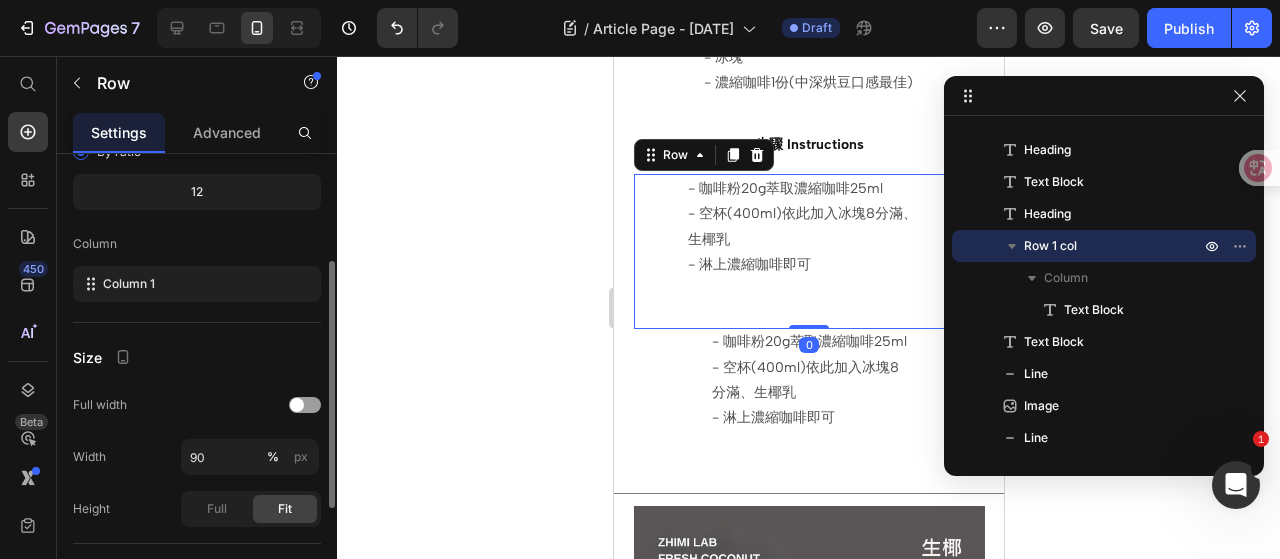 scroll, scrollTop: 300, scrollLeft: 0, axis: vertical 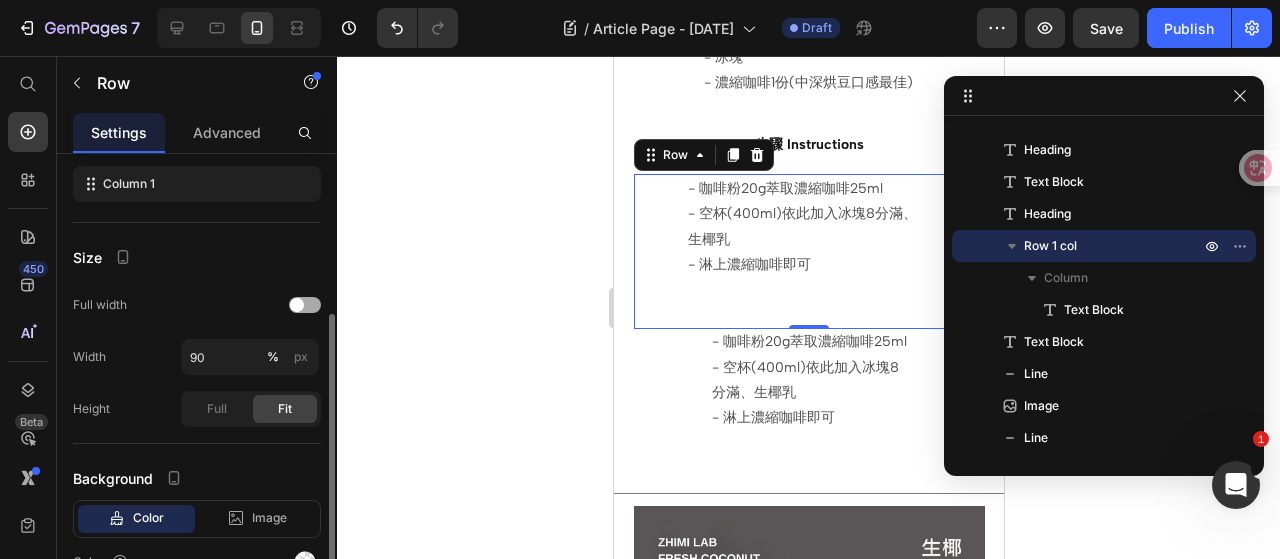 click at bounding box center [297, 305] 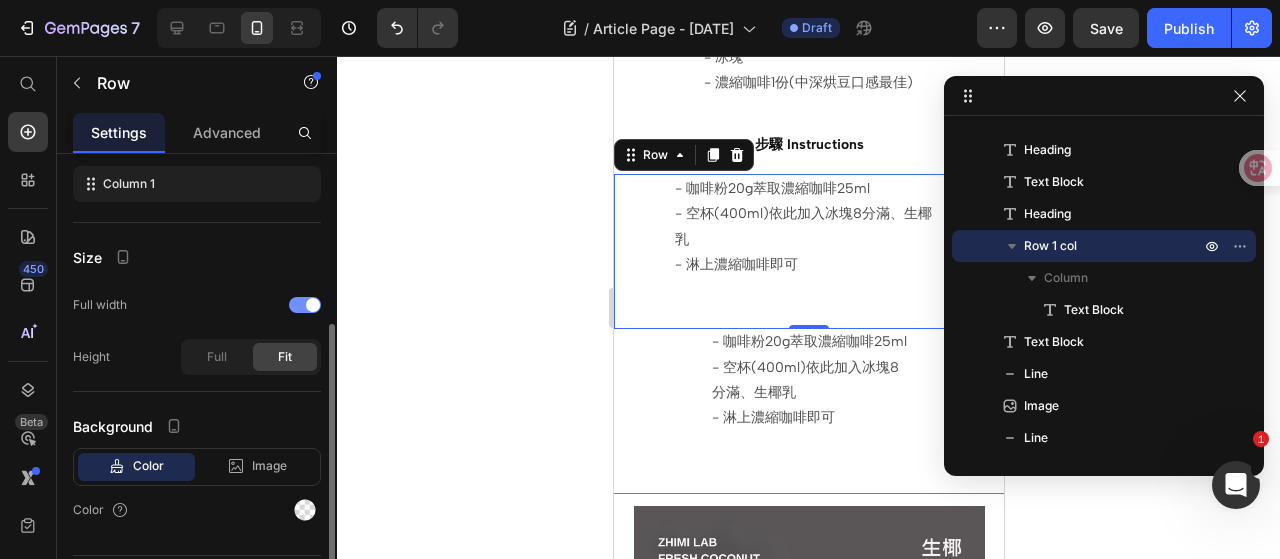 scroll, scrollTop: 200, scrollLeft: 0, axis: vertical 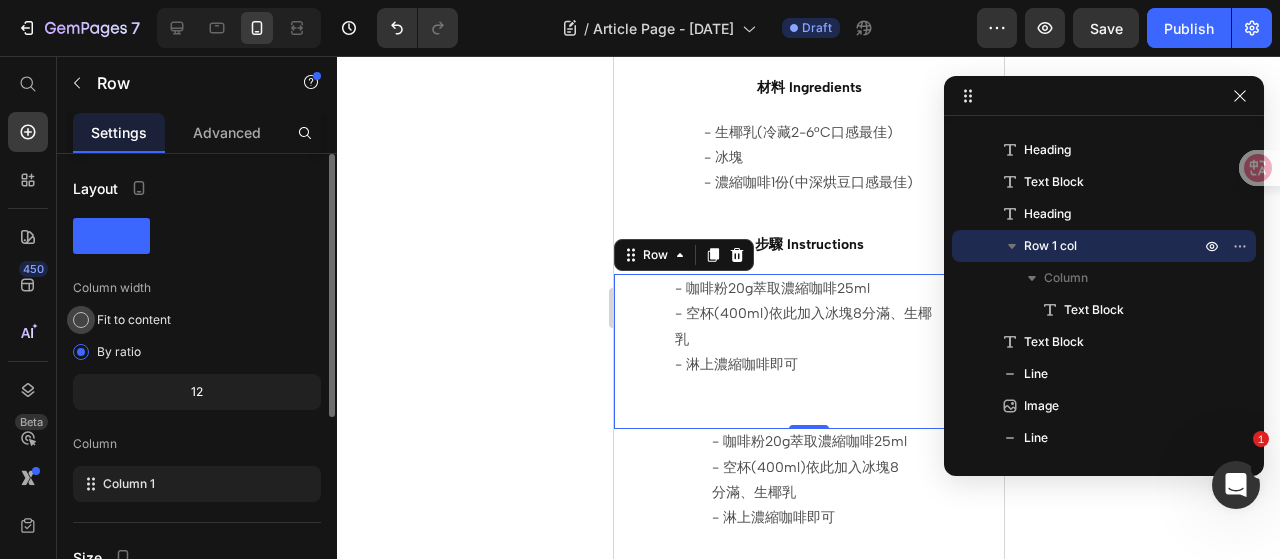click on "Fit to content" at bounding box center (134, 320) 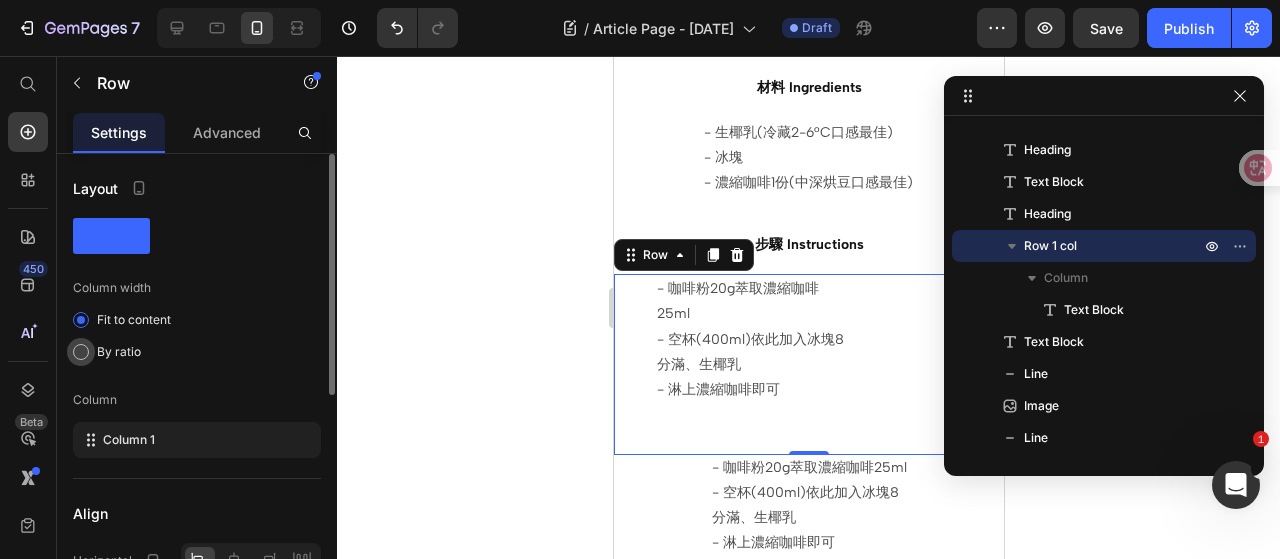 click on "By ratio" 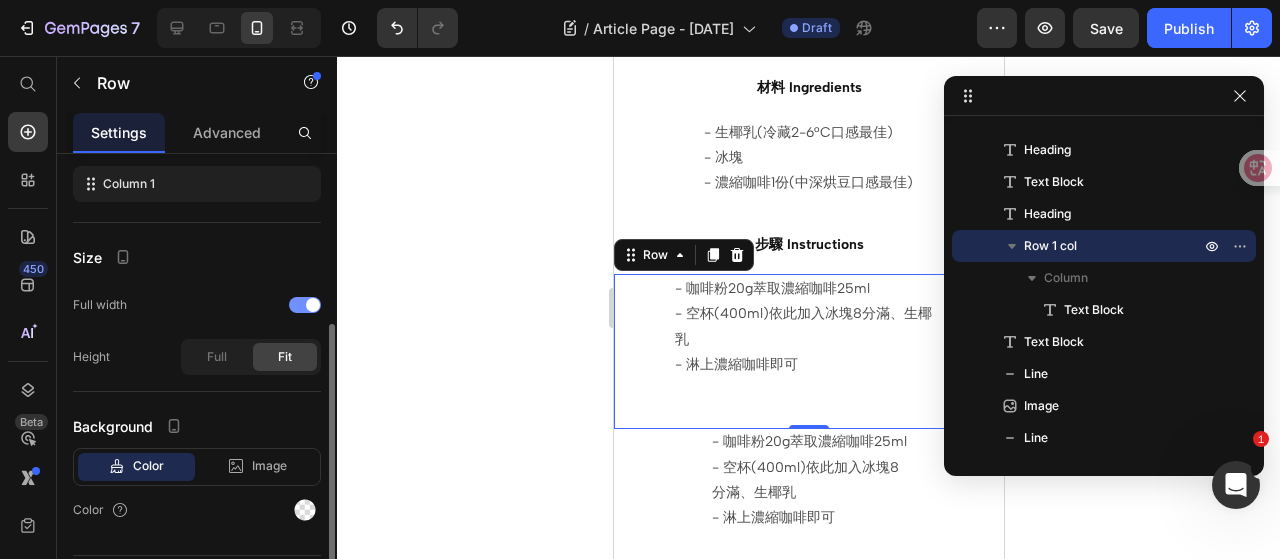 scroll, scrollTop: 352, scrollLeft: 0, axis: vertical 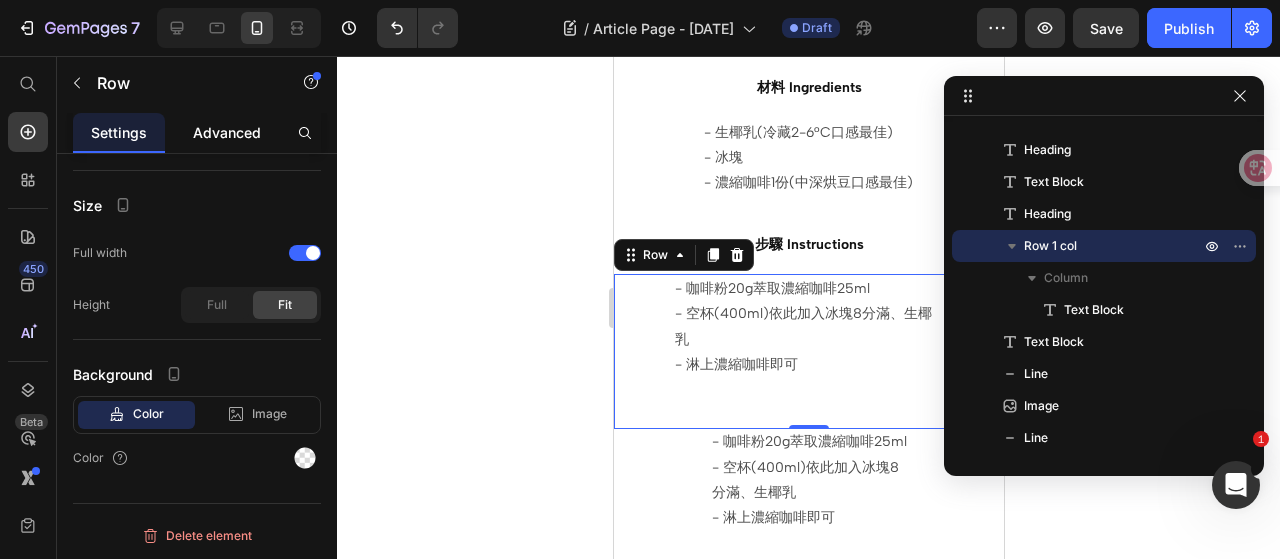 click on "Advanced" 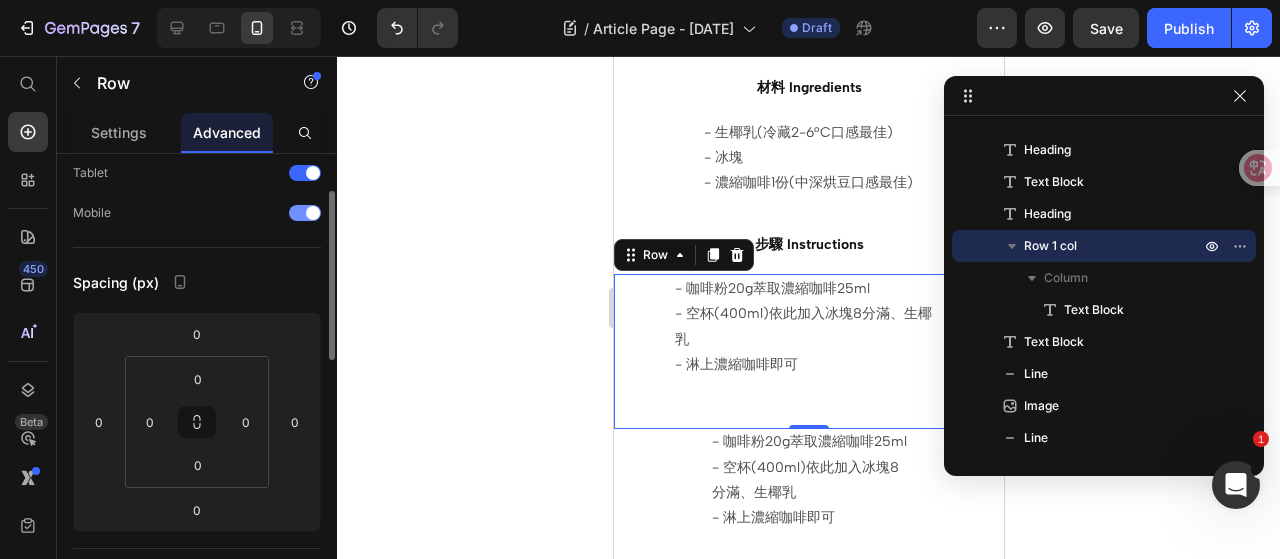 scroll, scrollTop: 0, scrollLeft: 0, axis: both 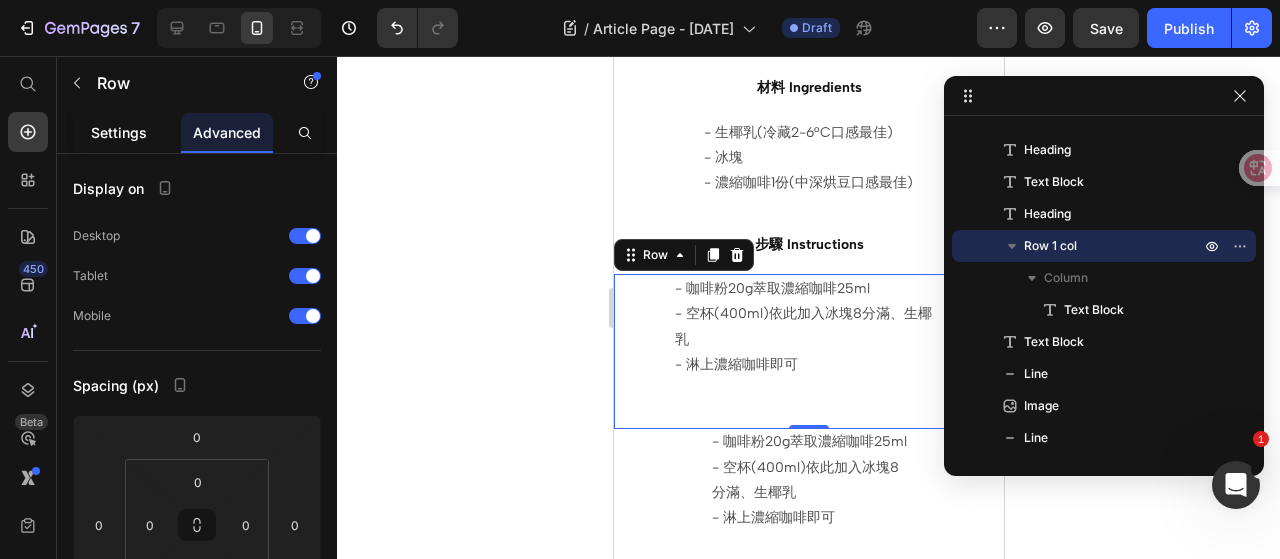 click on "Settings" 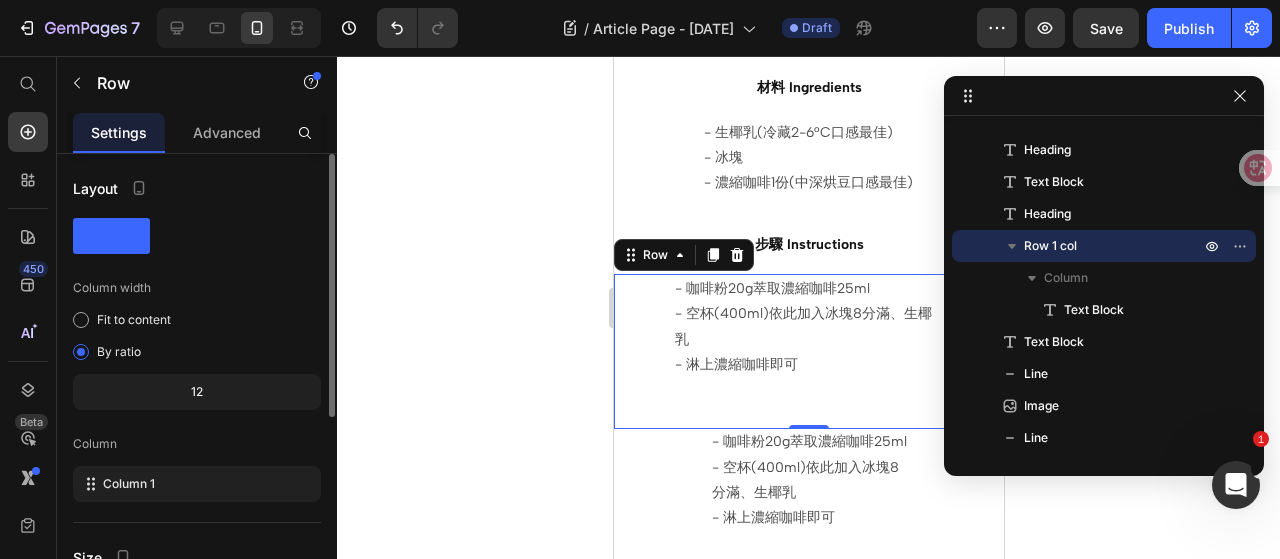 click on "12" 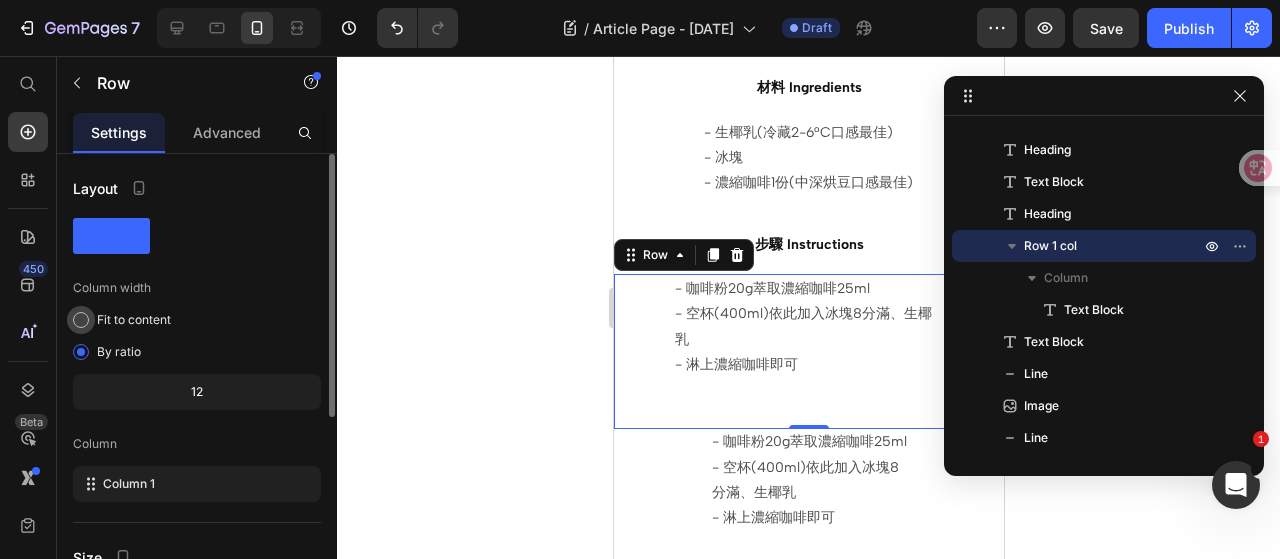 click on "Fit to content" at bounding box center [134, 320] 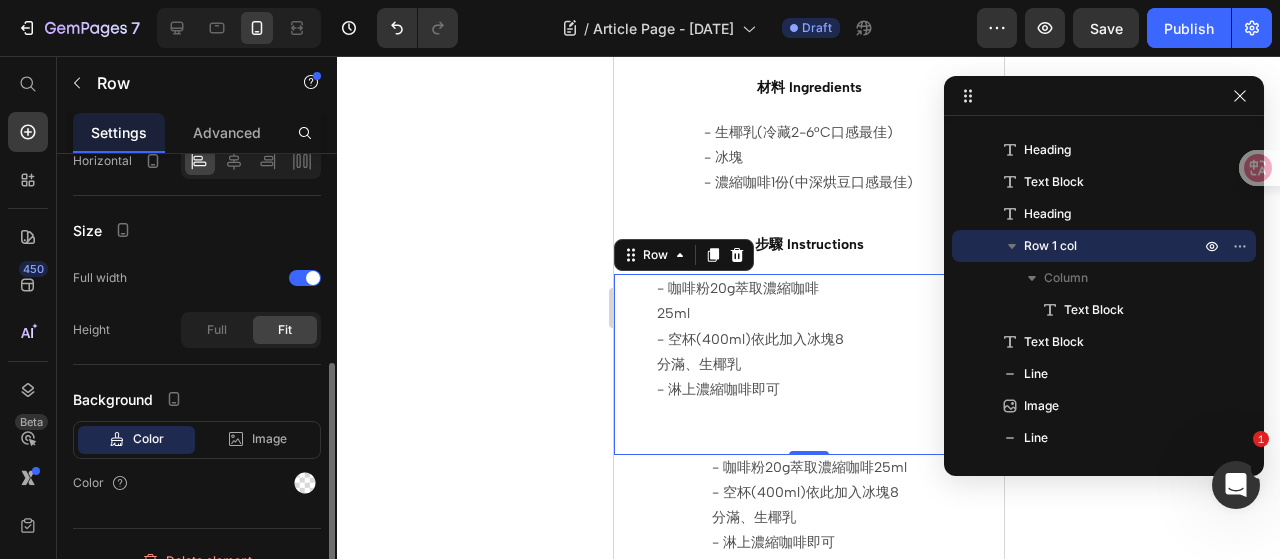 scroll, scrollTop: 300, scrollLeft: 0, axis: vertical 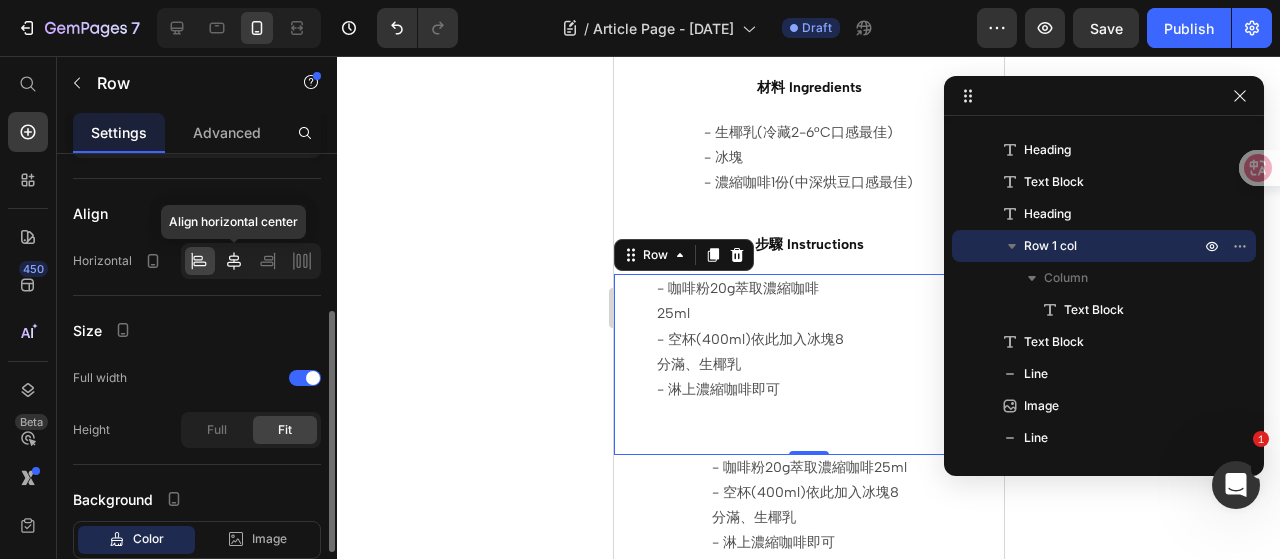 click 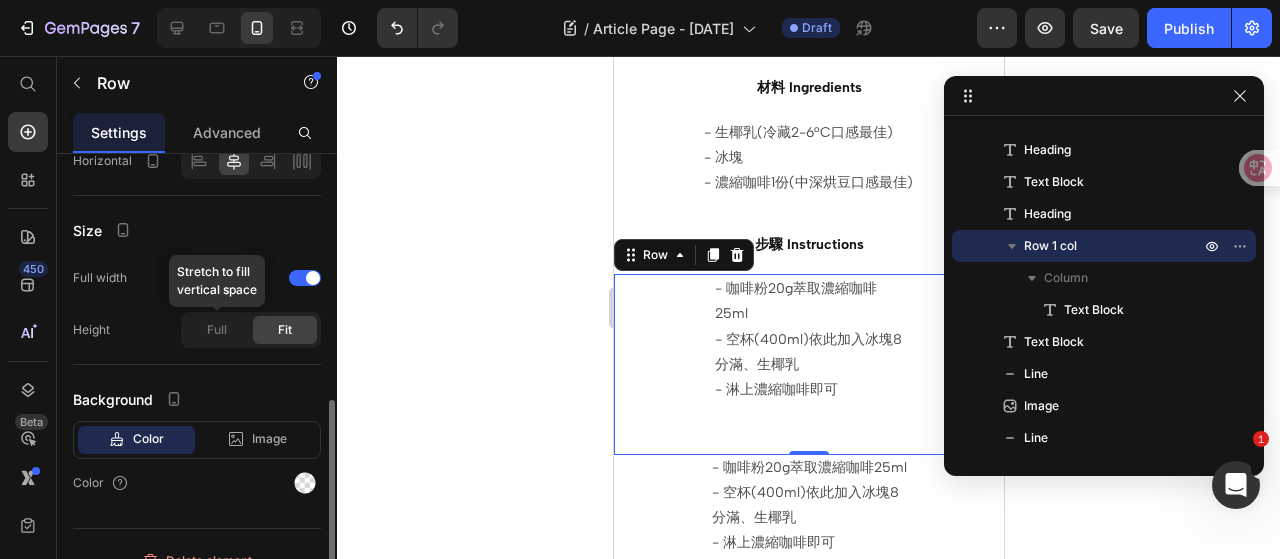 scroll, scrollTop: 424, scrollLeft: 0, axis: vertical 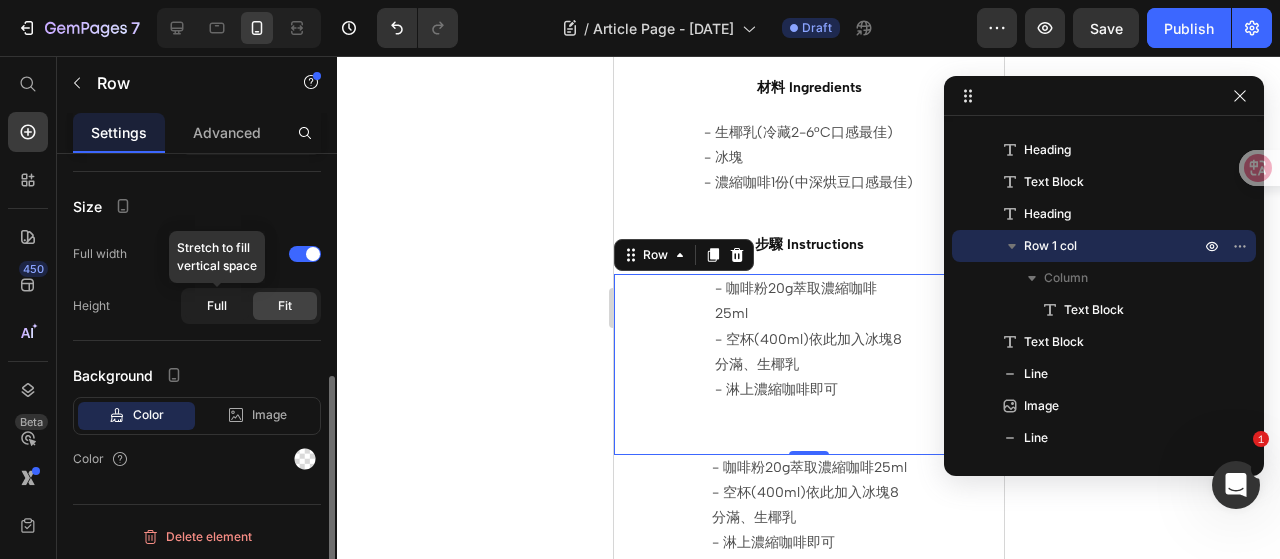 click on "Full" 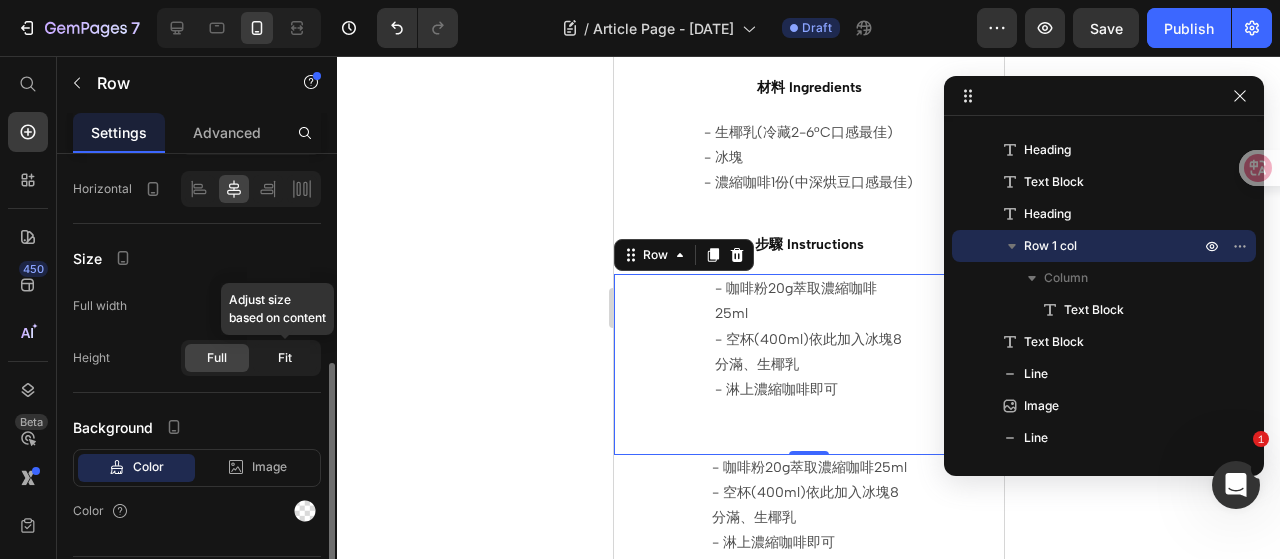 click on "Fit" 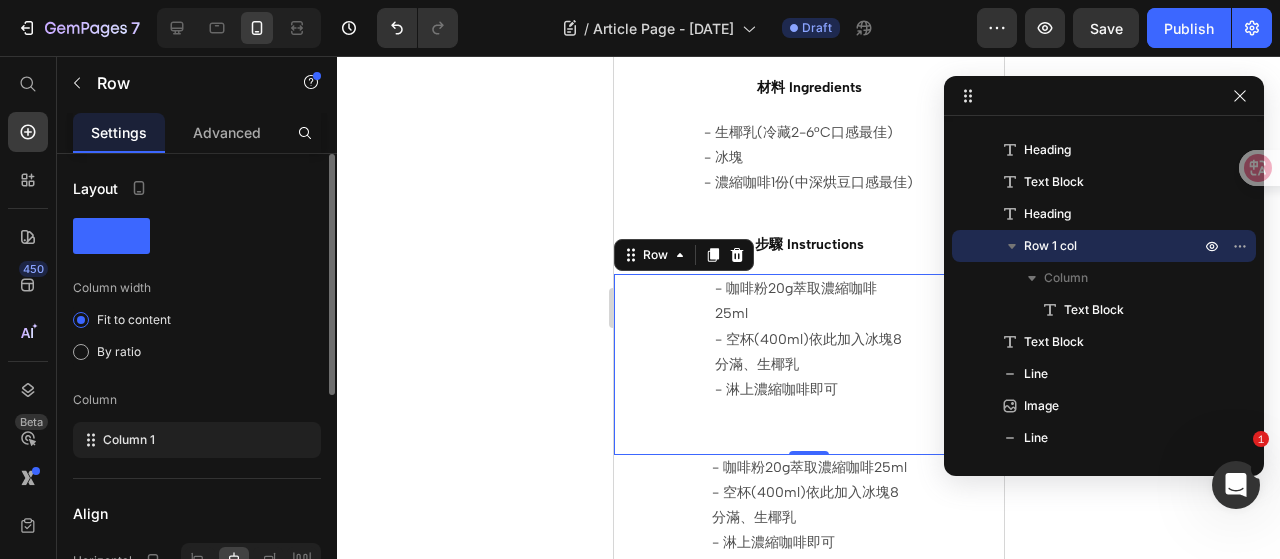 scroll, scrollTop: 300, scrollLeft: 0, axis: vertical 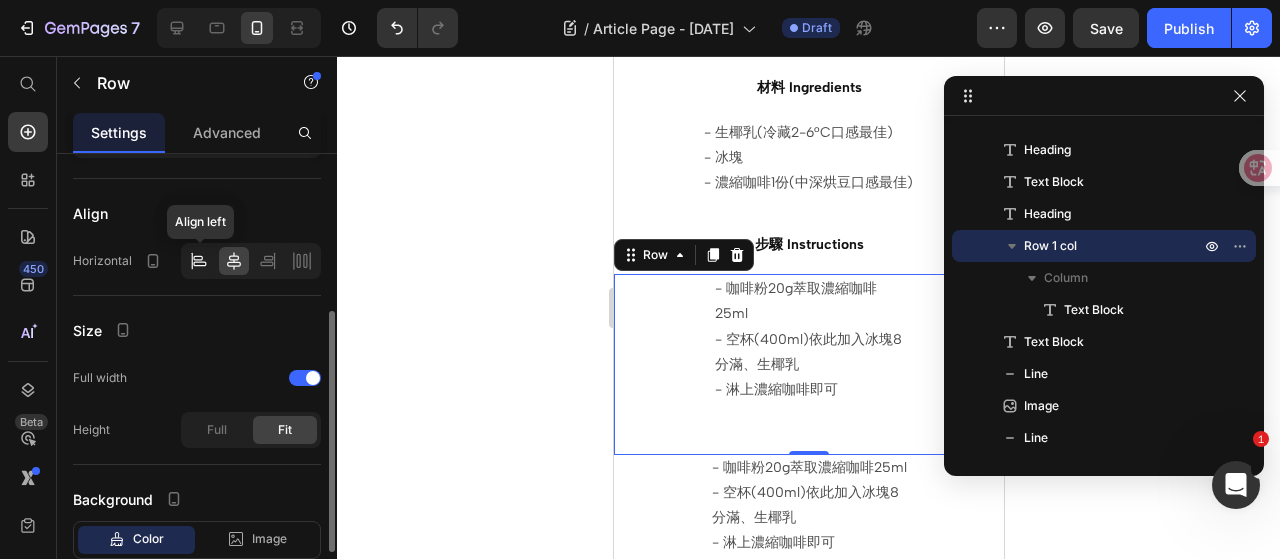 click 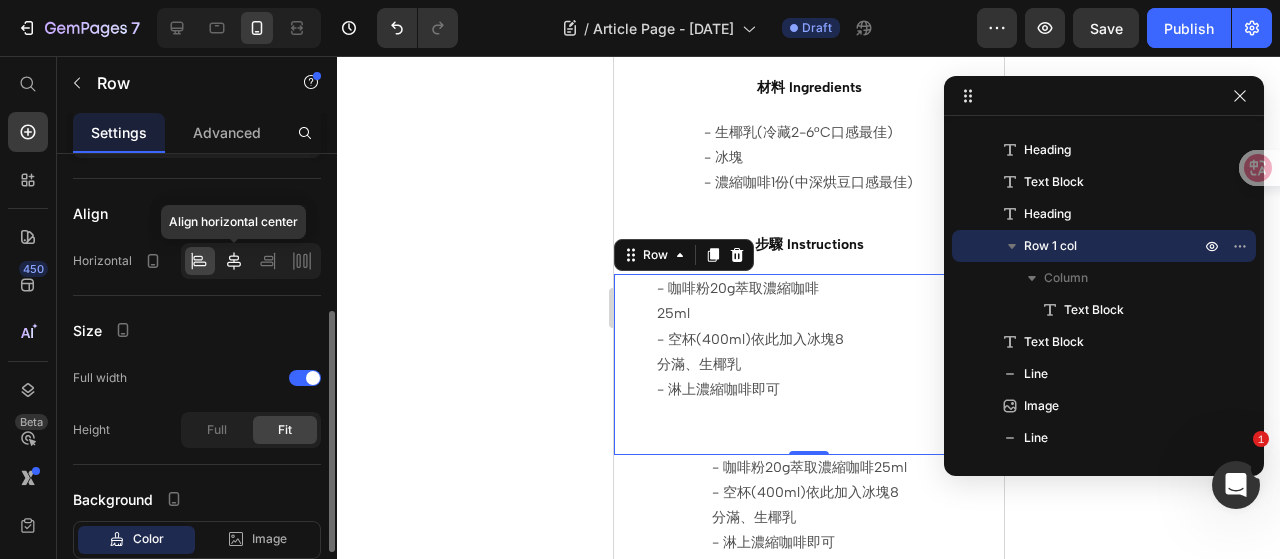 click 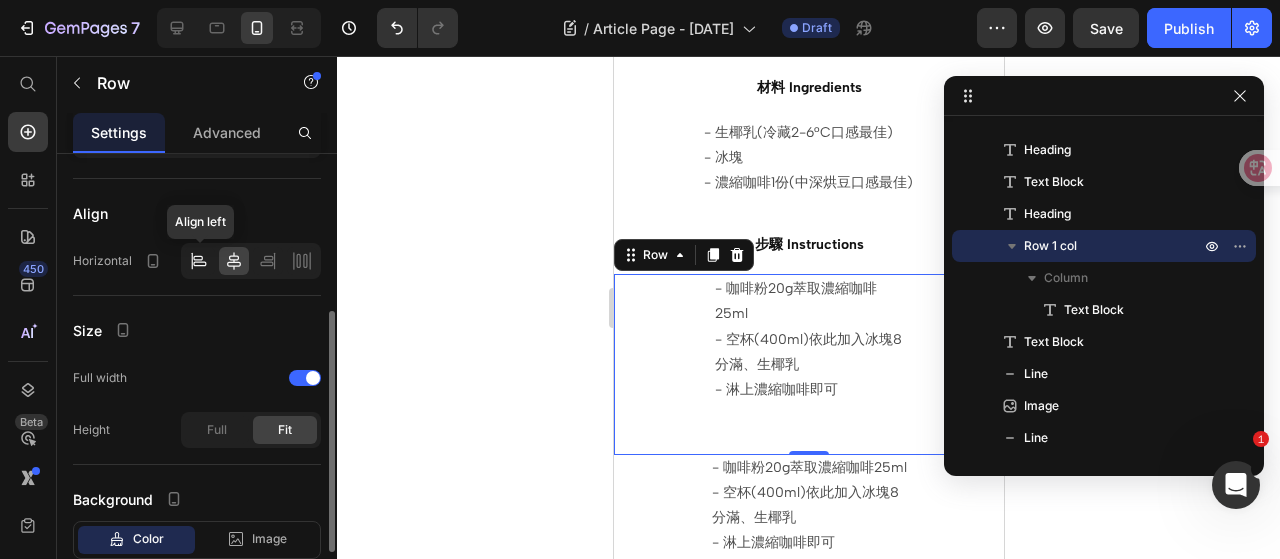 click 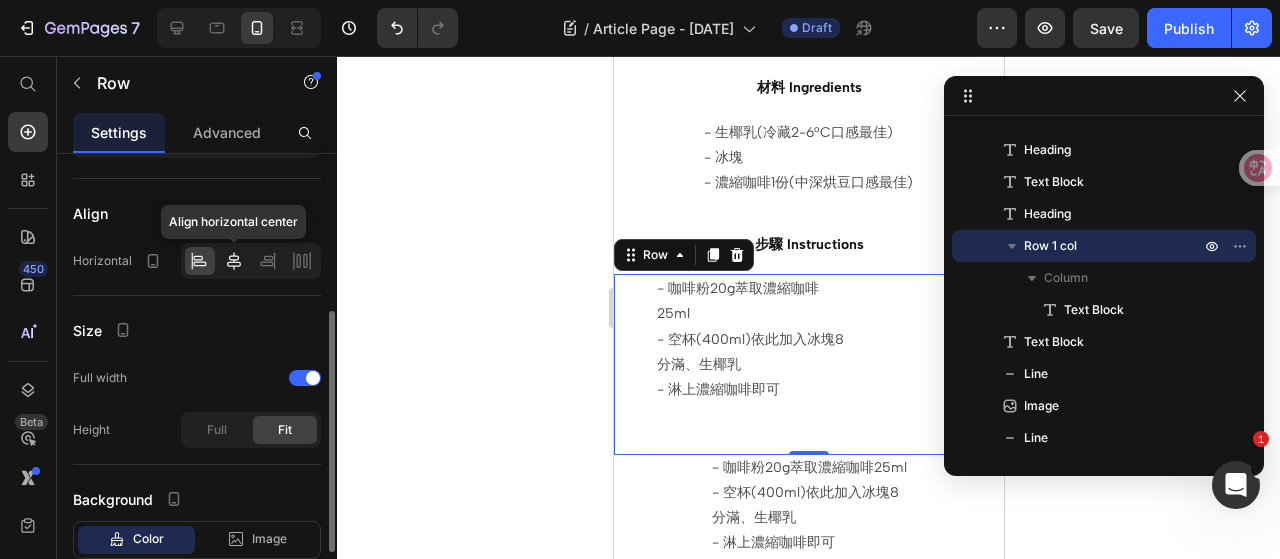 click 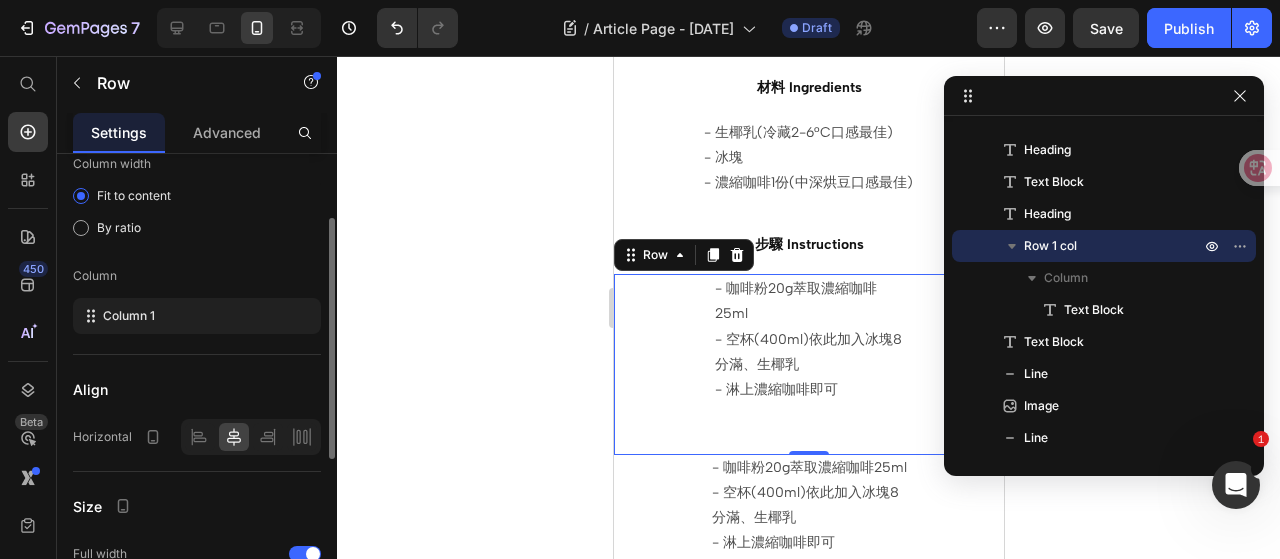 scroll, scrollTop: 0, scrollLeft: 0, axis: both 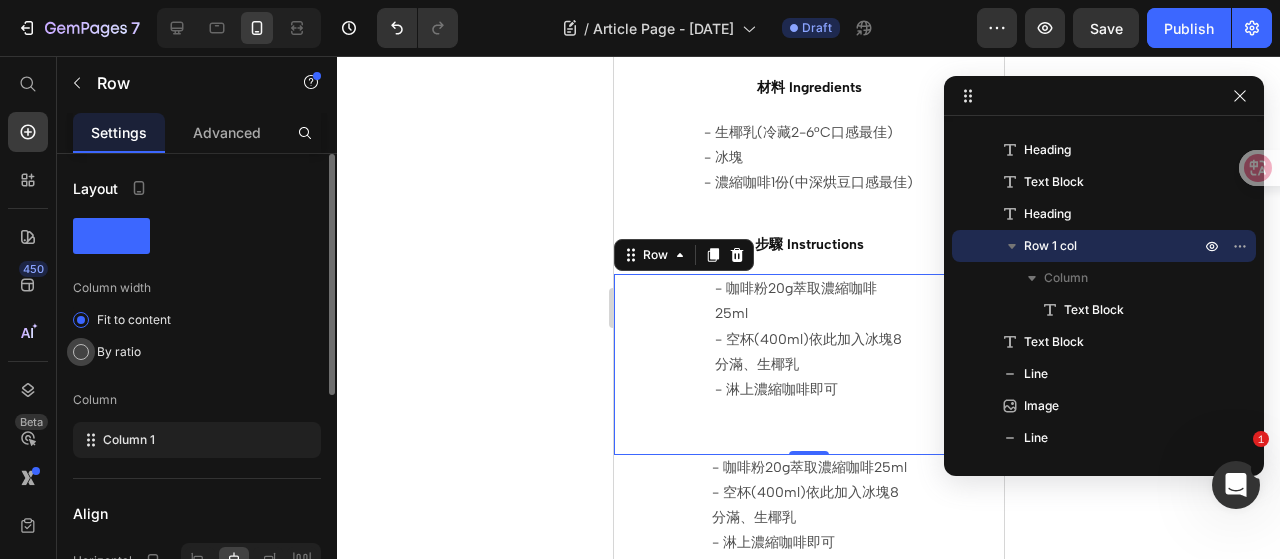 click on "By ratio" at bounding box center (119, 352) 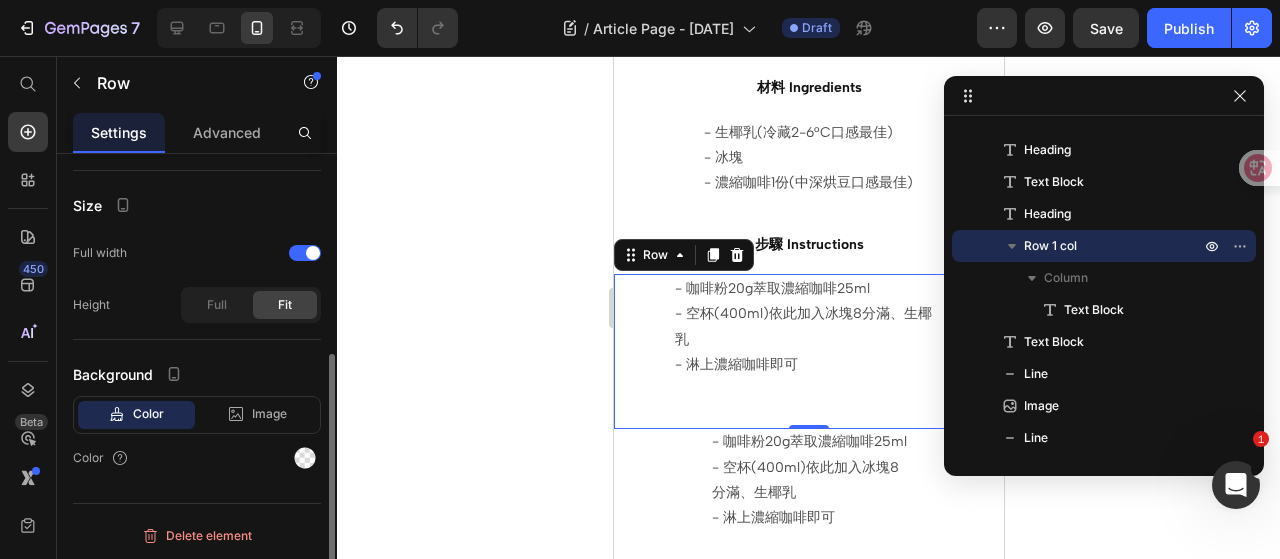 scroll, scrollTop: 352, scrollLeft: 0, axis: vertical 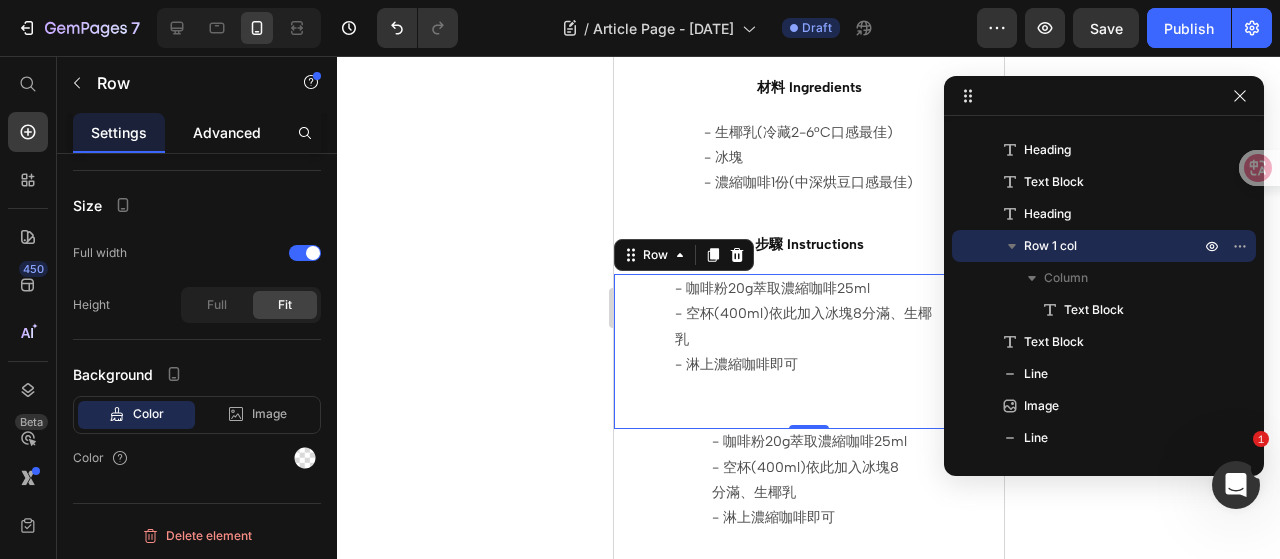 click on "Advanced" 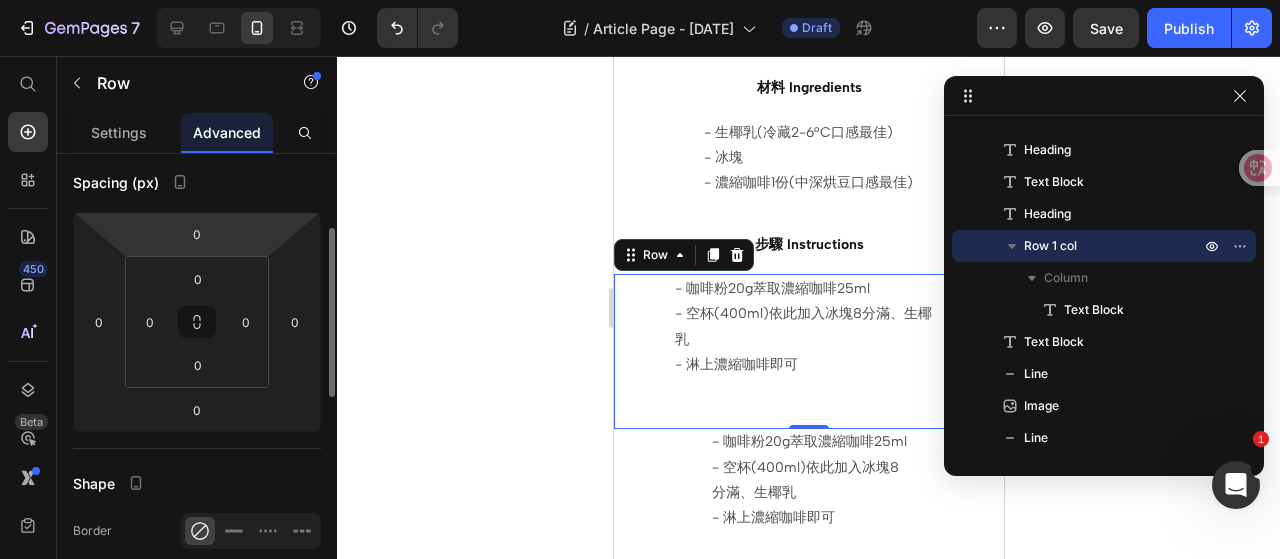 scroll, scrollTop: 0, scrollLeft: 0, axis: both 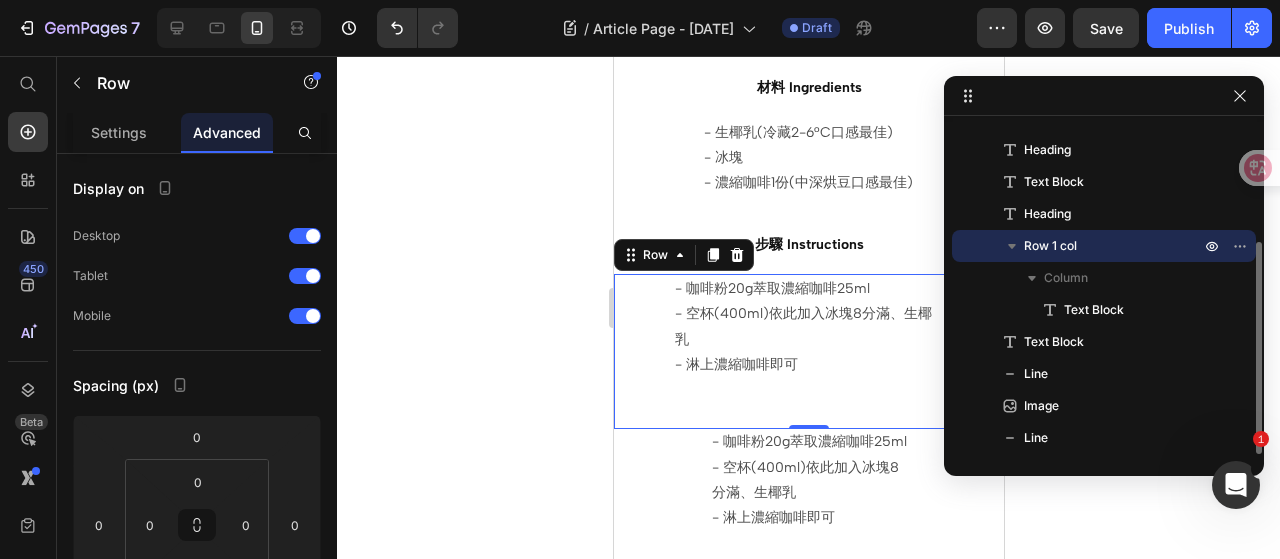 click 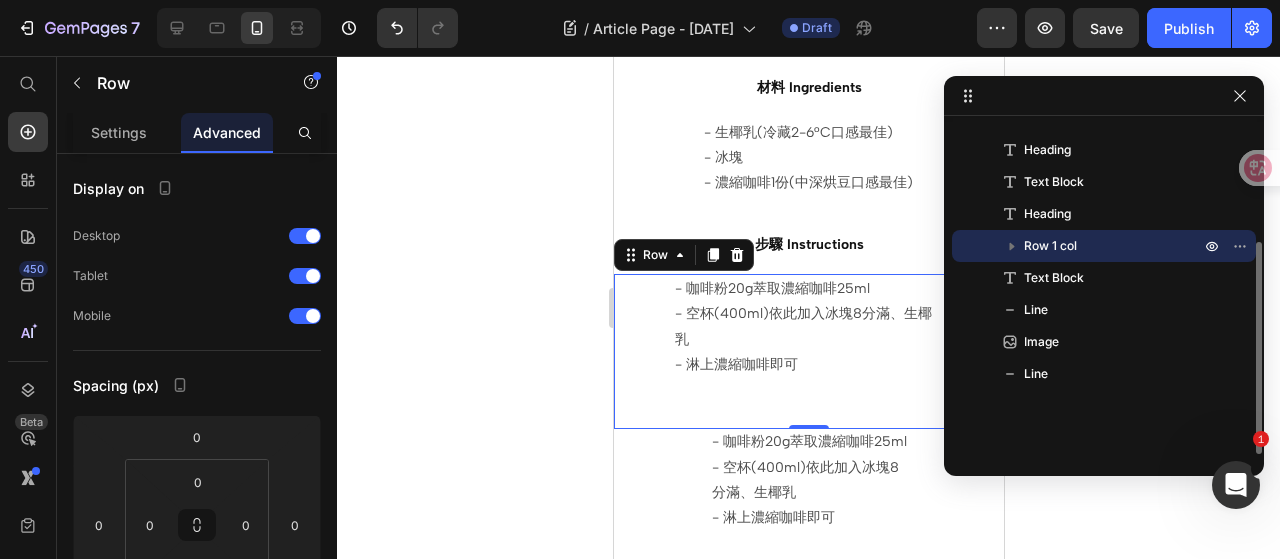 click 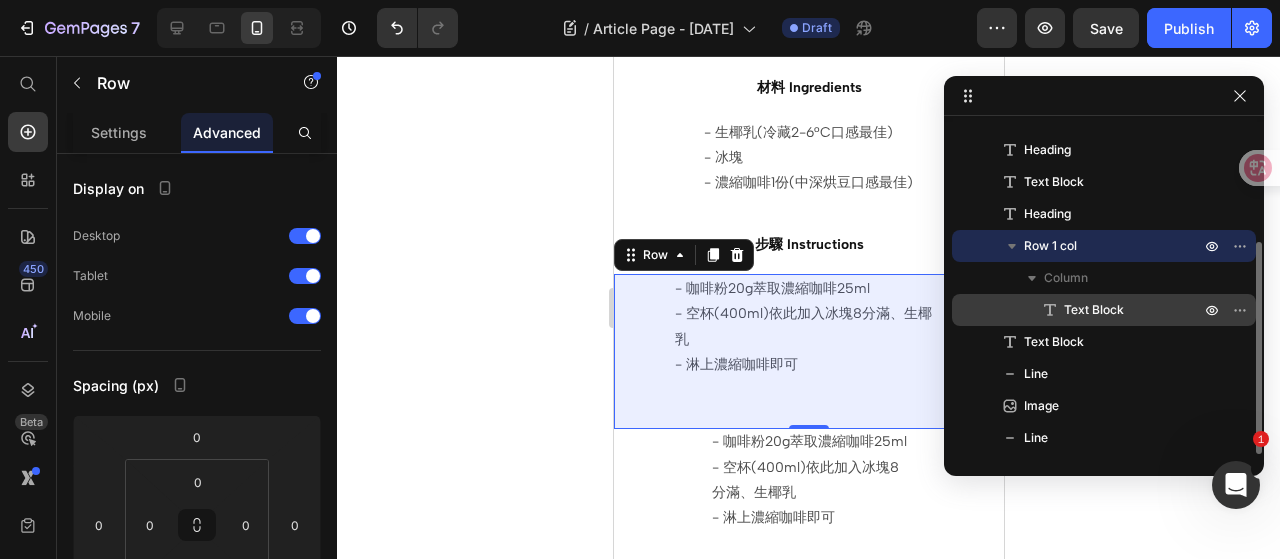 click on "Text Block" at bounding box center (1094, 310) 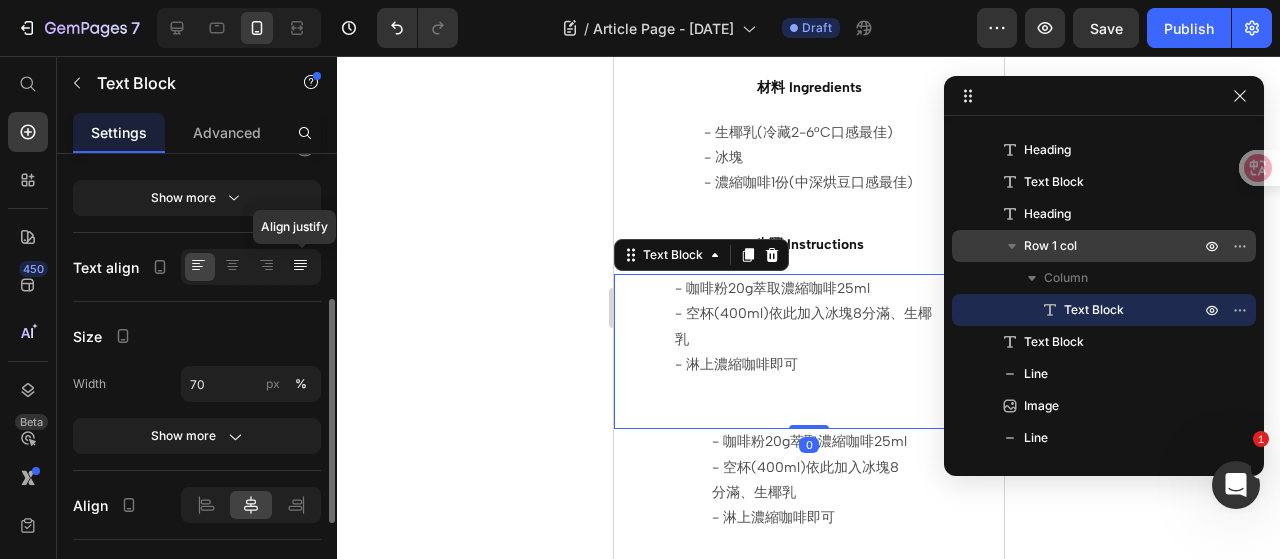scroll, scrollTop: 400, scrollLeft: 0, axis: vertical 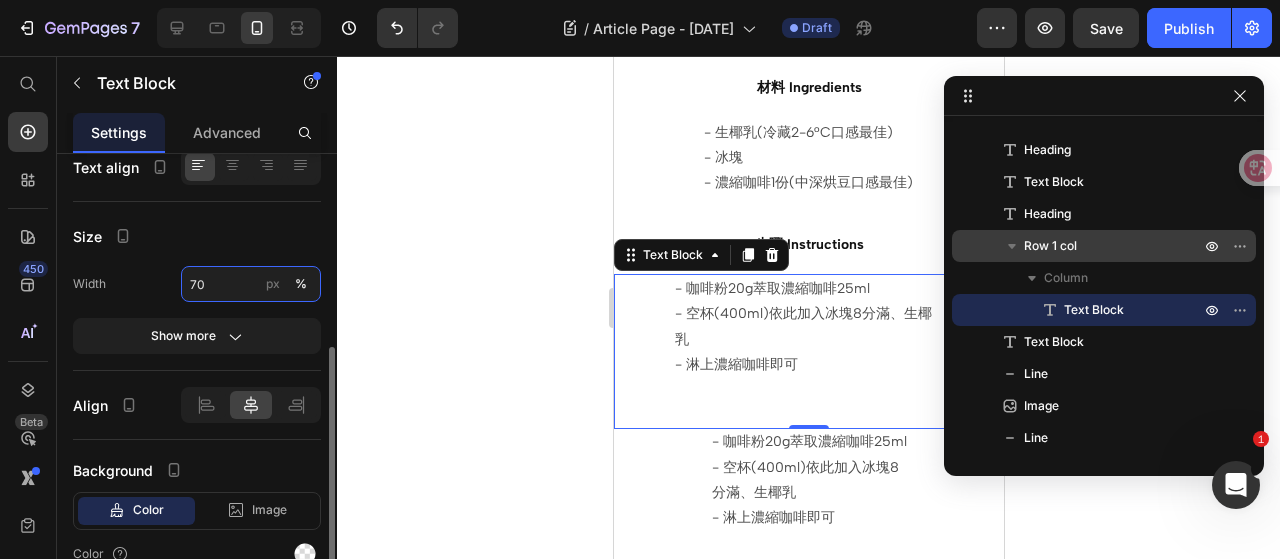click on "70" at bounding box center [251, 284] 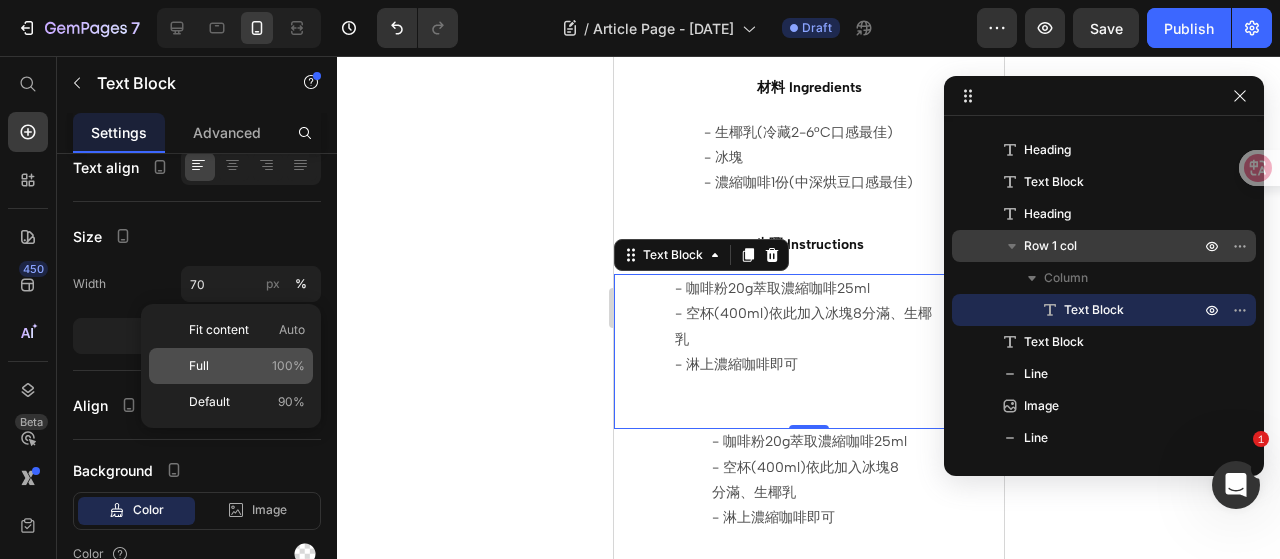 click on "Full 100%" at bounding box center [247, 366] 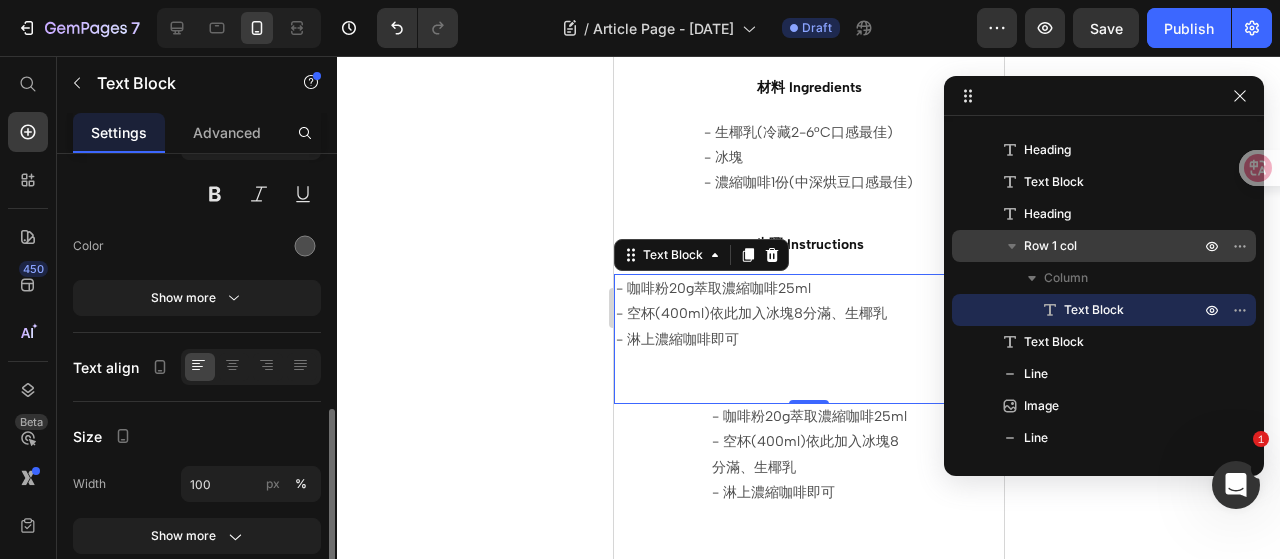 scroll, scrollTop: 300, scrollLeft: 0, axis: vertical 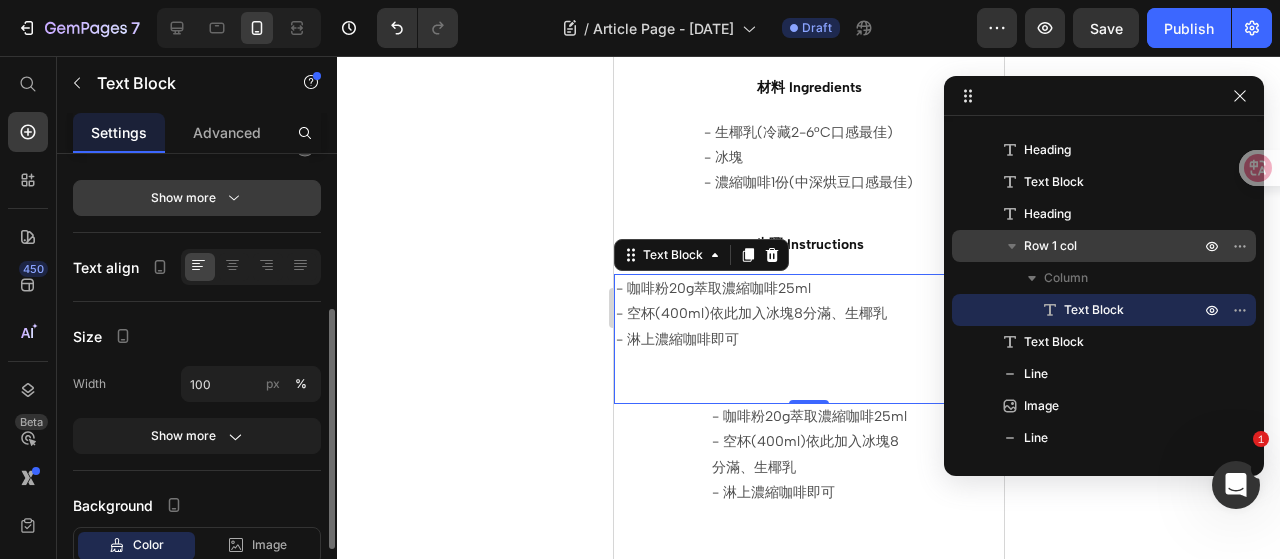 click on "Show more" at bounding box center (197, 198) 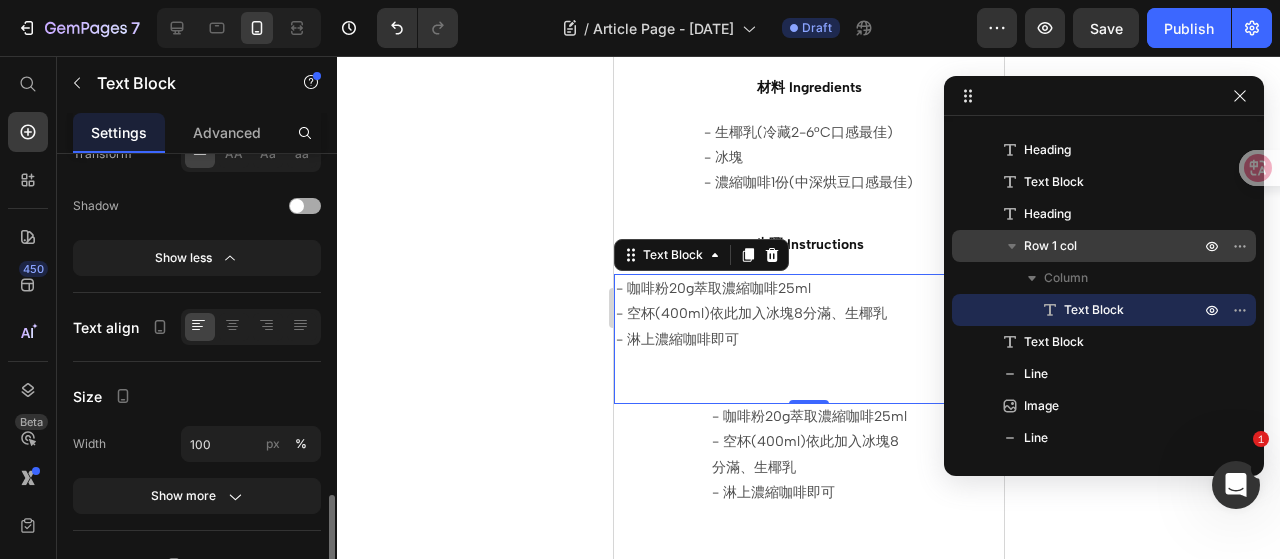 scroll, scrollTop: 600, scrollLeft: 0, axis: vertical 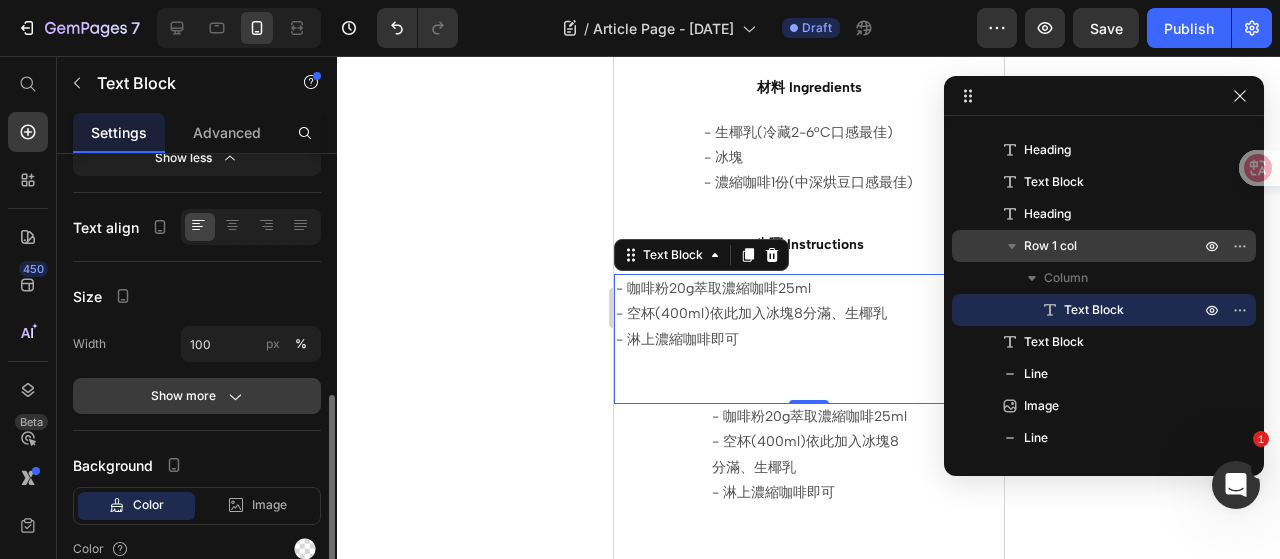 click on "Show more" at bounding box center (197, 396) 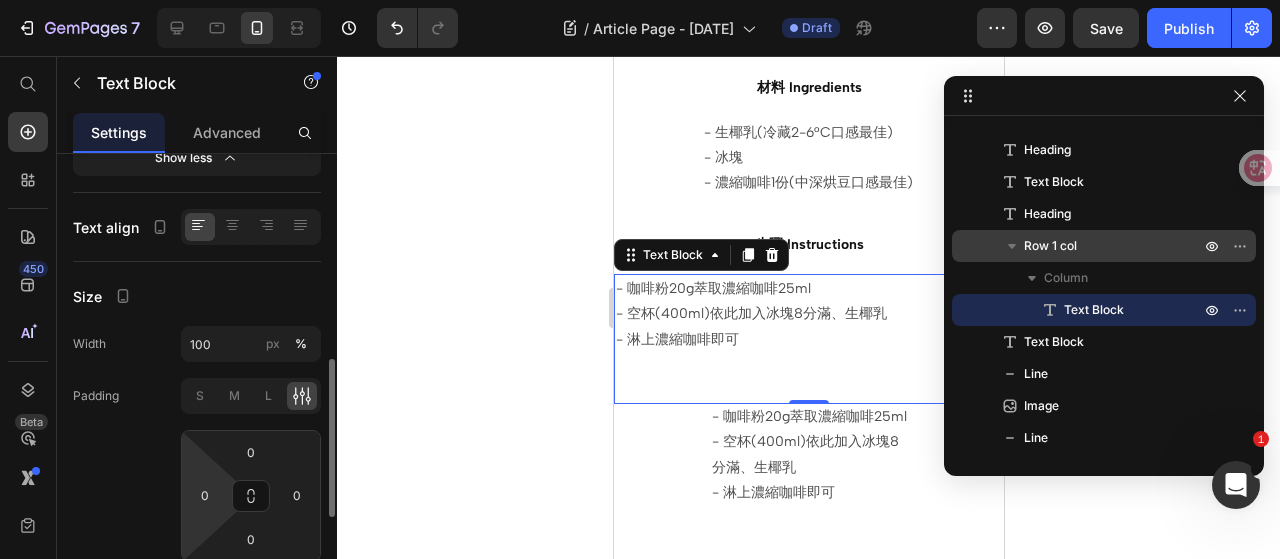 scroll, scrollTop: 500, scrollLeft: 0, axis: vertical 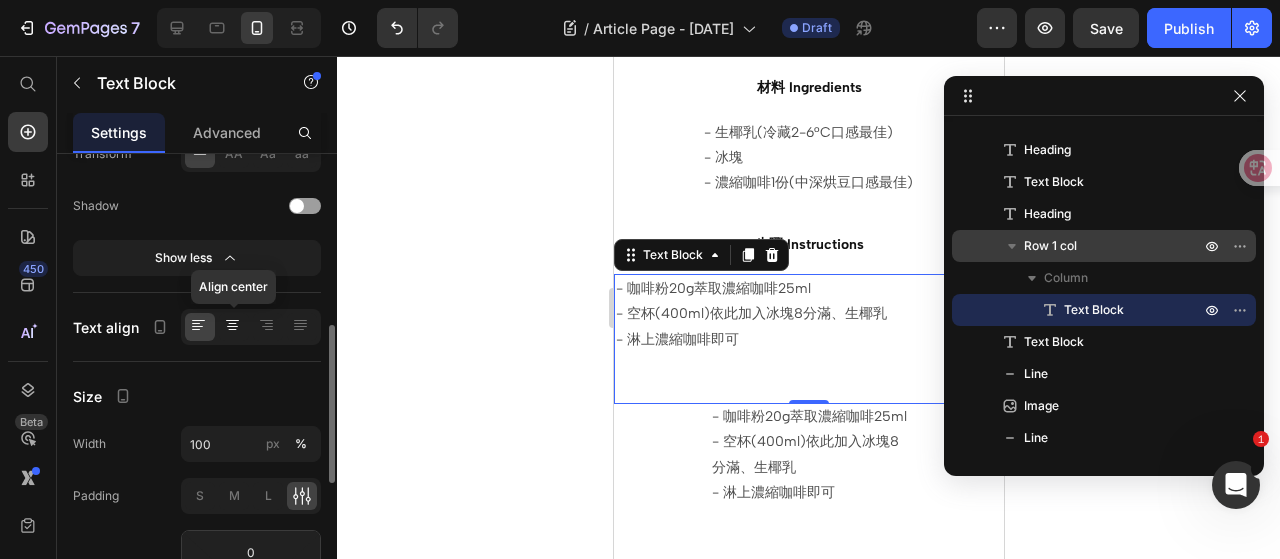 click 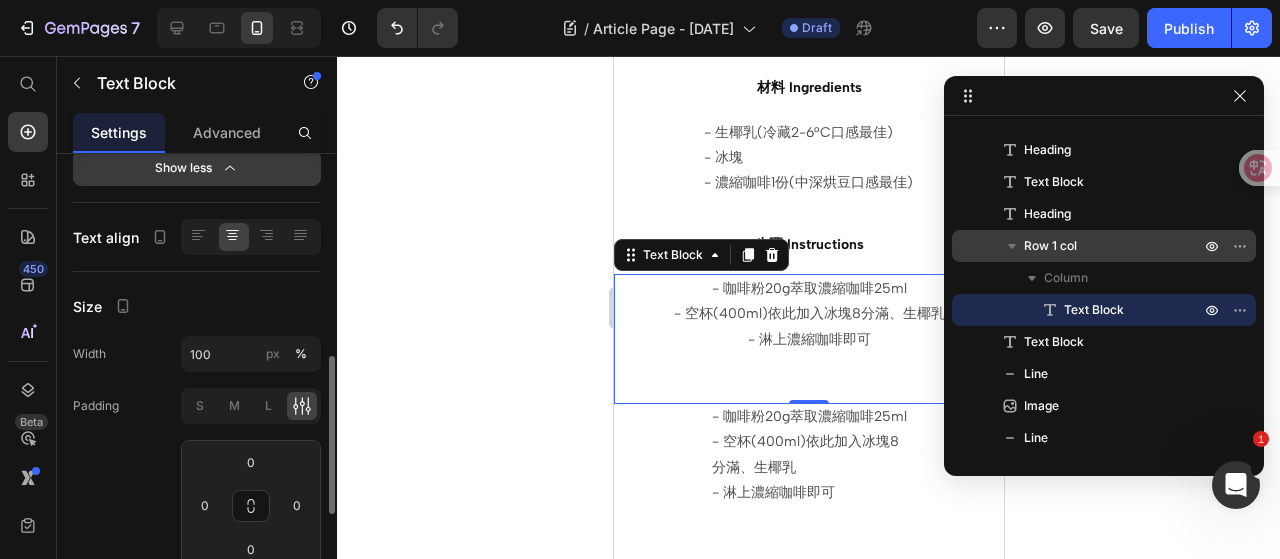 scroll, scrollTop: 490, scrollLeft: 0, axis: vertical 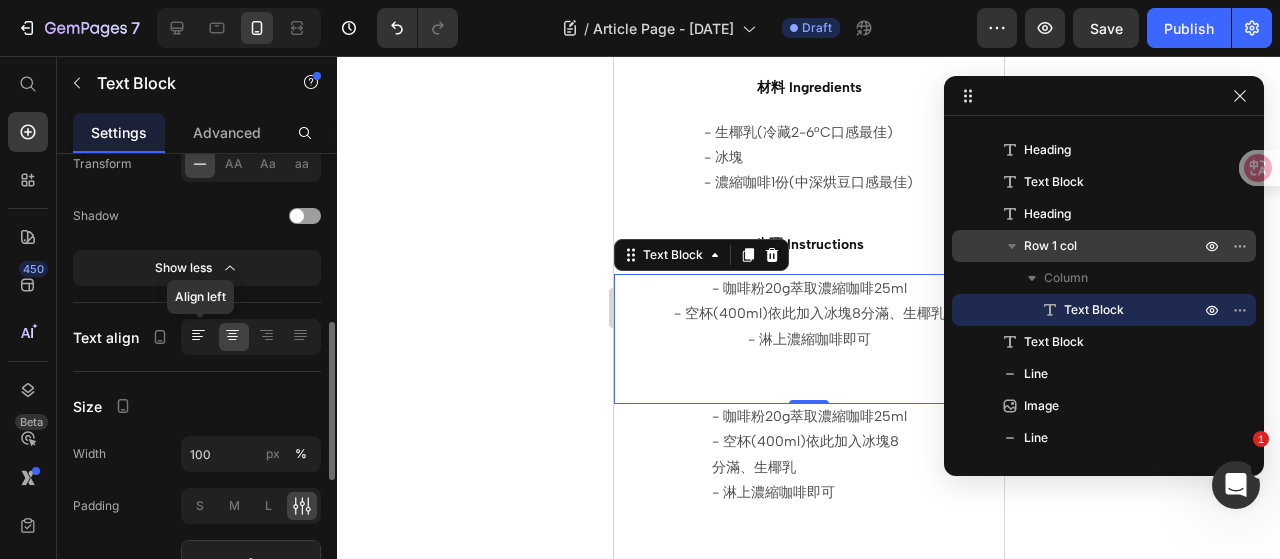 click 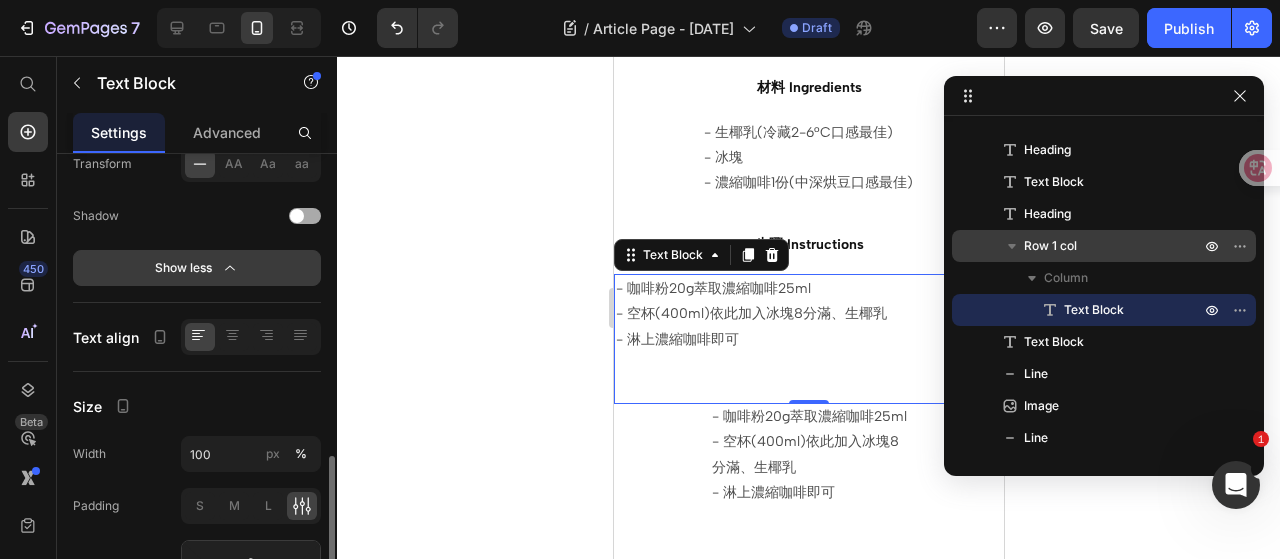 scroll, scrollTop: 590, scrollLeft: 0, axis: vertical 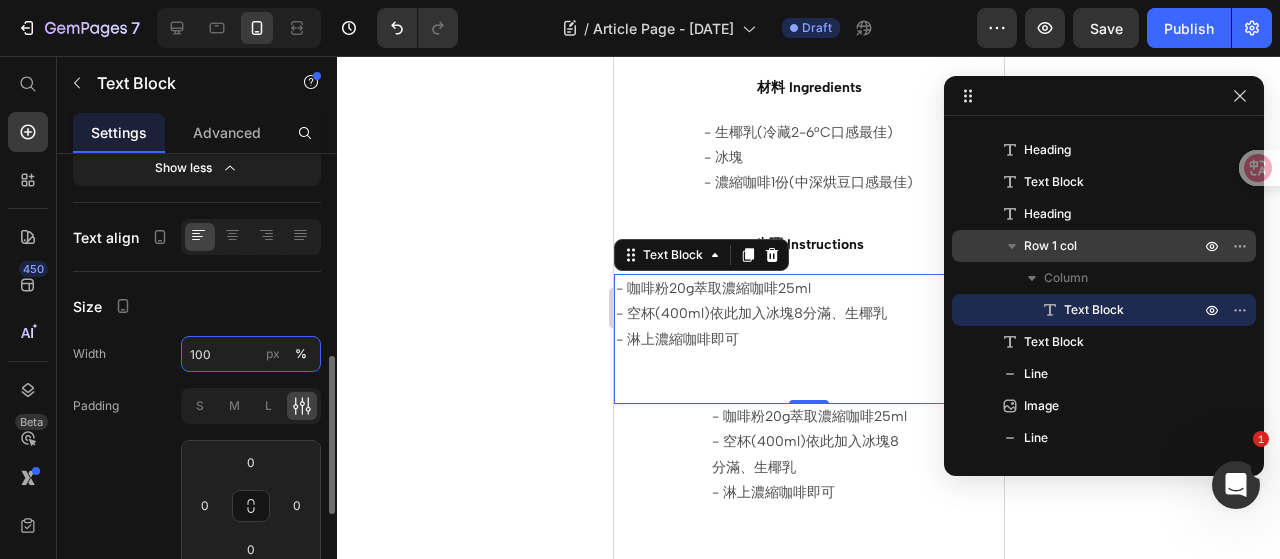 click on "100" at bounding box center [251, 354] 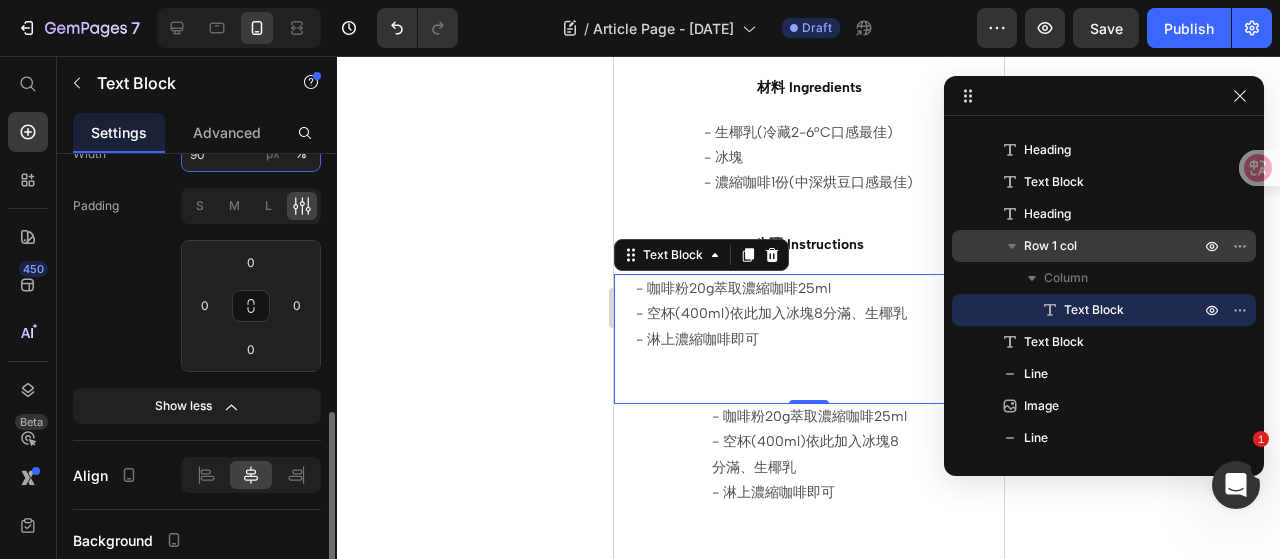 scroll, scrollTop: 890, scrollLeft: 0, axis: vertical 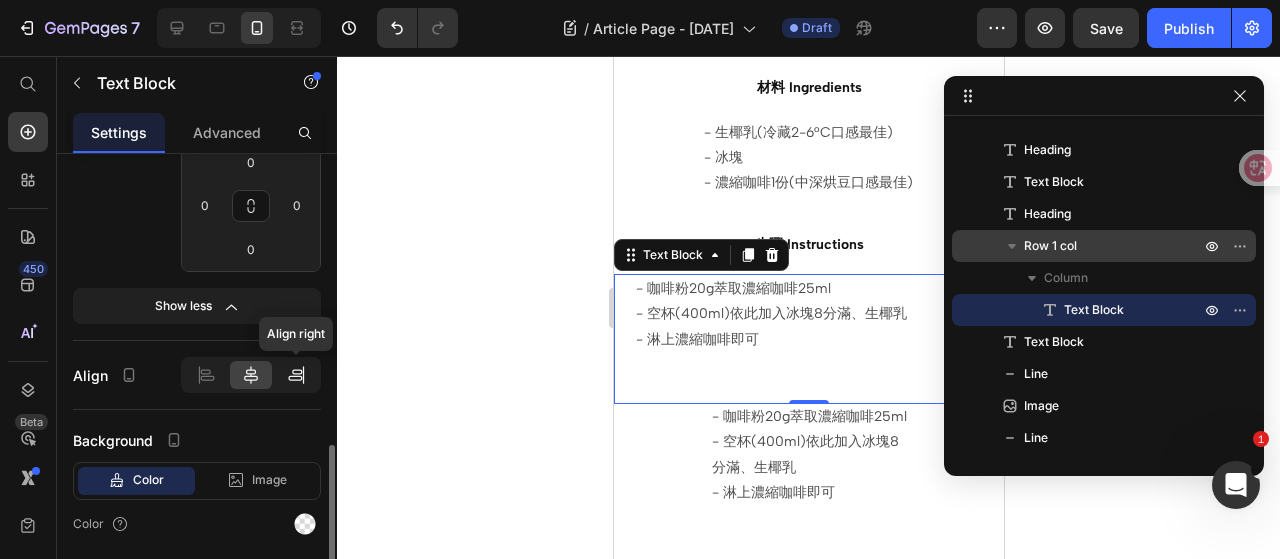 click 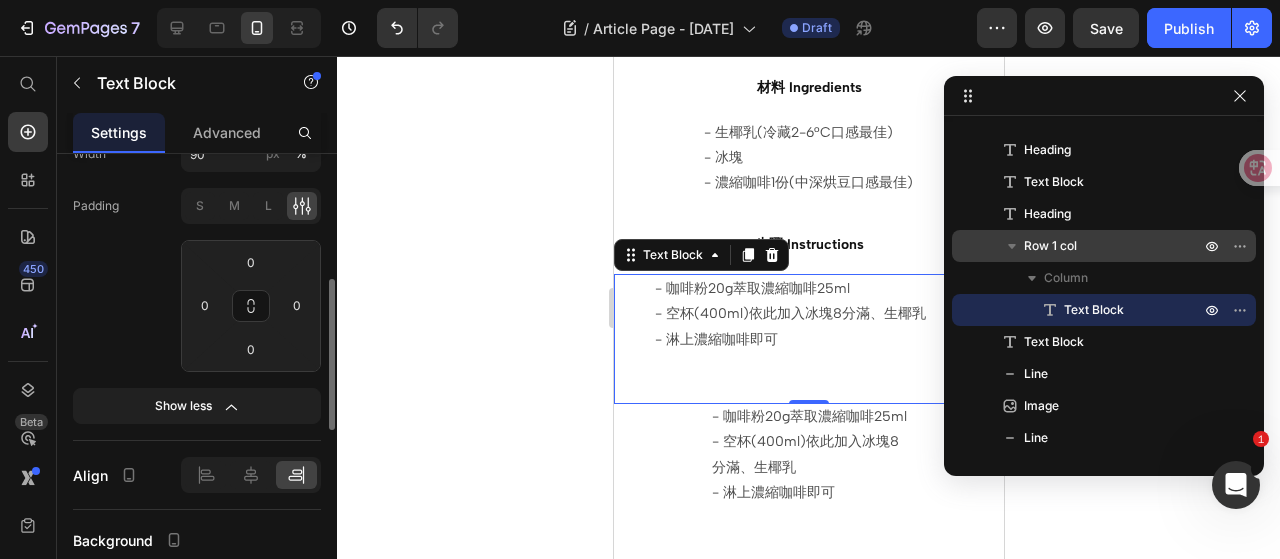 scroll, scrollTop: 690, scrollLeft: 0, axis: vertical 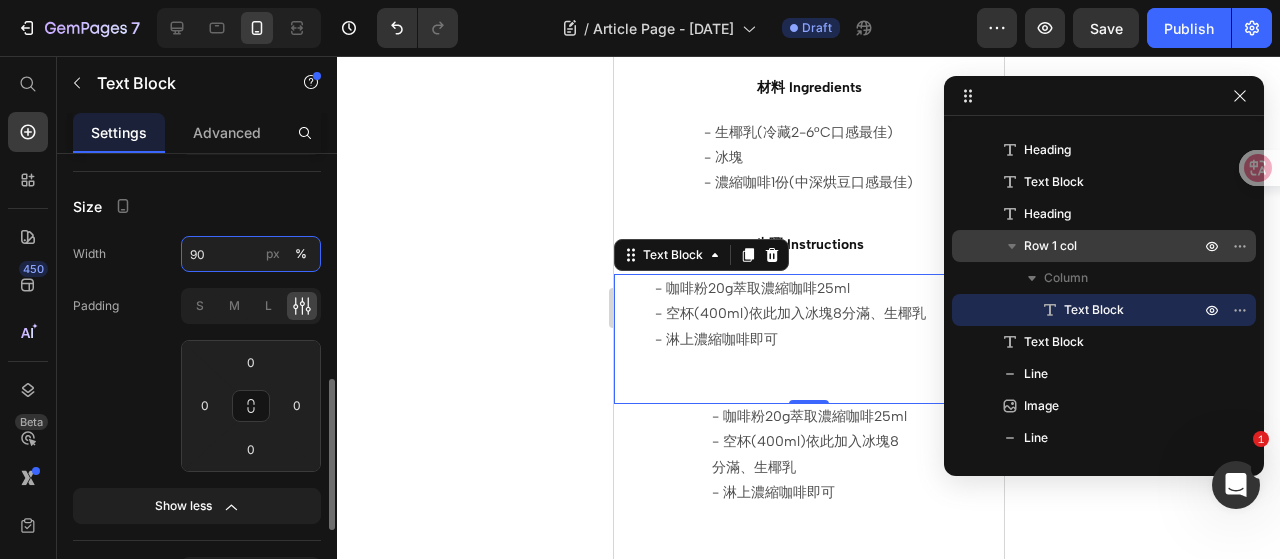 click on "90" at bounding box center [251, 254] 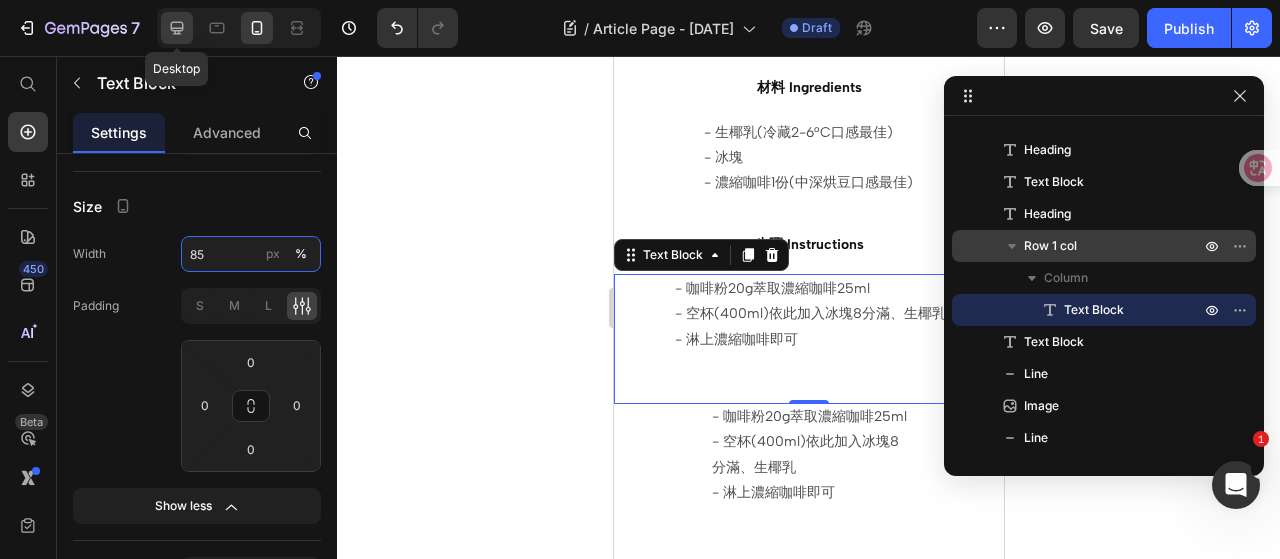 type on "85" 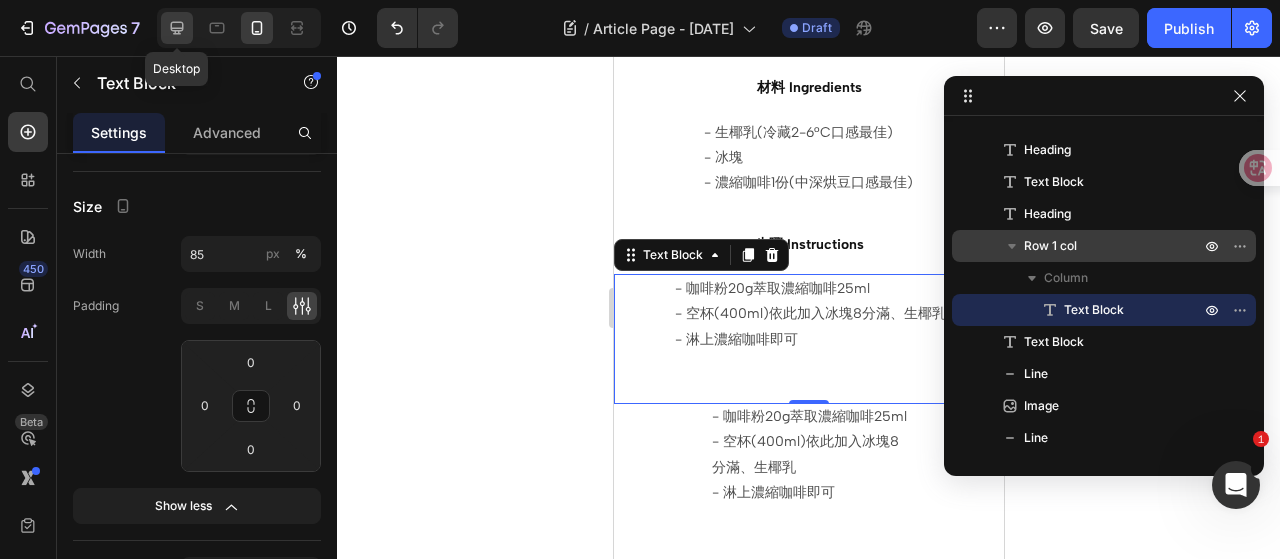 click 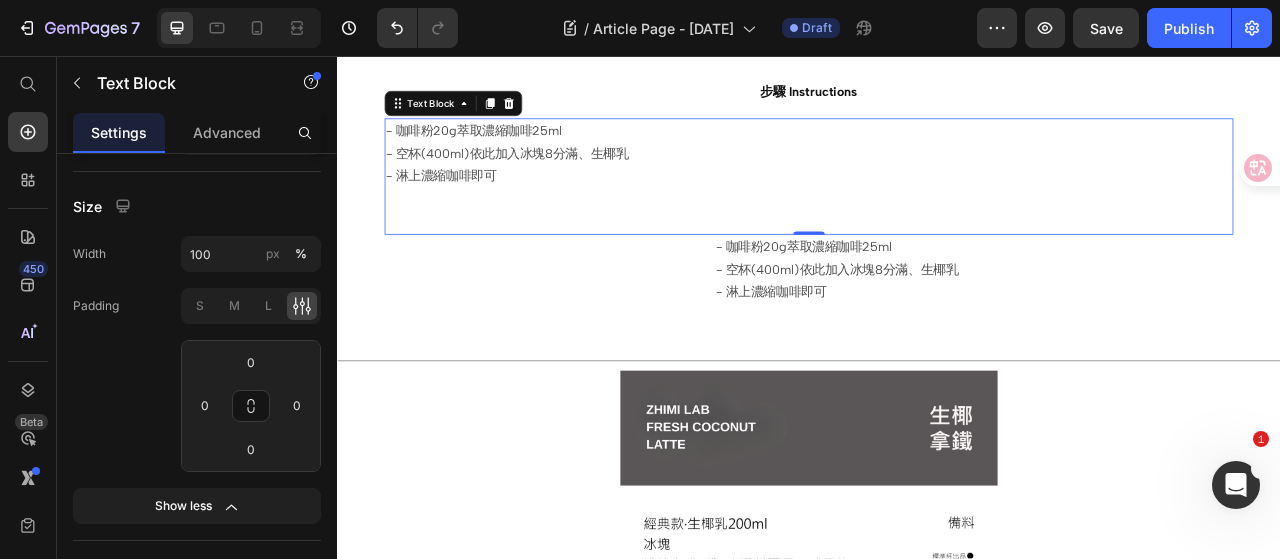 scroll, scrollTop: 1085, scrollLeft: 0, axis: vertical 